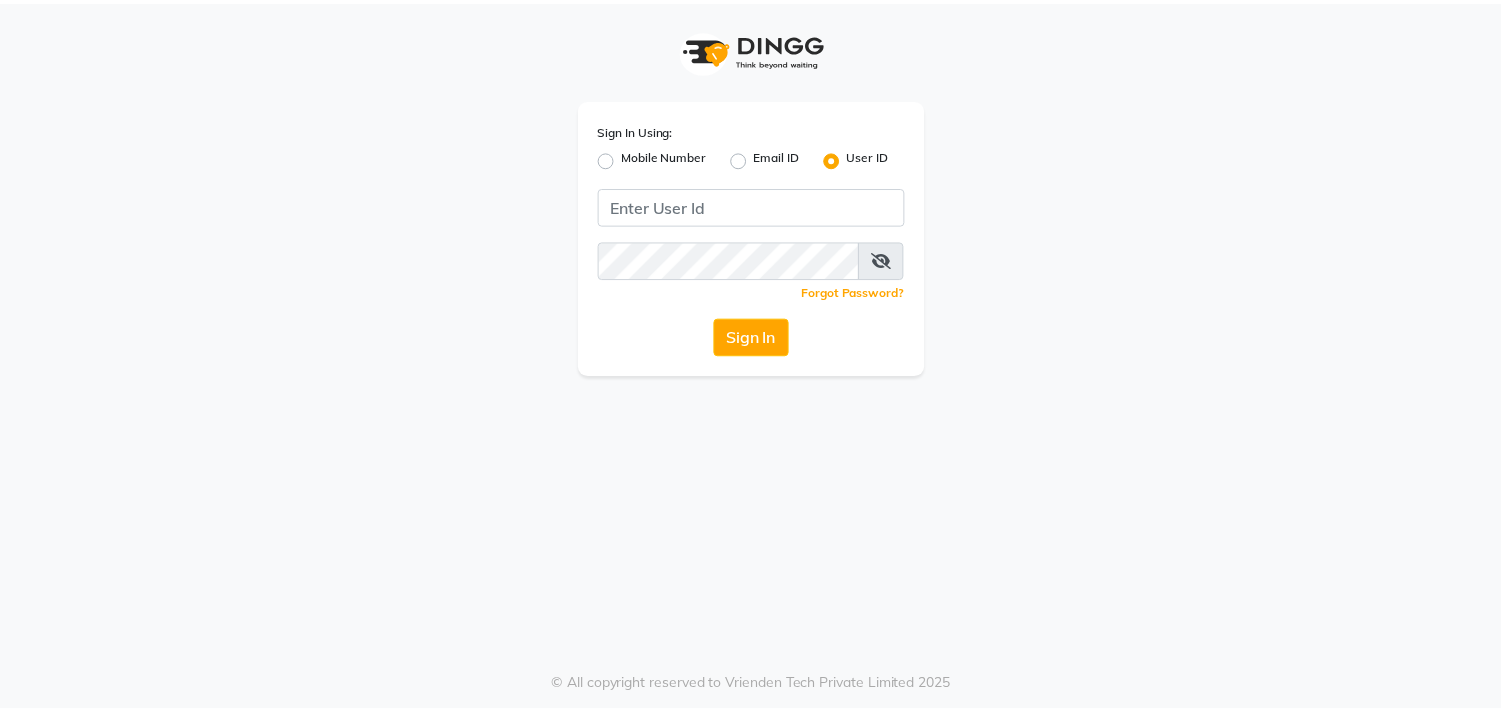 scroll, scrollTop: 0, scrollLeft: 0, axis: both 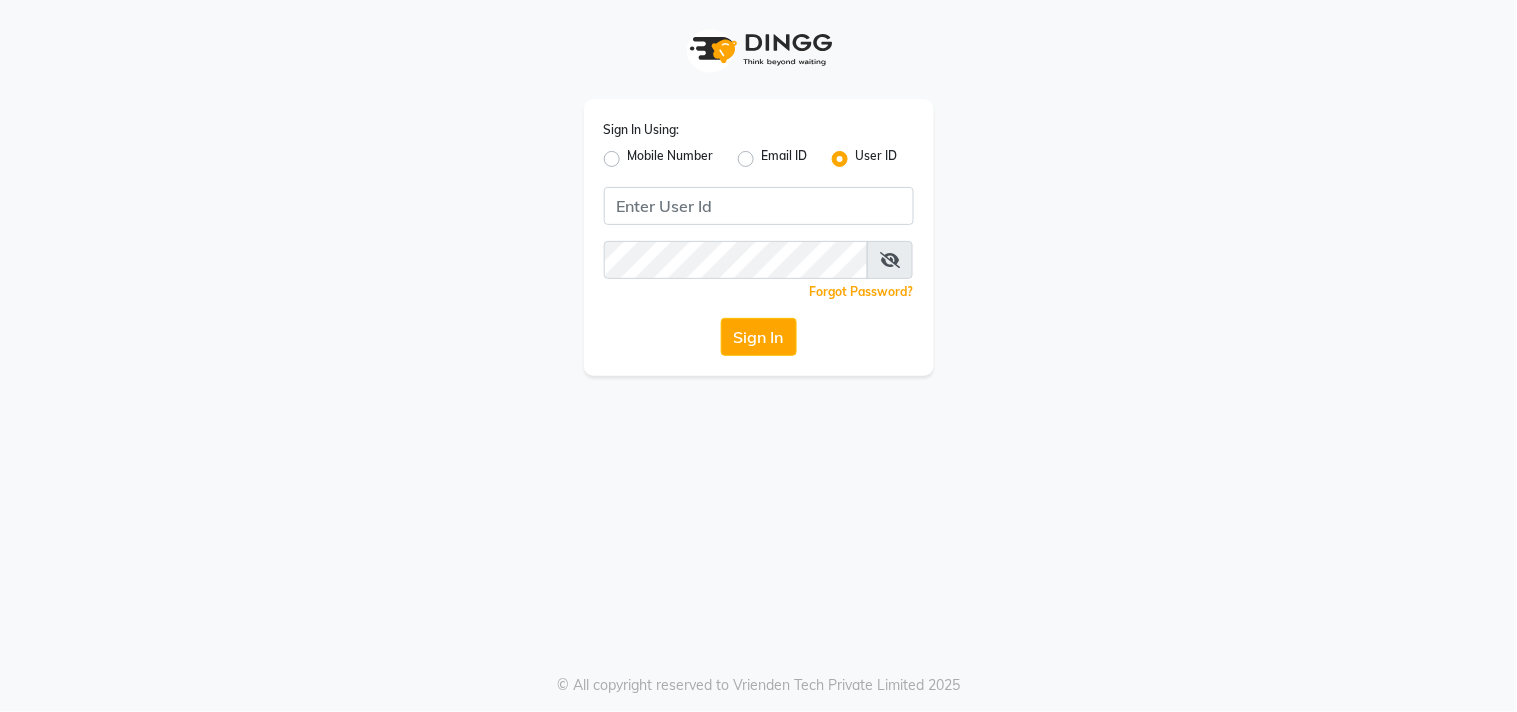 click on "Mobile Number" 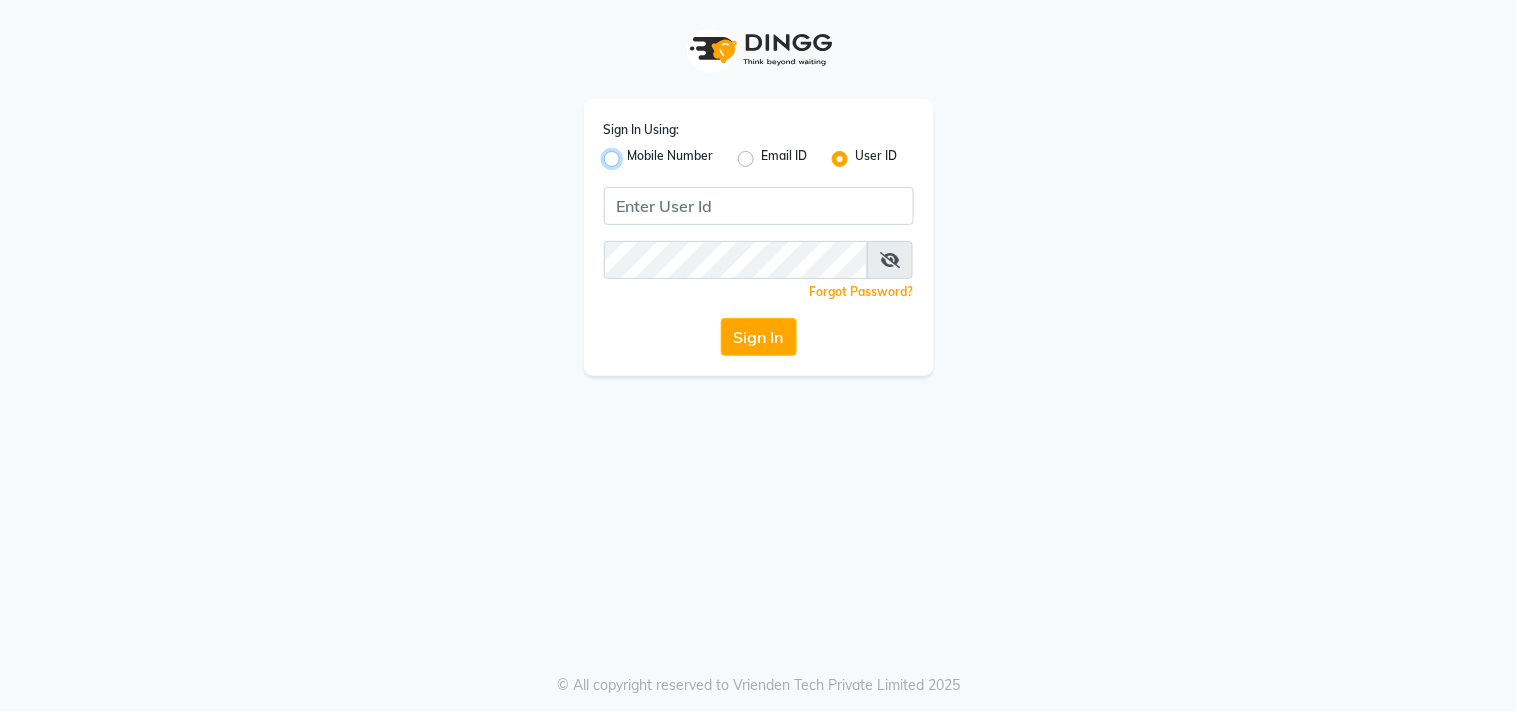 click on "Mobile Number" at bounding box center (634, 153) 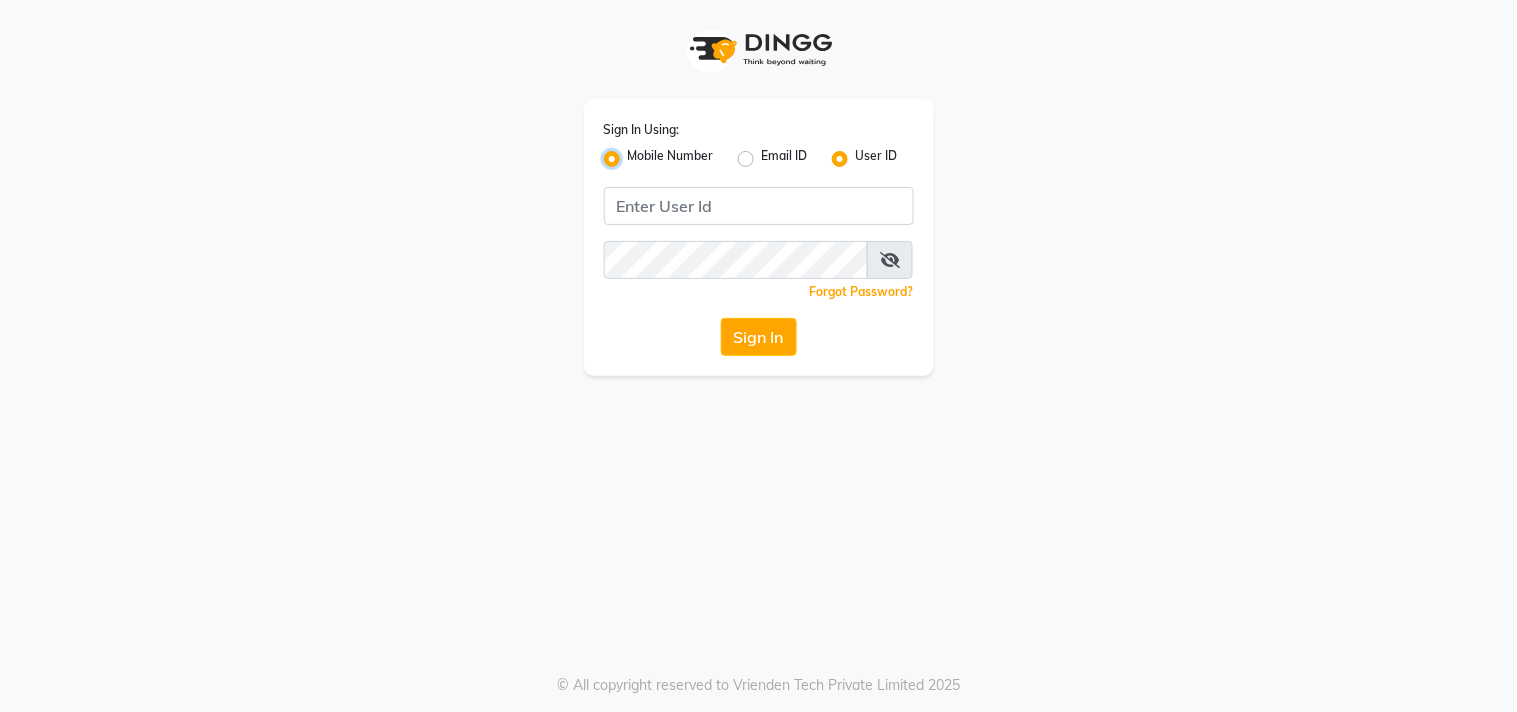 radio on "false" 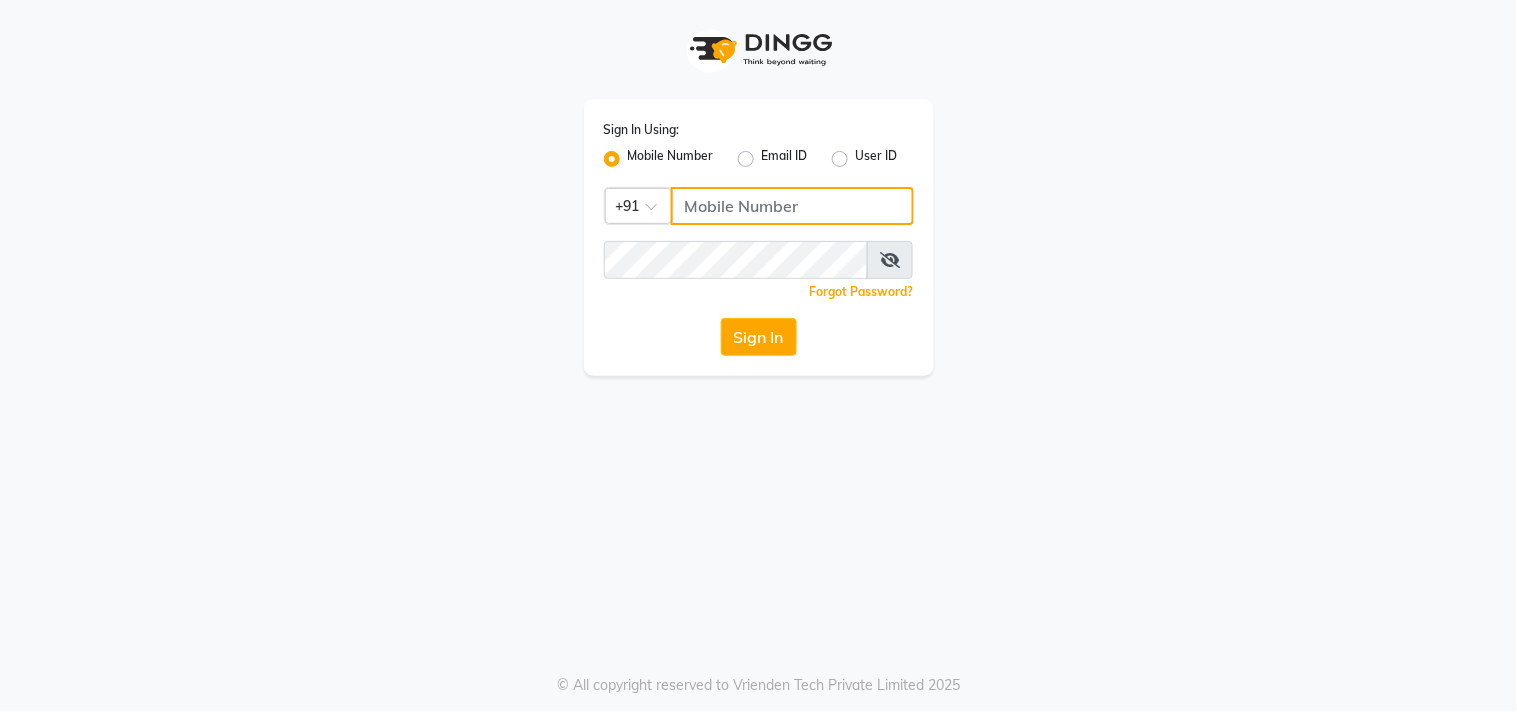 click 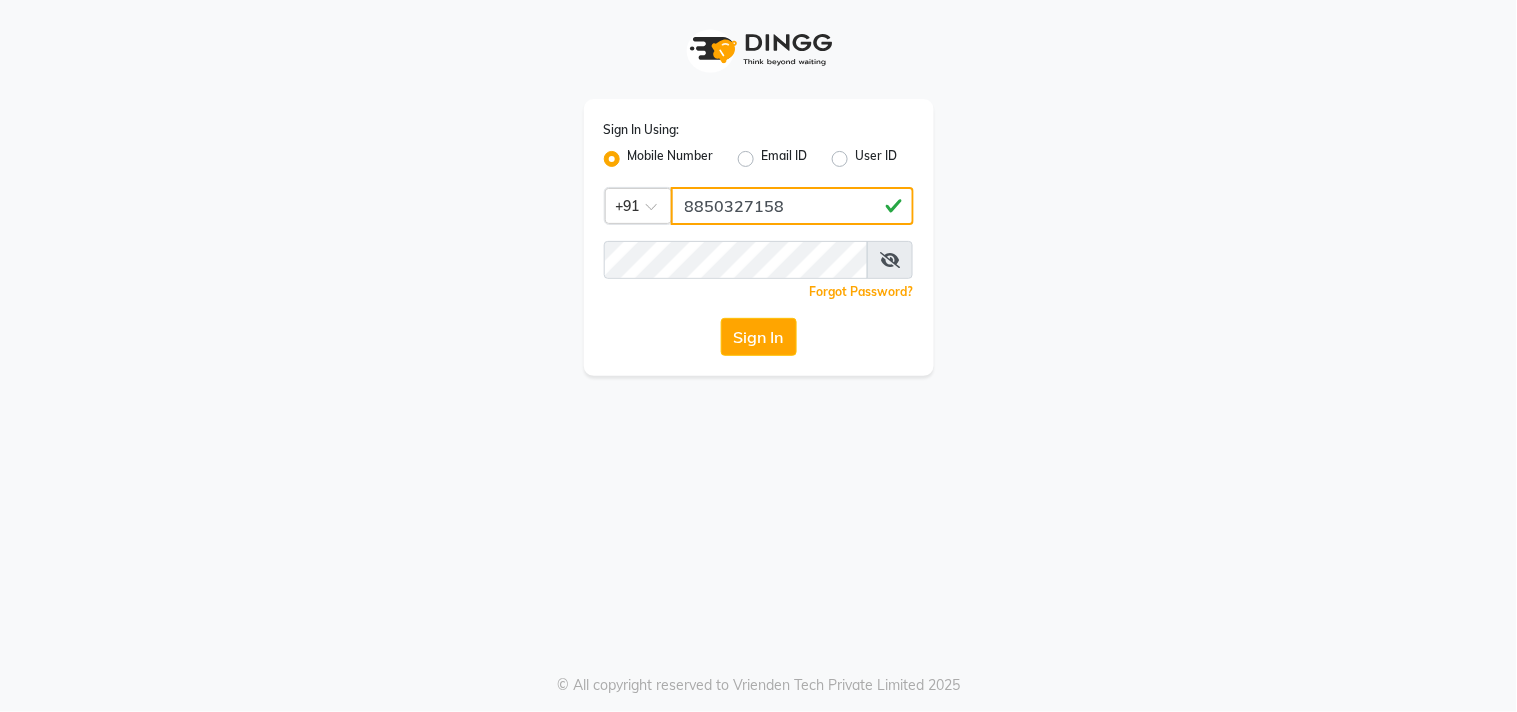 type on "8850327158" 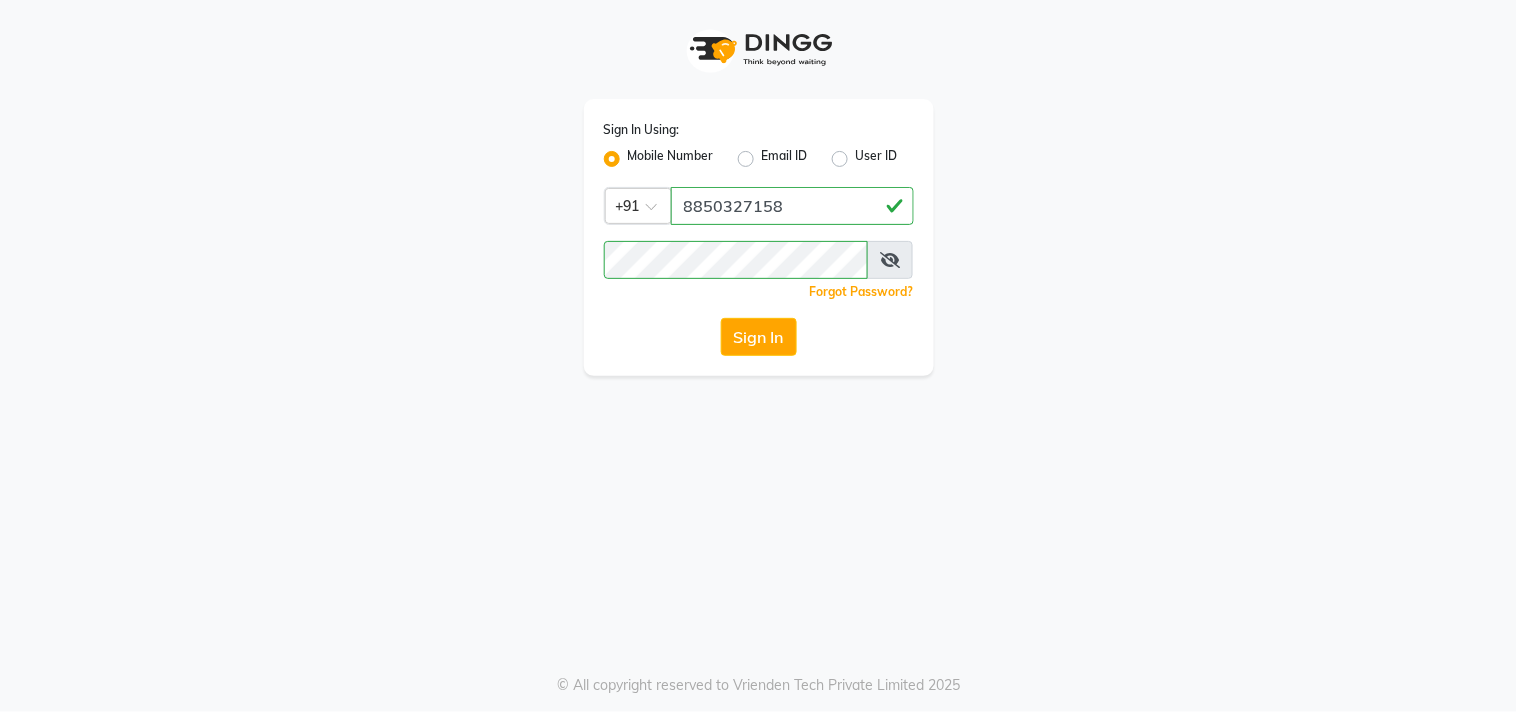 click at bounding box center (890, 260) 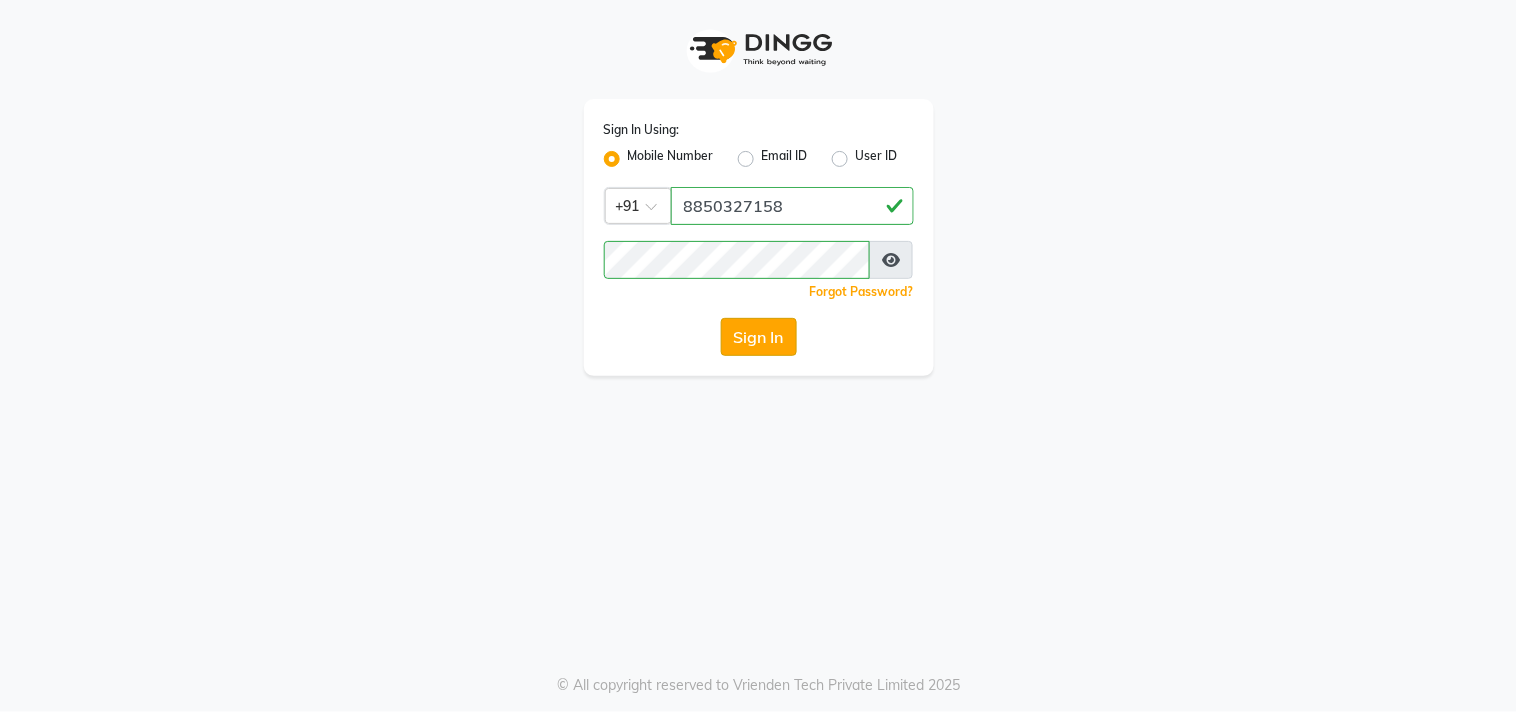 click on "Sign In" 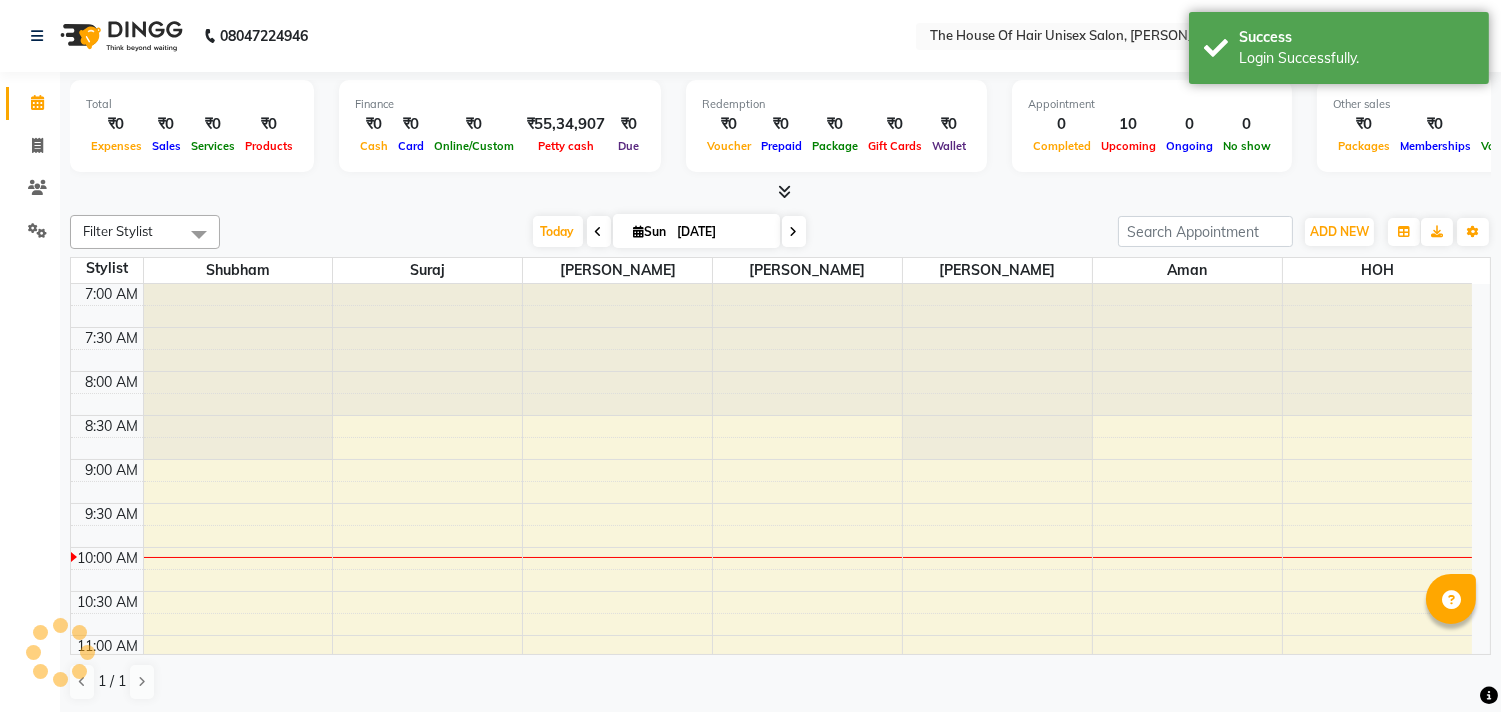 scroll, scrollTop: 0, scrollLeft: 0, axis: both 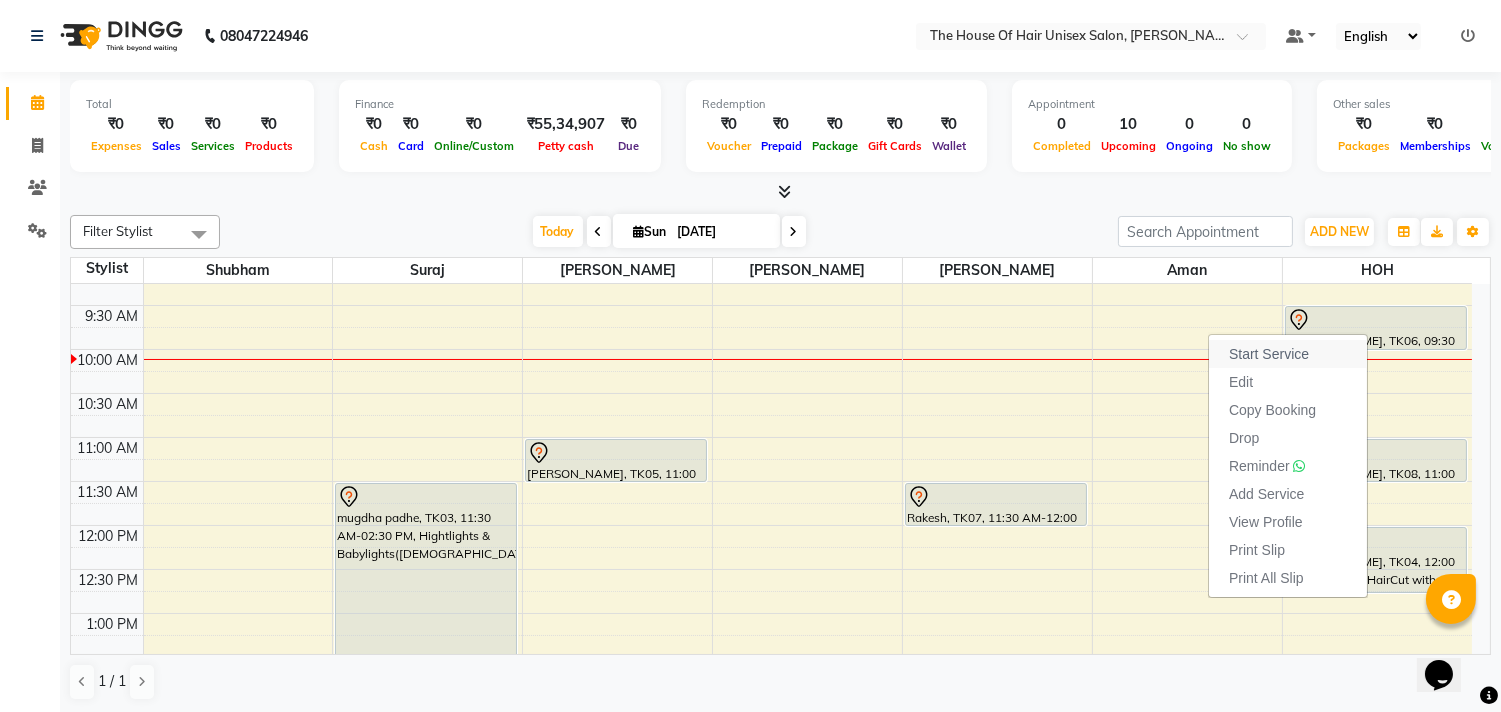 click on "Start Service" at bounding box center (1288, 354) 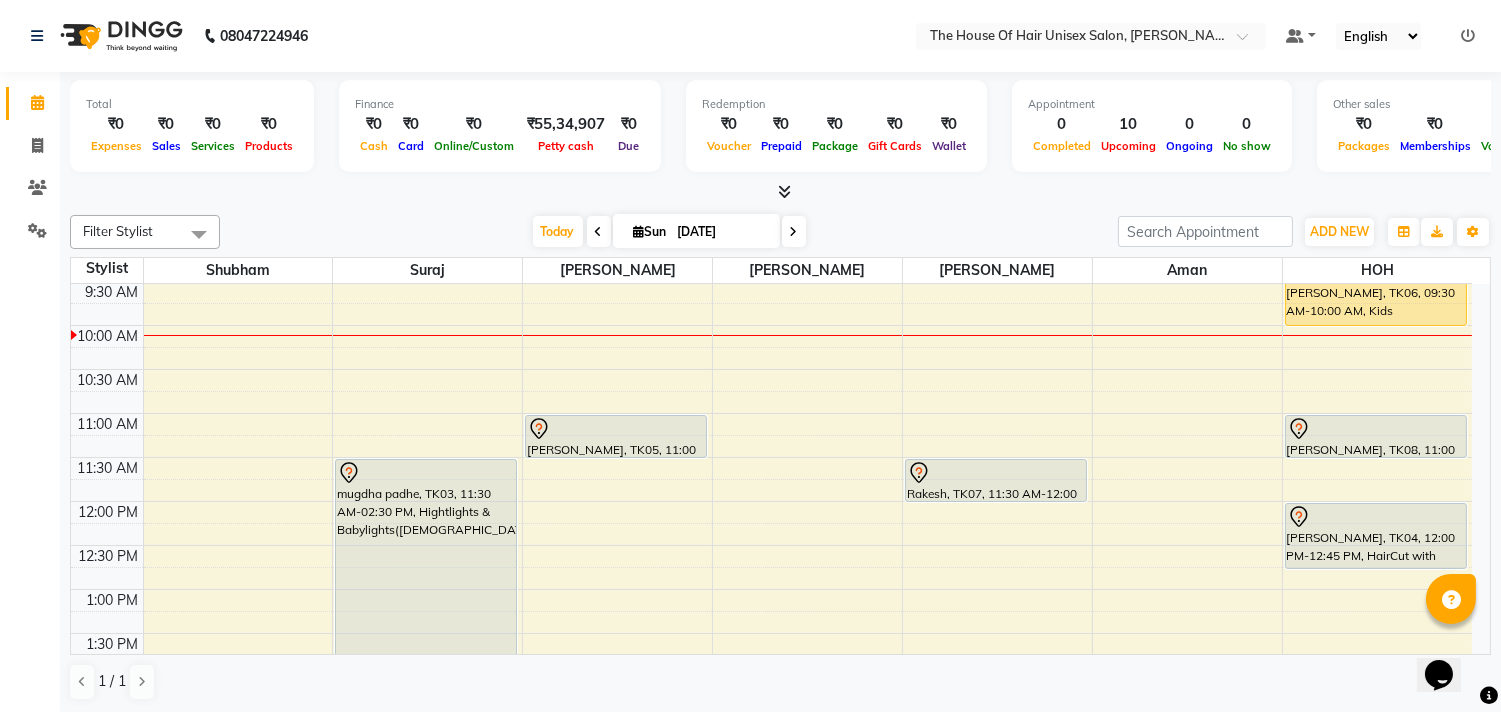 scroll, scrollTop: 213, scrollLeft: 0, axis: vertical 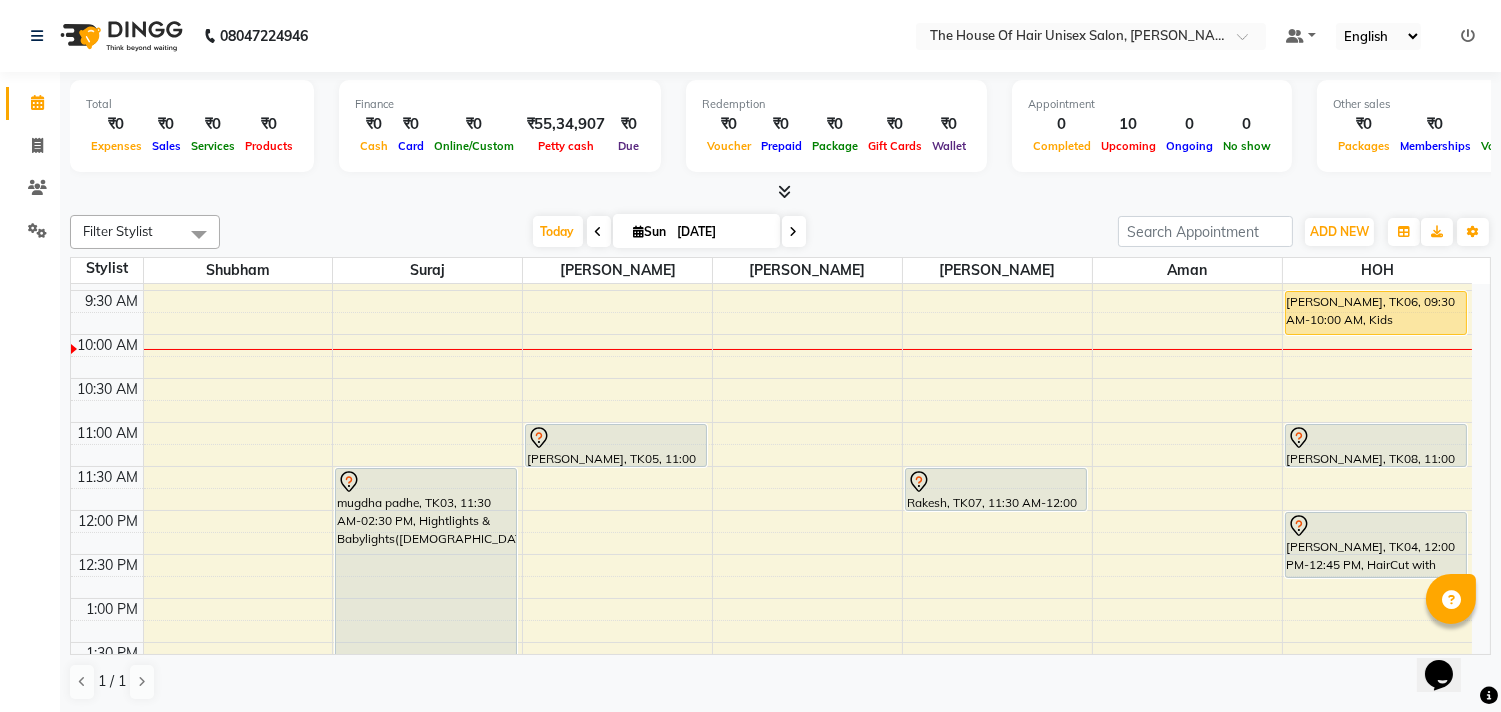 click on "7:00 AM 7:30 AM 8:00 AM 8:30 AM 9:00 AM 9:30 AM 10:00 AM 10:30 AM 11:00 AM 11:30 AM 12:00 PM 12:30 PM 1:00 PM 1:30 PM 2:00 PM 2:30 PM 3:00 PM 3:30 PM 4:00 PM 4:30 PM 5:00 PM 5:30 PM 6:00 PM 6:30 PM 7:00 PM 7:30 PM 8:00 PM 8:30 PM 9:00 PM 9:30 PM             mugdha padhe, TK03, 11:30 AM-02:30 PM, Hightlights & Babylights([DEMOGRAPHIC_DATA])             [PERSON_NAME], TK05, 11:00 AM-11:30 AM, Haircut without wash ([DEMOGRAPHIC_DATA])             Rakesh, TK07, 11:30 AM-12:00 PM, Kids Haircut([DEMOGRAPHIC_DATA])    [PERSON_NAME], TK06, 09:30 AM-10:00 AM, Kids Haircut([DEMOGRAPHIC_DATA])             [PERSON_NAME], TK08, 11:00 AM-11:30 AM, Kids Haircut([DEMOGRAPHIC_DATA])             [PERSON_NAME], TK04, 12:00 PM-12:45 PM, HairCut with wash ([DEMOGRAPHIC_DATA])             [PERSON_NAME], TK02, 04:00 PM-05:00 PM, HairCut [[DEMOGRAPHIC_DATA]] without wash,[PERSON_NAME] Triming Crafting([DEMOGRAPHIC_DATA])             [GEOGRAPHIC_DATA], TK01, 05:30 PM-06:15 PM, Hair spa ([DEMOGRAPHIC_DATA])" at bounding box center (771, 730) 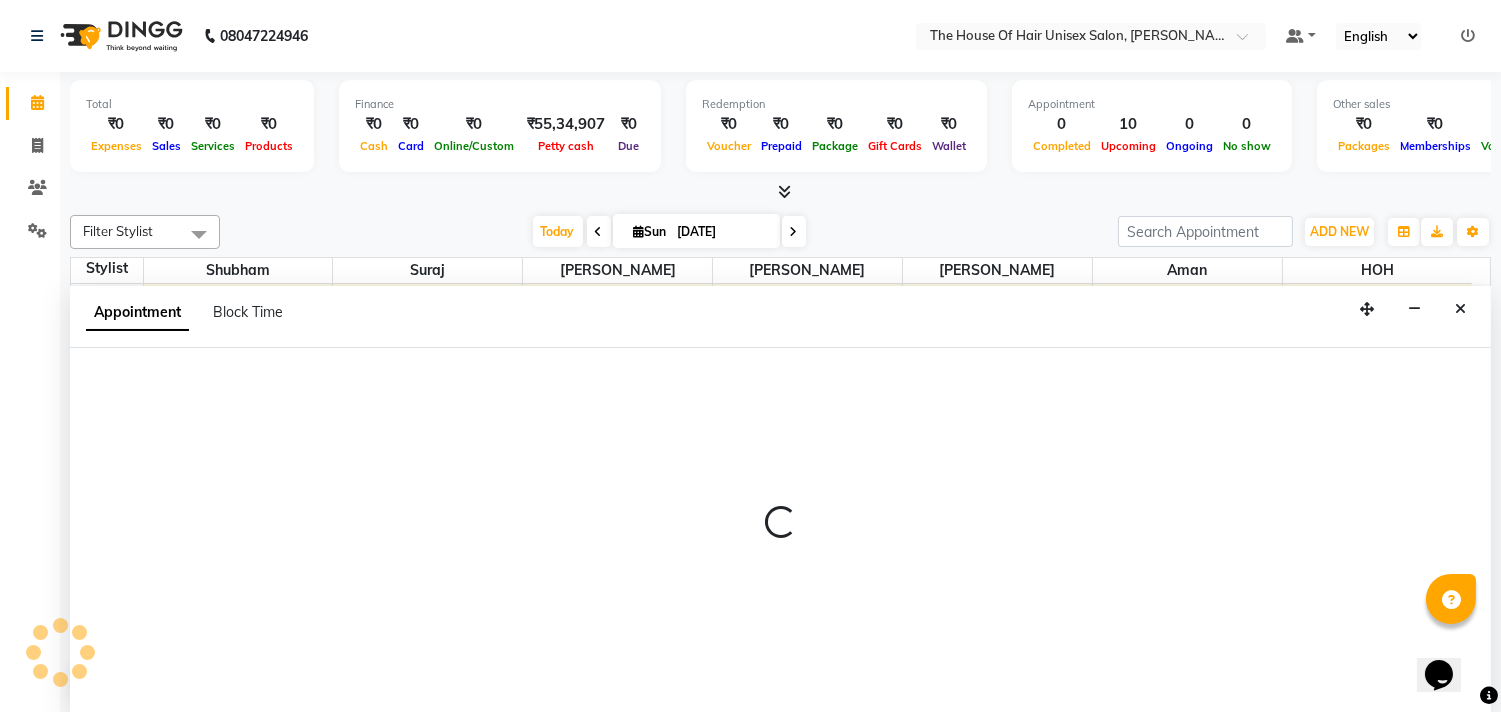 scroll, scrollTop: 1, scrollLeft: 0, axis: vertical 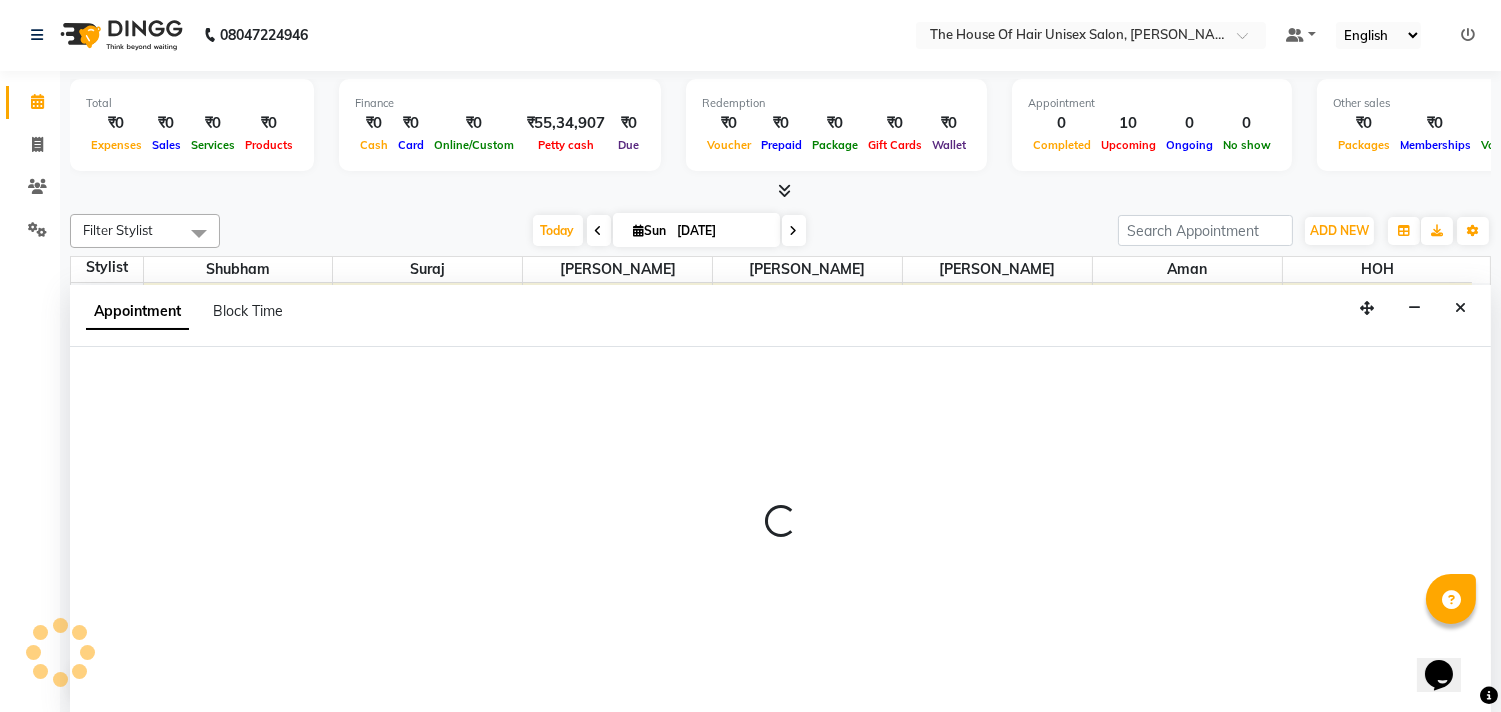 select on "13497" 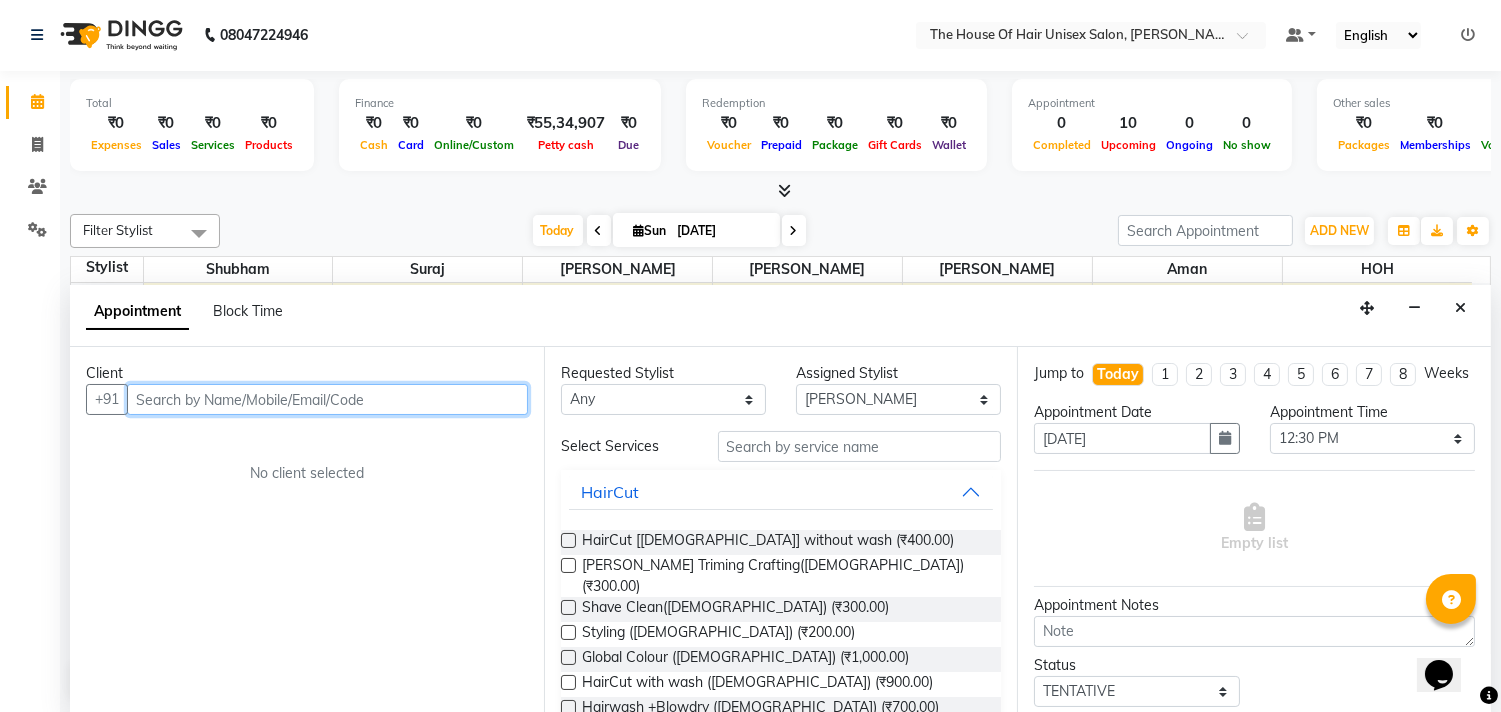 click at bounding box center (327, 399) 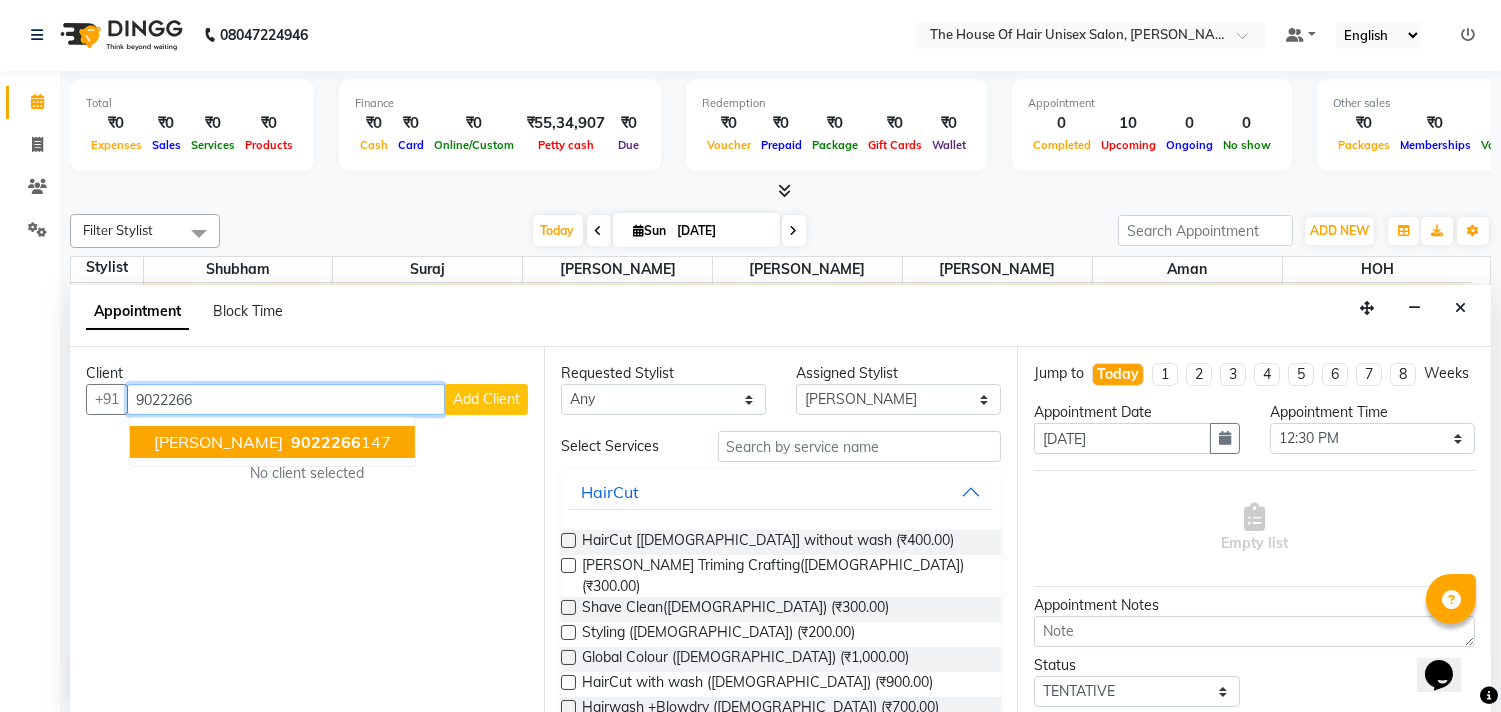 click on "9022266" at bounding box center (326, 442) 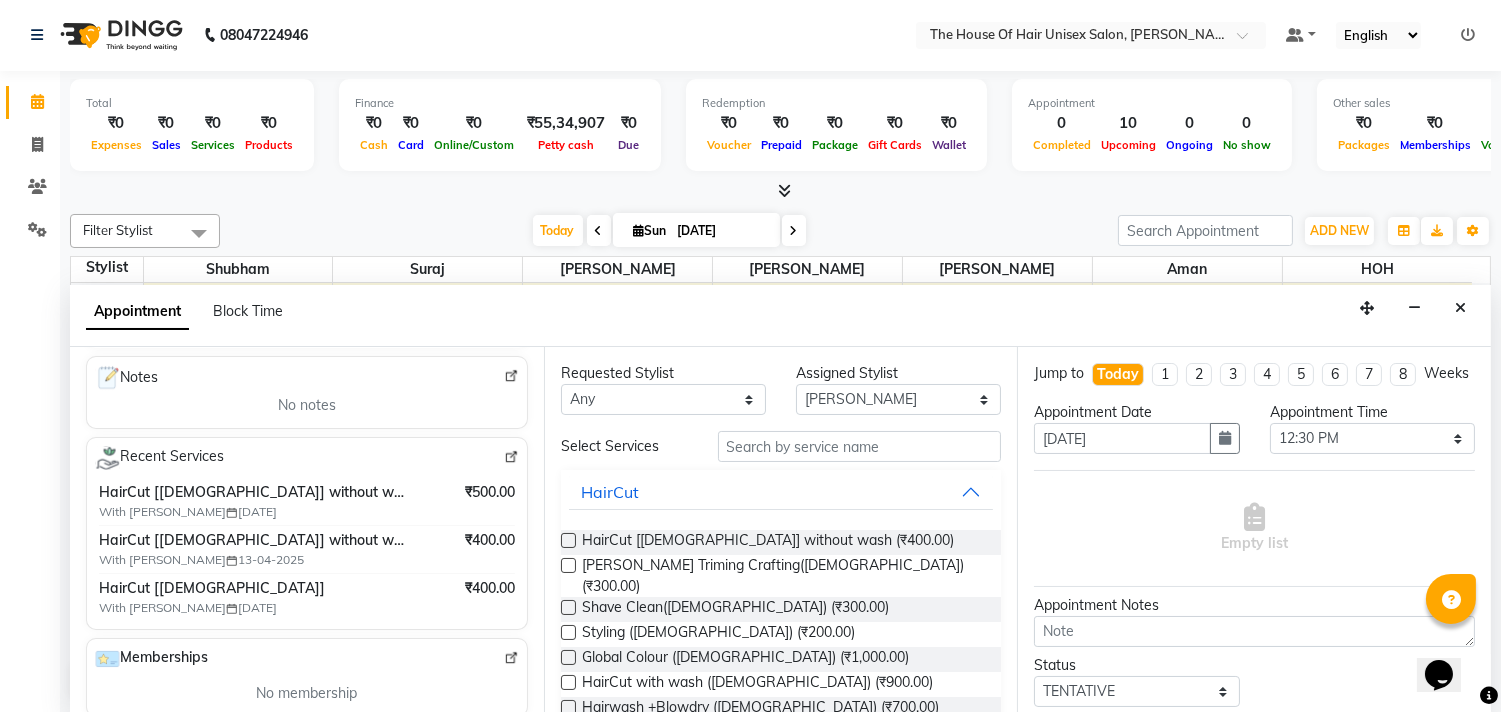 scroll, scrollTop: 283, scrollLeft: 0, axis: vertical 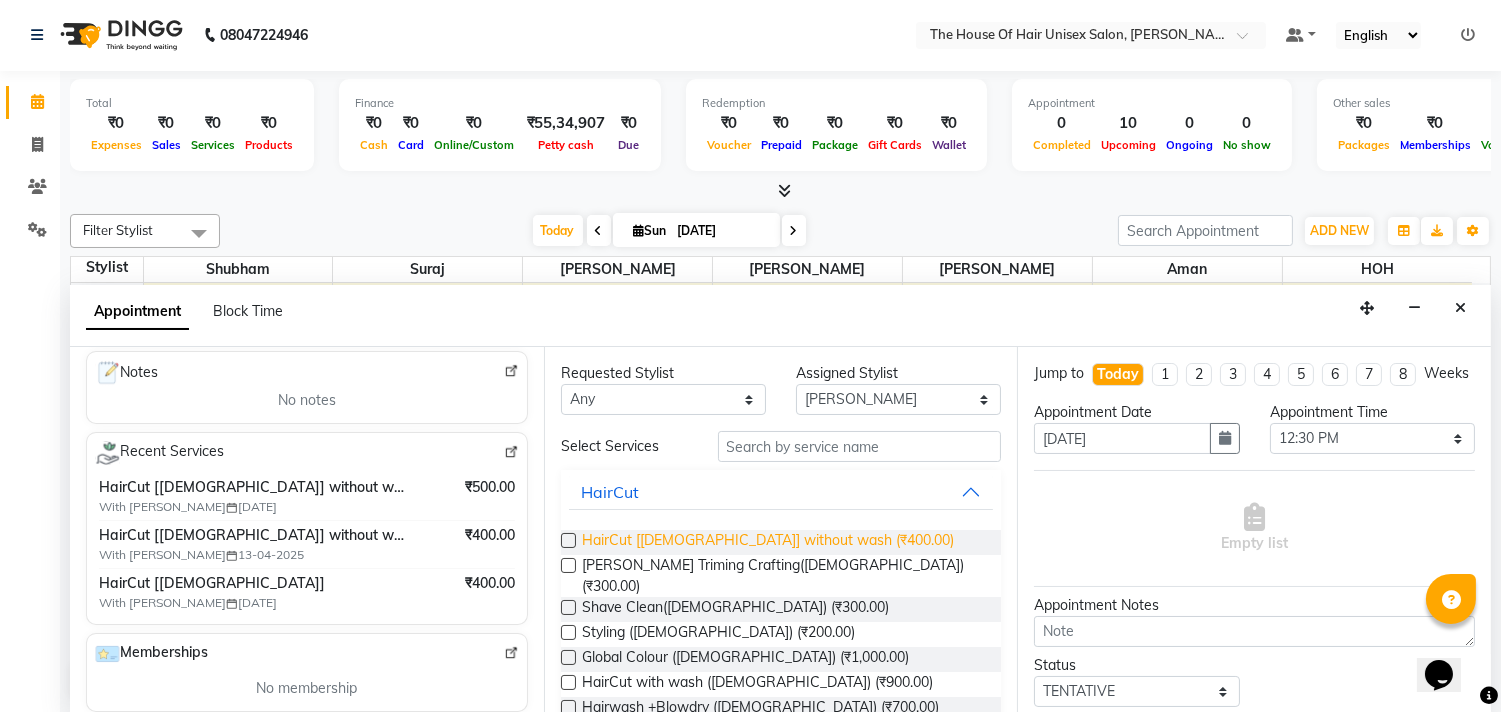 type on "9022266147" 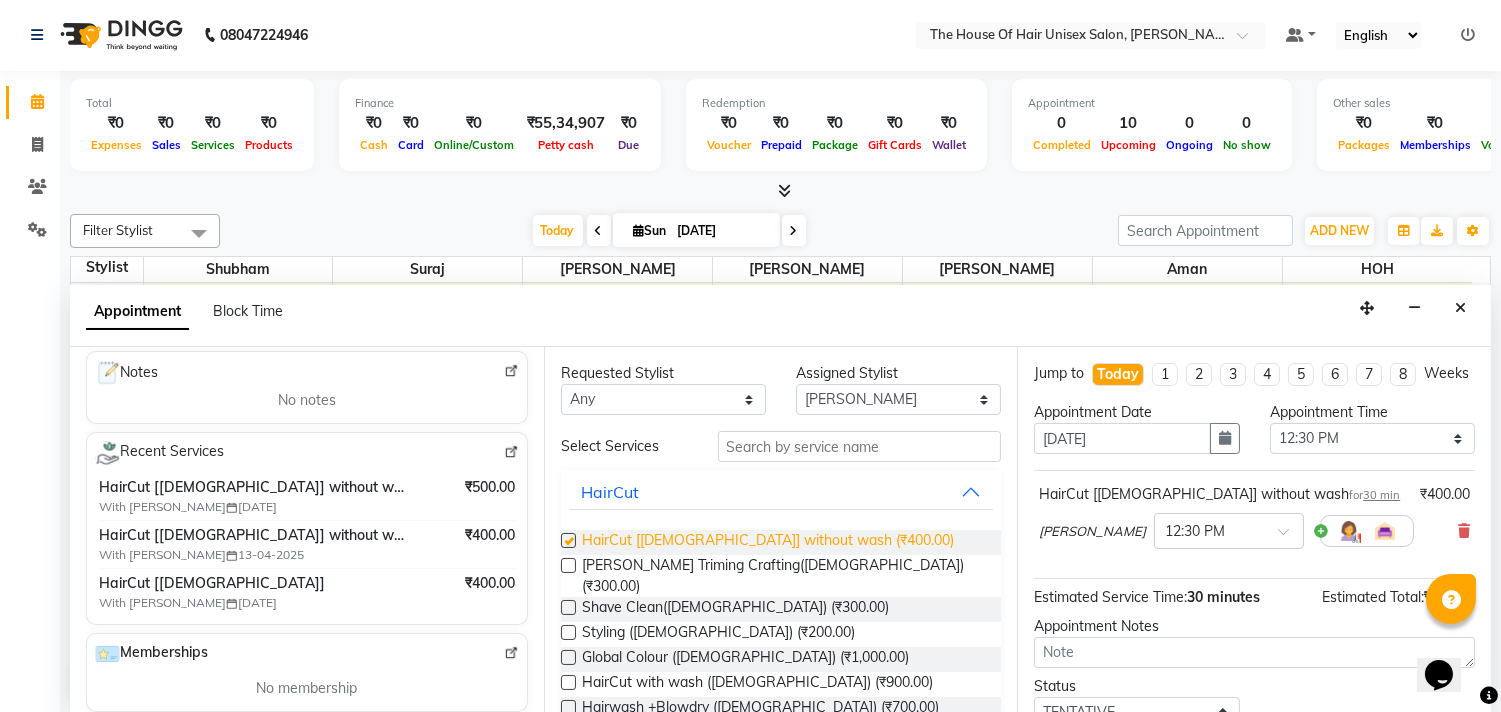checkbox on "false" 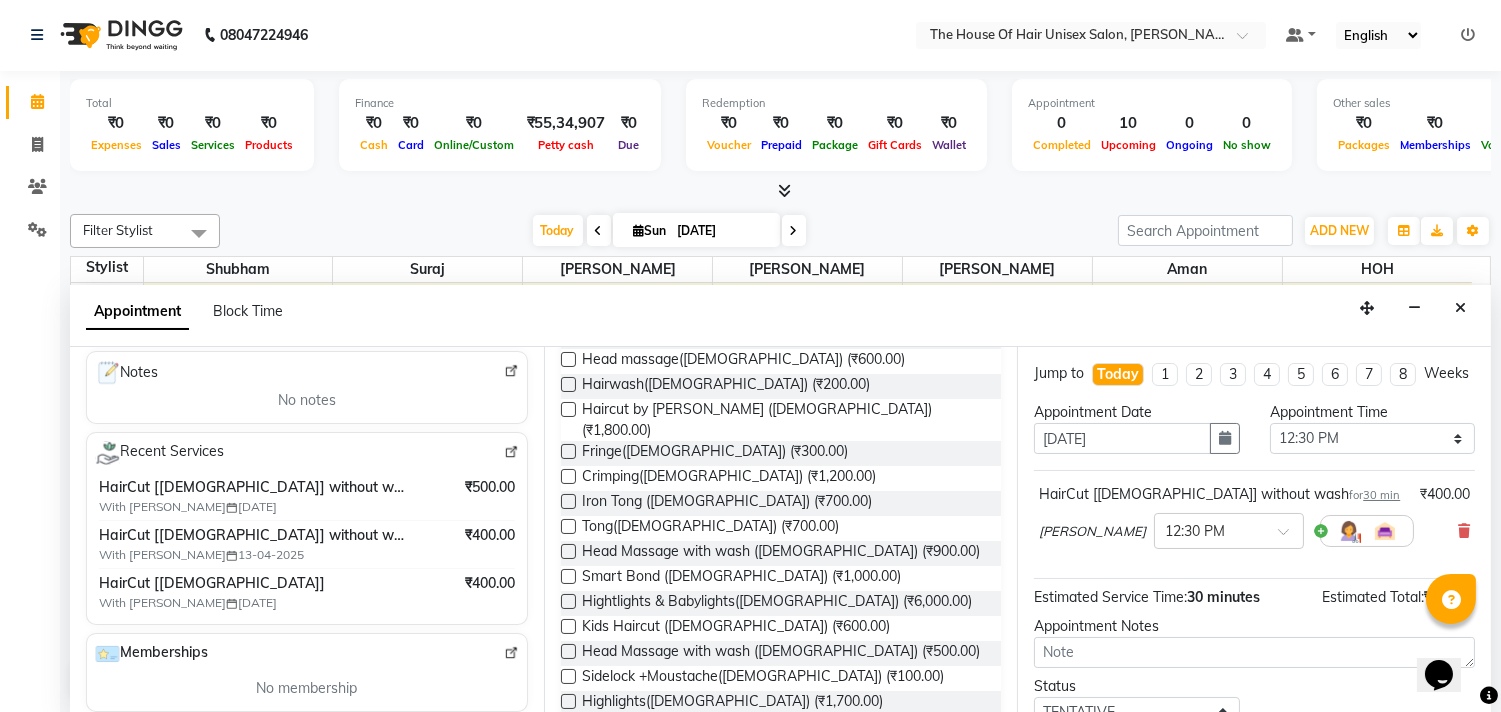 scroll, scrollTop: 750, scrollLeft: 0, axis: vertical 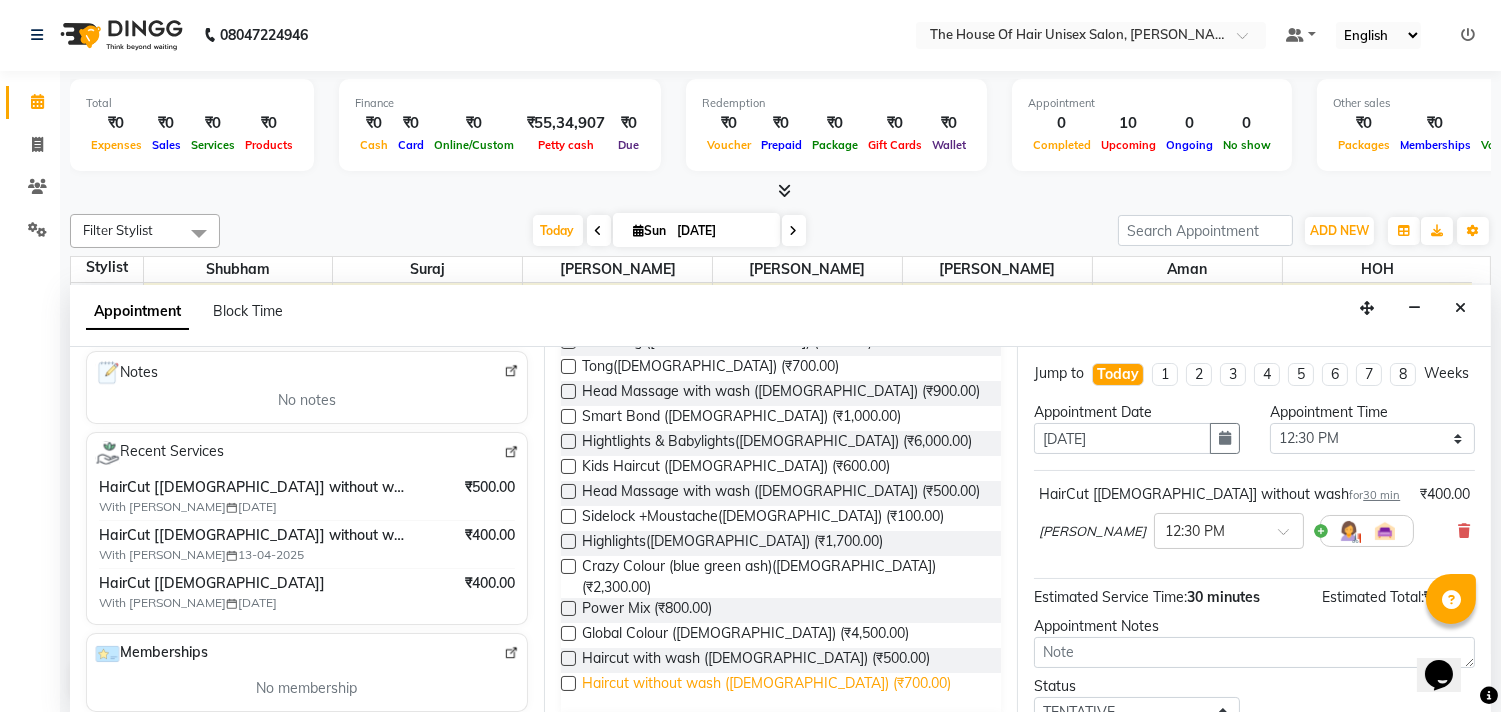 click on "Haircut without wash ([DEMOGRAPHIC_DATA]) (₹700.00)" at bounding box center (766, 685) 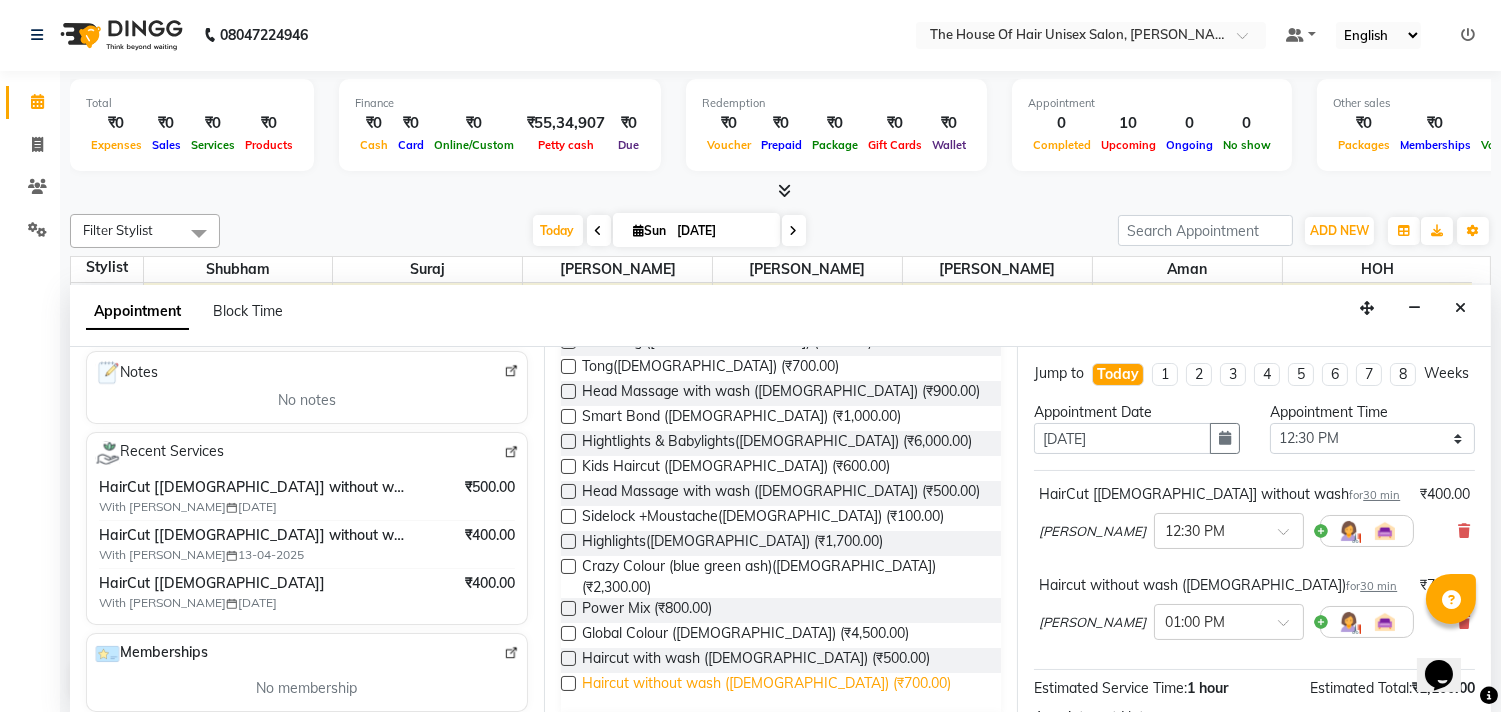 click on "Haircut without wash ([DEMOGRAPHIC_DATA]) (₹700.00)" at bounding box center [766, 685] 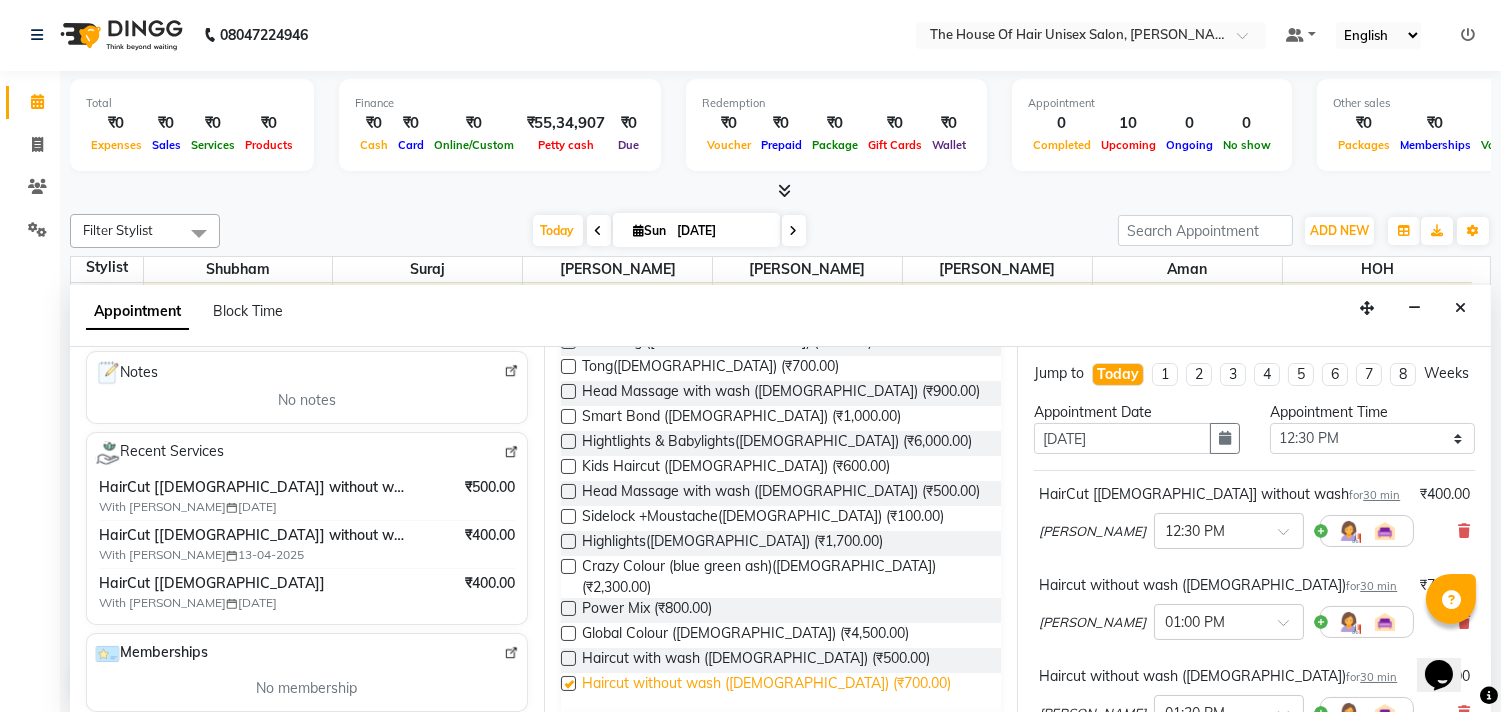 checkbox on "false" 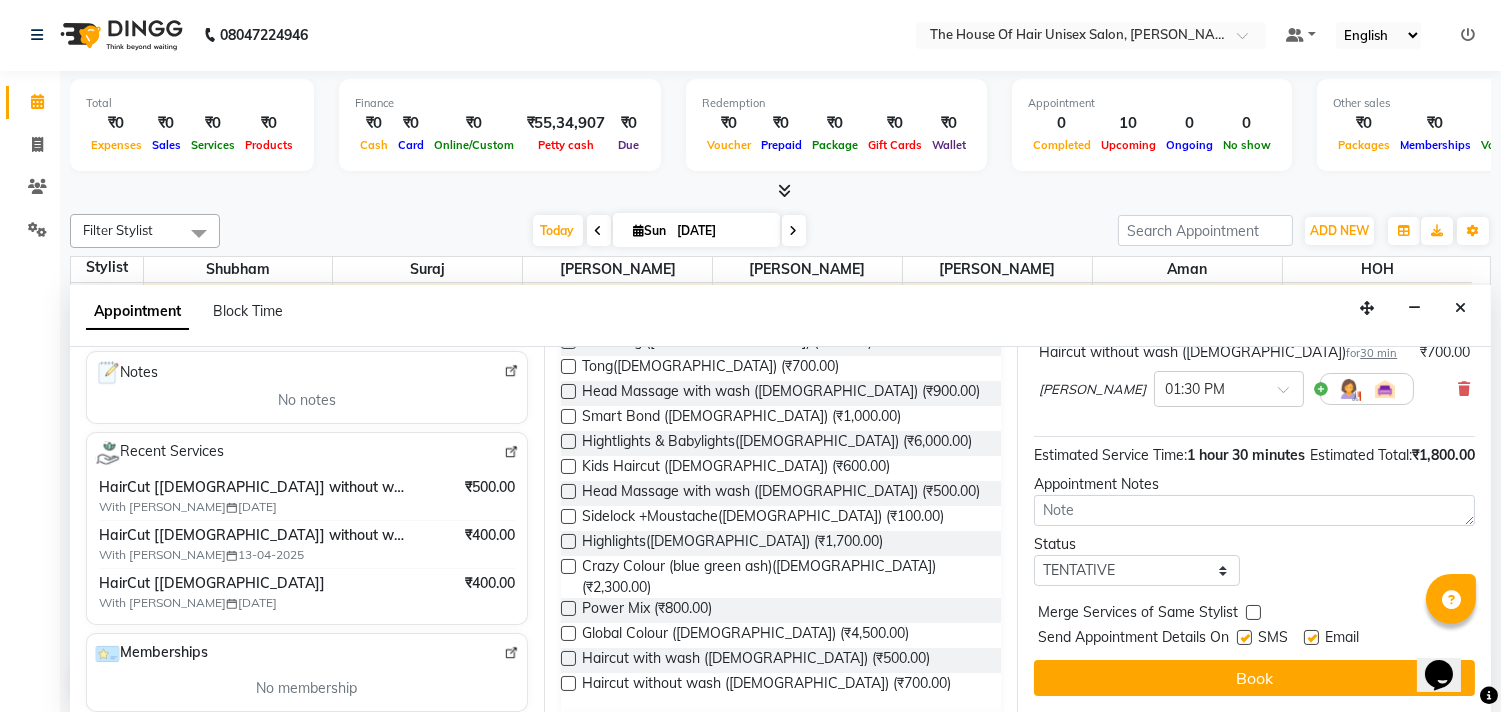 scroll, scrollTop: 363, scrollLeft: 0, axis: vertical 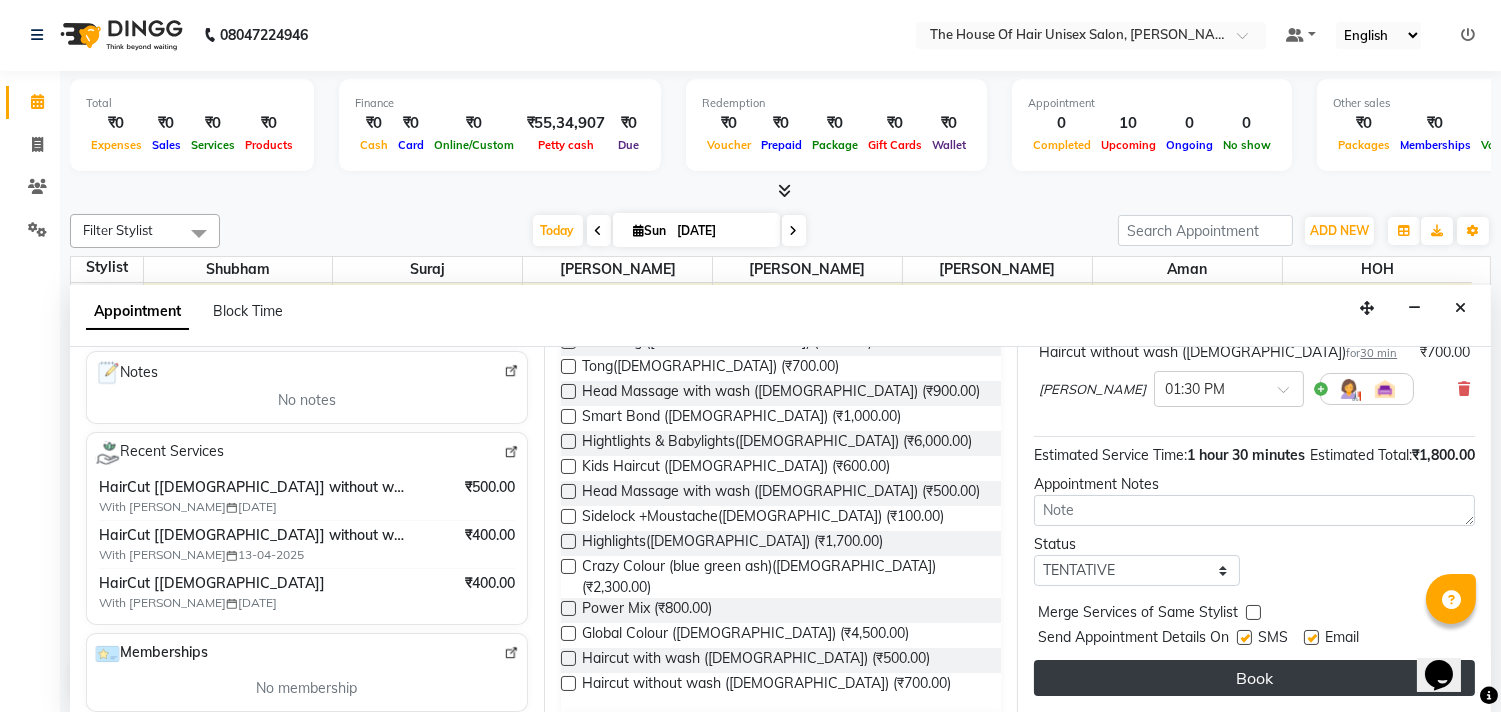 click on "Book" at bounding box center (1254, 678) 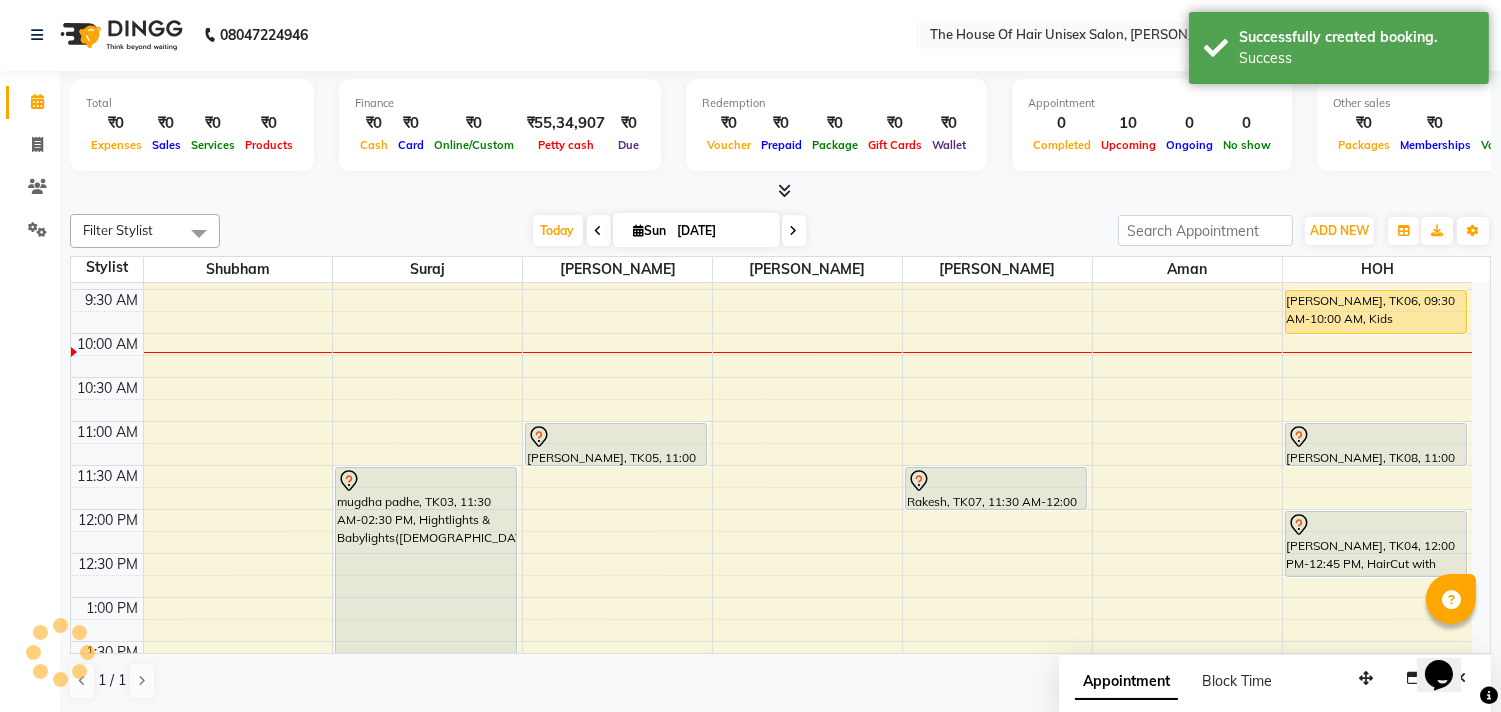 scroll, scrollTop: 0, scrollLeft: 0, axis: both 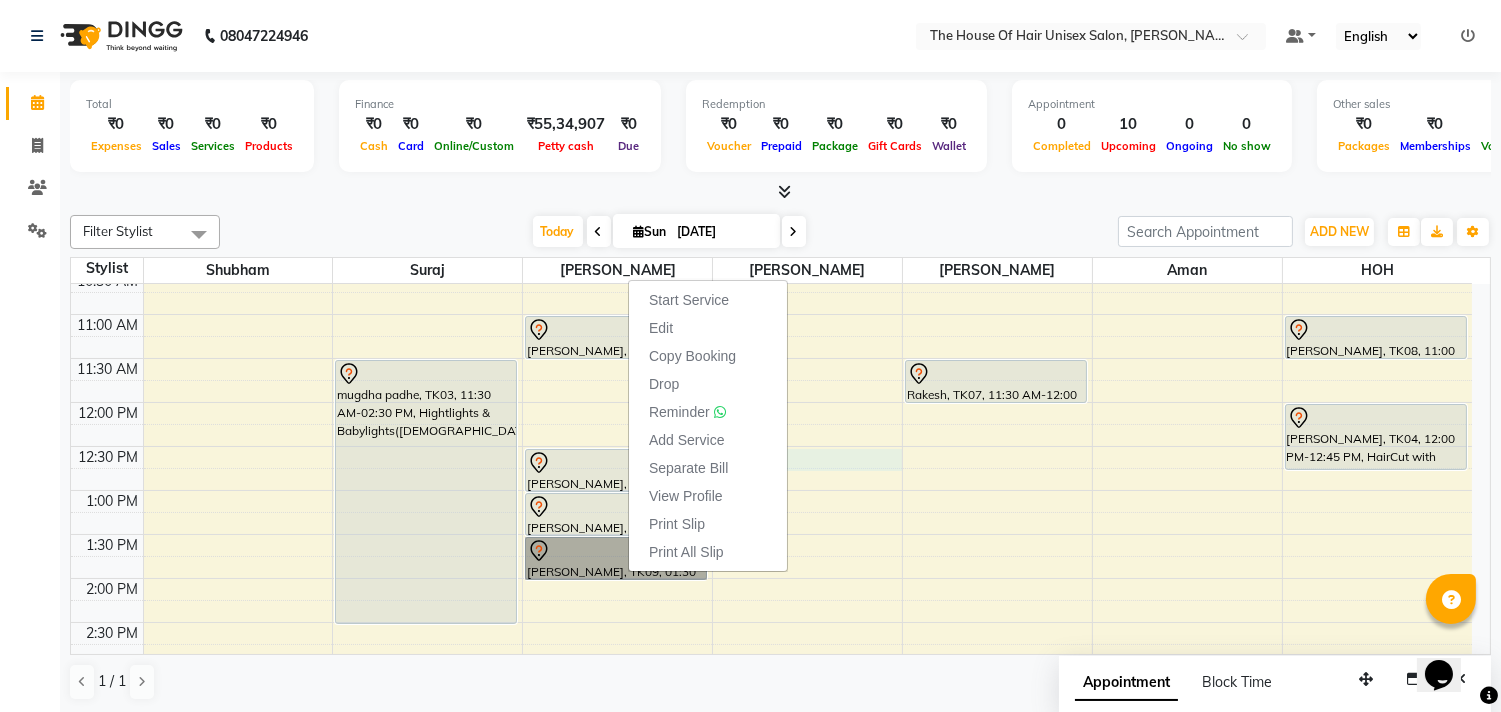 click on "7:00 AM 7:30 AM 8:00 AM 8:30 AM 9:00 AM 9:30 AM 10:00 AM 10:30 AM 11:00 AM 11:30 AM 12:00 PM 12:30 PM 1:00 PM 1:30 PM 2:00 PM 2:30 PM 3:00 PM 3:30 PM 4:00 PM 4:30 PM 5:00 PM 5:30 PM 6:00 PM 6:30 PM 7:00 PM 7:30 PM 8:00 PM 8:30 PM 9:00 PM 9:30 PM             mugdha padhe, TK03, 11:30 AM-02:30 PM, Hightlights & Babylights([DEMOGRAPHIC_DATA])             [PERSON_NAME], TK05, 11:00 AM-11:30 AM, Haircut without wash ([DEMOGRAPHIC_DATA])             [PERSON_NAME], TK09, 12:30 PM-01:00 PM, HairCut [[DEMOGRAPHIC_DATA]] without wash             [PERSON_NAME], TK09, 01:00 PM-01:30 PM, Haircut without wash ([DEMOGRAPHIC_DATA])             [PERSON_NAME], TK09, 01:30 PM-02:00 PM, Haircut without wash ([DEMOGRAPHIC_DATA])             Rakesh, TK07, 11:30 AM-12:00 PM, Kids Haircut([DEMOGRAPHIC_DATA])    [PERSON_NAME], TK06, 09:30 AM-10:00 AM, Kids Haircut([DEMOGRAPHIC_DATA])             [PERSON_NAME], TK08, 11:00 AM-11:30 AM, Kids Haircut([DEMOGRAPHIC_DATA])             [PERSON_NAME], TK04, 12:00 PM-12:45 PM, HairCut with wash ([DEMOGRAPHIC_DATA])                         [PERSON_NAME], TK01, 05:30 PM-06:15 PM, Hair spa ([DEMOGRAPHIC_DATA])" at bounding box center [771, 622] 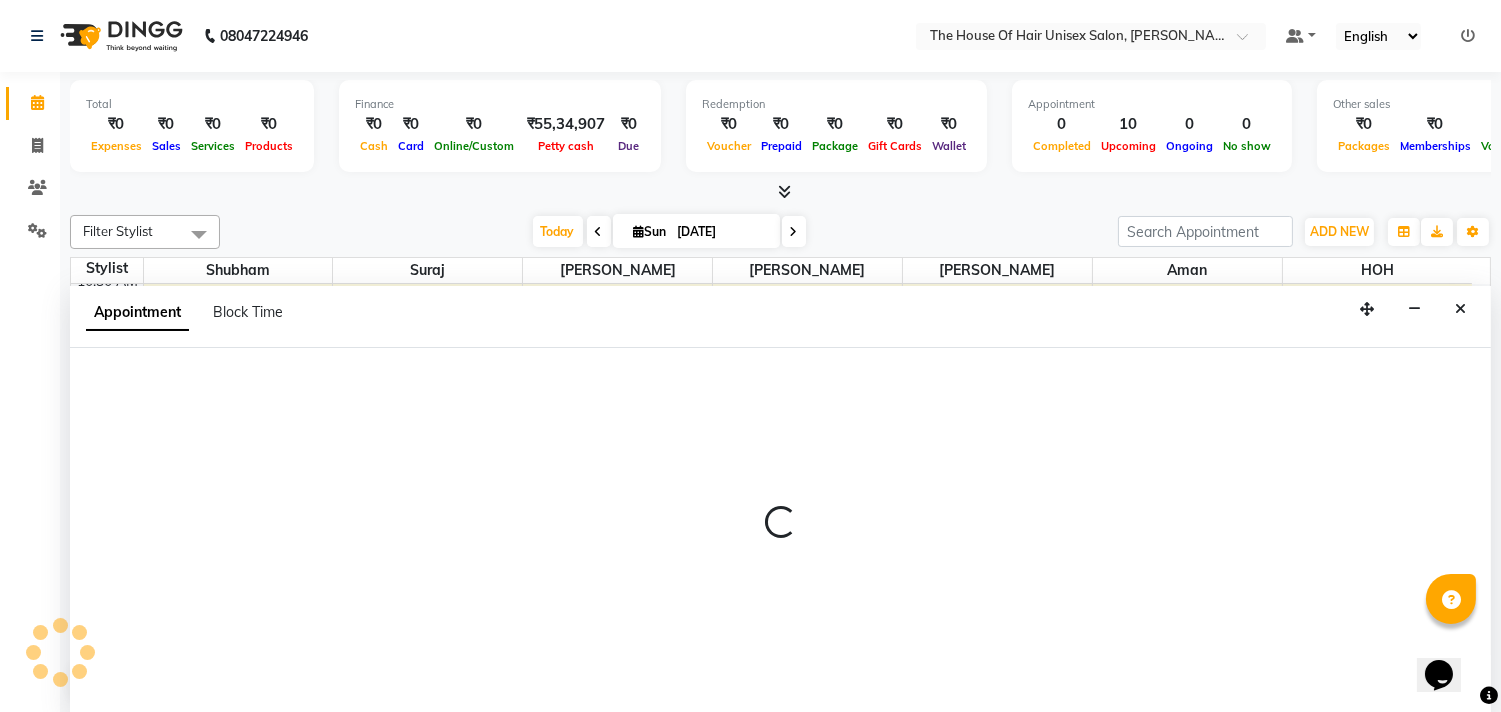 scroll, scrollTop: 1, scrollLeft: 0, axis: vertical 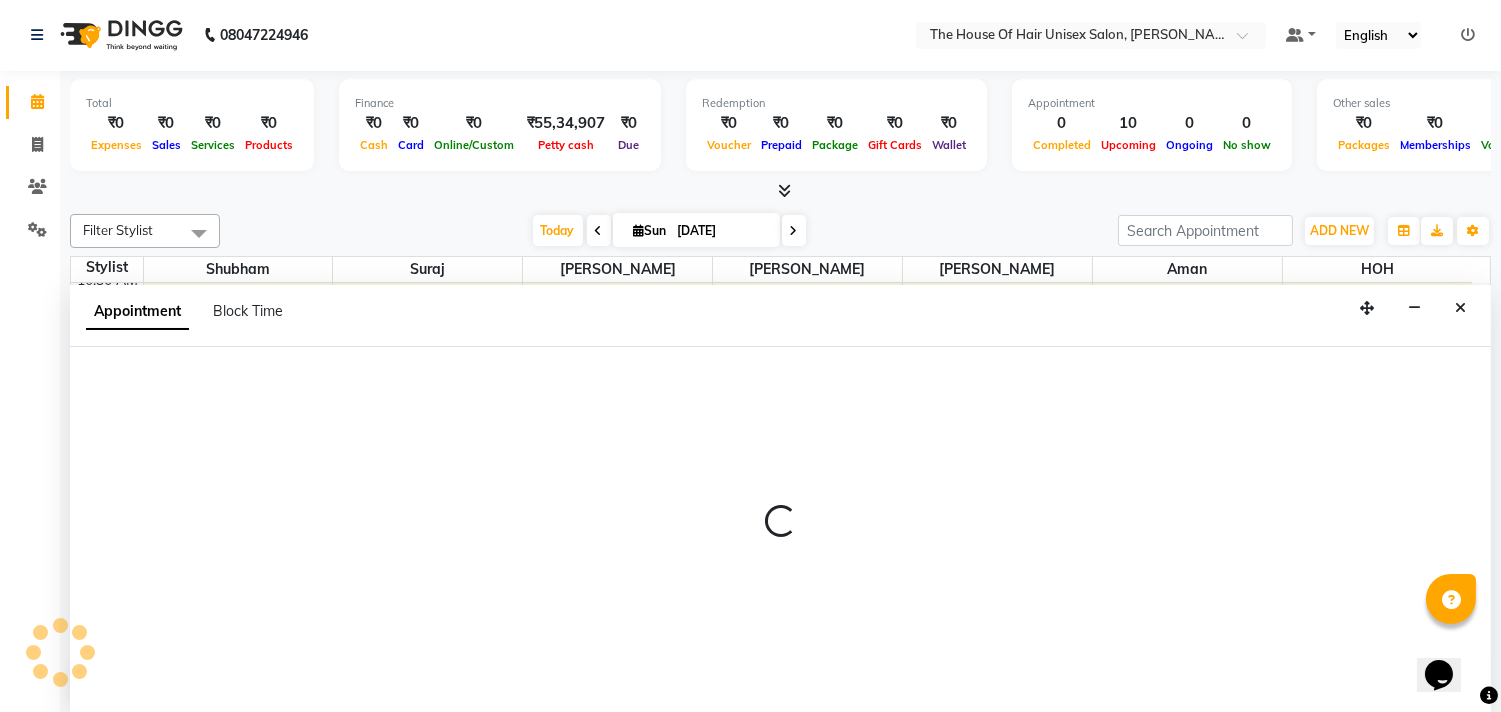 select on "20971" 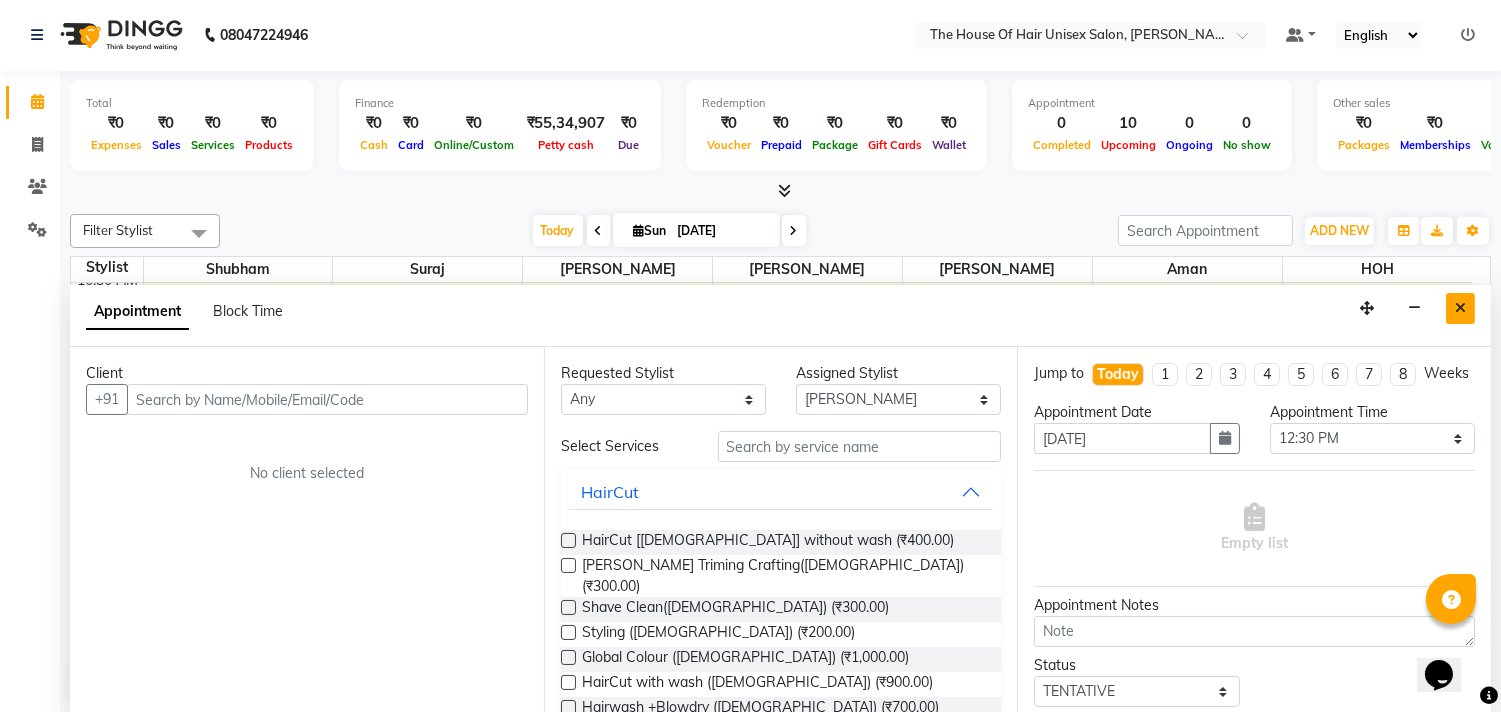 click at bounding box center [1460, 308] 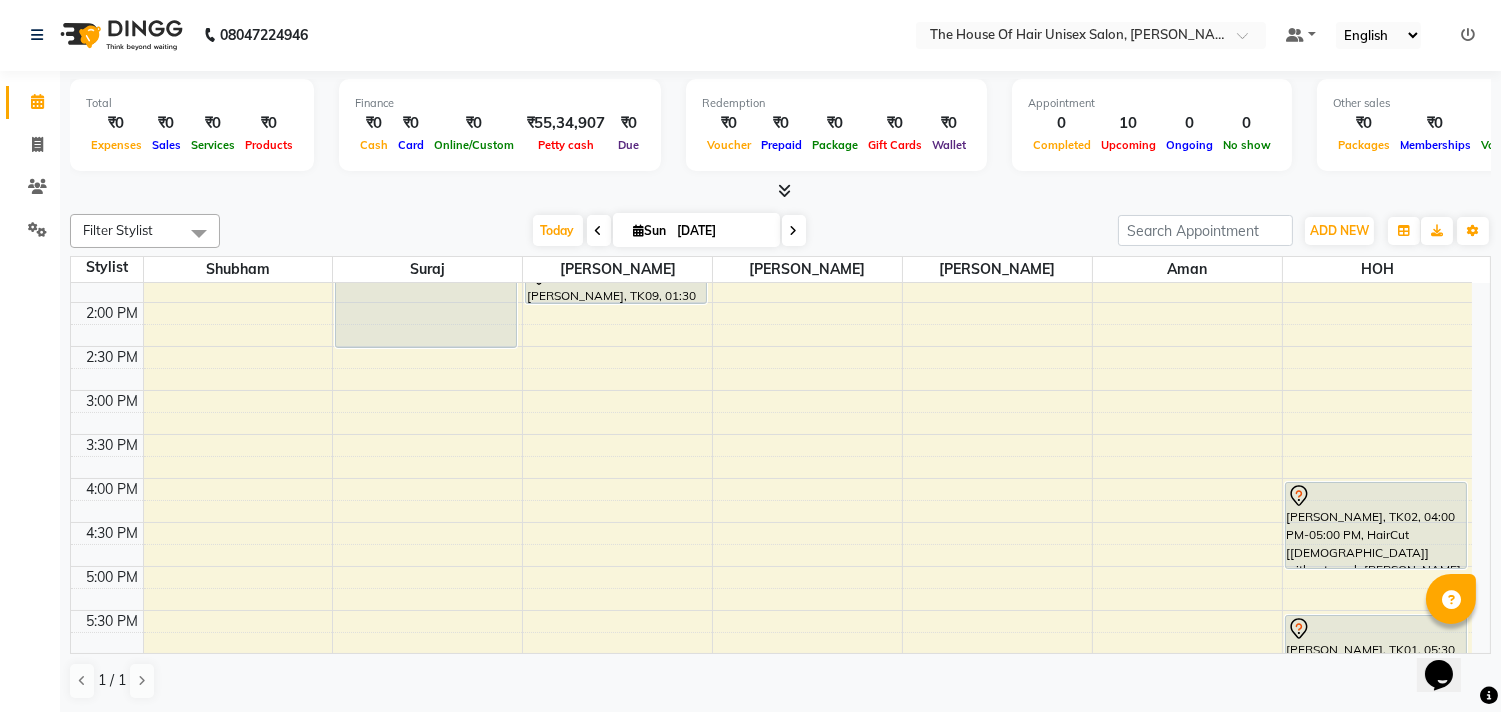 scroll, scrollTop: 631, scrollLeft: 0, axis: vertical 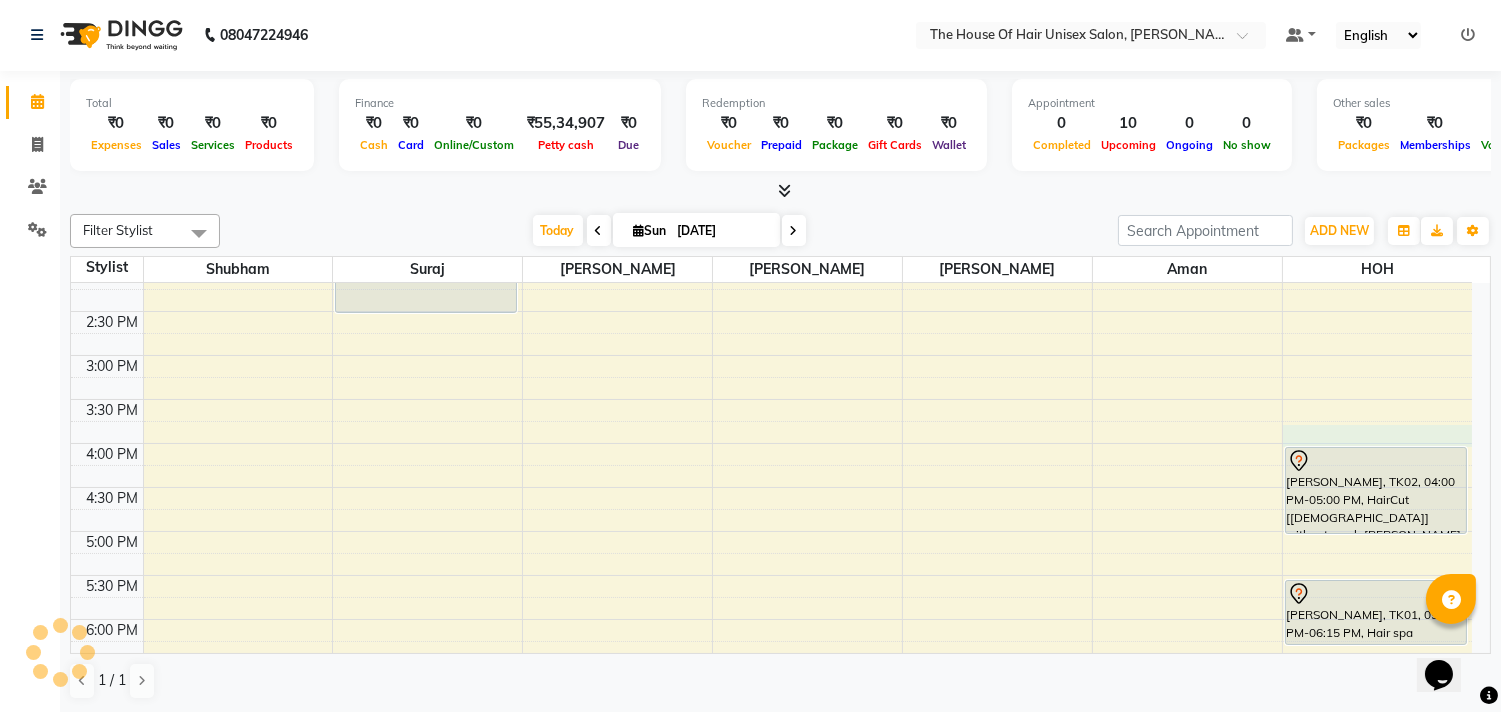 click on "7:00 AM 7:30 AM 8:00 AM 8:30 AM 9:00 AM 9:30 AM 10:00 AM 10:30 AM 11:00 AM 11:30 AM 12:00 PM 12:30 PM 1:00 PM 1:30 PM 2:00 PM 2:30 PM 3:00 PM 3:30 PM 4:00 PM 4:30 PM 5:00 PM 5:30 PM 6:00 PM 6:30 PM 7:00 PM 7:30 PM 8:00 PM 8:30 PM 9:00 PM 9:30 PM             mugdha padhe, TK03, 11:30 AM-02:30 PM, Hightlights & Babylights([DEMOGRAPHIC_DATA])             [PERSON_NAME], TK05, 11:00 AM-11:30 AM, Haircut without wash ([DEMOGRAPHIC_DATA])             [PERSON_NAME], TK09, 12:30 PM-01:00 PM, HairCut [[DEMOGRAPHIC_DATA]] without wash             [PERSON_NAME], TK09, 01:00 PM-01:30 PM, Haircut without wash ([DEMOGRAPHIC_DATA])             [PERSON_NAME], TK09, 01:30 PM-02:00 PM, Haircut without wash ([DEMOGRAPHIC_DATA])             Rakesh, TK07, 11:30 AM-12:00 PM, Kids Haircut([DEMOGRAPHIC_DATA])    [PERSON_NAME], TK06, 09:30 AM-10:00 AM, Kids Haircut([DEMOGRAPHIC_DATA])             [PERSON_NAME], TK08, 11:00 AM-11:30 AM, Kids Haircut([DEMOGRAPHIC_DATA])             [PERSON_NAME], TK04, 12:00 PM-12:45 PM, HairCut with wash ([DEMOGRAPHIC_DATA])                         [PERSON_NAME], TK01, 05:30 PM-06:15 PM, Hair spa ([DEMOGRAPHIC_DATA])" at bounding box center (771, 311) 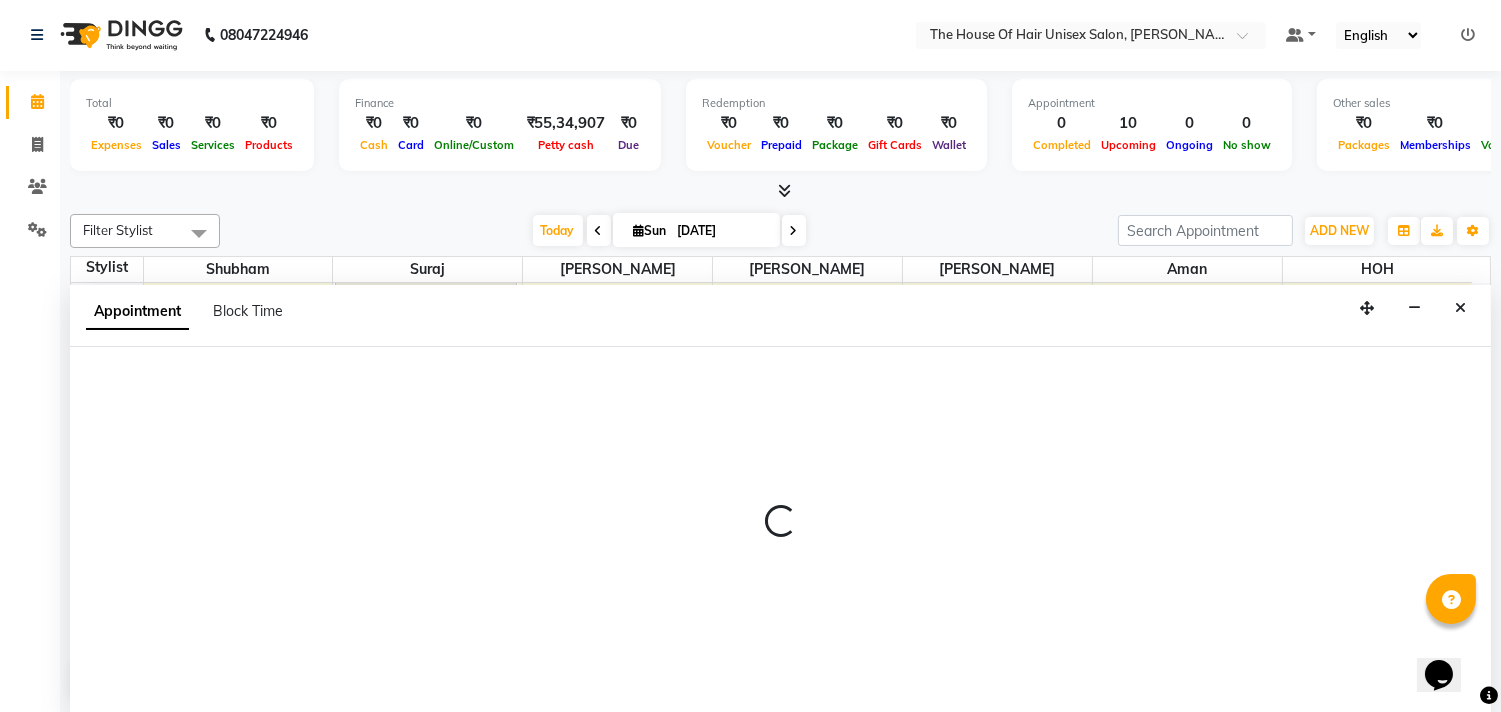 select on "85989" 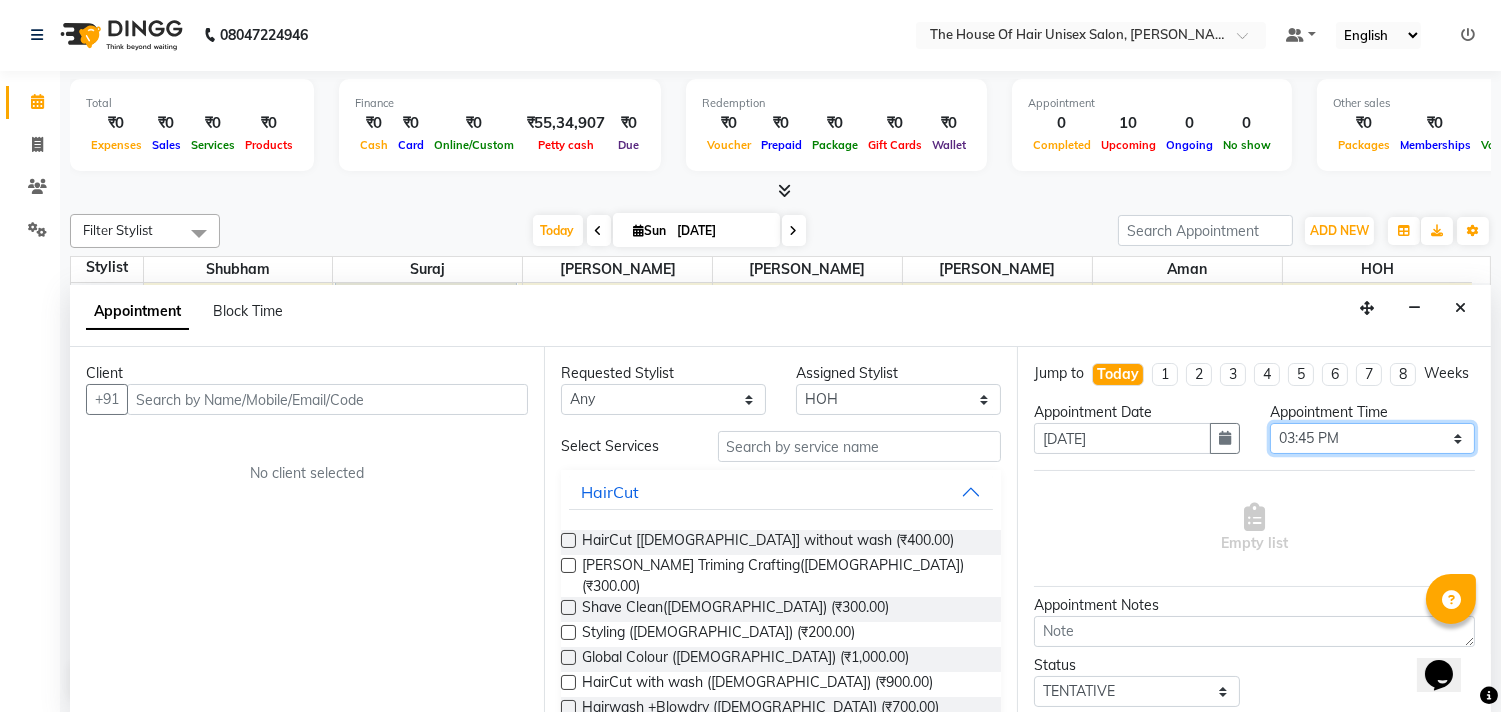 click on "Select 08:00 AM 08:15 AM 08:30 AM 08:45 AM 09:00 AM 09:15 AM 09:30 AM 09:45 AM 10:00 AM 10:15 AM 10:30 AM 10:45 AM 11:00 AM 11:15 AM 11:30 AM 11:45 AM 12:00 PM 12:15 PM 12:30 PM 12:45 PM 01:00 PM 01:15 PM 01:30 PM 01:45 PM 02:00 PM 02:15 PM 02:30 PM 02:45 PM 03:00 PM 03:15 PM 03:30 PM 03:45 PM 04:00 PM 04:15 PM 04:30 PM 04:45 PM 05:00 PM 05:15 PM 05:30 PM 05:45 PM 06:00 PM 06:15 PM 06:30 PM 06:45 PM 07:00 PM 07:15 PM 07:30 PM 07:45 PM 08:00 PM 08:15 PM 08:30 PM 08:45 PM 09:00 PM 09:15 PM 09:30 PM" at bounding box center [1372, 438] 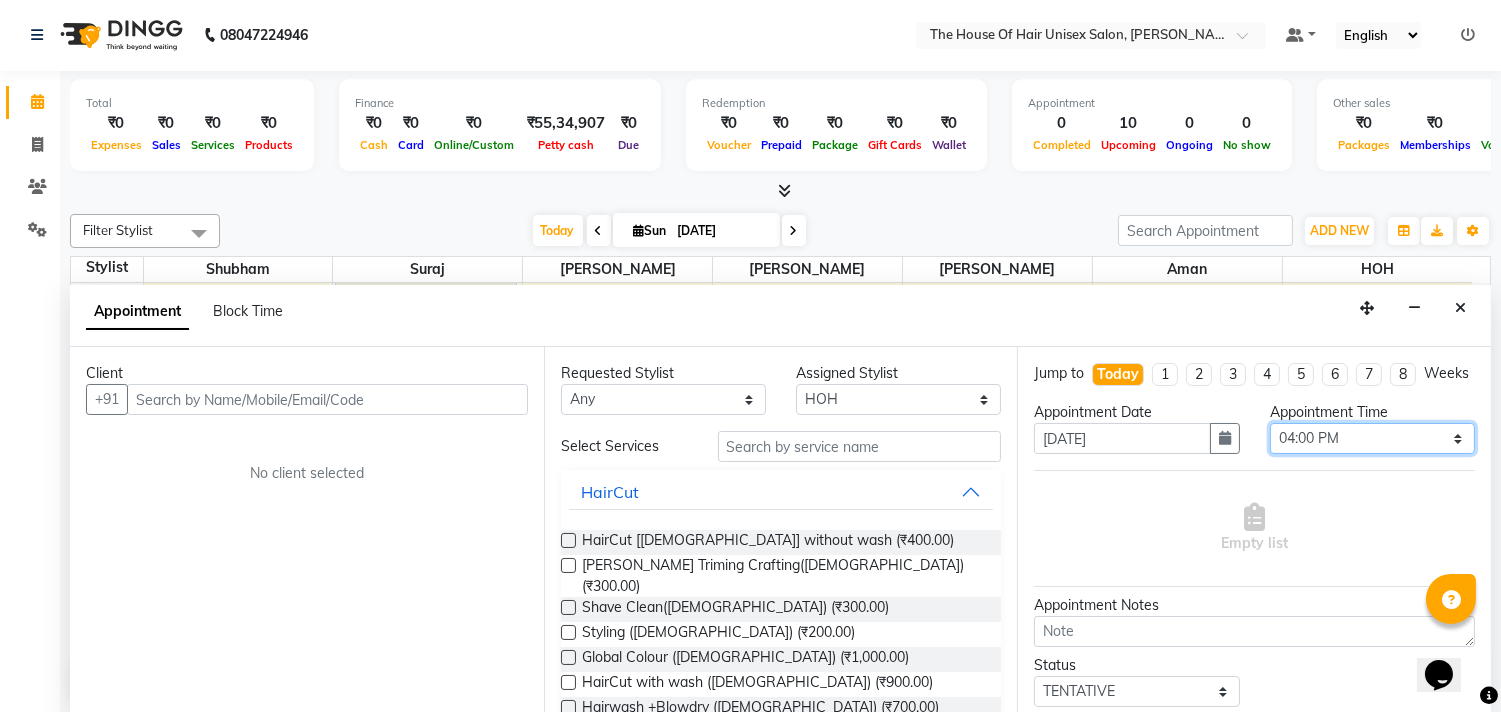 click on "Select 08:00 AM 08:15 AM 08:30 AM 08:45 AM 09:00 AM 09:15 AM 09:30 AM 09:45 AM 10:00 AM 10:15 AM 10:30 AM 10:45 AM 11:00 AM 11:15 AM 11:30 AM 11:45 AM 12:00 PM 12:15 PM 12:30 PM 12:45 PM 01:00 PM 01:15 PM 01:30 PM 01:45 PM 02:00 PM 02:15 PM 02:30 PM 02:45 PM 03:00 PM 03:15 PM 03:30 PM 03:45 PM 04:00 PM 04:15 PM 04:30 PM 04:45 PM 05:00 PM 05:15 PM 05:30 PM 05:45 PM 06:00 PM 06:15 PM 06:30 PM 06:45 PM 07:00 PM 07:15 PM 07:30 PM 07:45 PM 08:00 PM 08:15 PM 08:30 PM 08:45 PM 09:00 PM 09:15 PM 09:30 PM" at bounding box center (1372, 438) 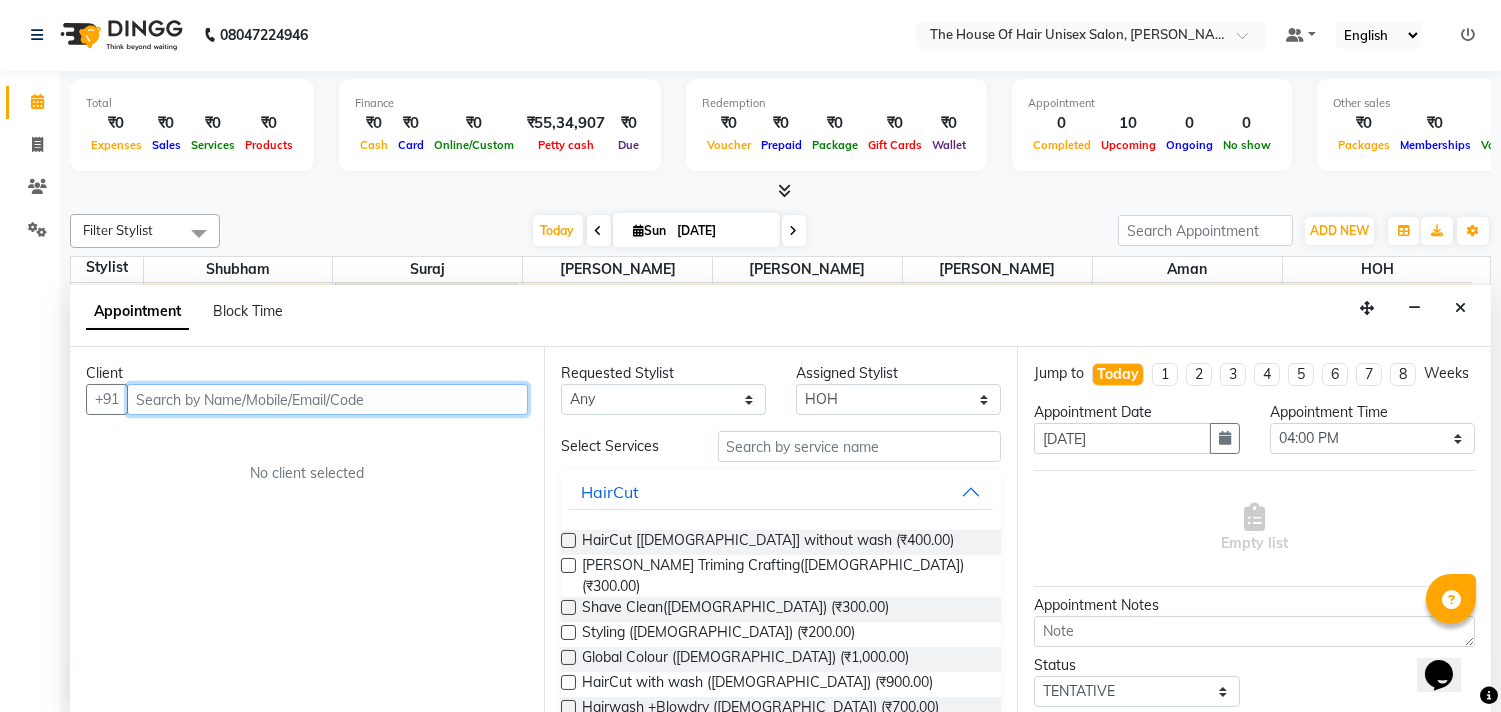 click at bounding box center [327, 399] 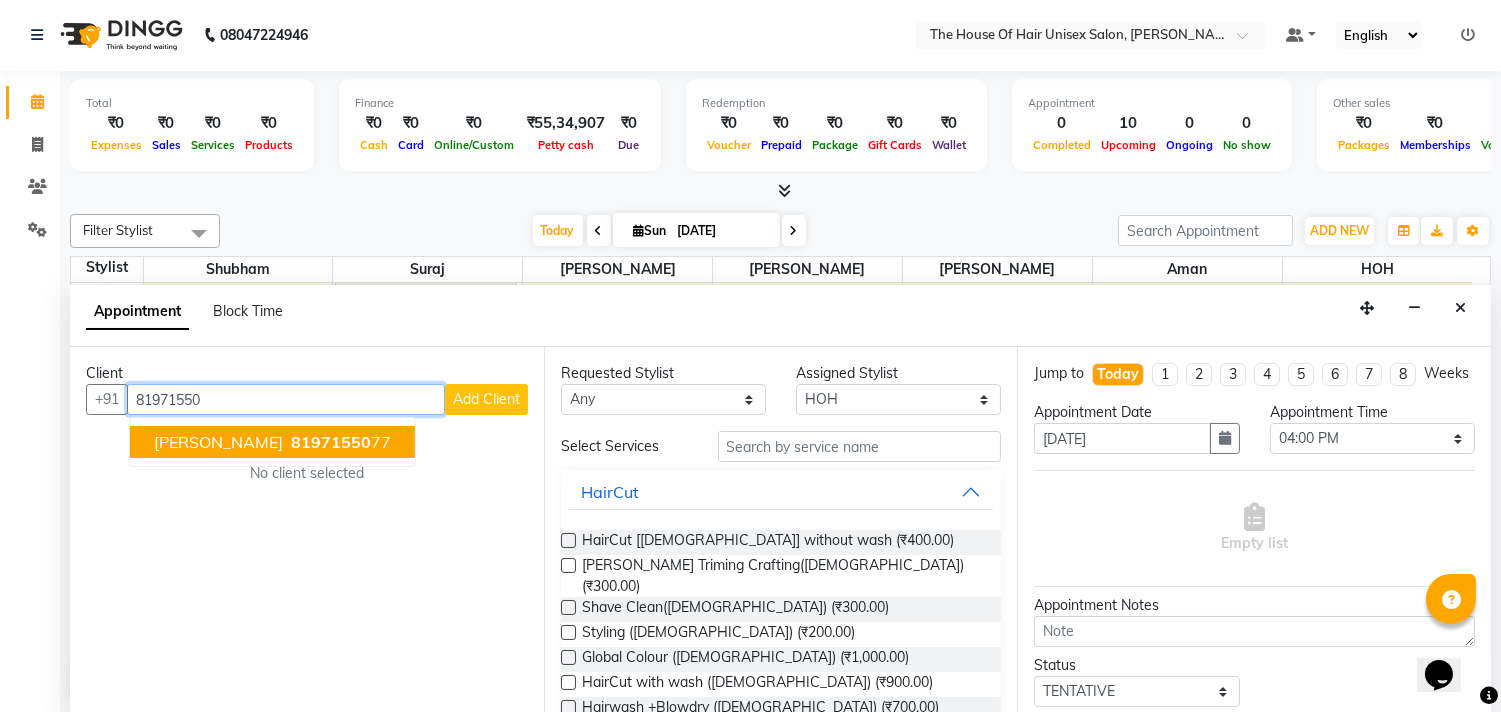 click on "81971550" at bounding box center [331, 442] 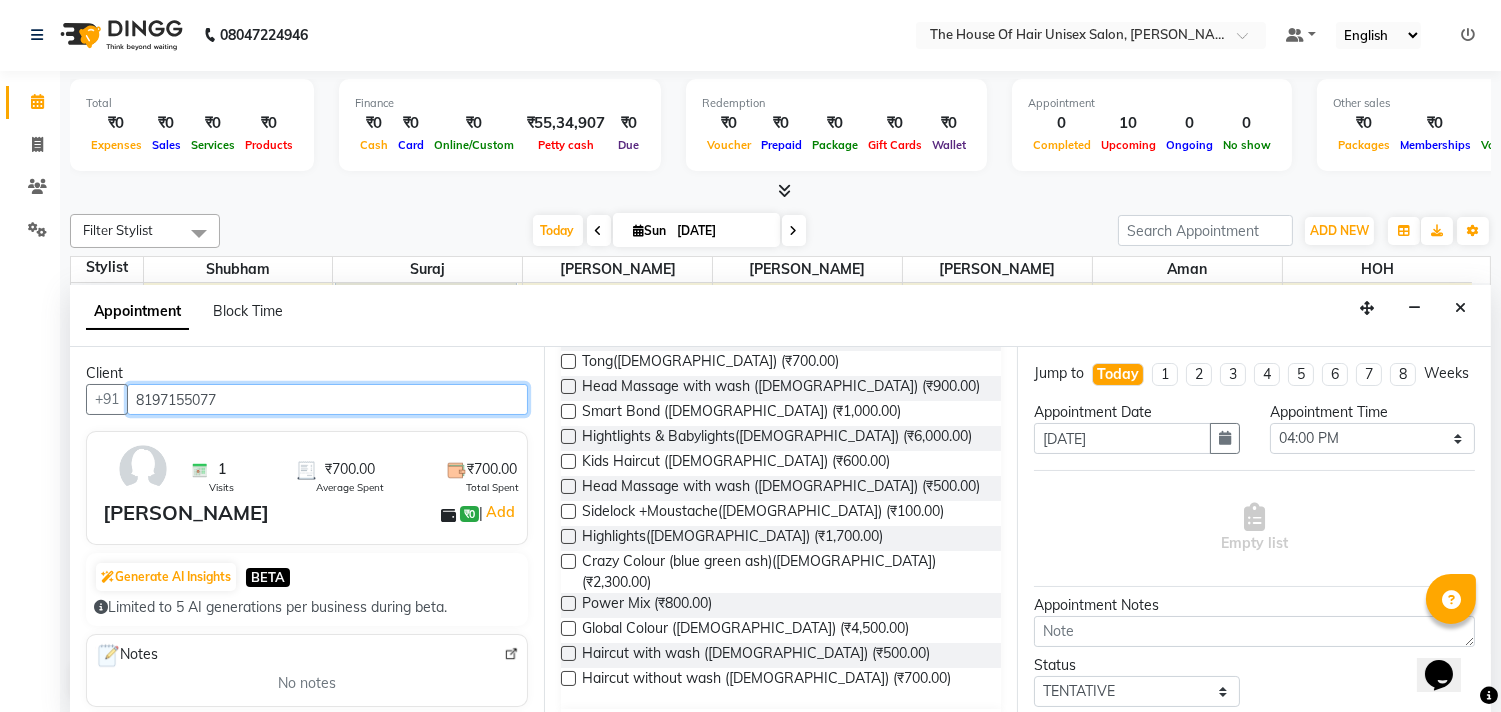 scroll, scrollTop: 756, scrollLeft: 0, axis: vertical 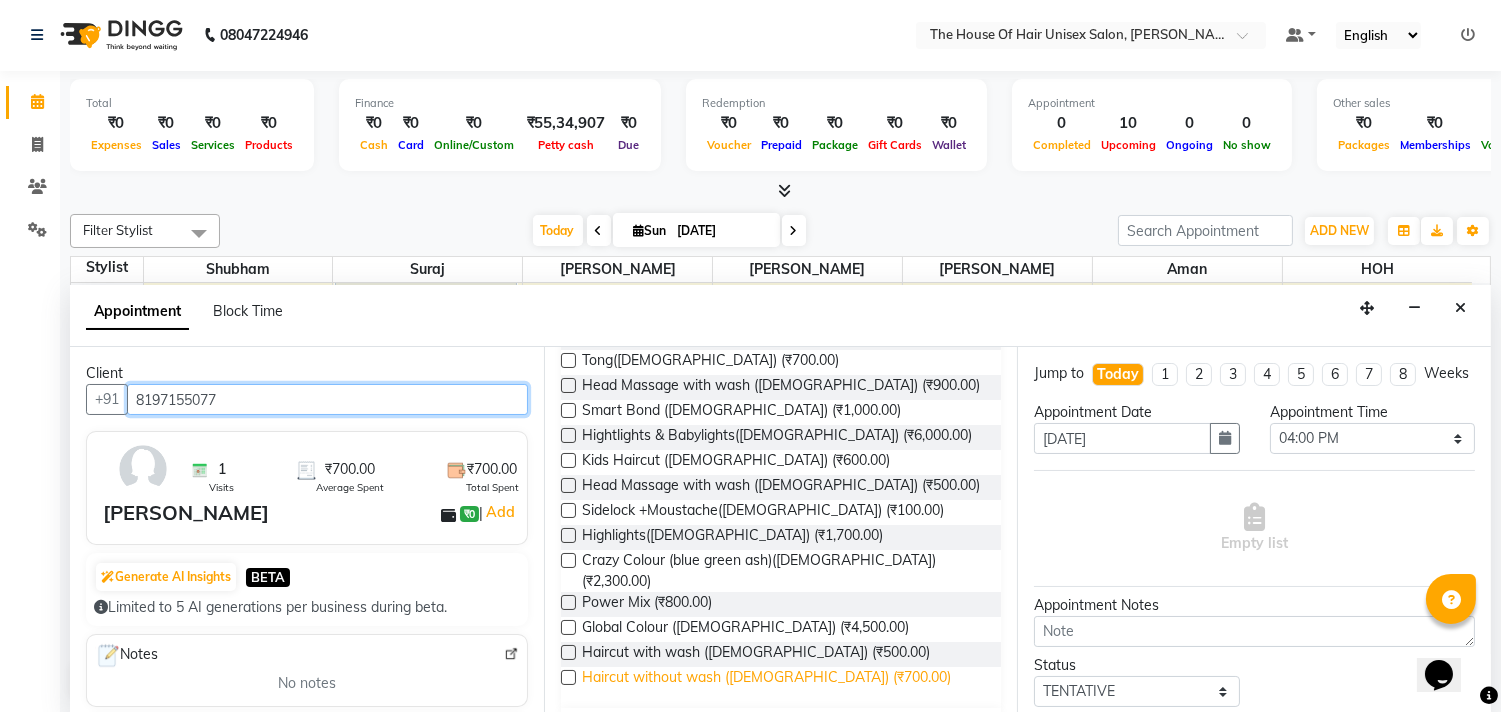 type on "8197155077" 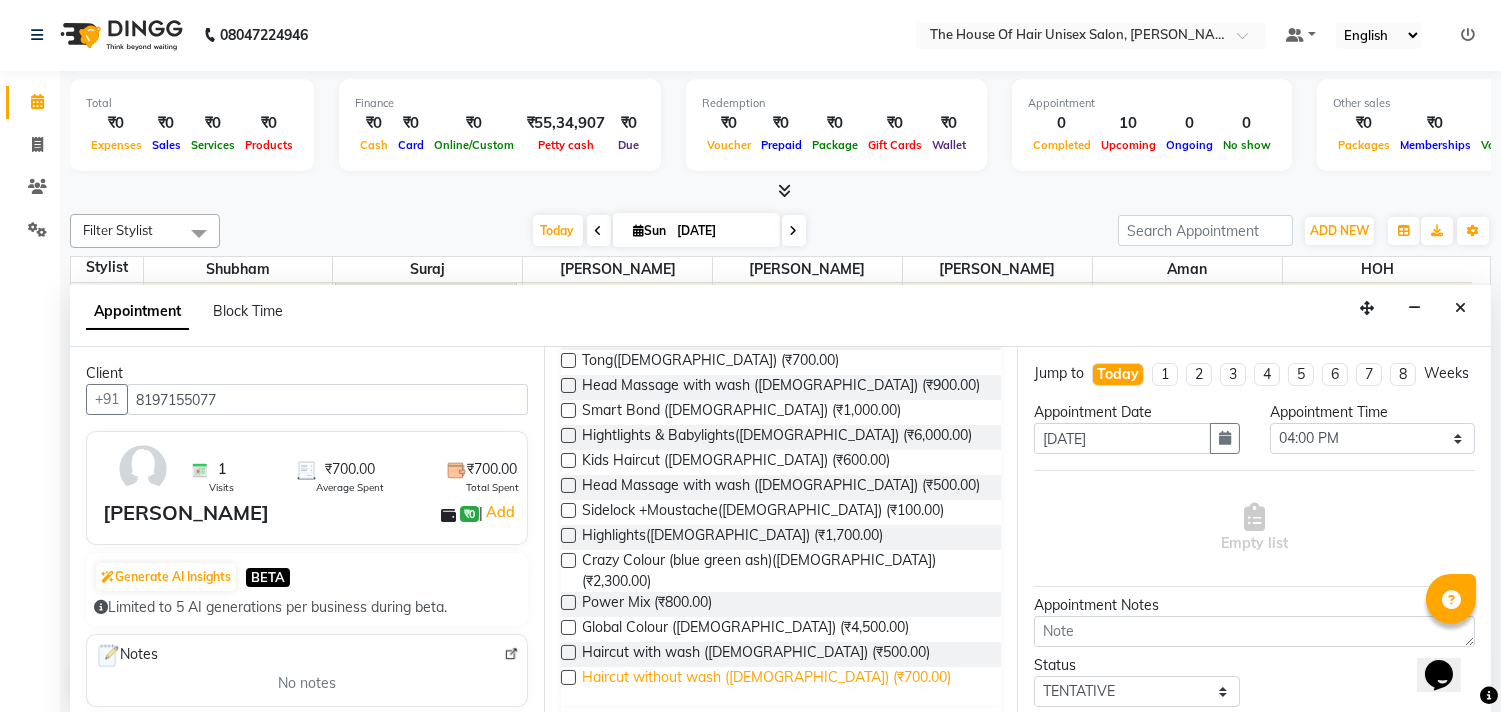 click on "Haircut without wash ([DEMOGRAPHIC_DATA]) (₹700.00)" at bounding box center [766, 679] 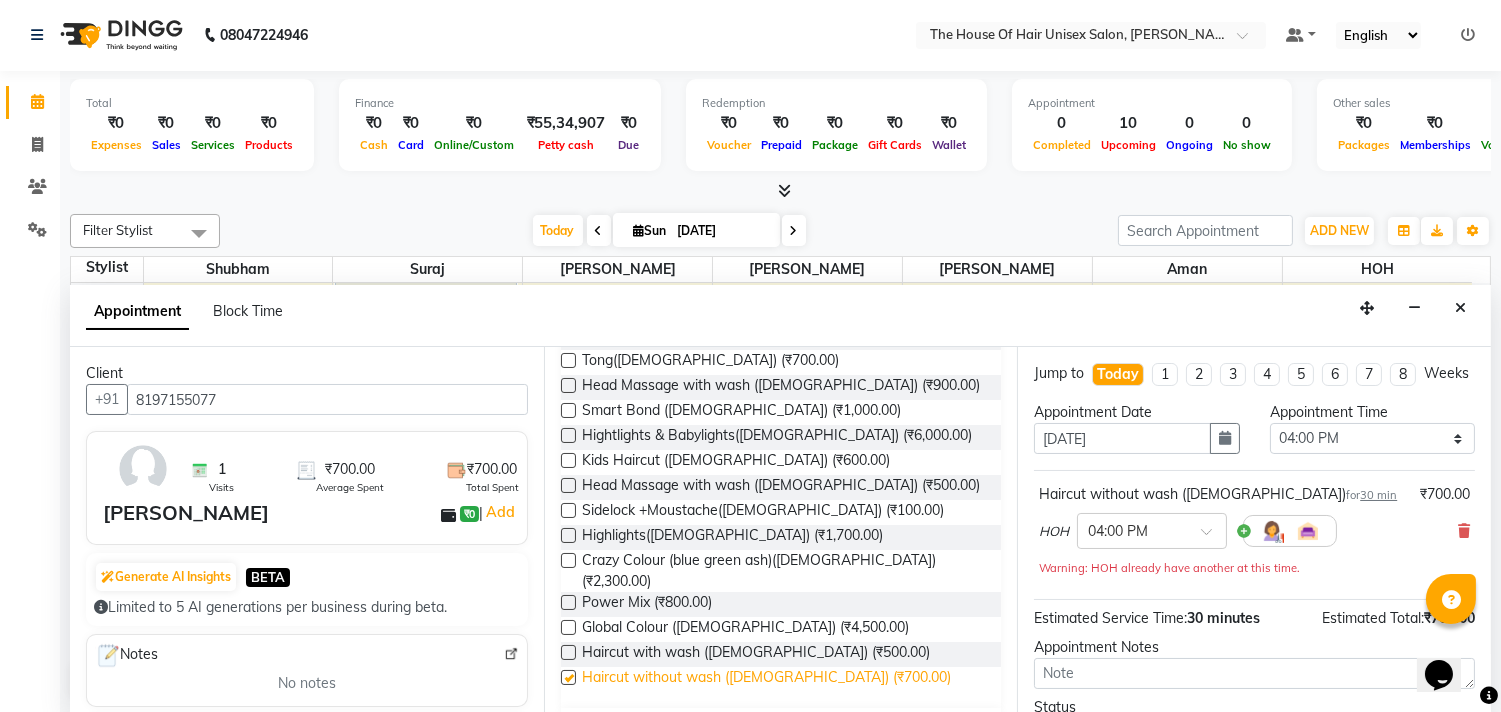 checkbox on "false" 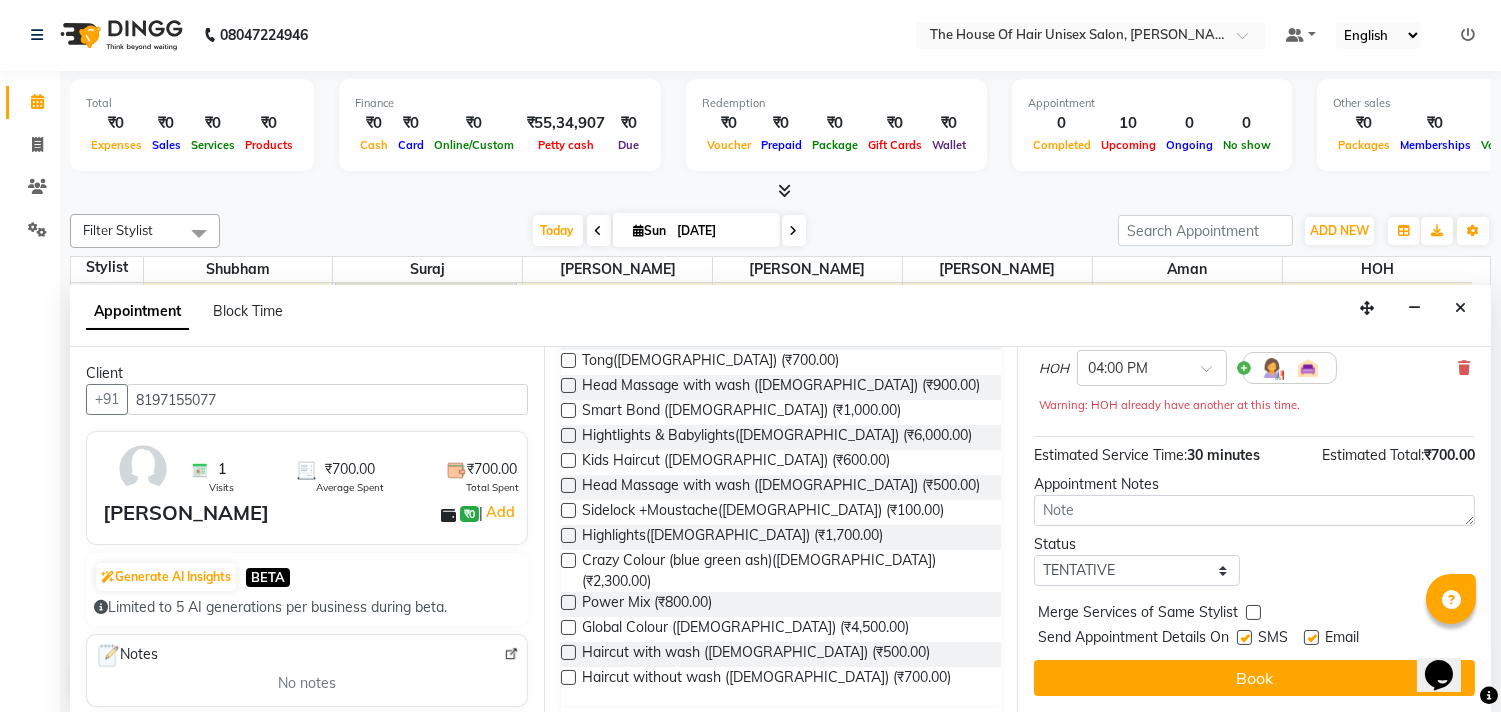 scroll, scrollTop: 181, scrollLeft: 0, axis: vertical 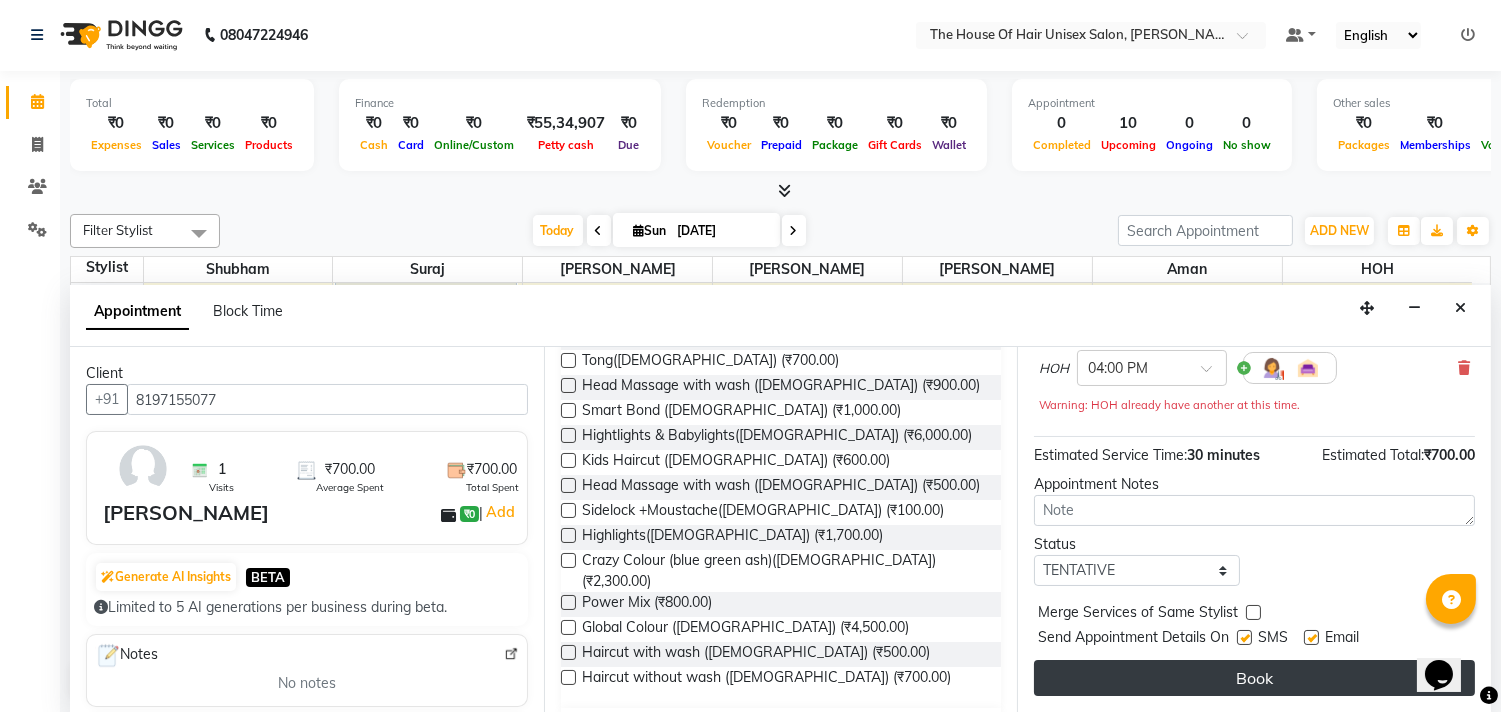click on "Book" at bounding box center [1254, 678] 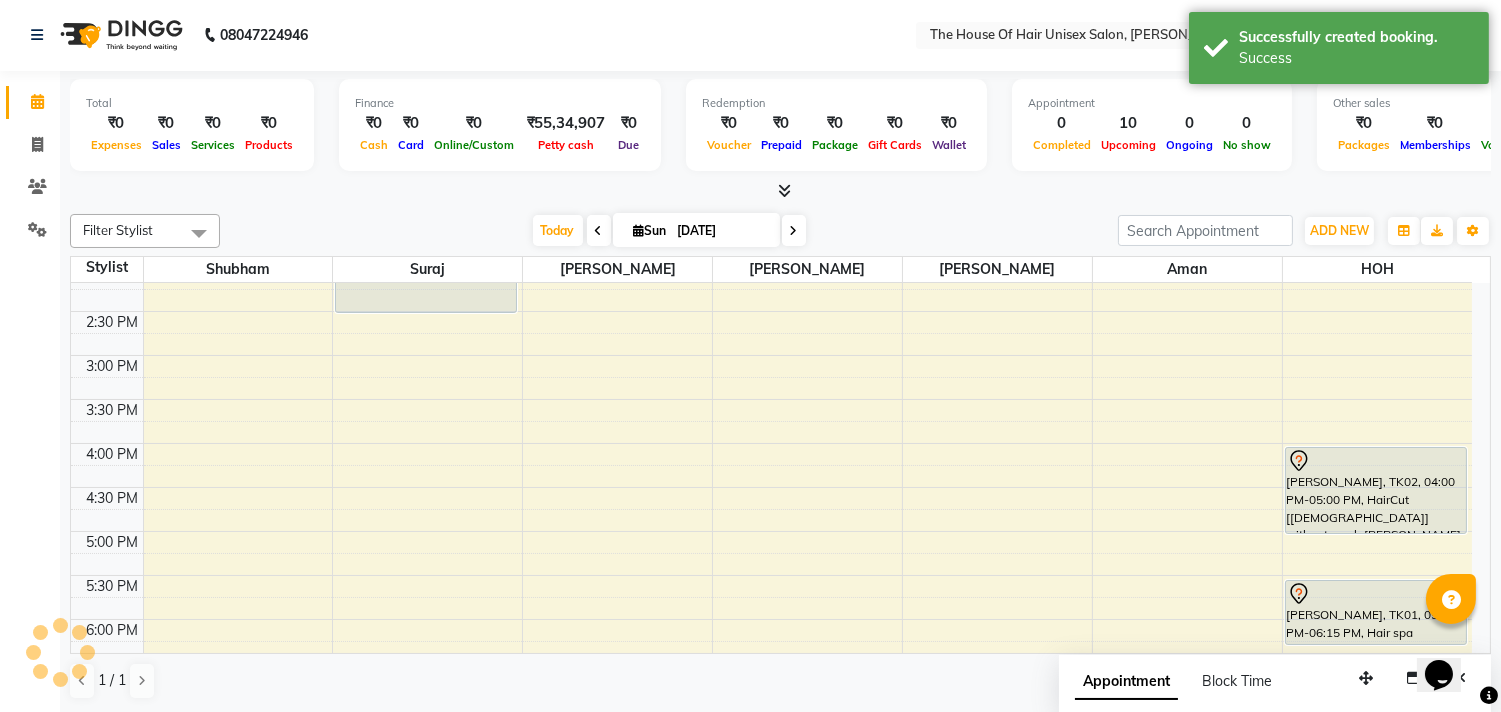 scroll, scrollTop: 0, scrollLeft: 0, axis: both 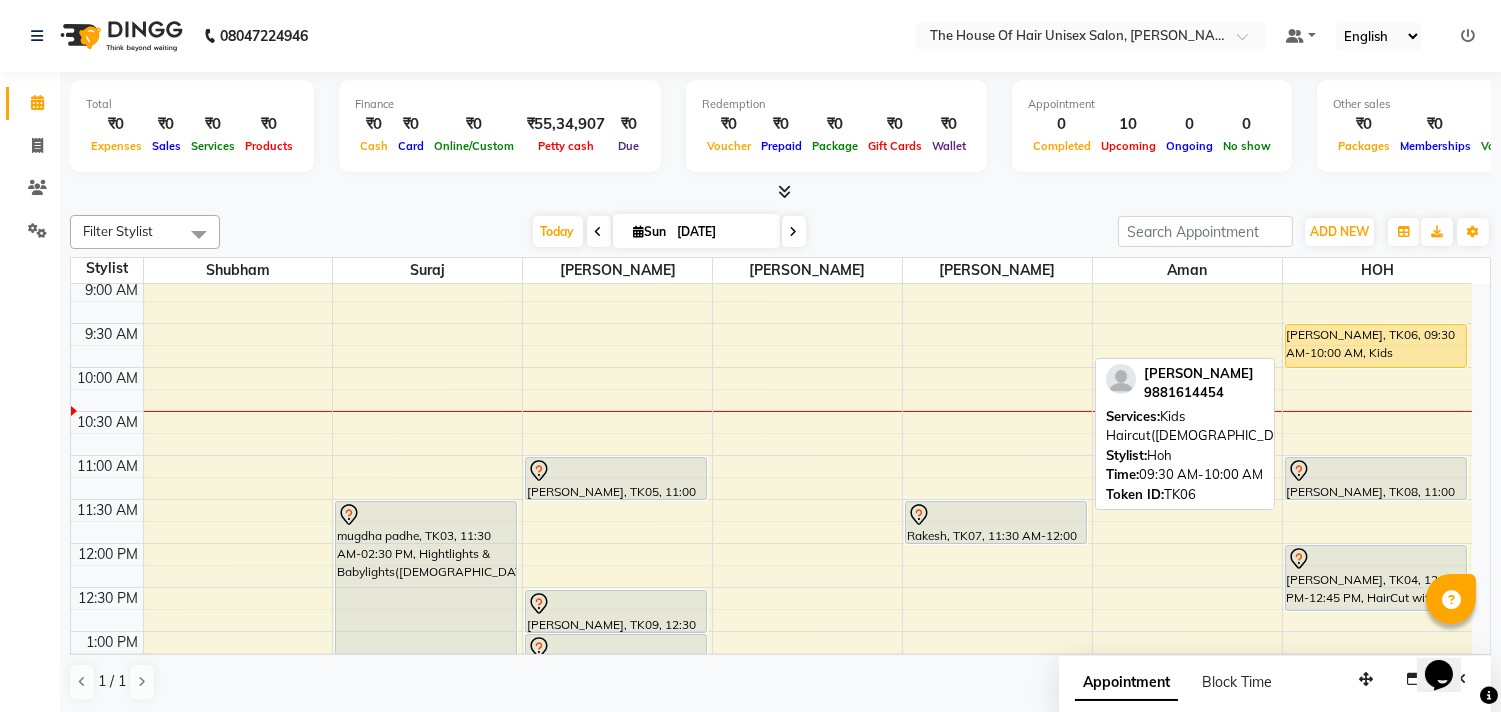 click on "[PERSON_NAME], TK06, 09:30 AM-10:00 AM, Kids Haircut([DEMOGRAPHIC_DATA])" at bounding box center (1376, 346) 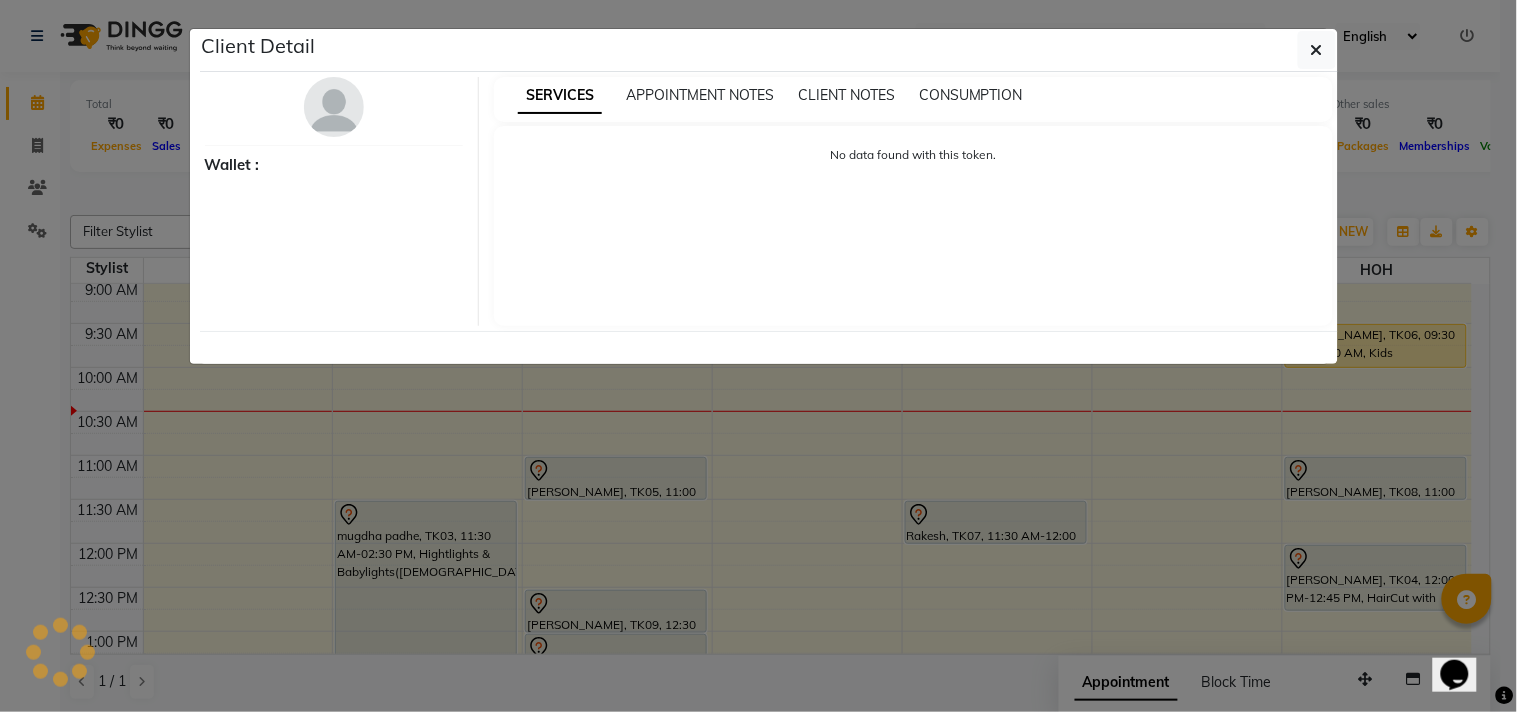 select on "1" 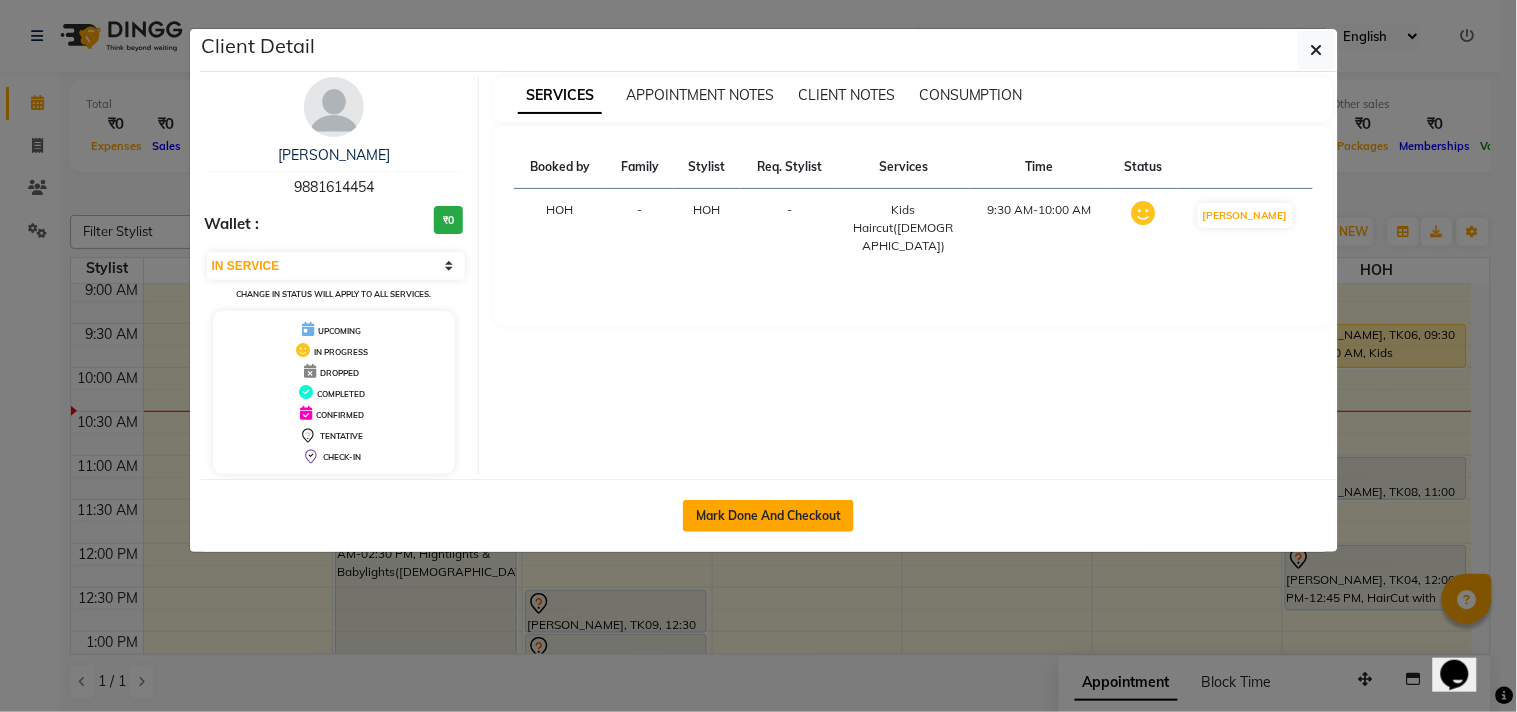 click on "Mark Done And Checkout" 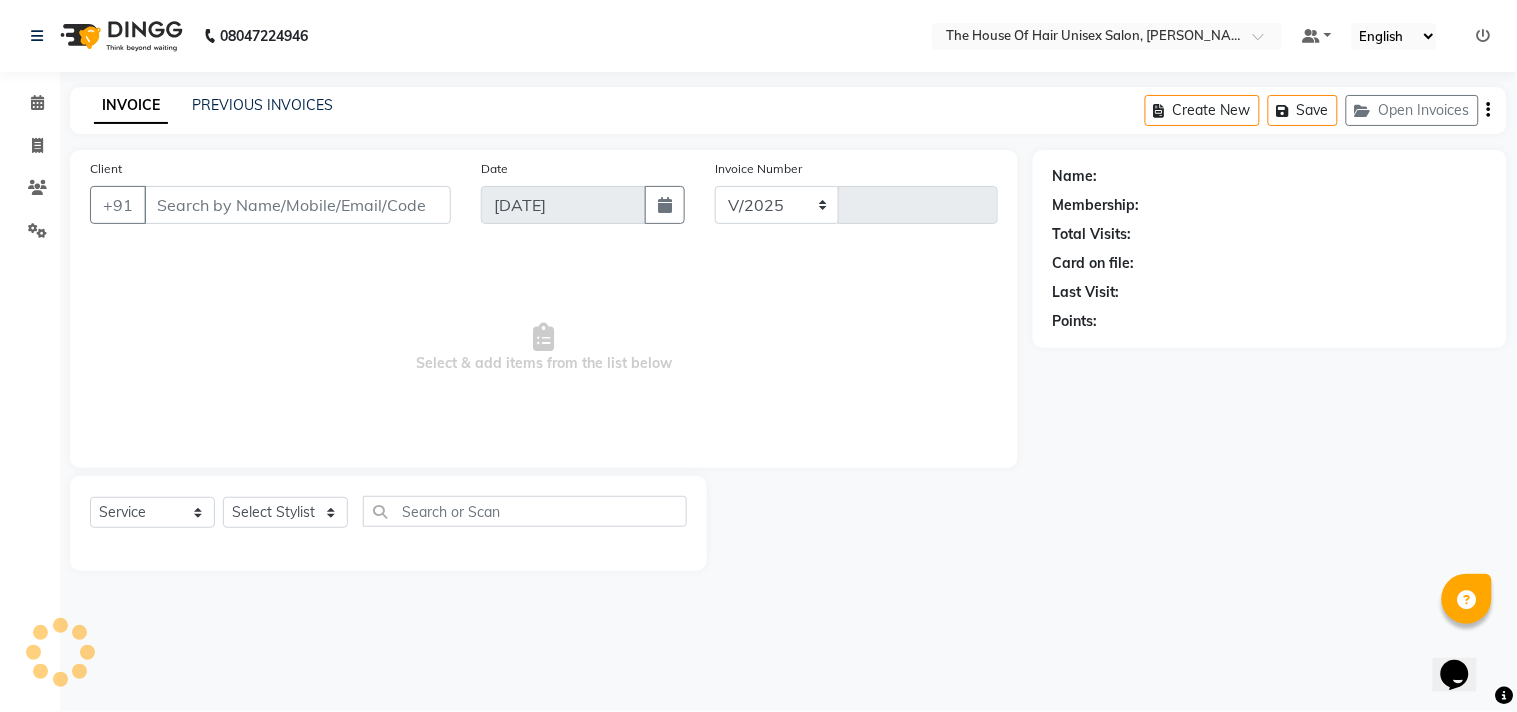 select on "598" 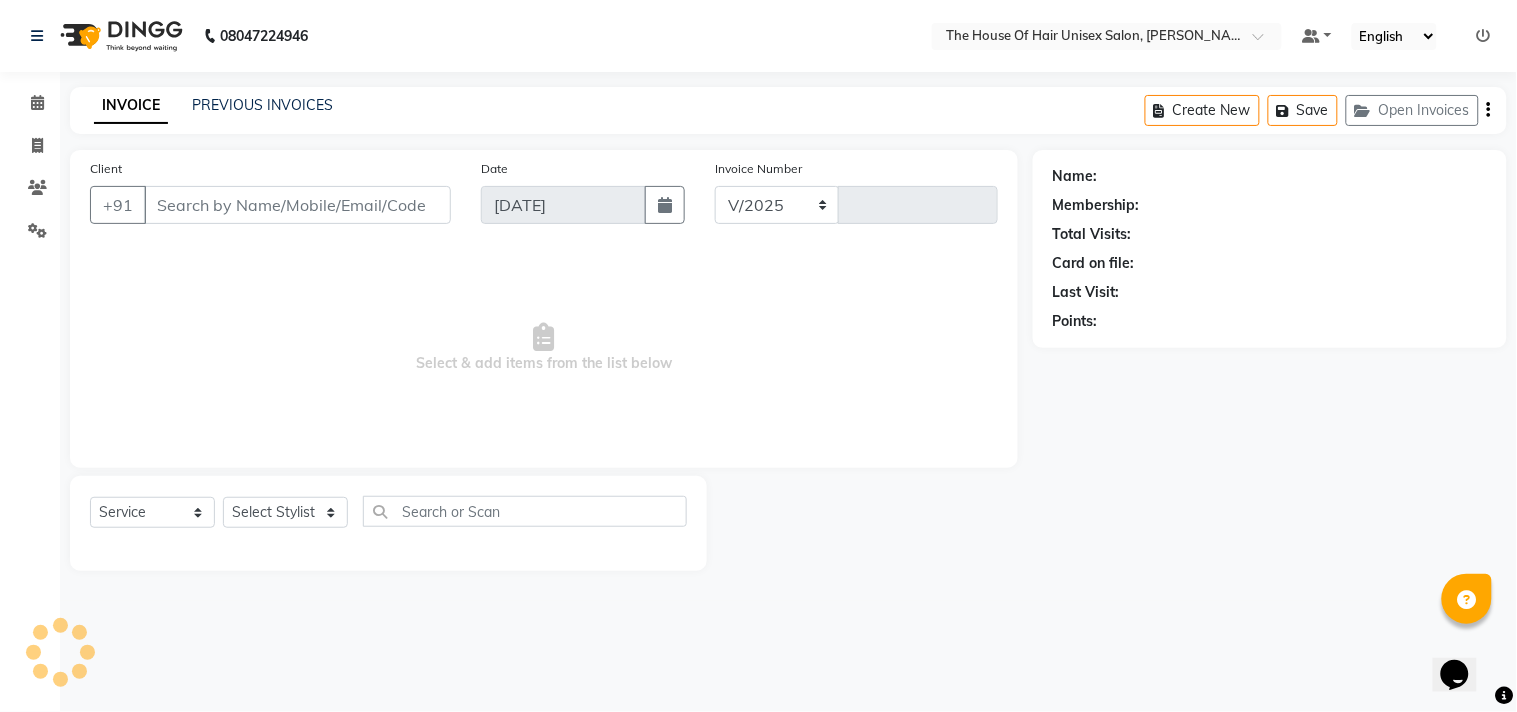 type on "1769" 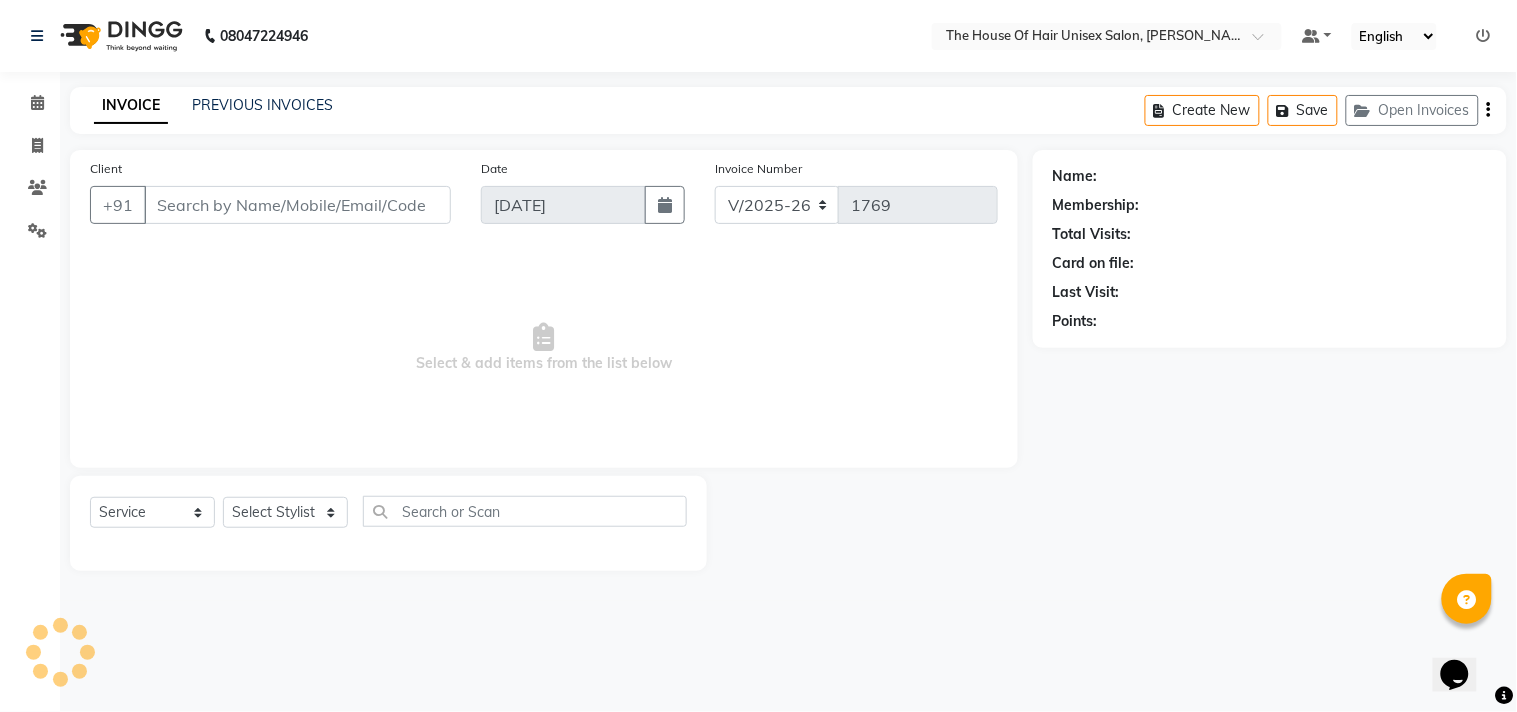 type on "9881614454" 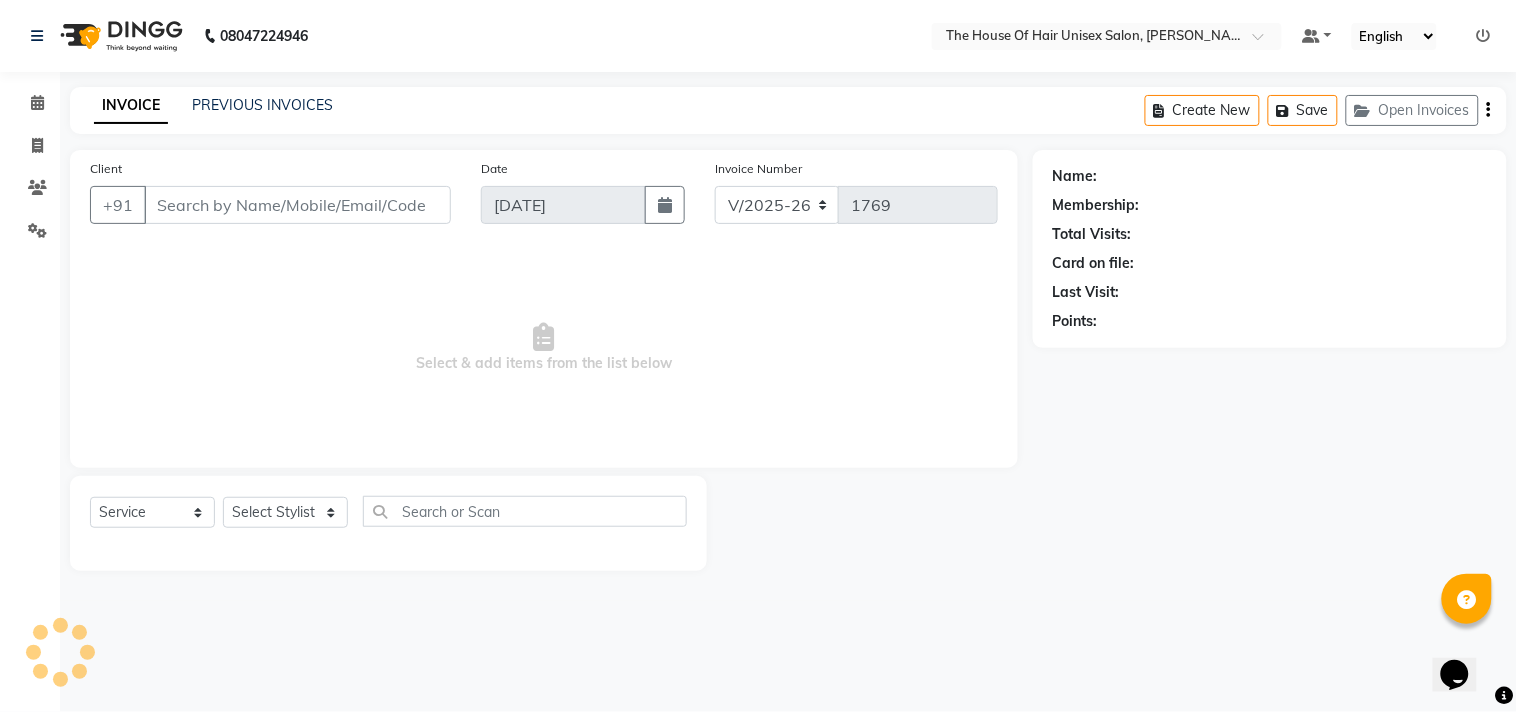select on "85989" 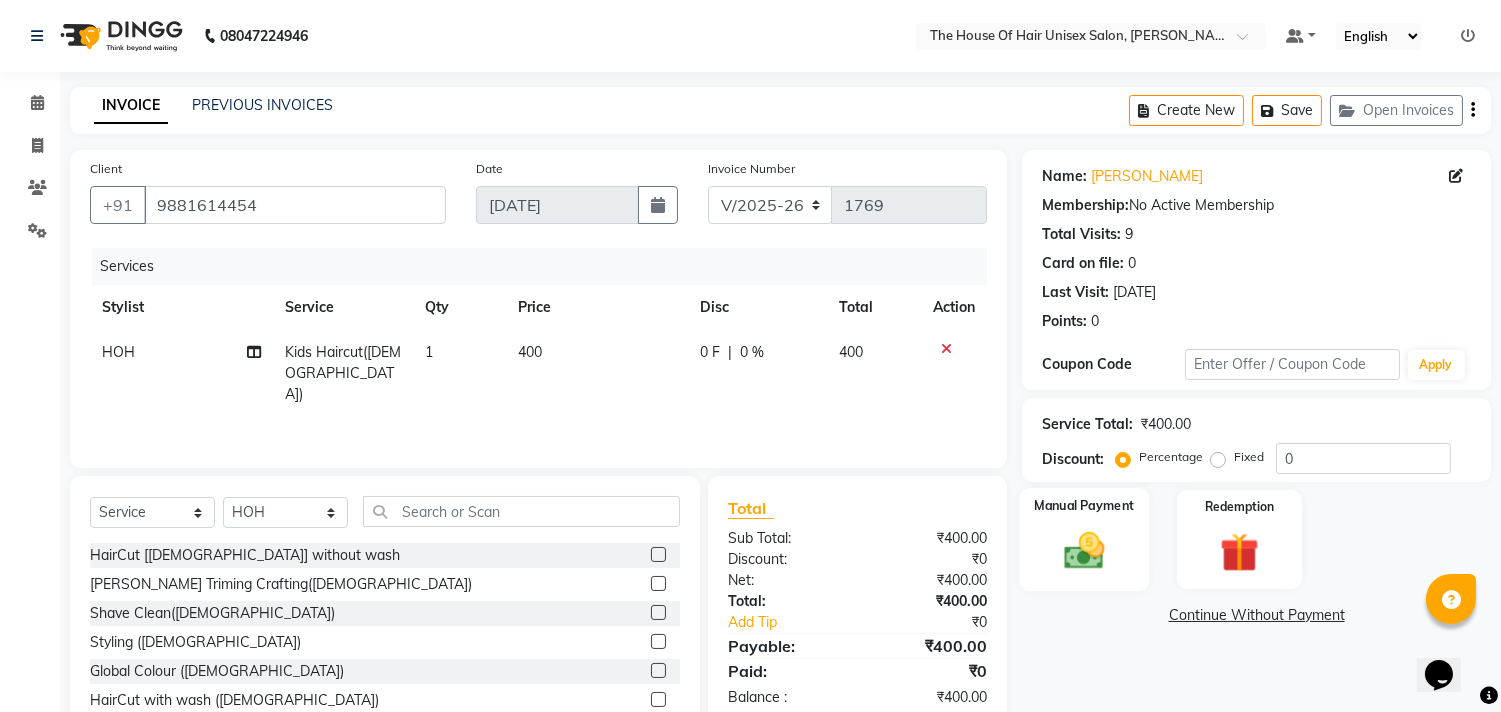click 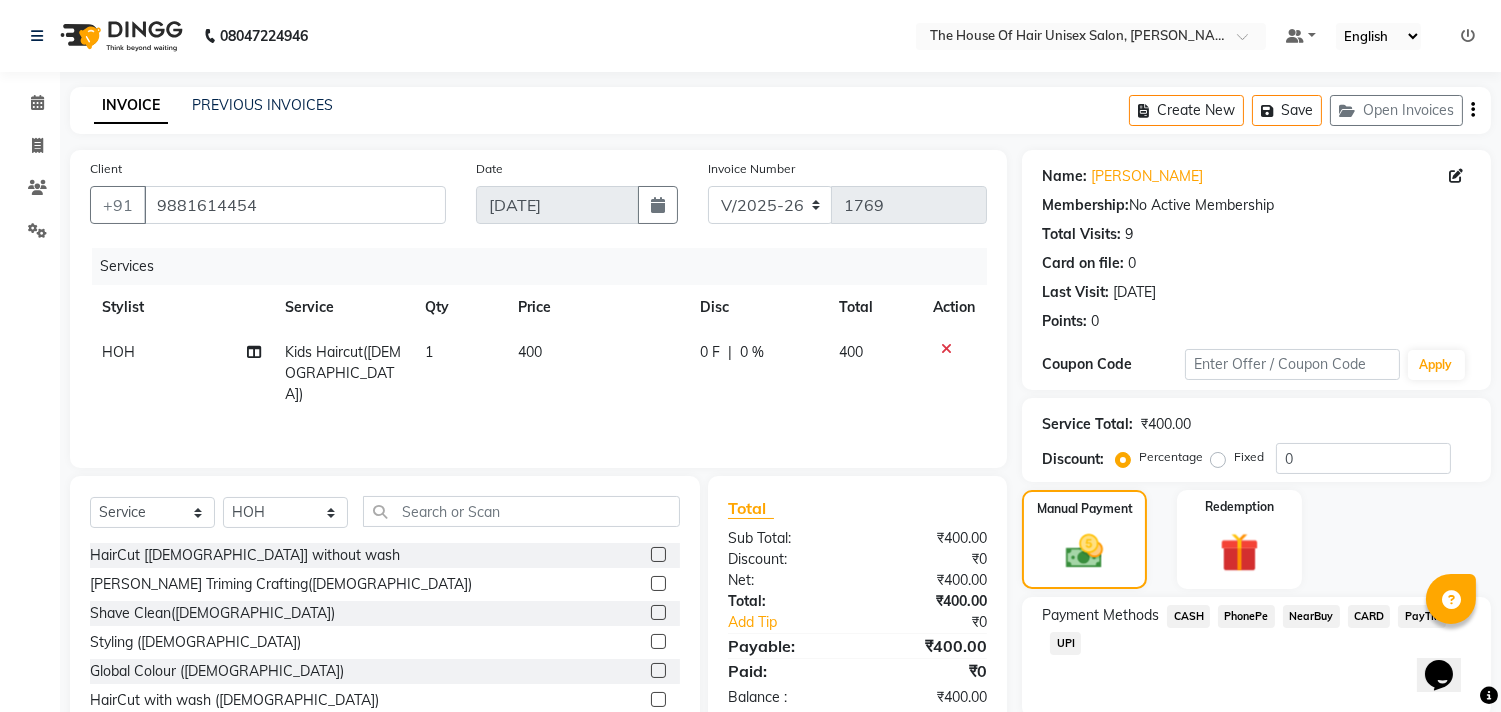 click on "UPI" 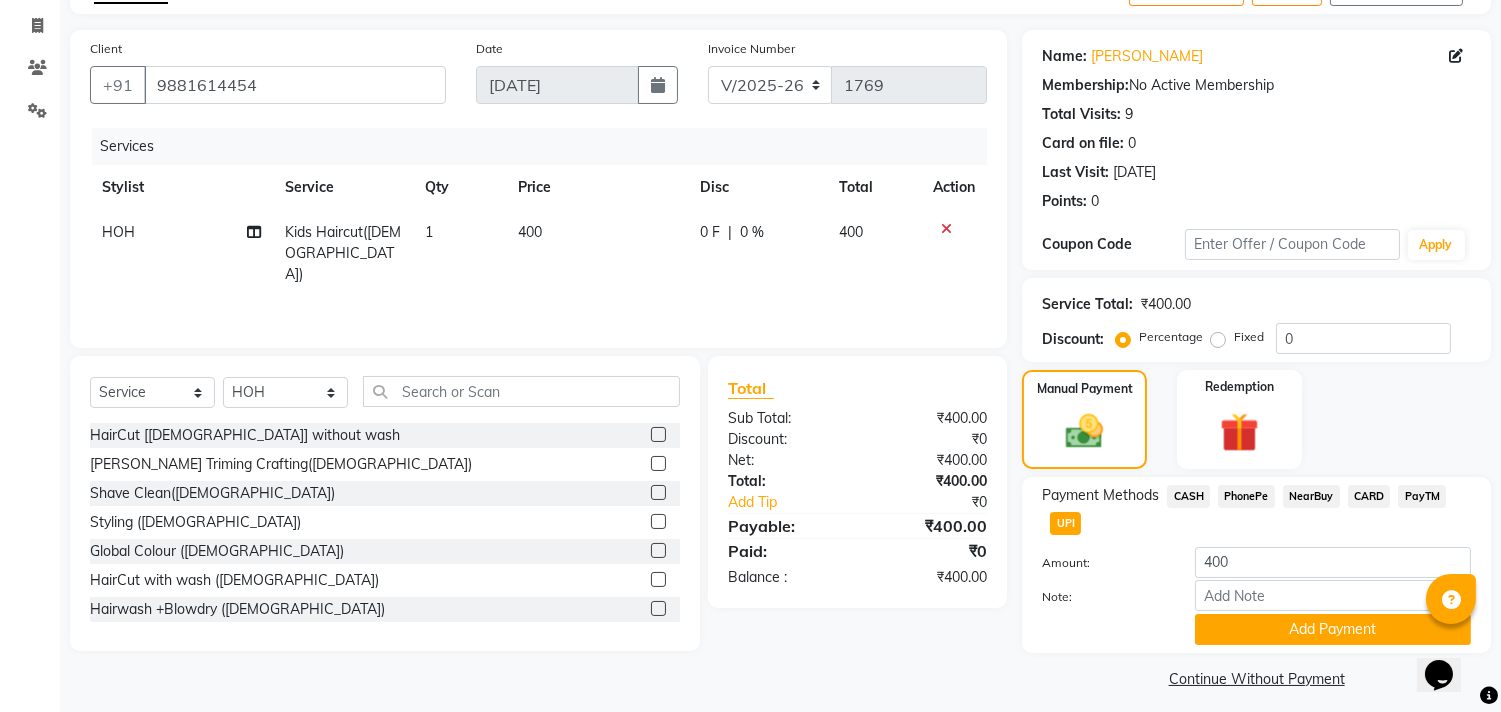 scroll, scrollTop: 132, scrollLeft: 0, axis: vertical 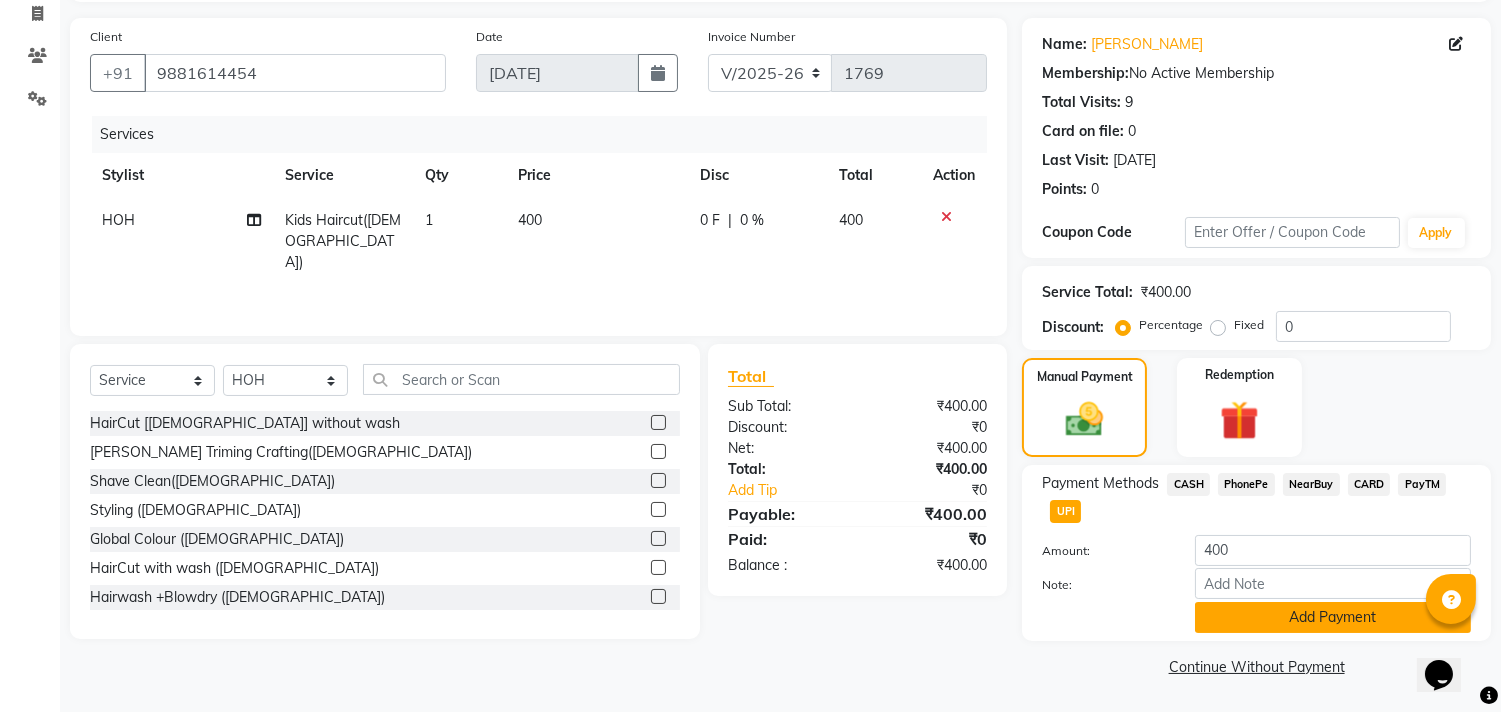 click on "Add Payment" 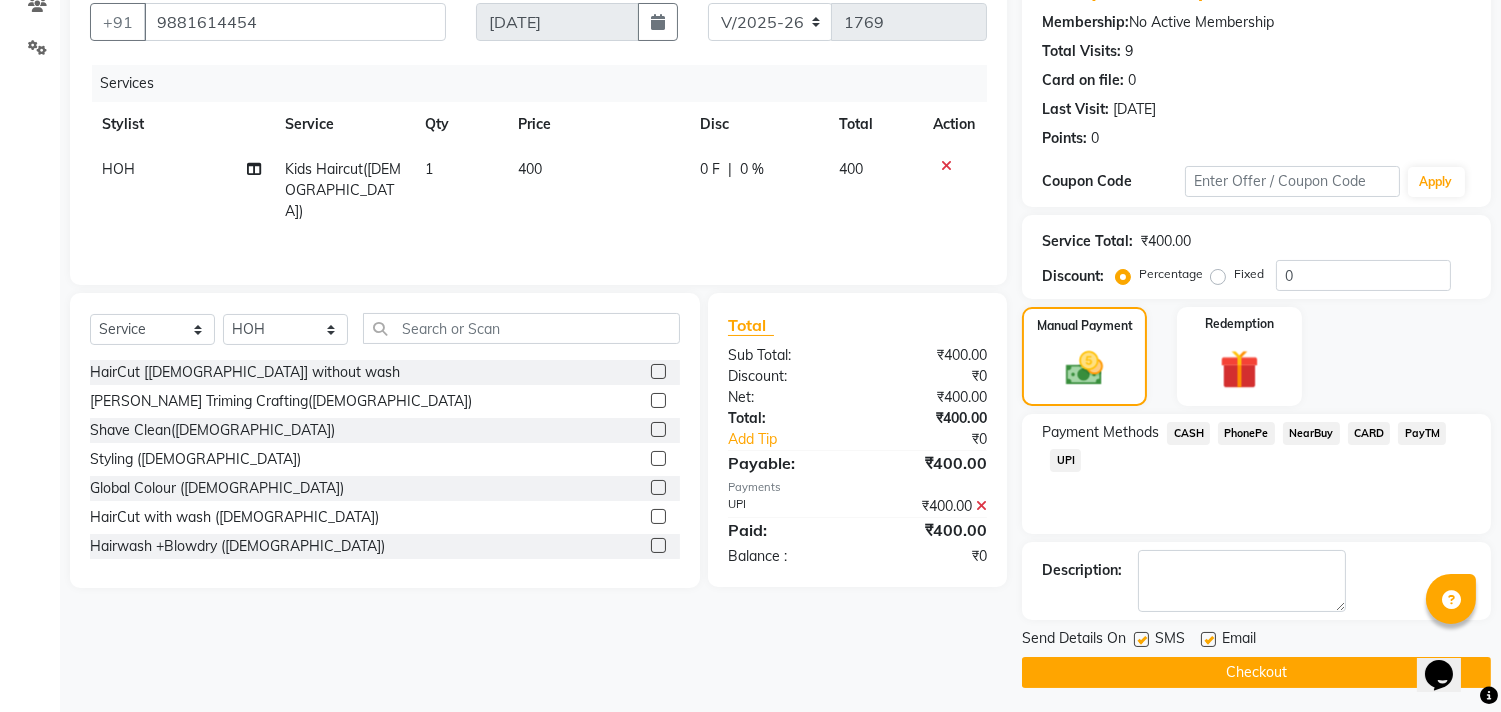 scroll, scrollTop: 182, scrollLeft: 0, axis: vertical 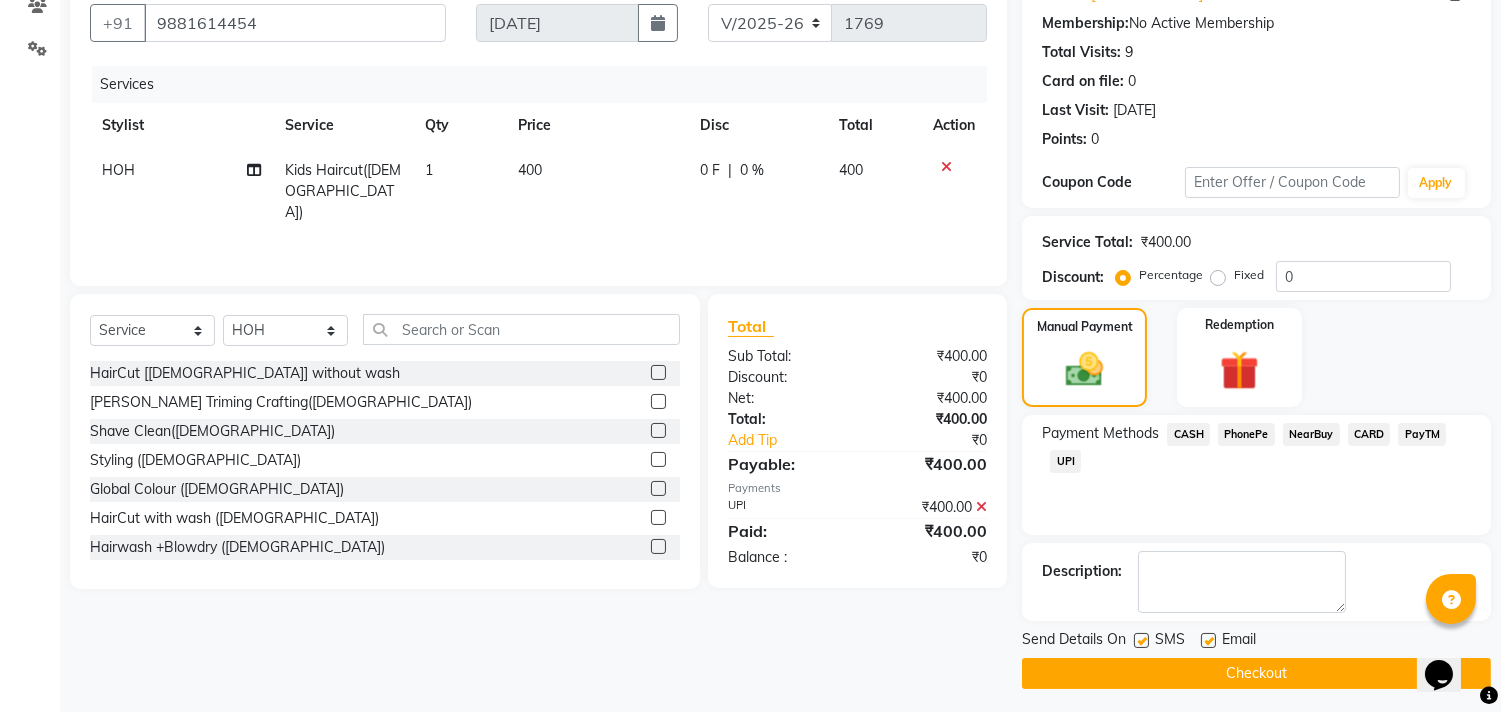 click on "Checkout" 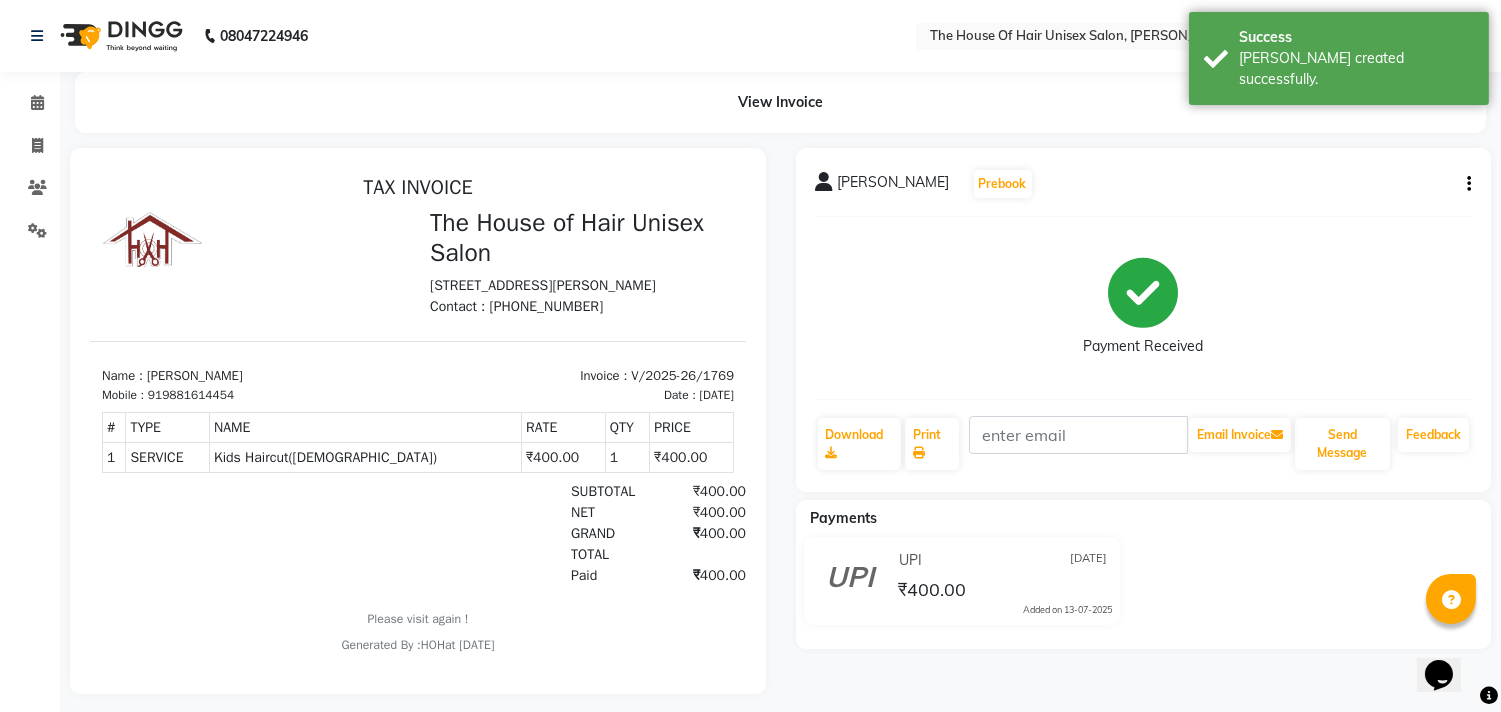 scroll, scrollTop: 0, scrollLeft: 0, axis: both 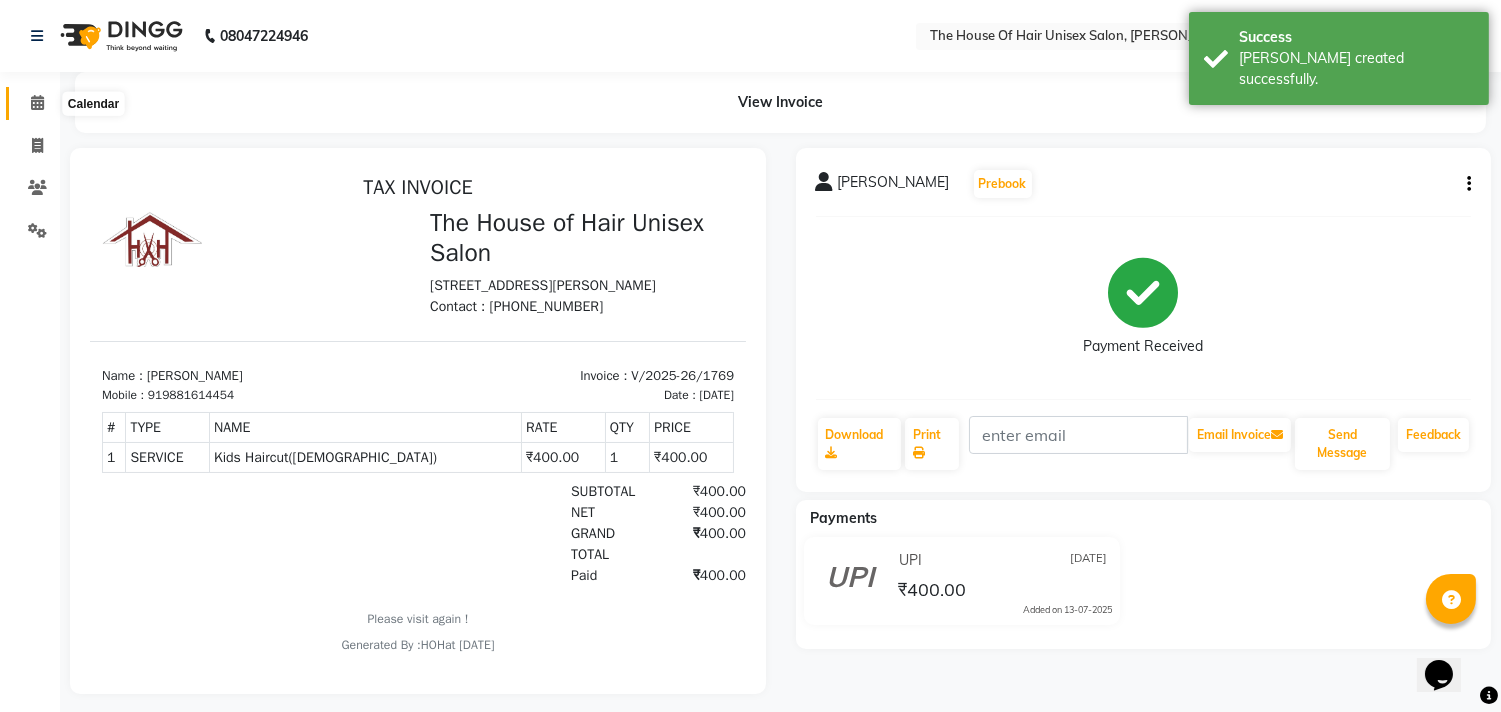 click 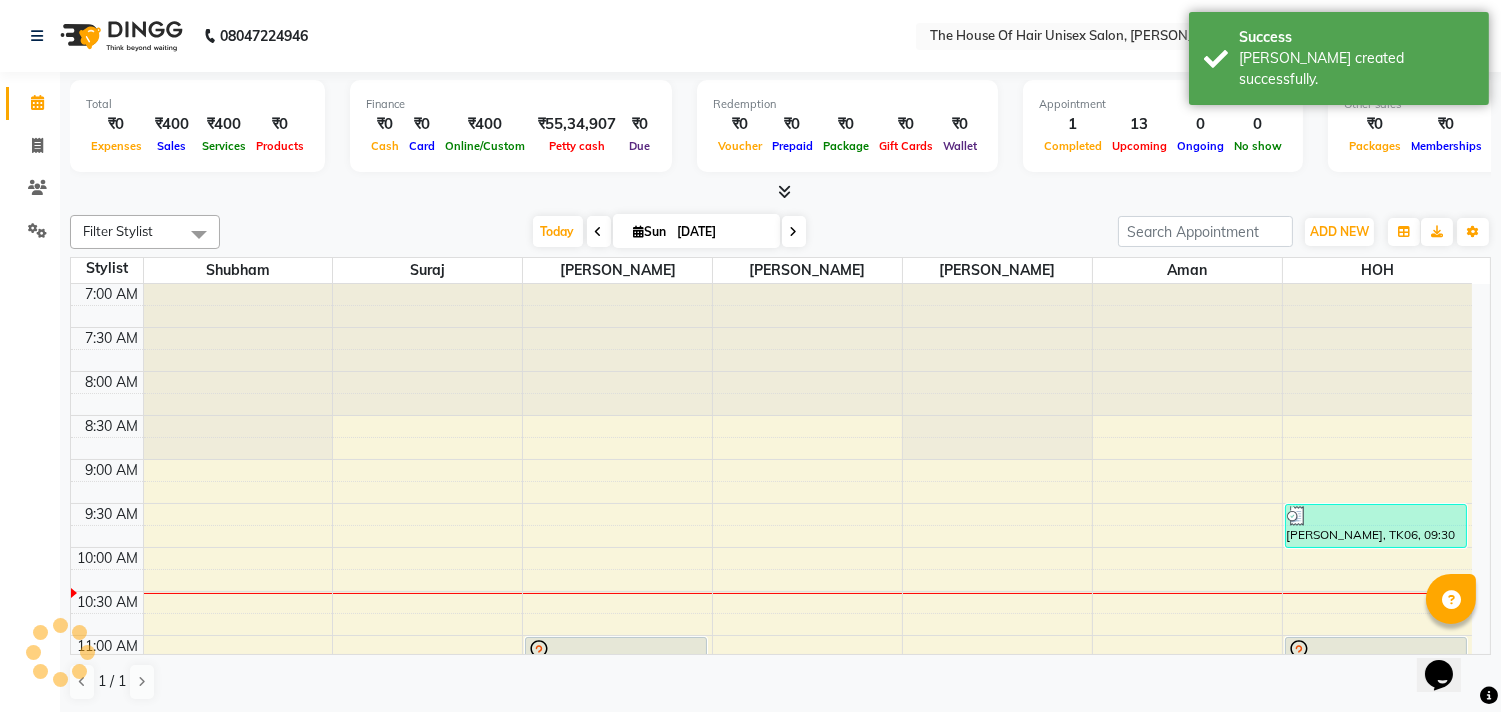 scroll, scrollTop: 0, scrollLeft: 0, axis: both 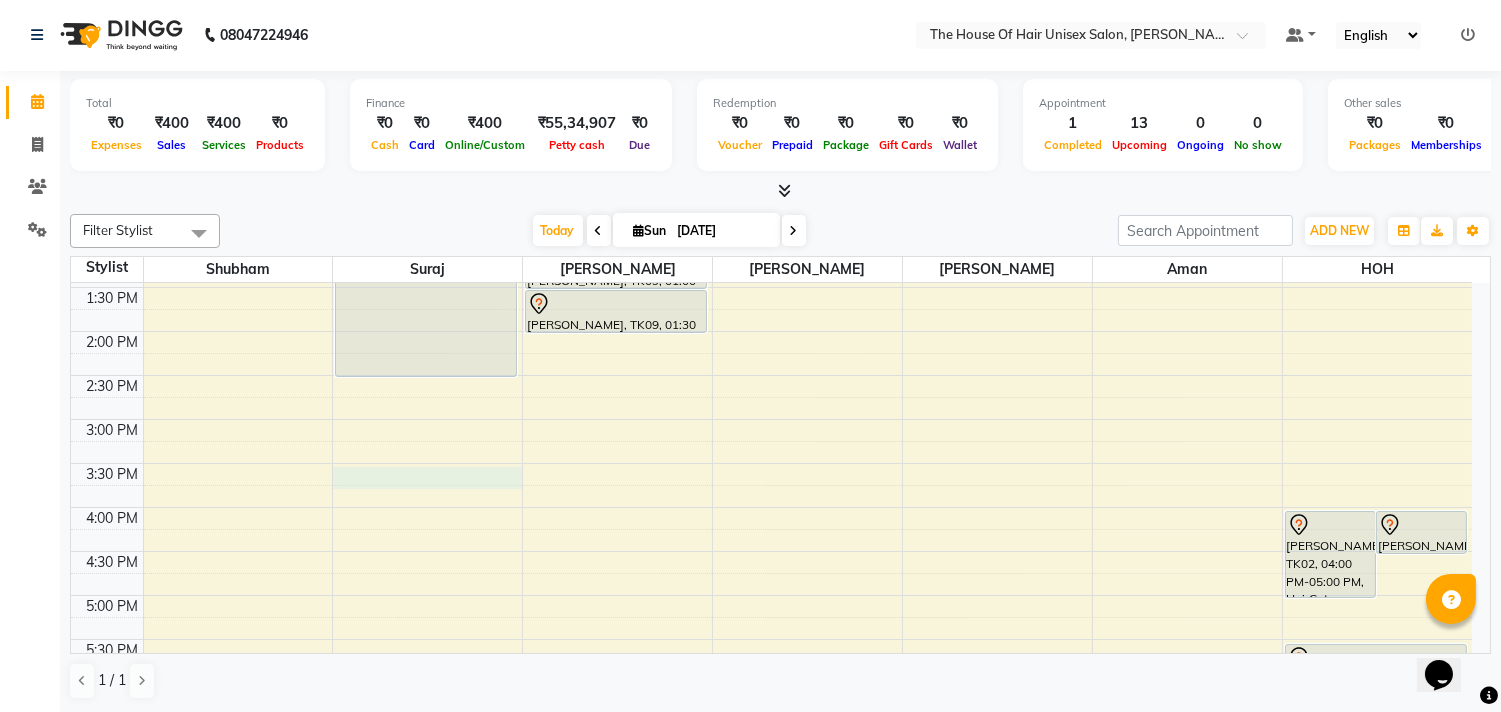 click on "7:00 AM 7:30 AM 8:00 AM 8:30 AM 9:00 AM 9:30 AM 10:00 AM 10:30 AM 11:00 AM 11:30 AM 12:00 PM 12:30 PM 1:00 PM 1:30 PM 2:00 PM 2:30 PM 3:00 PM 3:30 PM 4:00 PM 4:30 PM 5:00 PM 5:30 PM 6:00 PM 6:30 PM 7:00 PM 7:30 PM 8:00 PM 8:30 PM 9:00 PM 9:30 PM             mugdha padhe, TK03, 11:30 AM-02:30 PM, Hightlights & Babylights([DEMOGRAPHIC_DATA])             [PERSON_NAME], TK05, 11:00 AM-11:30 AM, Haircut without wash ([DEMOGRAPHIC_DATA])             [PERSON_NAME], TK09, 12:30 PM-01:00 PM, HairCut [[DEMOGRAPHIC_DATA]] without wash             [PERSON_NAME], TK09, 01:00 PM-01:30 PM, Haircut without wash ([DEMOGRAPHIC_DATA])             [PERSON_NAME], TK09, 01:30 PM-02:00 PM, Haircut without wash ([DEMOGRAPHIC_DATA])             Rakesh, TK07, 11:30 AM-12:00 PM, Kids Haircut([DEMOGRAPHIC_DATA])             [PERSON_NAME], TK02, 04:00 PM-05:00 PM, HairCut [[DEMOGRAPHIC_DATA]] without wash,[PERSON_NAME] Triming Crafting([DEMOGRAPHIC_DATA])             [PERSON_NAME], TK10, 04:00 PM-04:30 PM, Haircut without wash ([DEMOGRAPHIC_DATA])     [PERSON_NAME], TK06, 09:30 AM-10:00 AM, Kids Haircut([DEMOGRAPHIC_DATA])" at bounding box center [771, 375] 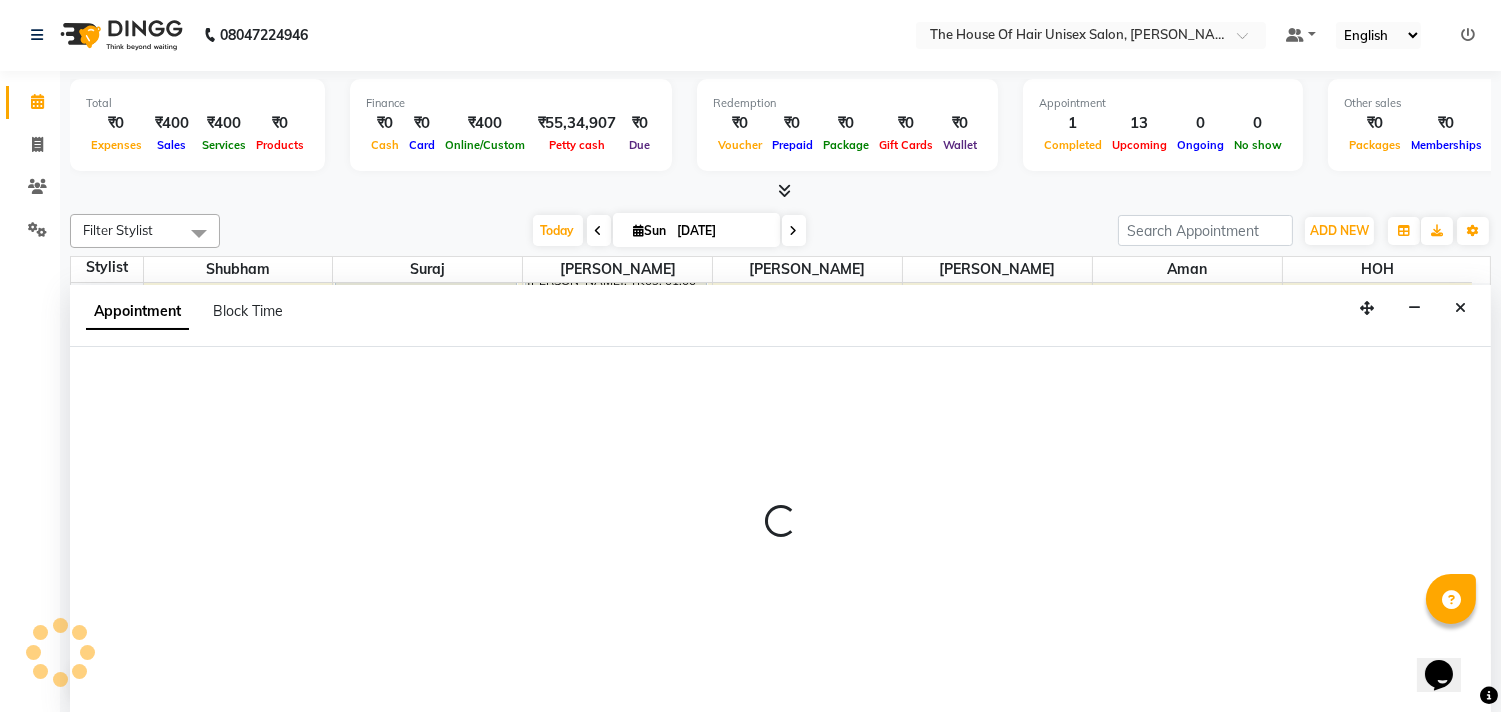 select on "12122" 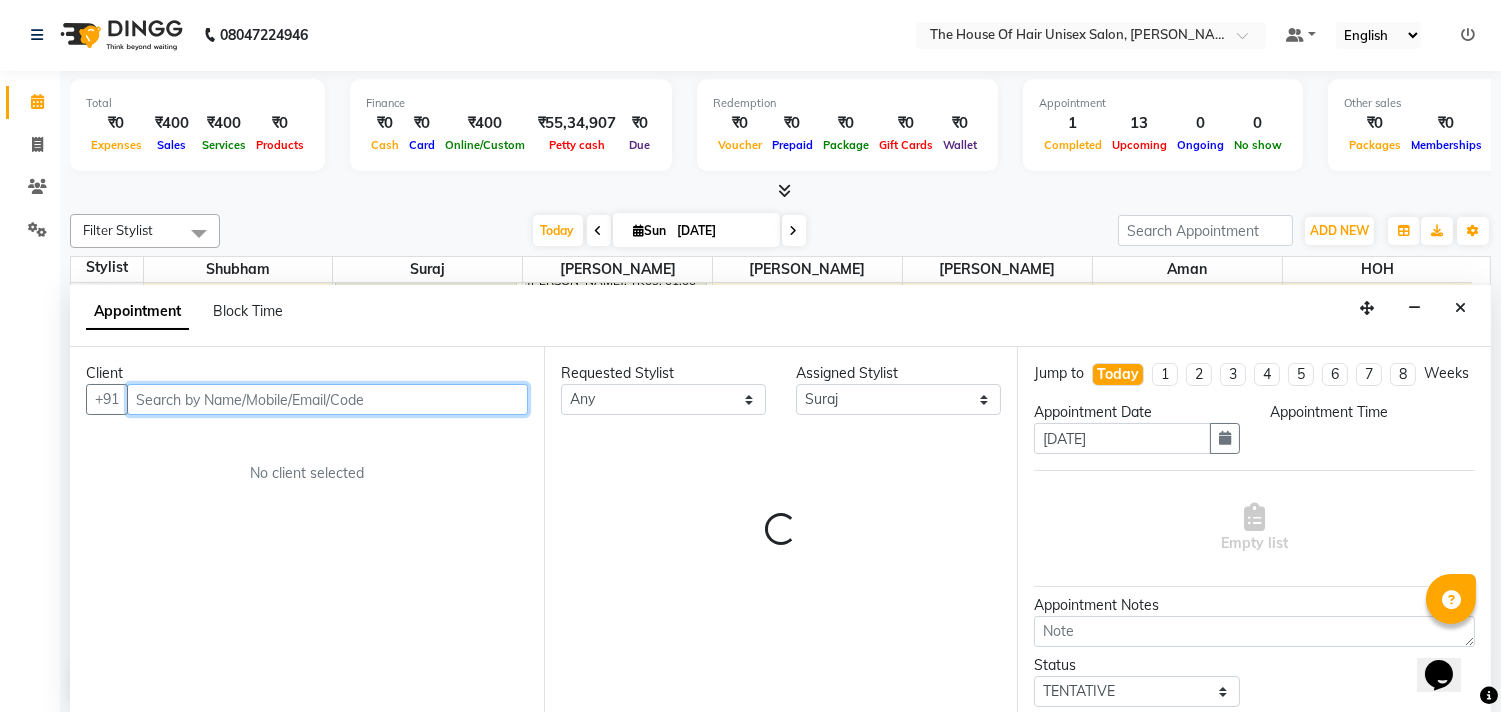 select on "930" 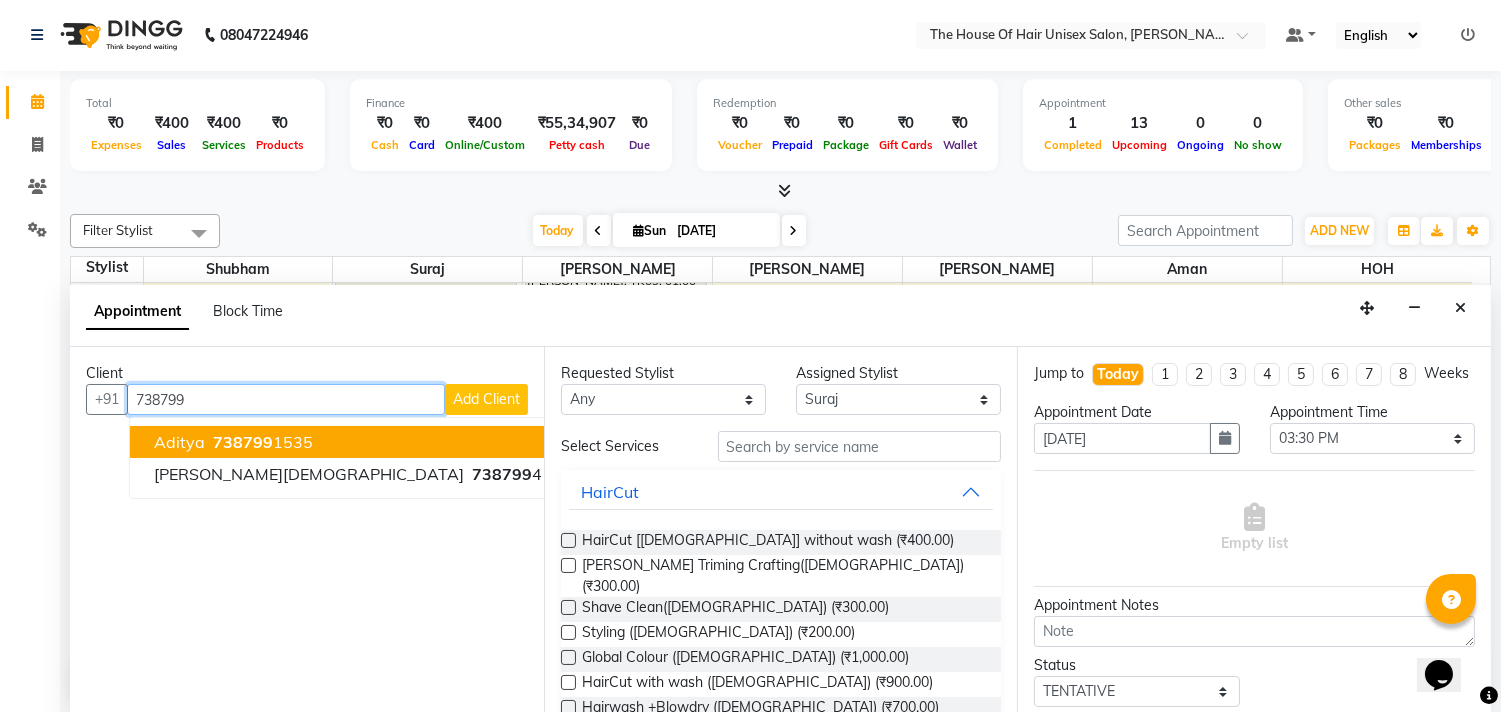 click on "738799" at bounding box center [243, 442] 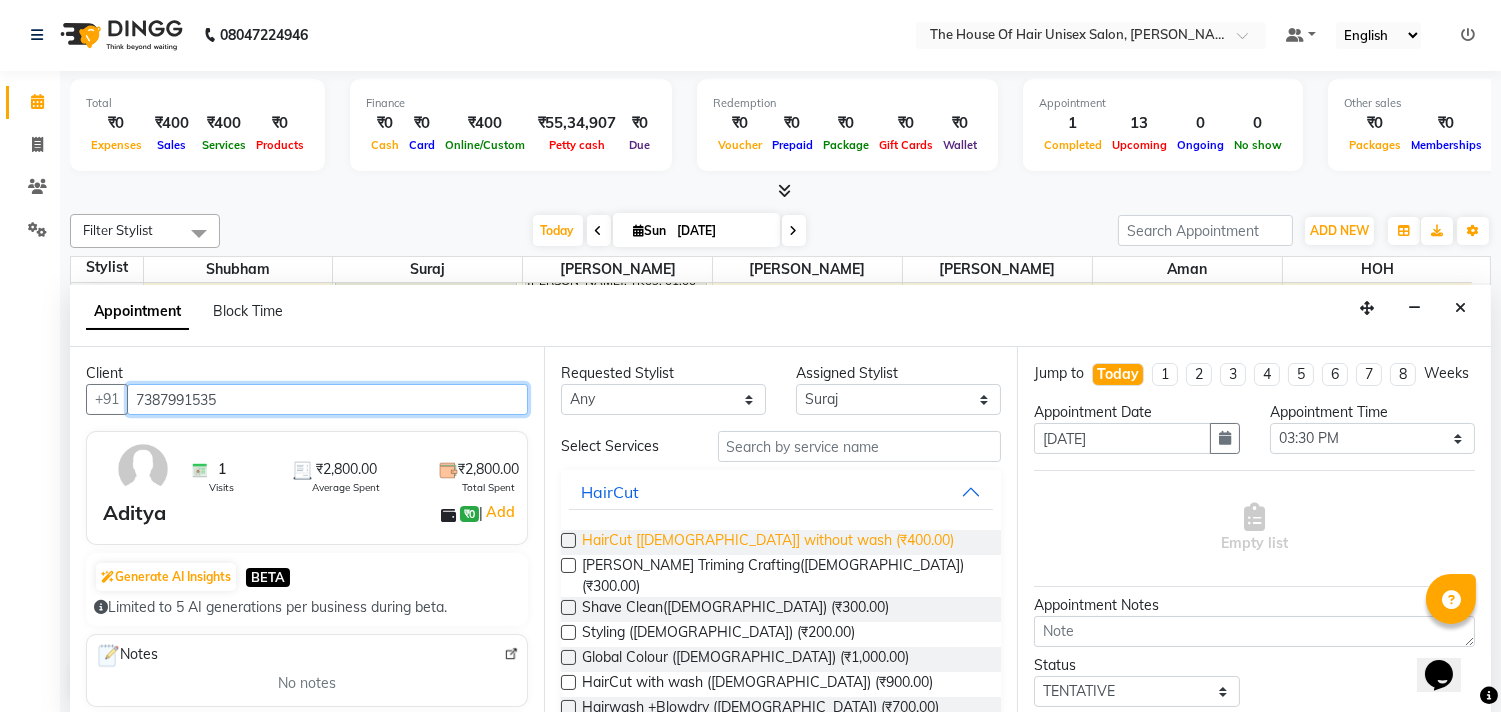 type on "7387991535" 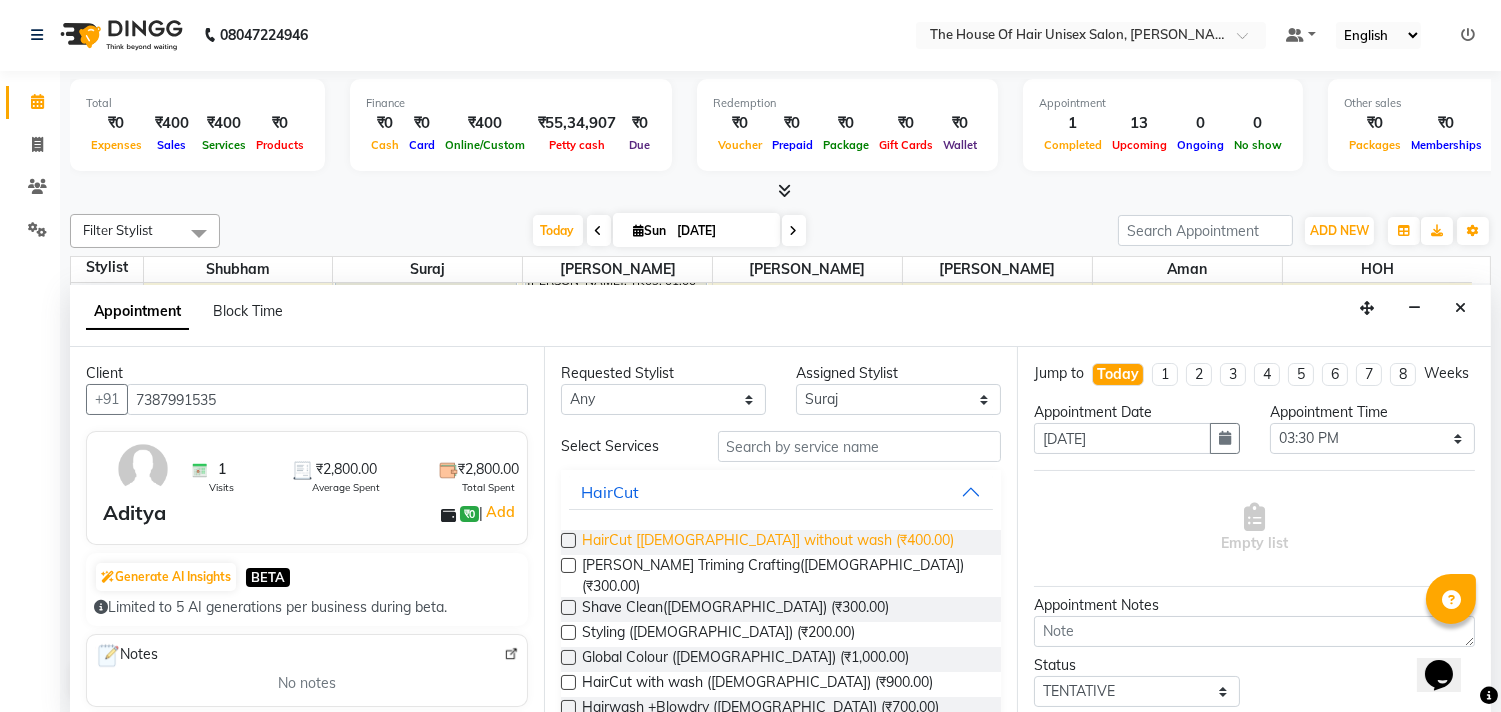click on "HairCut [[DEMOGRAPHIC_DATA]] without wash (₹400.00)" at bounding box center (768, 542) 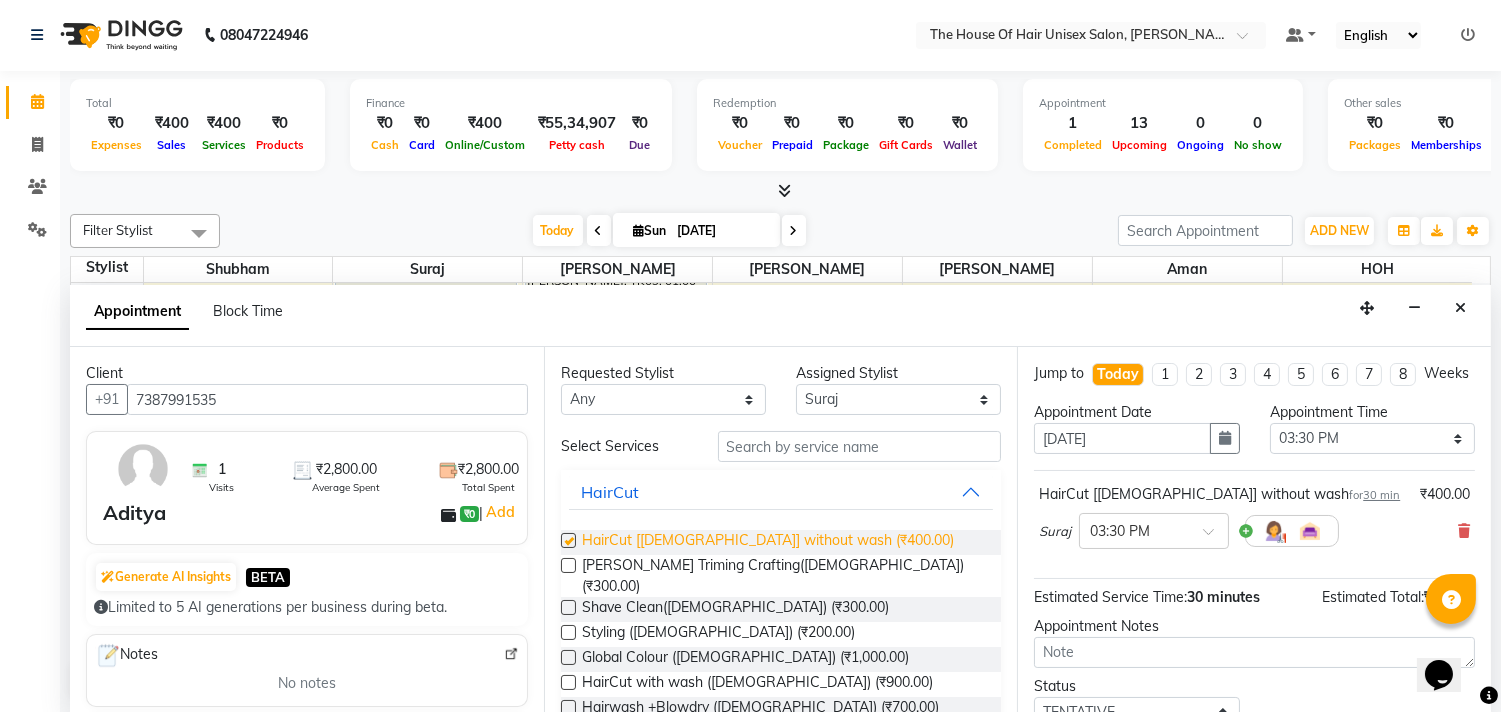 checkbox on "false" 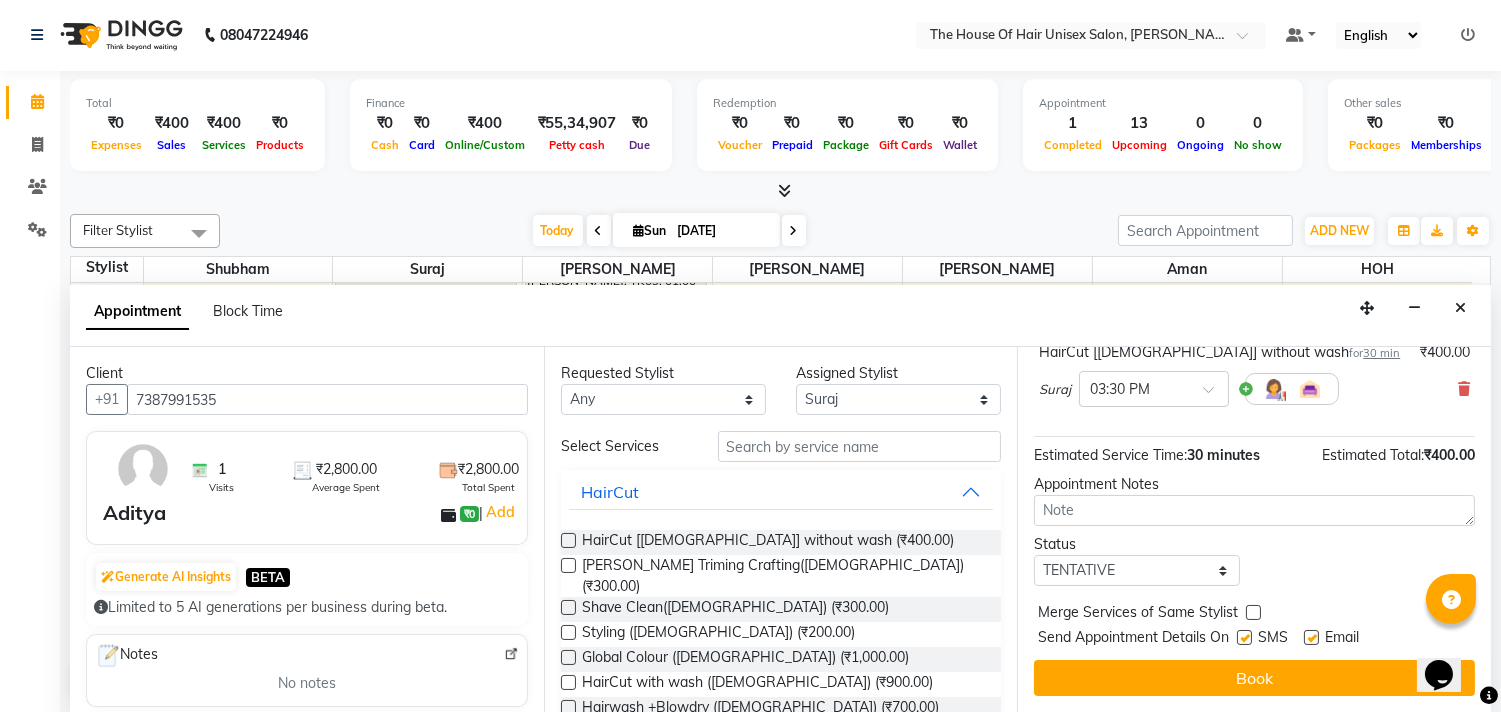 scroll, scrollTop: 161, scrollLeft: 0, axis: vertical 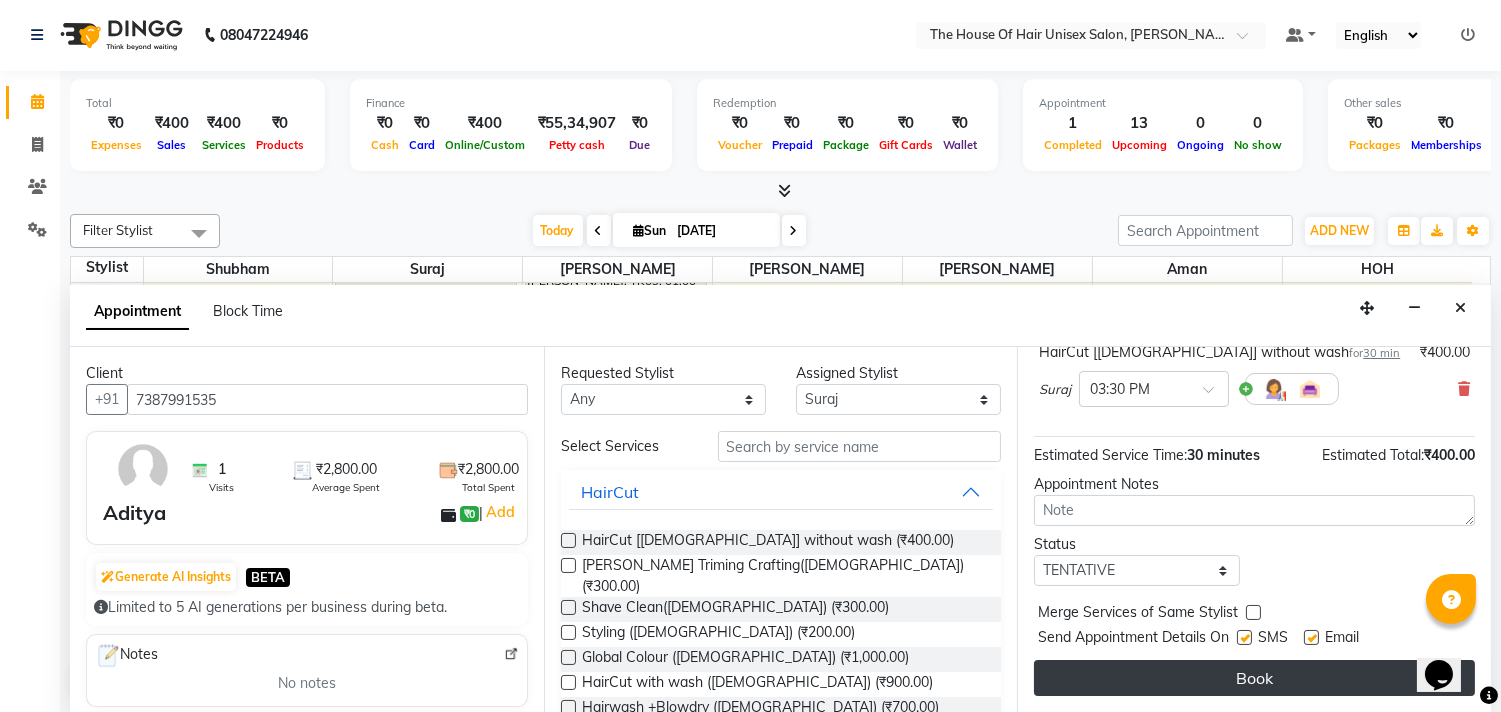 click on "Book" at bounding box center (1254, 678) 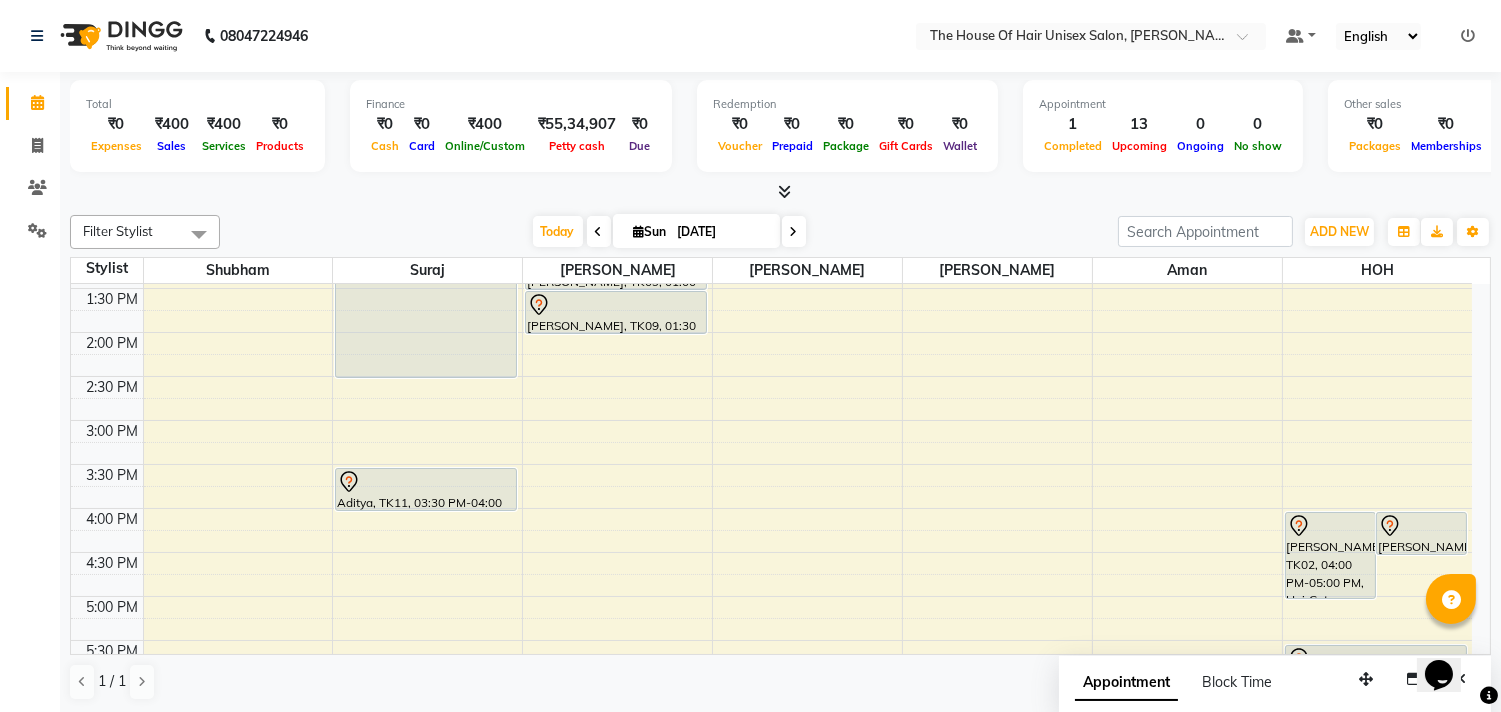 scroll, scrollTop: 1, scrollLeft: 0, axis: vertical 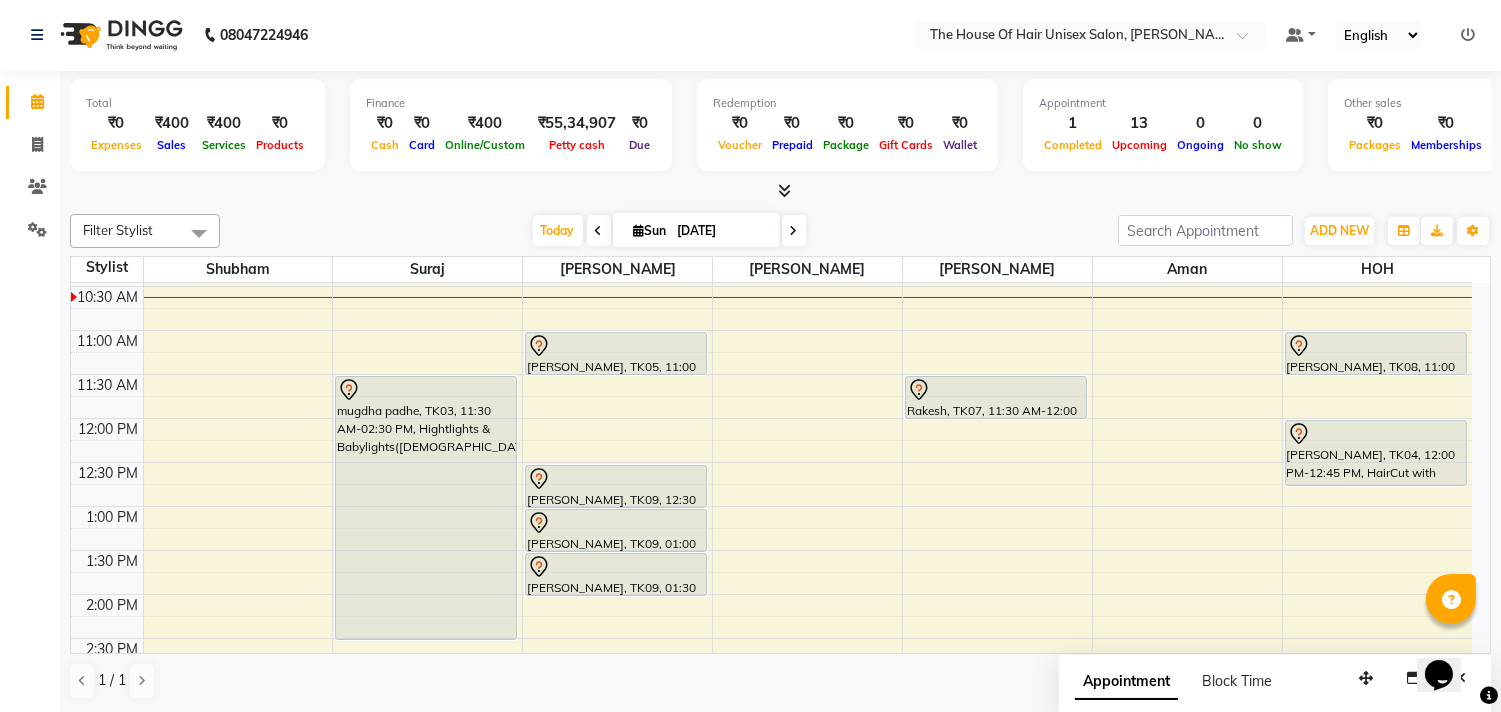 click on "7:00 AM 7:30 AM 8:00 AM 8:30 AM 9:00 AM 9:30 AM 10:00 AM 10:30 AM 11:00 AM 11:30 AM 12:00 PM 12:30 PM 1:00 PM 1:30 PM 2:00 PM 2:30 PM 3:00 PM 3:30 PM 4:00 PM 4:30 PM 5:00 PM 5:30 PM 6:00 PM 6:30 PM 7:00 PM 7:30 PM 8:00 PM 8:30 PM 9:00 PM 9:30 PM             mugdha padhe, TK03, 11:30 AM-02:30 PM, Hightlights & Babylights([DEMOGRAPHIC_DATA])             Aditya, TK11, 03:30 PM-04:00 PM, HairCut [[DEMOGRAPHIC_DATA]] without wash             [PERSON_NAME], TK05, 11:00 AM-11:30 AM, Haircut without wash ([DEMOGRAPHIC_DATA])             [PERSON_NAME], TK09, 12:30 PM-01:00 PM, HairCut [[DEMOGRAPHIC_DATA]] without wash             [PERSON_NAME], TK09, 01:00 PM-01:30 PM, Haircut without wash ([DEMOGRAPHIC_DATA])             [PERSON_NAME], TK09, 01:30 PM-02:00 PM, Haircut without wash ([DEMOGRAPHIC_DATA])             Rakesh, TK07, 11:30 AM-12:00 PM, Kids Haircut([DEMOGRAPHIC_DATA])             [PERSON_NAME], TK02, 04:00 PM-05:00 PM, HairCut [[DEMOGRAPHIC_DATA]] without wash,[PERSON_NAME] Triming Crafting([DEMOGRAPHIC_DATA])             [PERSON_NAME], TK10, 04:00 PM-04:30 PM, Haircut without wash ([DEMOGRAPHIC_DATA])" at bounding box center (771, 638) 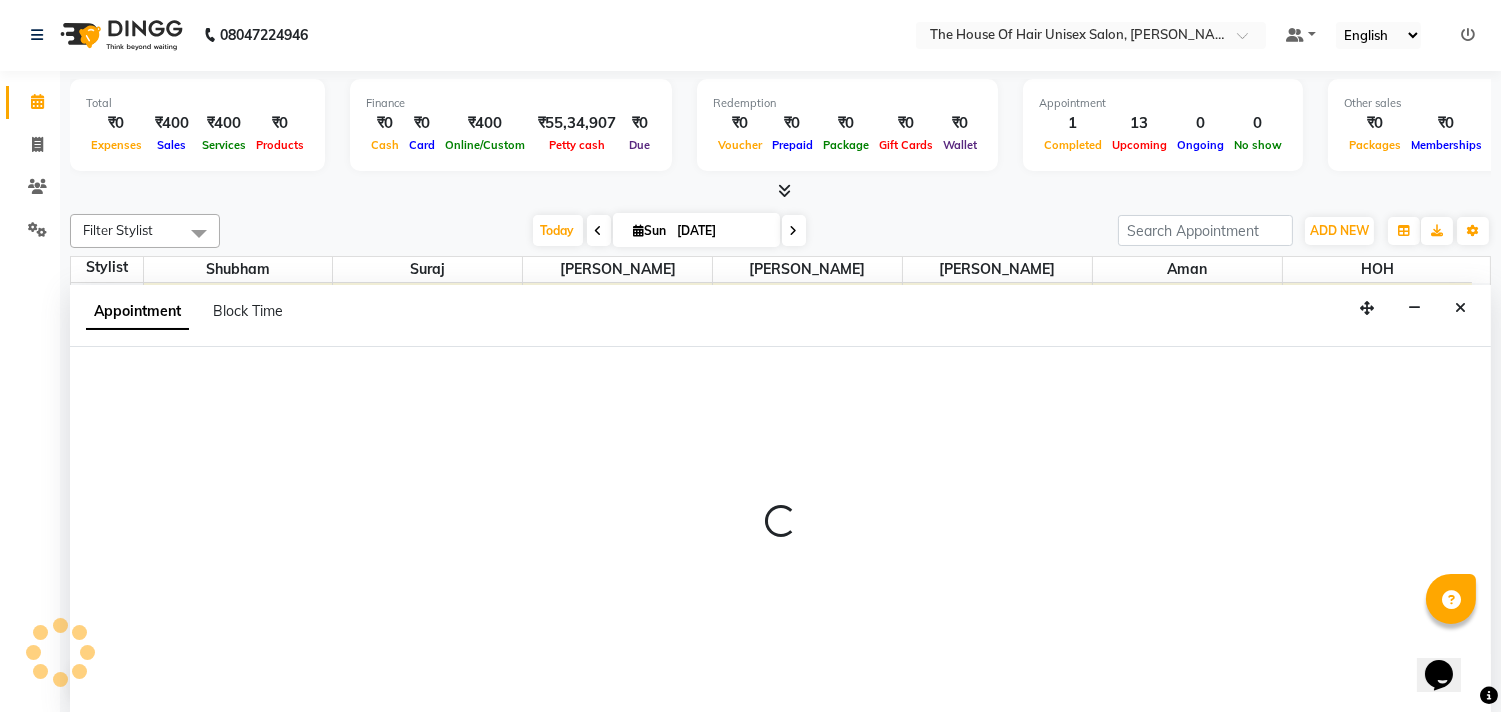 select on "20971" 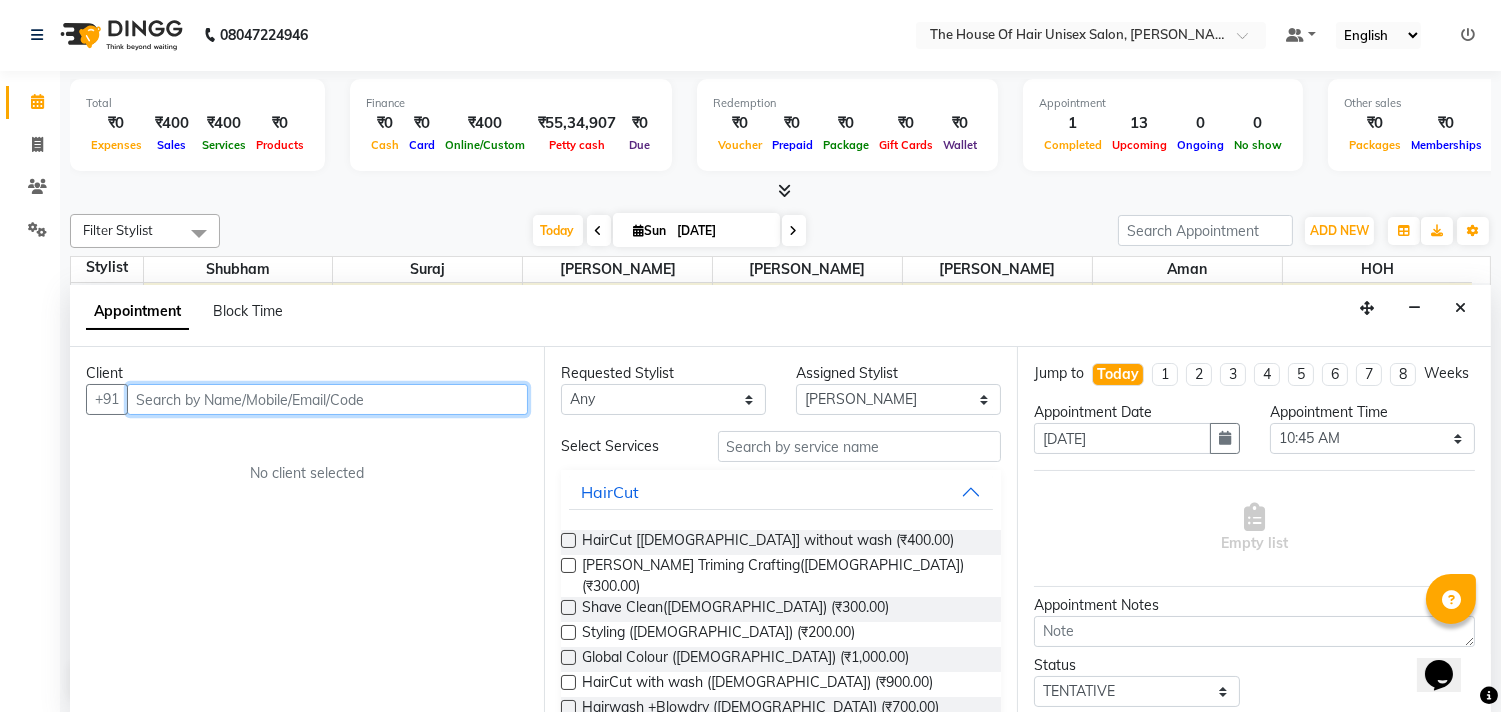 click at bounding box center [327, 399] 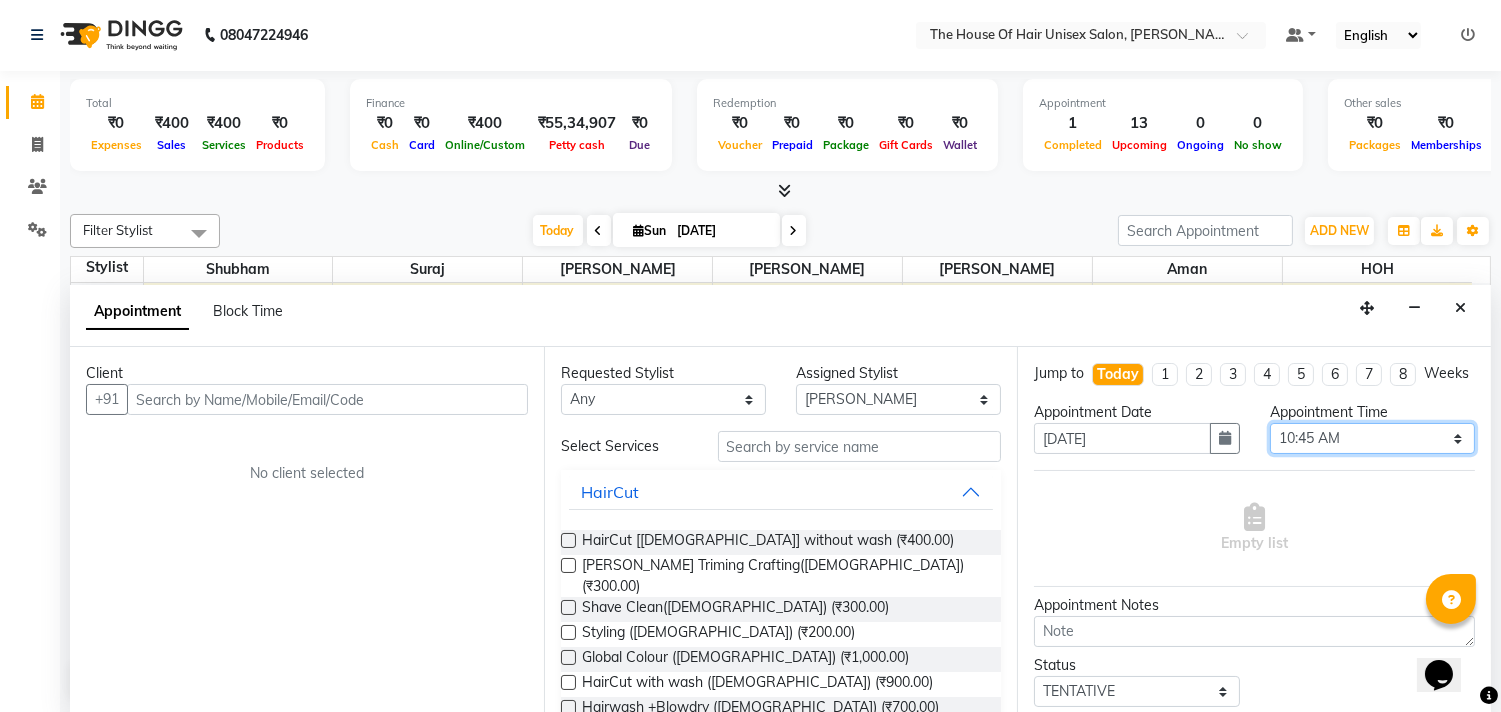 click on "Select 08:00 AM 08:15 AM 08:30 AM 08:45 AM 09:00 AM 09:15 AM 09:30 AM 09:45 AM 10:00 AM 10:15 AM 10:30 AM 10:45 AM 11:00 AM 11:15 AM 11:30 AM 11:45 AM 12:00 PM 12:15 PM 12:30 PM 12:45 PM 01:00 PM 01:15 PM 01:30 PM 01:45 PM 02:00 PM 02:15 PM 02:30 PM 02:45 PM 03:00 PM 03:15 PM 03:30 PM 03:45 PM 04:00 PM 04:15 PM 04:30 PM 04:45 PM 05:00 PM 05:15 PM 05:30 PM 05:45 PM 06:00 PM 06:15 PM 06:30 PM 06:45 PM 07:00 PM 07:15 PM 07:30 PM 07:45 PM 08:00 PM 08:15 PM 08:30 PM 08:45 PM 09:00 PM 09:15 PM 09:30 PM" at bounding box center (1372, 438) 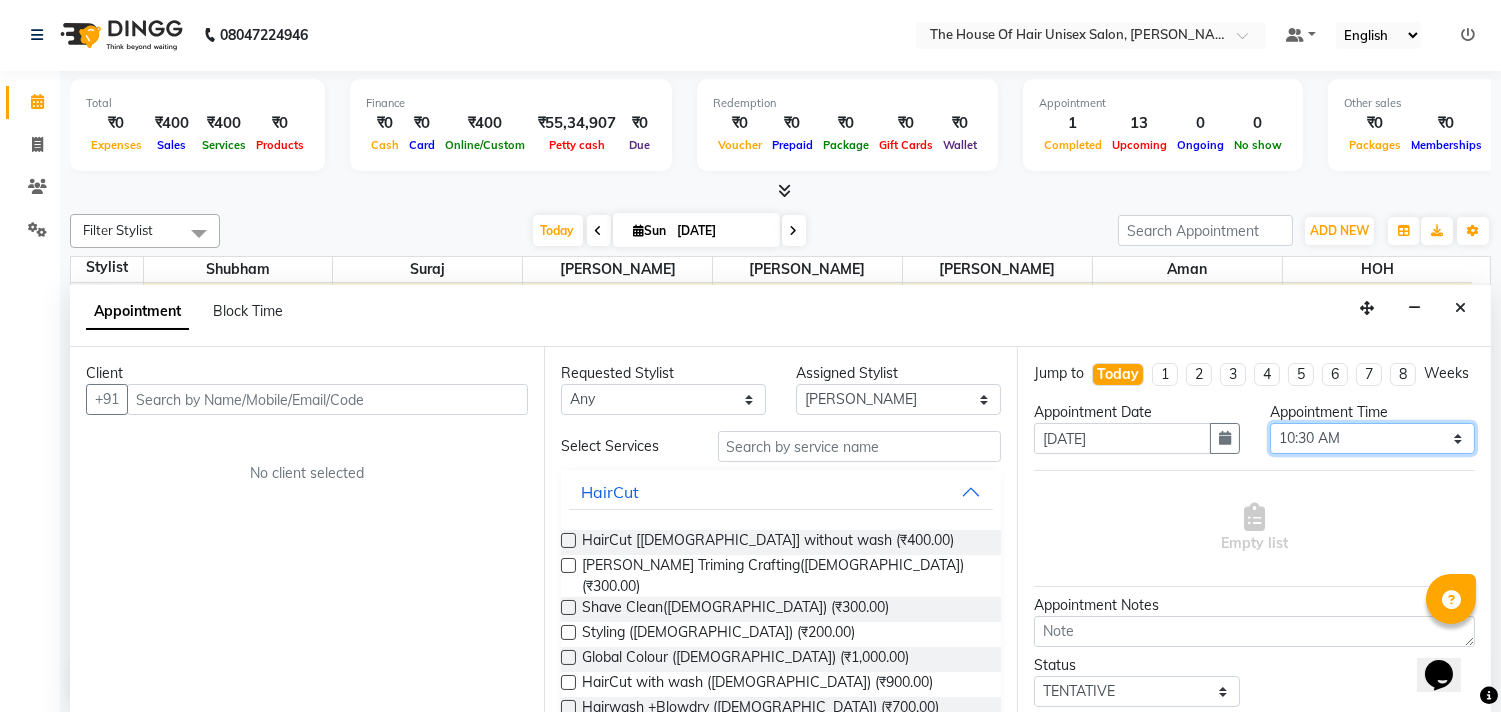 click on "Select 08:00 AM 08:15 AM 08:30 AM 08:45 AM 09:00 AM 09:15 AM 09:30 AM 09:45 AM 10:00 AM 10:15 AM 10:30 AM 10:45 AM 11:00 AM 11:15 AM 11:30 AM 11:45 AM 12:00 PM 12:15 PM 12:30 PM 12:45 PM 01:00 PM 01:15 PM 01:30 PM 01:45 PM 02:00 PM 02:15 PM 02:30 PM 02:45 PM 03:00 PM 03:15 PM 03:30 PM 03:45 PM 04:00 PM 04:15 PM 04:30 PM 04:45 PM 05:00 PM 05:15 PM 05:30 PM 05:45 PM 06:00 PM 06:15 PM 06:30 PM 06:45 PM 07:00 PM 07:15 PM 07:30 PM 07:45 PM 08:00 PM 08:15 PM 08:30 PM 08:45 PM 09:00 PM 09:15 PM 09:30 PM" at bounding box center [1372, 438] 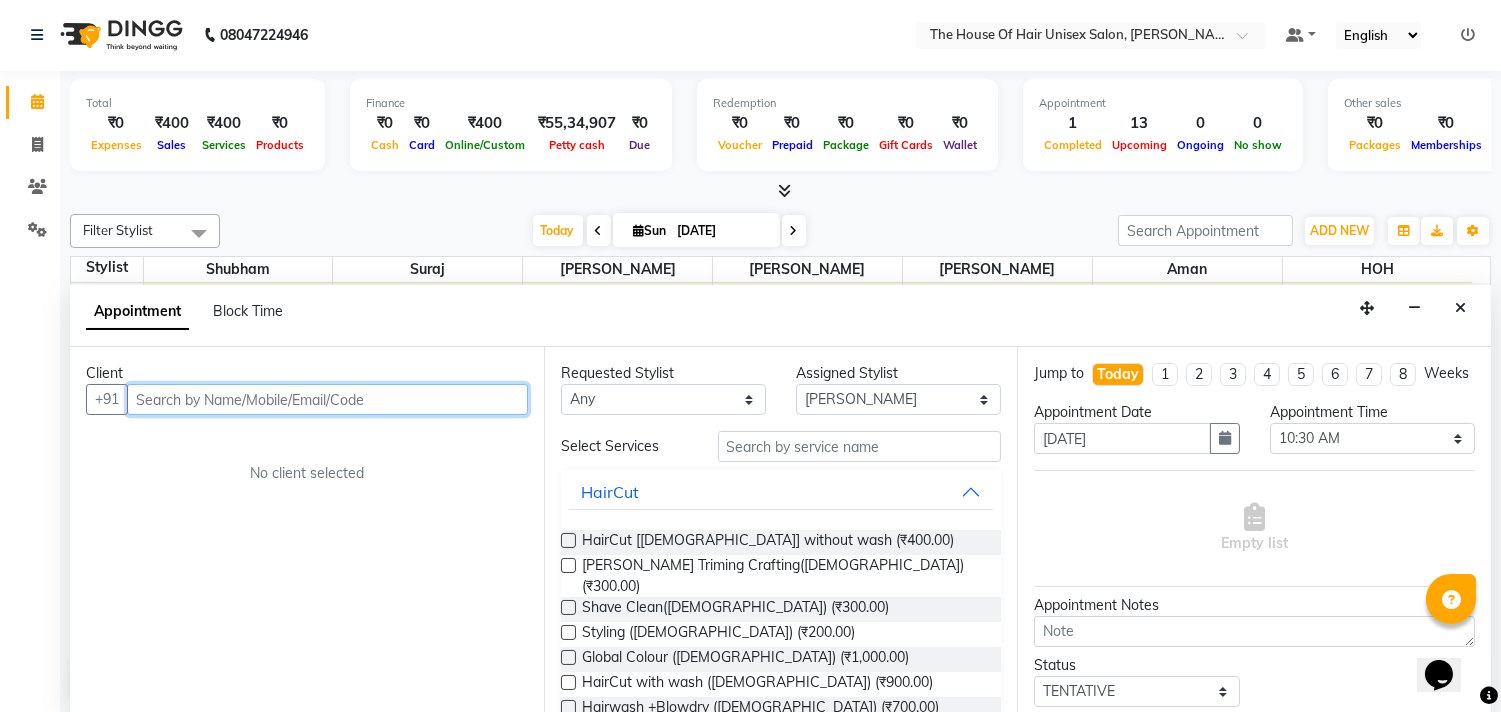 click at bounding box center (327, 399) 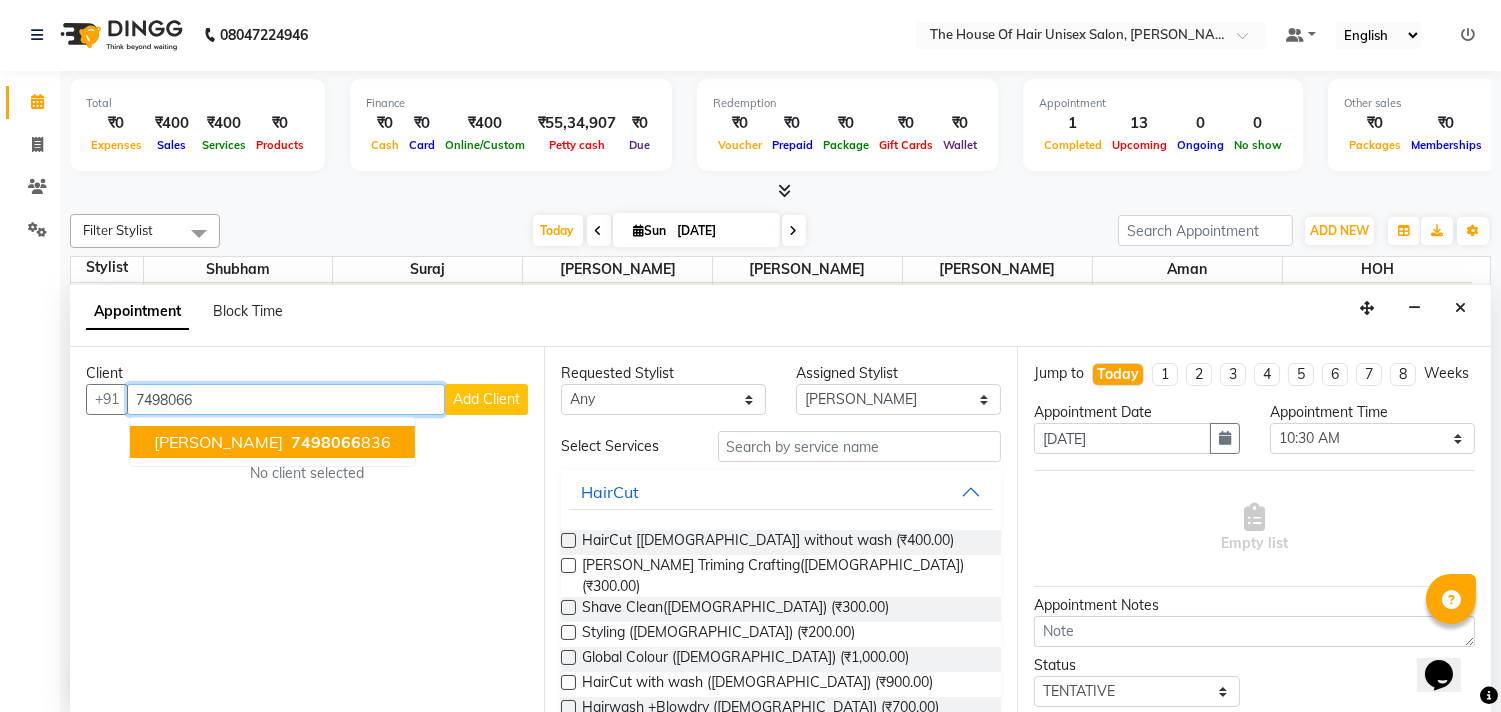click on "7498066" at bounding box center (326, 442) 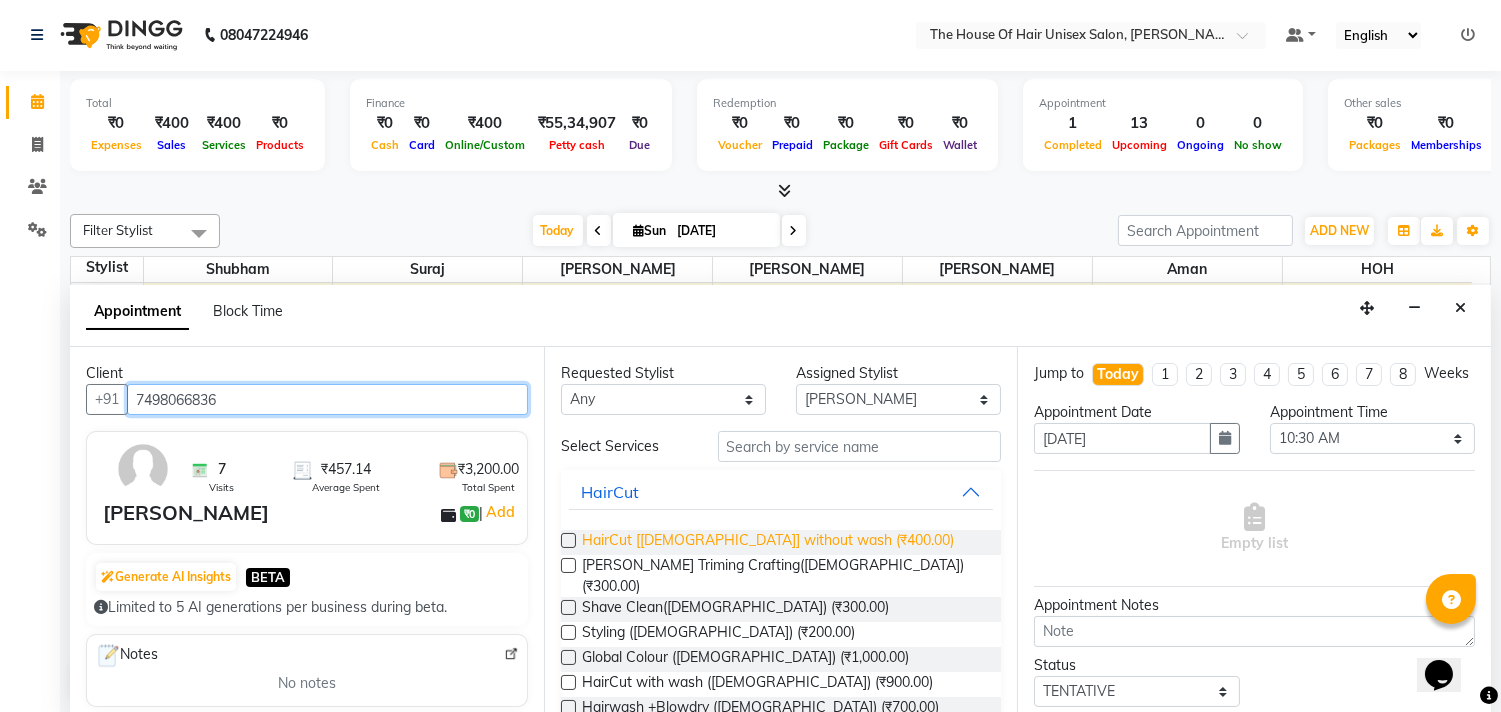 type on "7498066836" 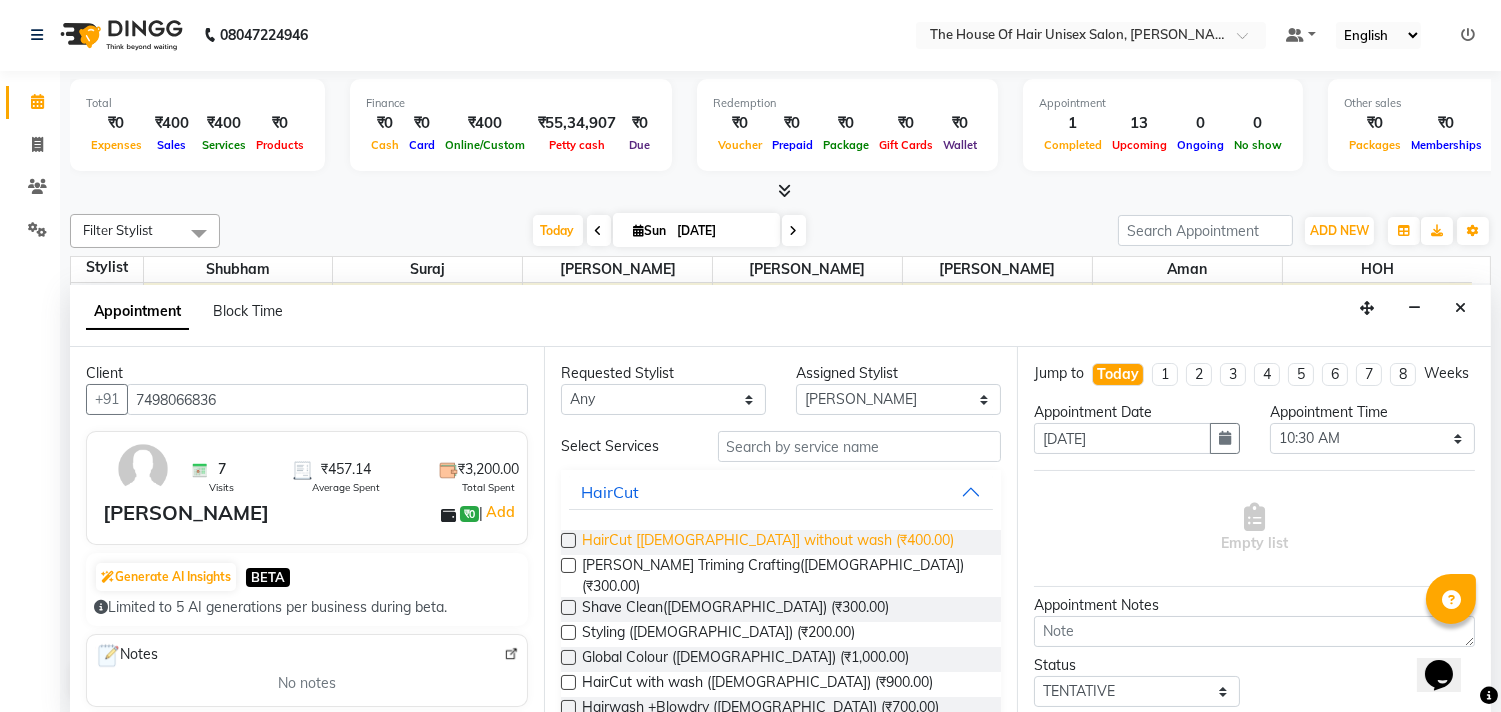 click on "HairCut [[DEMOGRAPHIC_DATA]] without wash (₹400.00)" at bounding box center [768, 542] 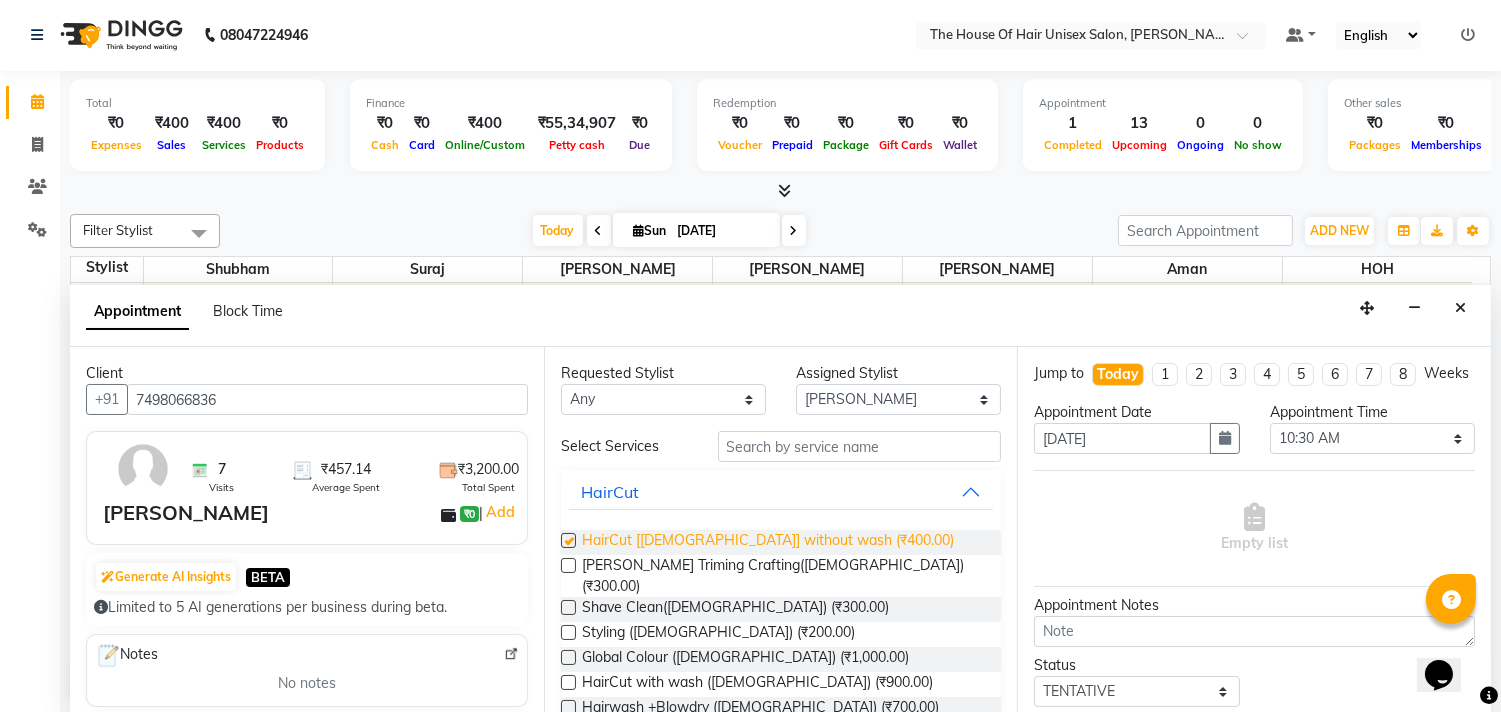 checkbox on "false" 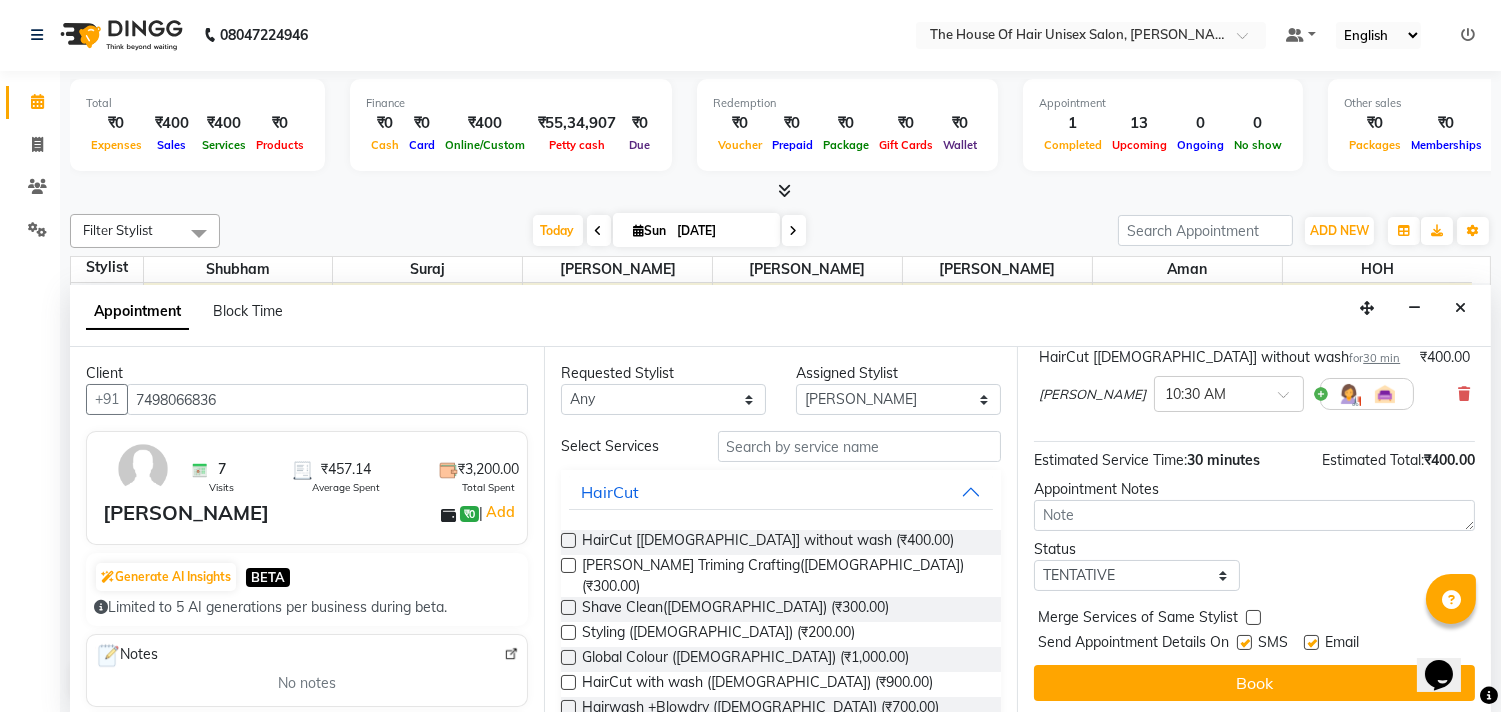 scroll, scrollTop: 161, scrollLeft: 0, axis: vertical 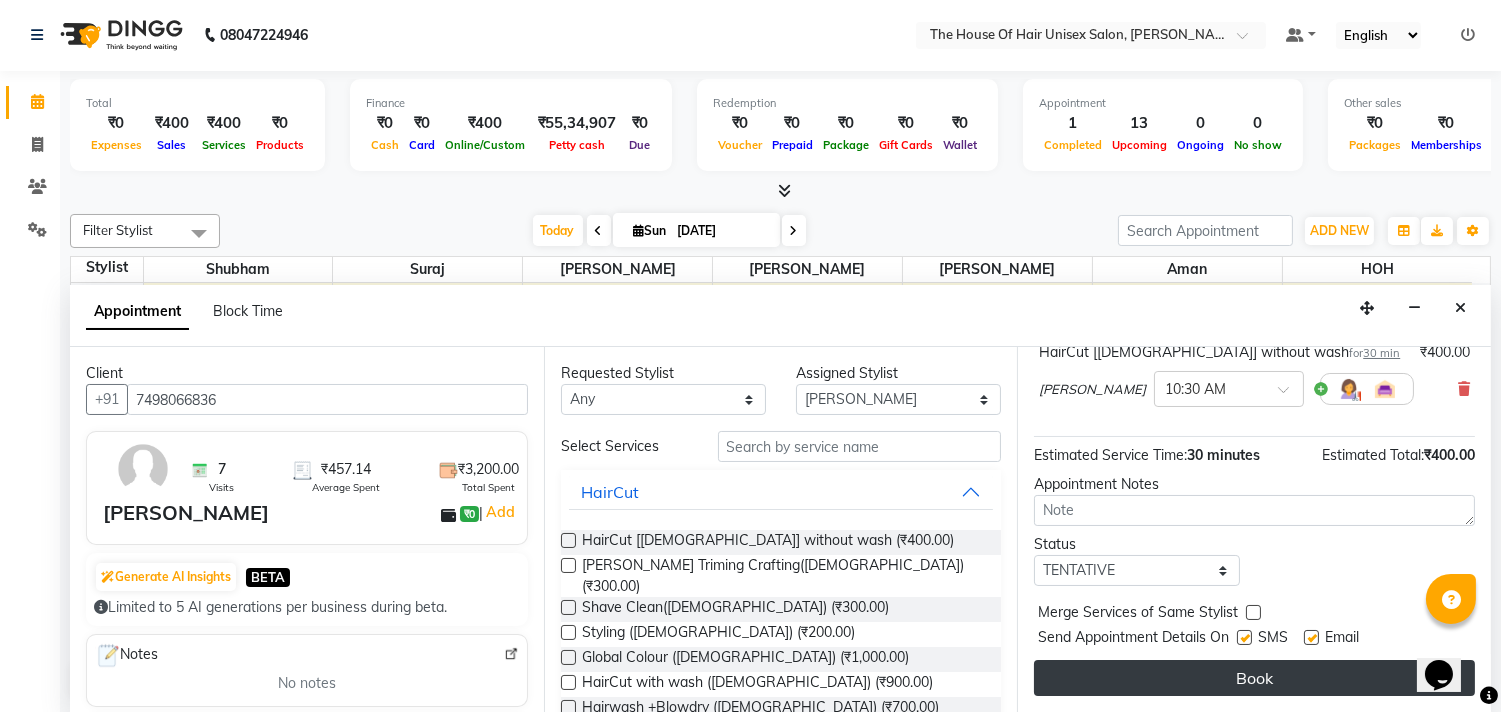 click on "Book" at bounding box center (1254, 678) 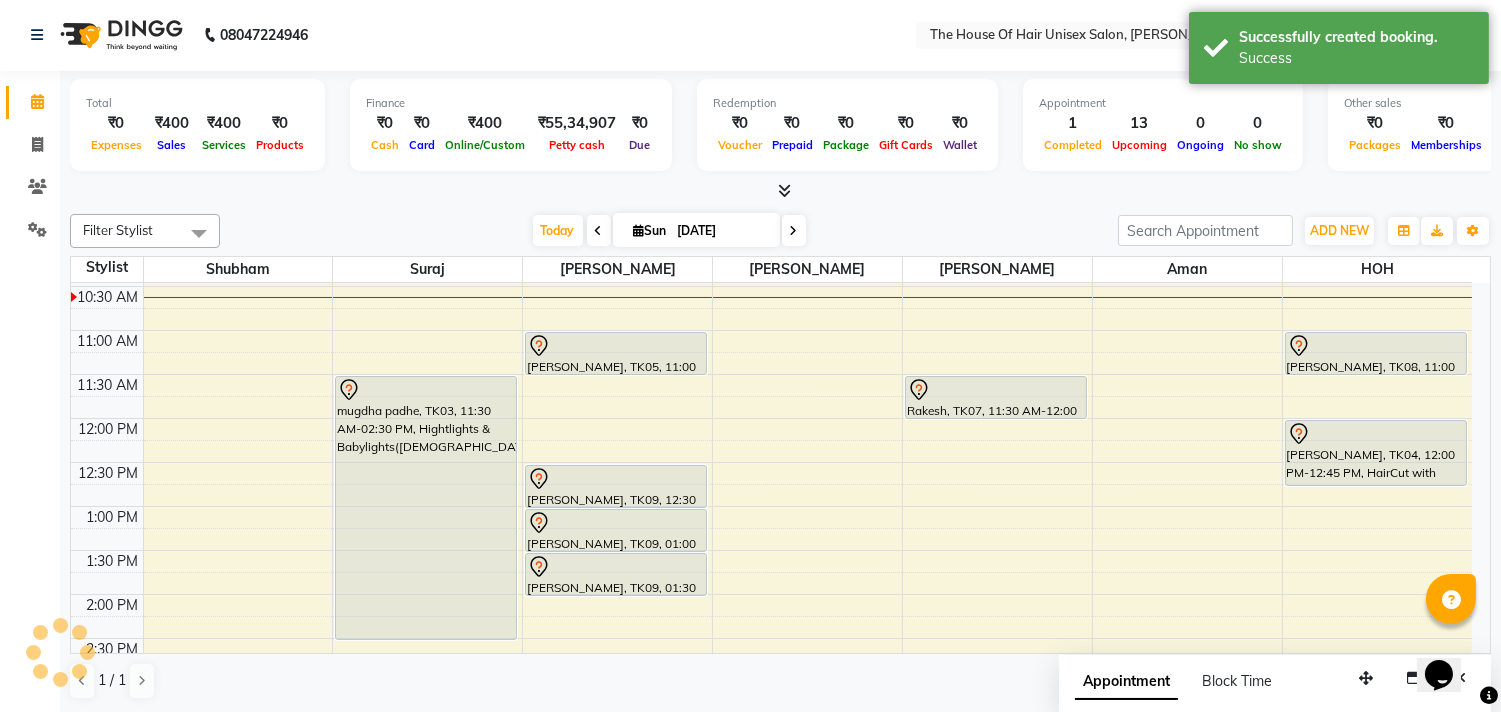 scroll, scrollTop: 0, scrollLeft: 0, axis: both 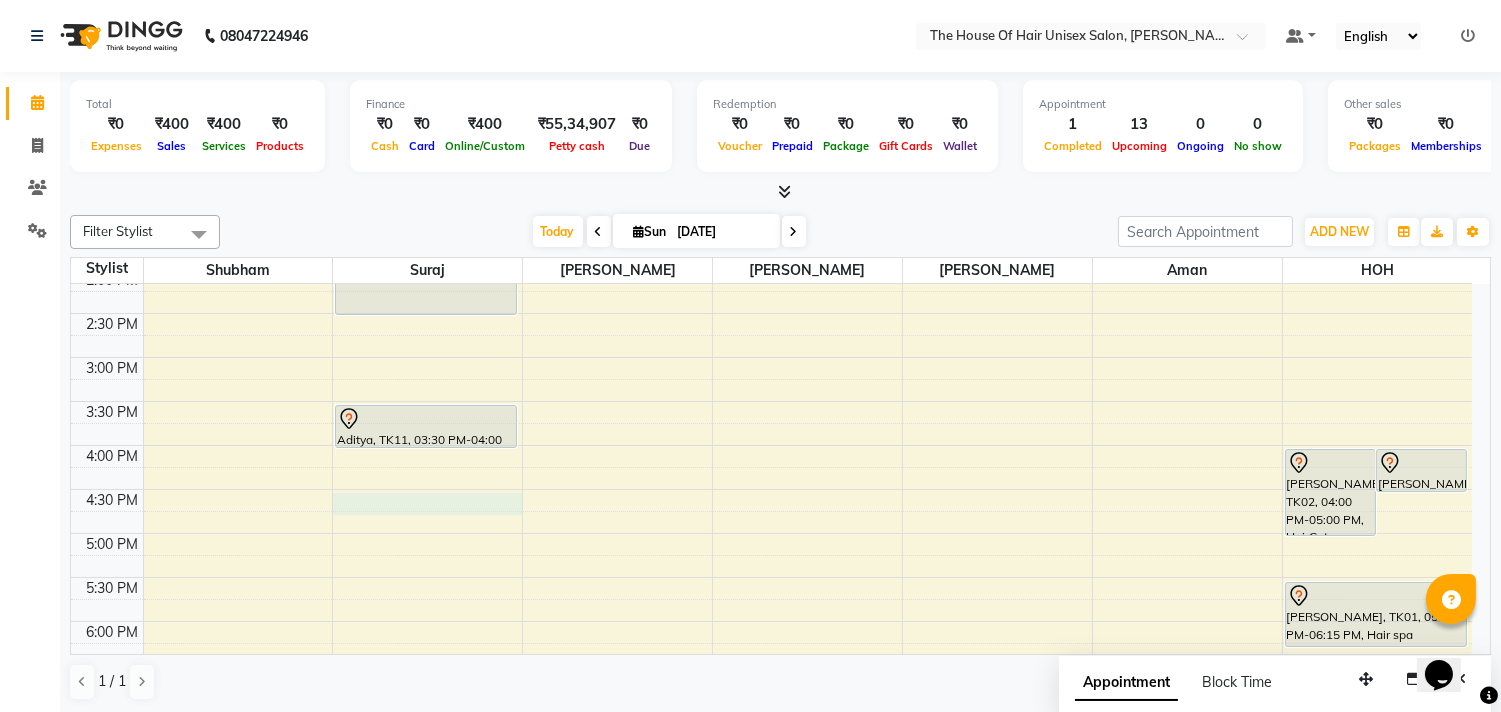 click on "7:00 AM 7:30 AM 8:00 AM 8:30 AM 9:00 AM 9:30 AM 10:00 AM 10:30 AM 11:00 AM 11:30 AM 12:00 PM 12:30 PM 1:00 PM 1:30 PM 2:00 PM 2:30 PM 3:00 PM 3:30 PM 4:00 PM 4:30 PM 5:00 PM 5:30 PM 6:00 PM 6:30 PM 7:00 PM 7:30 PM 8:00 PM 8:30 PM 9:00 PM 9:30 PM             mugdha padhe, TK03, 11:30 AM-02:30 PM, Hightlights & Babylights([DEMOGRAPHIC_DATA])             Aditya, TK11, 03:30 PM-04:00 PM, HairCut [[DEMOGRAPHIC_DATA]] without wash             [PERSON_NAME], TK05, 11:00 AM-11:30 AM, Haircut without wash ([DEMOGRAPHIC_DATA])             [PERSON_NAME], TK09, 12:30 PM-01:00 PM, HairCut [[DEMOGRAPHIC_DATA]] without wash             [PERSON_NAME], TK09, 01:00 PM-01:30 PM, Haircut without wash ([DEMOGRAPHIC_DATA])             [PERSON_NAME], TK09, 01:30 PM-02:00 PM, Haircut without wash ([DEMOGRAPHIC_DATA])             [PERSON_NAME], TK12, 10:30 AM-11:00 AM, HairCut [[DEMOGRAPHIC_DATA]] without wash             Rakesh, TK07, 11:30 AM-12:00 PM, Kids Haircut([DEMOGRAPHIC_DATA])             [PERSON_NAME], TK02, 04:00 PM-05:00 PM, HairCut [[DEMOGRAPHIC_DATA]] without wash,[PERSON_NAME] Triming Crafting([DEMOGRAPHIC_DATA])" at bounding box center (771, 313) 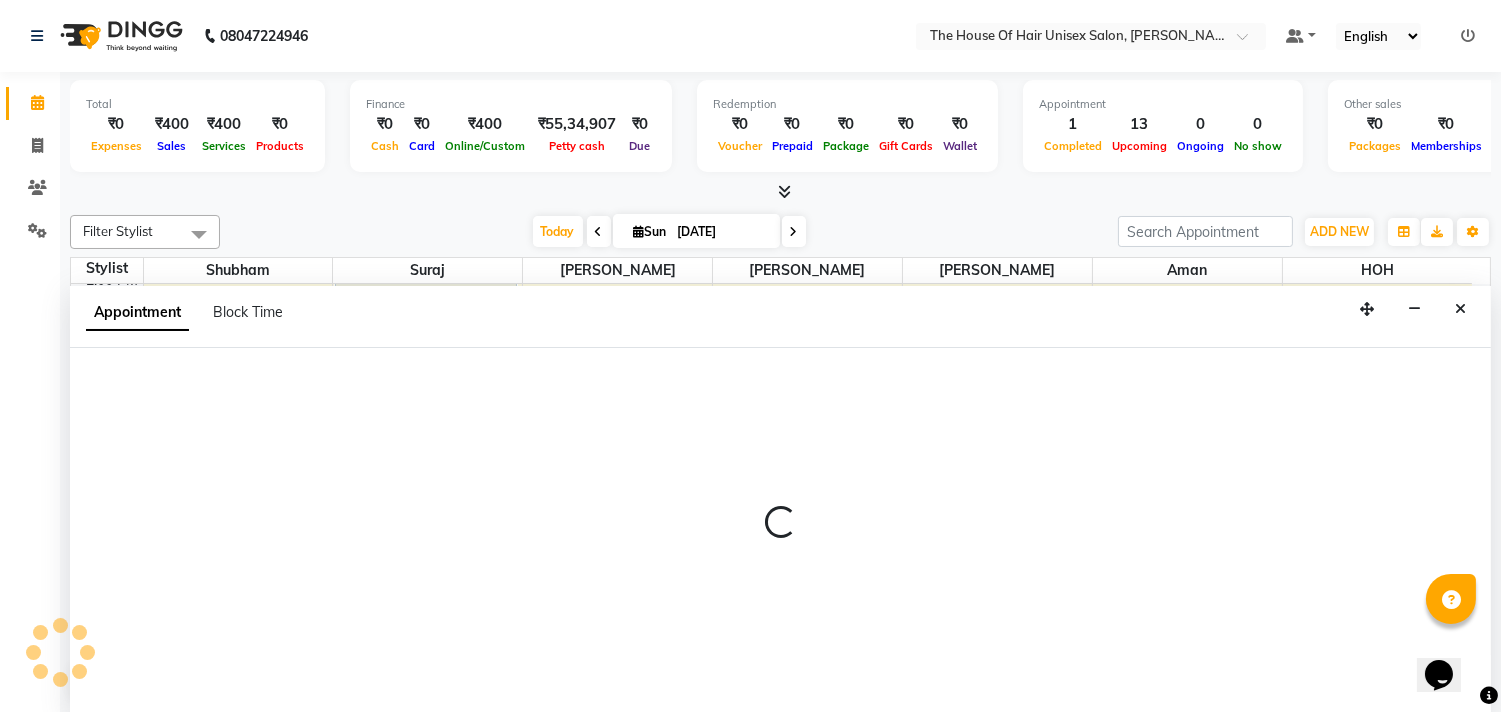scroll, scrollTop: 1, scrollLeft: 0, axis: vertical 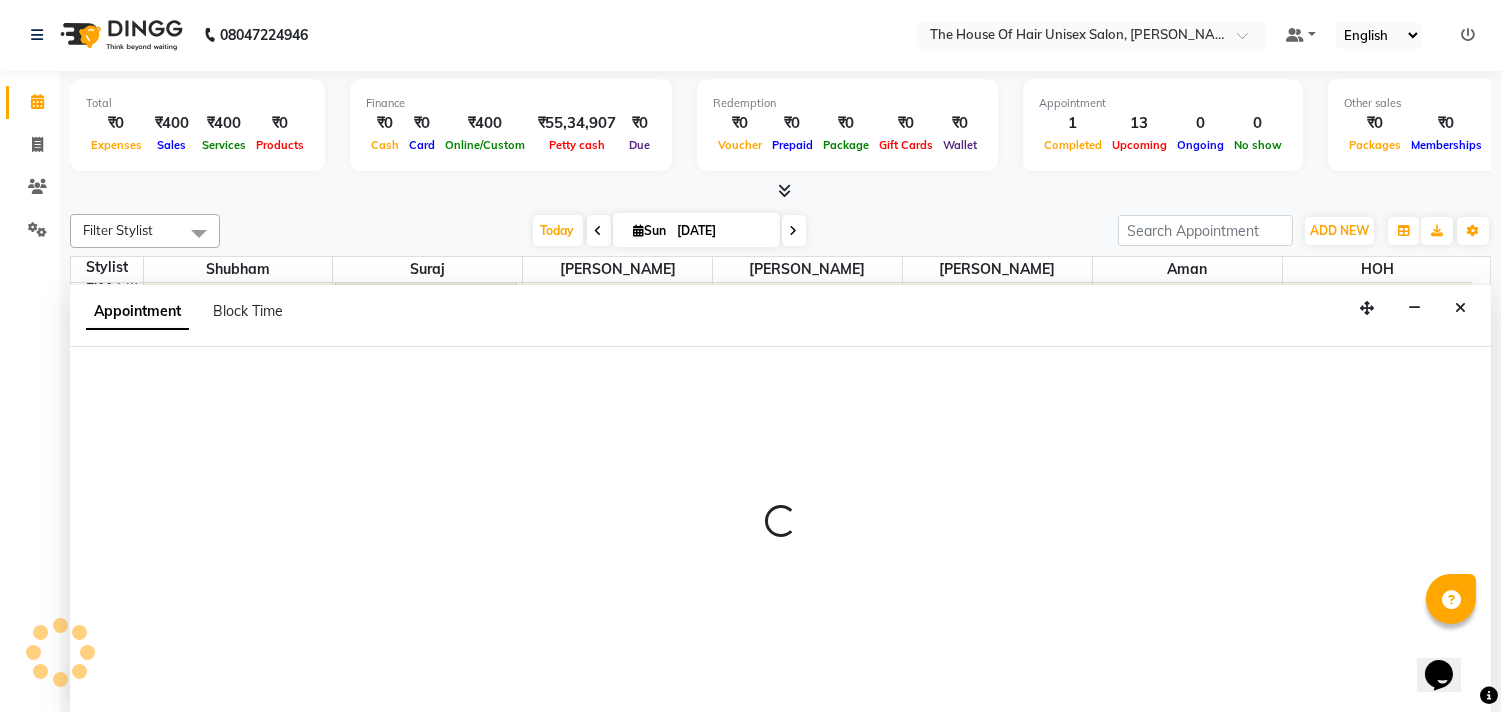 select on "12122" 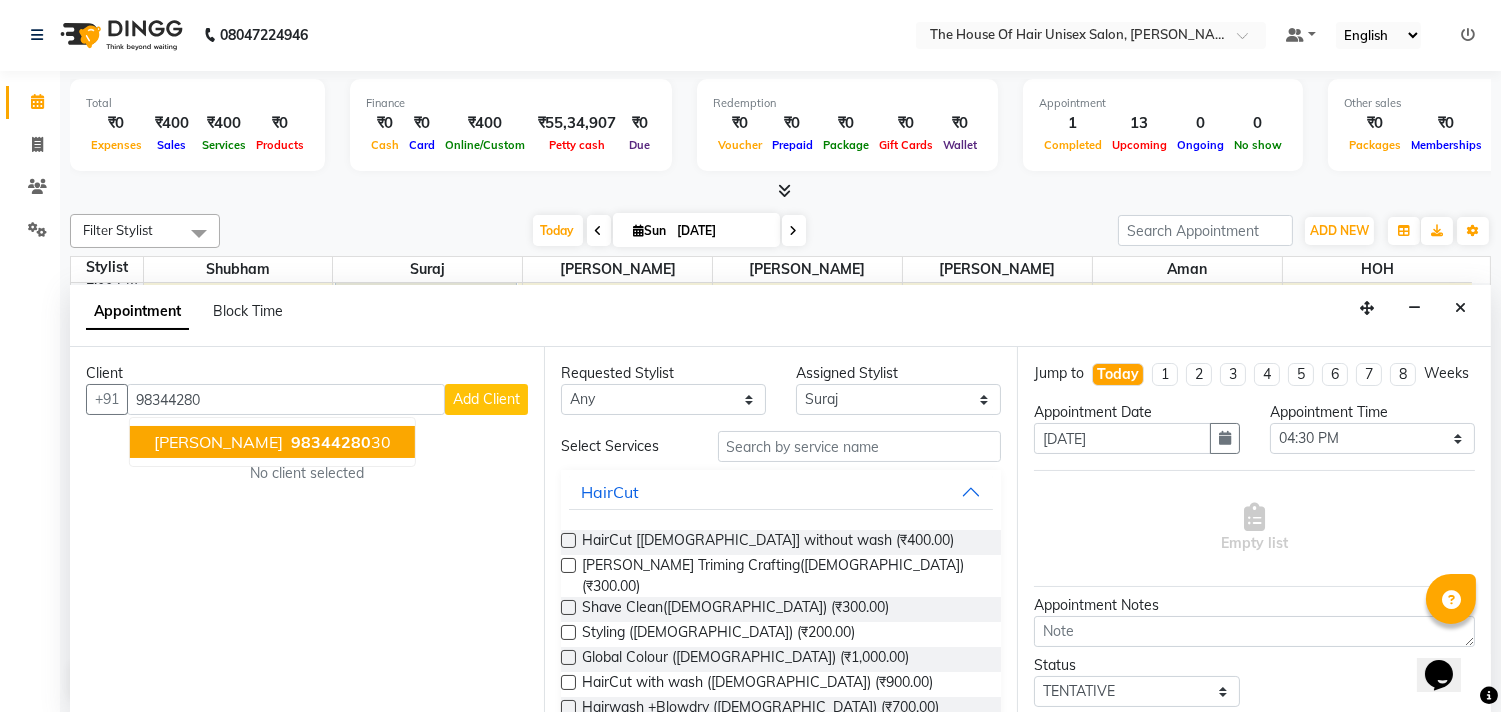 click on "98344280 30" at bounding box center (339, 442) 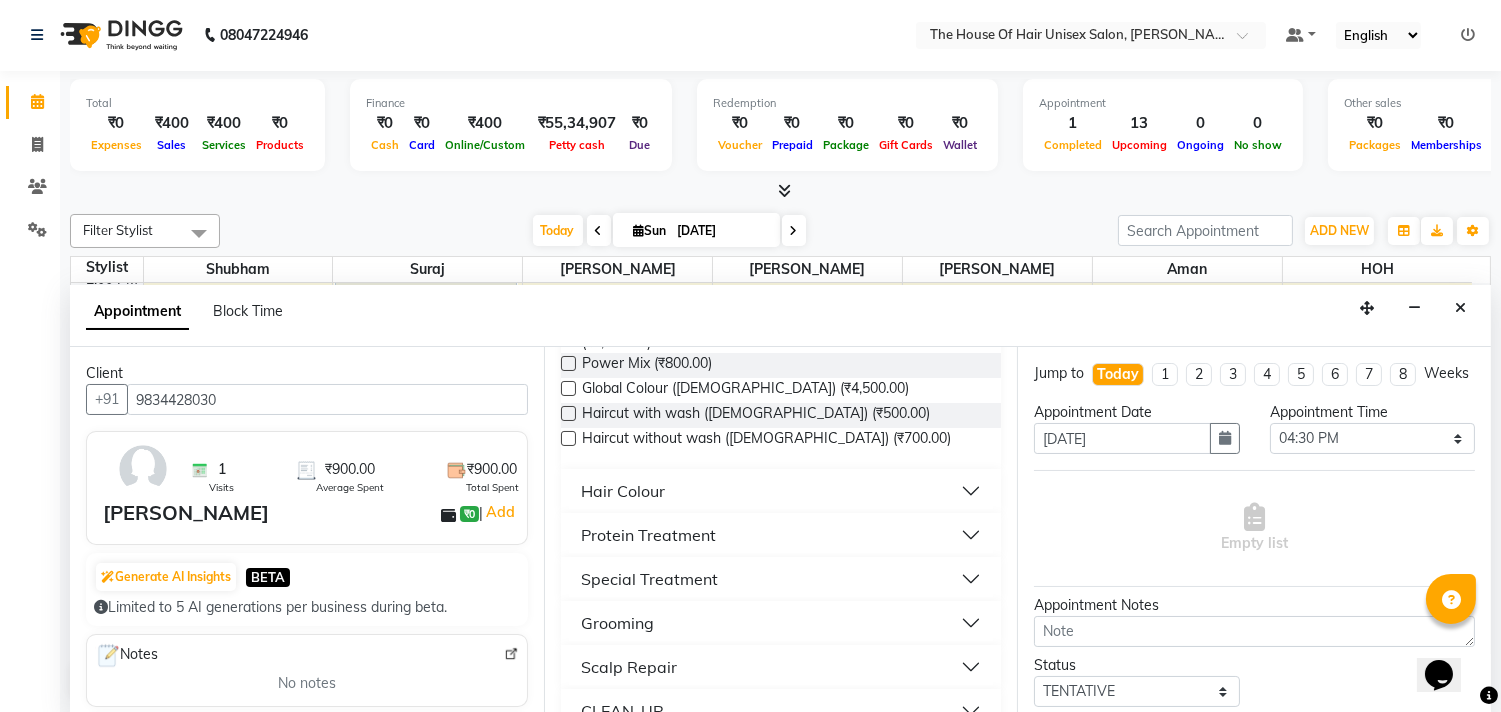 scroll, scrollTop: 996, scrollLeft: 0, axis: vertical 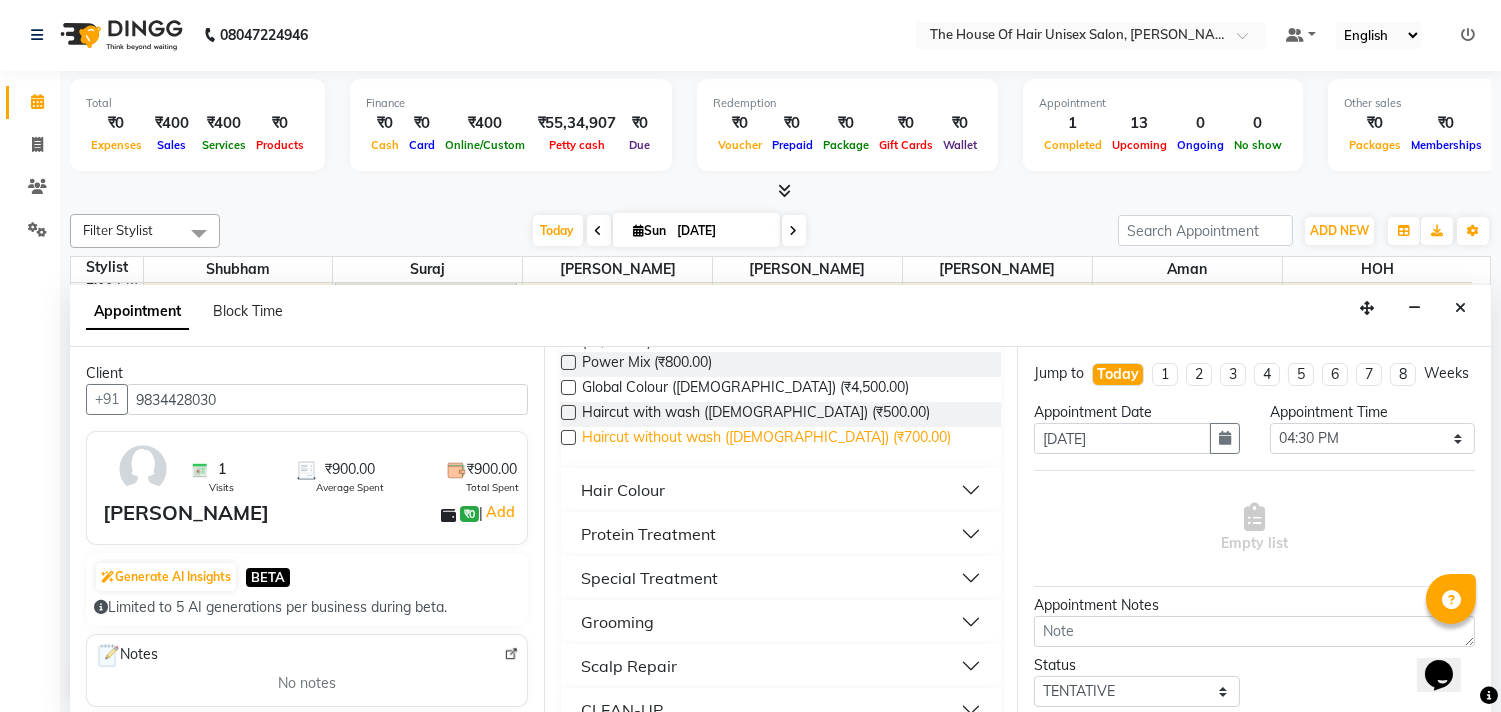 type on "9834428030" 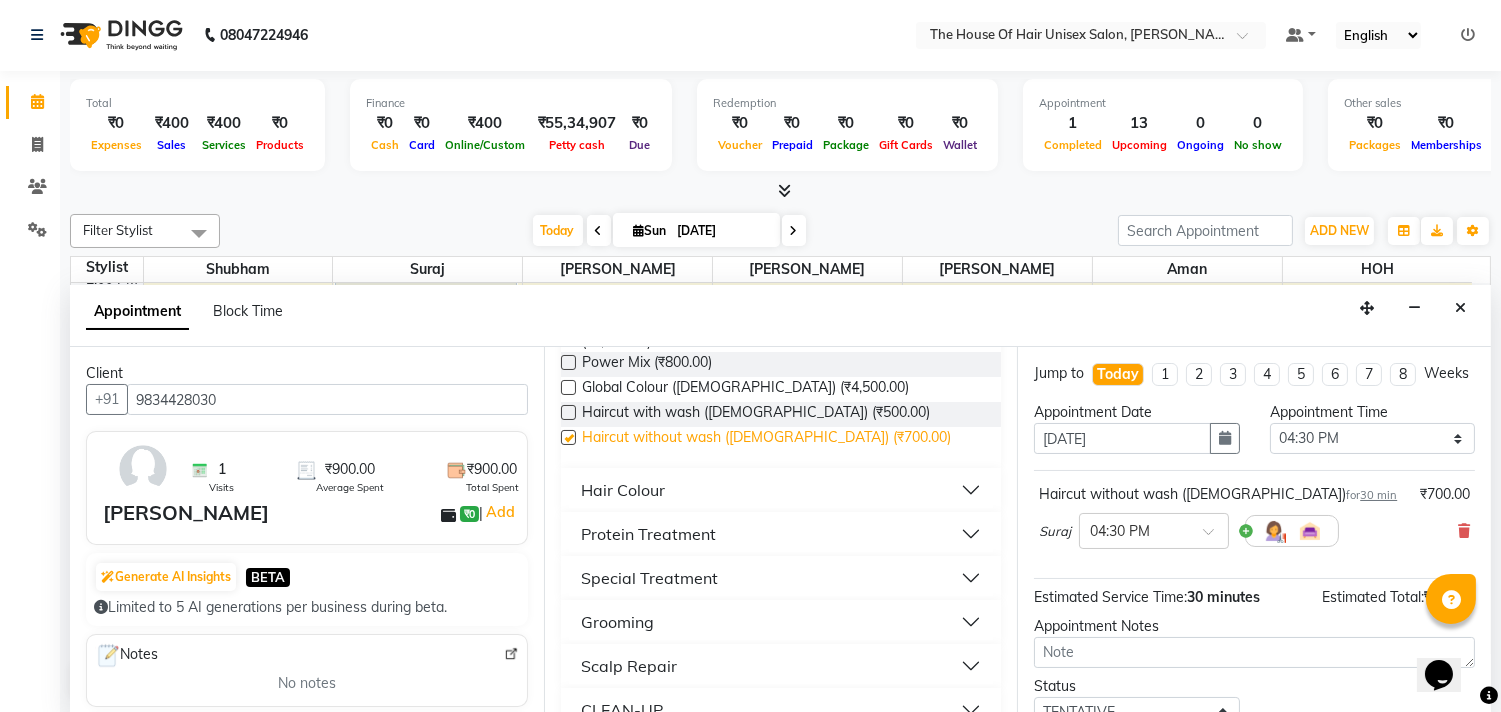 checkbox on "false" 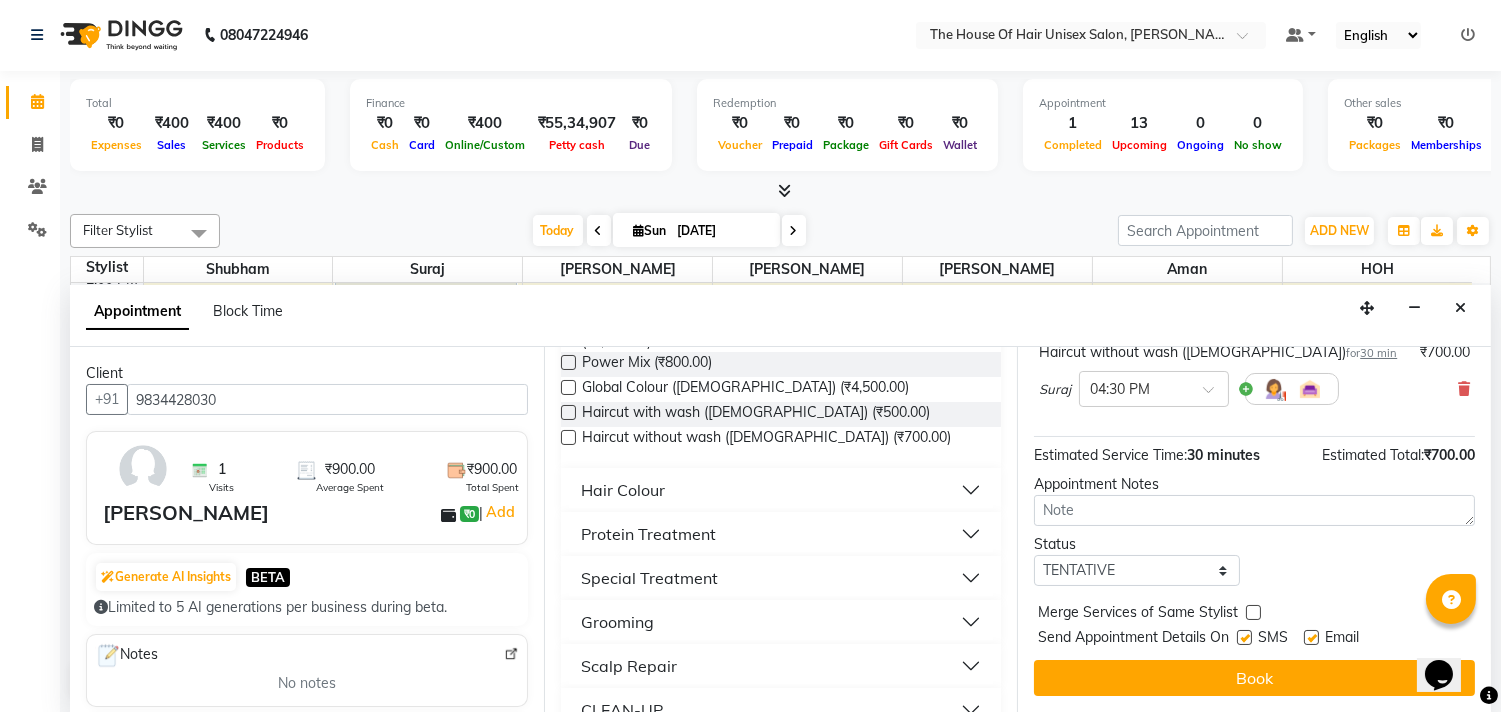 scroll, scrollTop: 161, scrollLeft: 0, axis: vertical 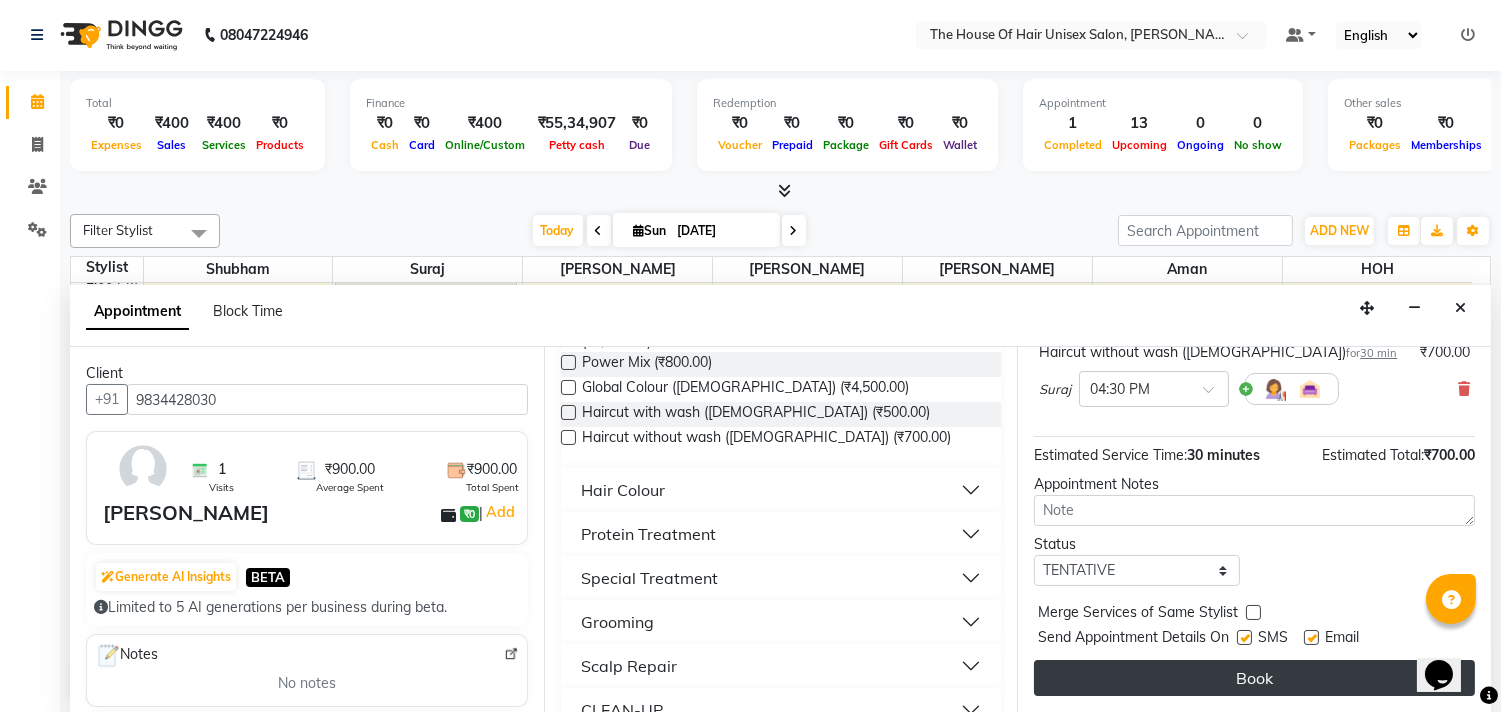 click on "Book" at bounding box center [1254, 678] 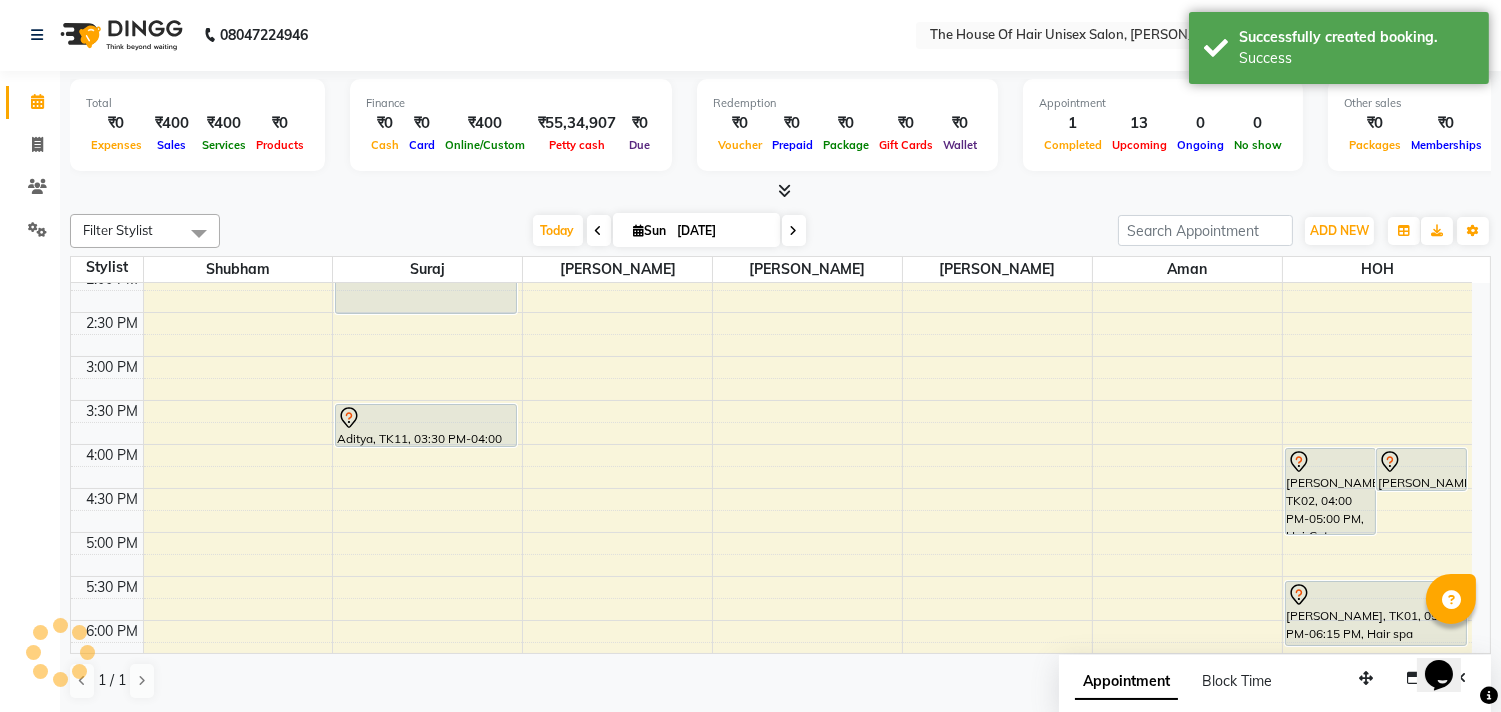 scroll, scrollTop: 0, scrollLeft: 0, axis: both 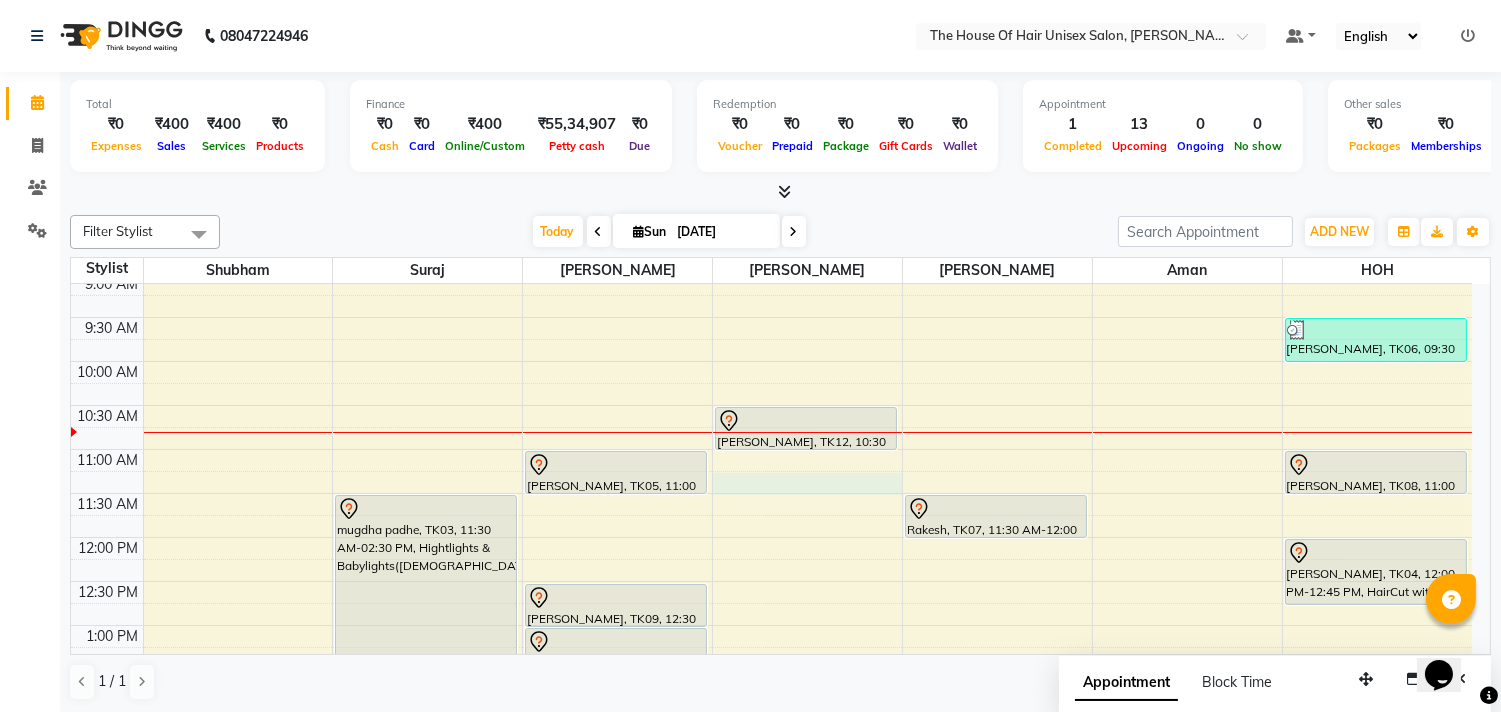 click on "7:00 AM 7:30 AM 8:00 AM 8:30 AM 9:00 AM 9:30 AM 10:00 AM 10:30 AM 11:00 AM 11:30 AM 12:00 PM 12:30 PM 1:00 PM 1:30 PM 2:00 PM 2:30 PM 3:00 PM 3:30 PM 4:00 PM 4:30 PM 5:00 PM 5:30 PM 6:00 PM 6:30 PM 7:00 PM 7:30 PM 8:00 PM 8:30 PM 9:00 PM 9:30 PM             mugdha padhe, TK03, 11:30 AM-02:30 PM, Hightlights & Babylights([DEMOGRAPHIC_DATA])             Aditya, TK11, 03:30 PM-04:00 PM, HairCut [[DEMOGRAPHIC_DATA]] without wash             [PERSON_NAME], TK13, 04:30 PM-05:00 PM, Haircut without wash ([DEMOGRAPHIC_DATA])             [PERSON_NAME], TK05, 11:00 AM-11:30 AM, Haircut without wash ([DEMOGRAPHIC_DATA])             [PERSON_NAME], TK09, 12:30 PM-01:00 PM, HairCut [[DEMOGRAPHIC_DATA]] without wash             [PERSON_NAME], TK09, 01:00 PM-01:30 PM, Haircut without wash ([DEMOGRAPHIC_DATA])             [PERSON_NAME], TK09, 01:30 PM-02:00 PM, Haircut without wash ([DEMOGRAPHIC_DATA])             [PERSON_NAME], TK12, 10:30 AM-11:00 AM, HairCut [[DEMOGRAPHIC_DATA]] without wash             Rakesh, TK07, 11:30 AM-12:00 PM, Kids Haircut([DEMOGRAPHIC_DATA])" at bounding box center (771, 757) 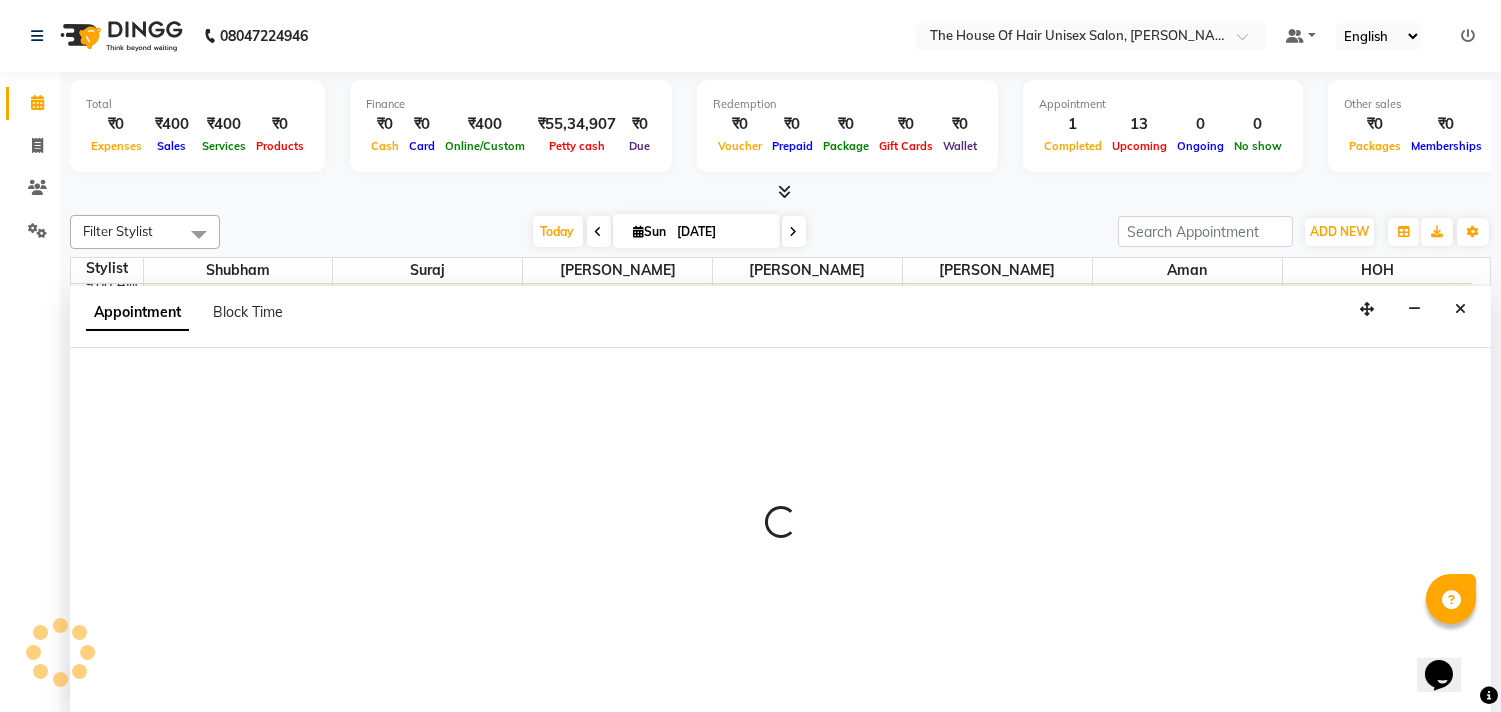 scroll, scrollTop: 1, scrollLeft: 0, axis: vertical 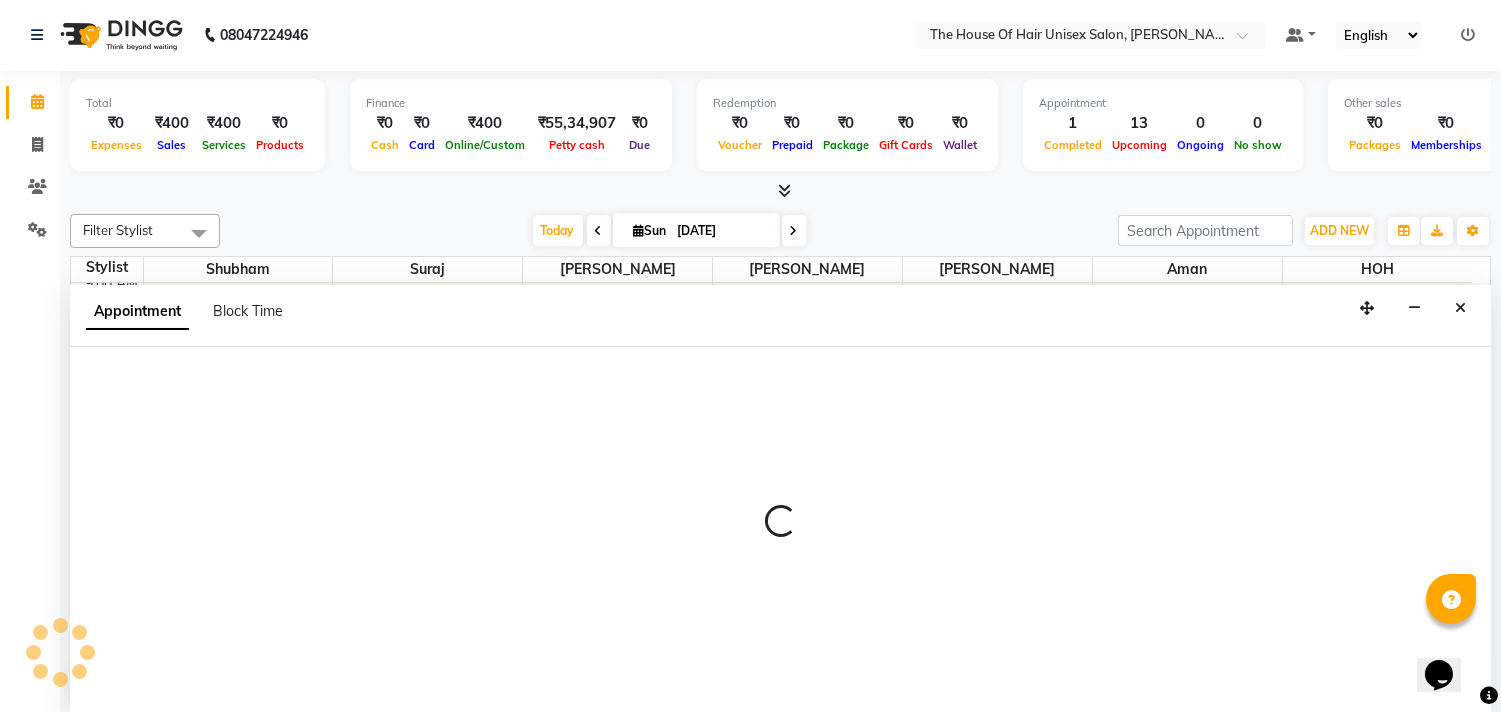 select on "20971" 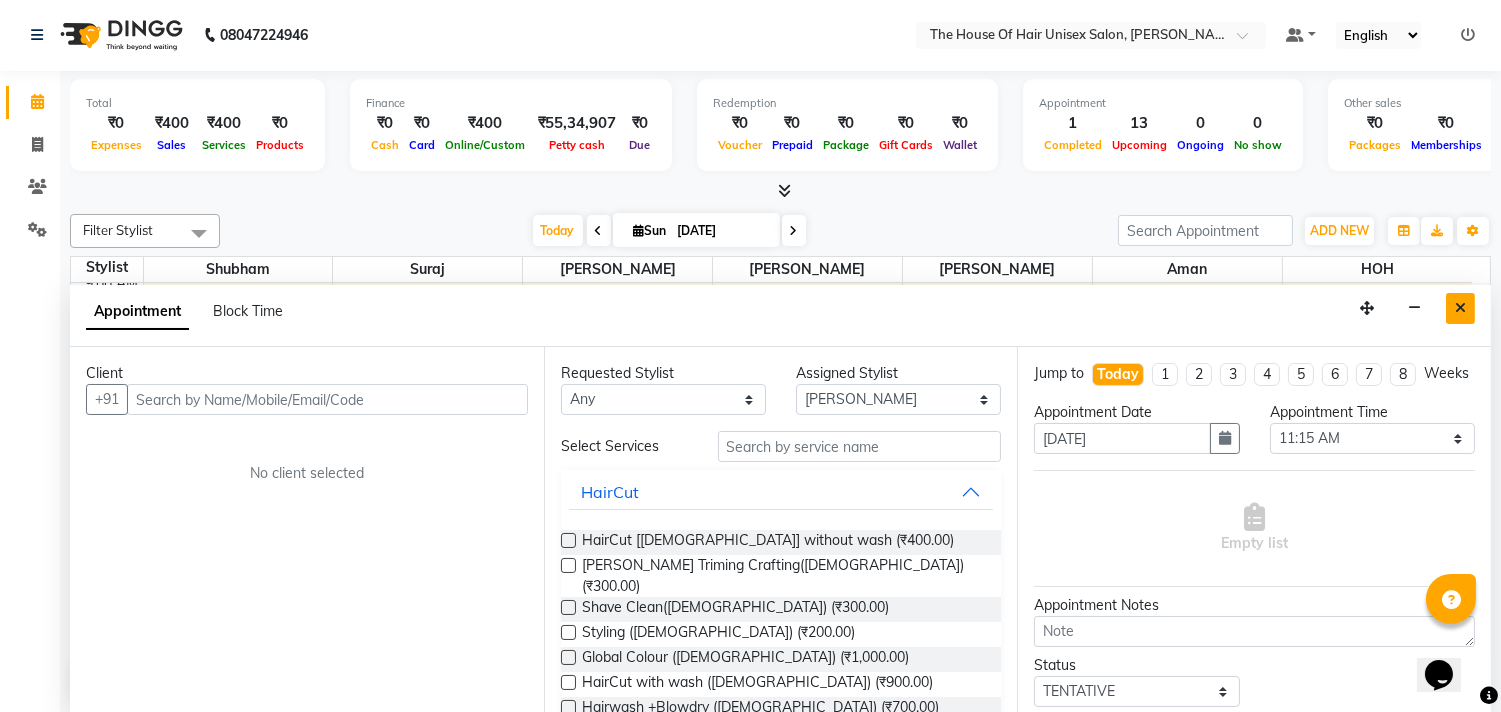 click at bounding box center [1460, 308] 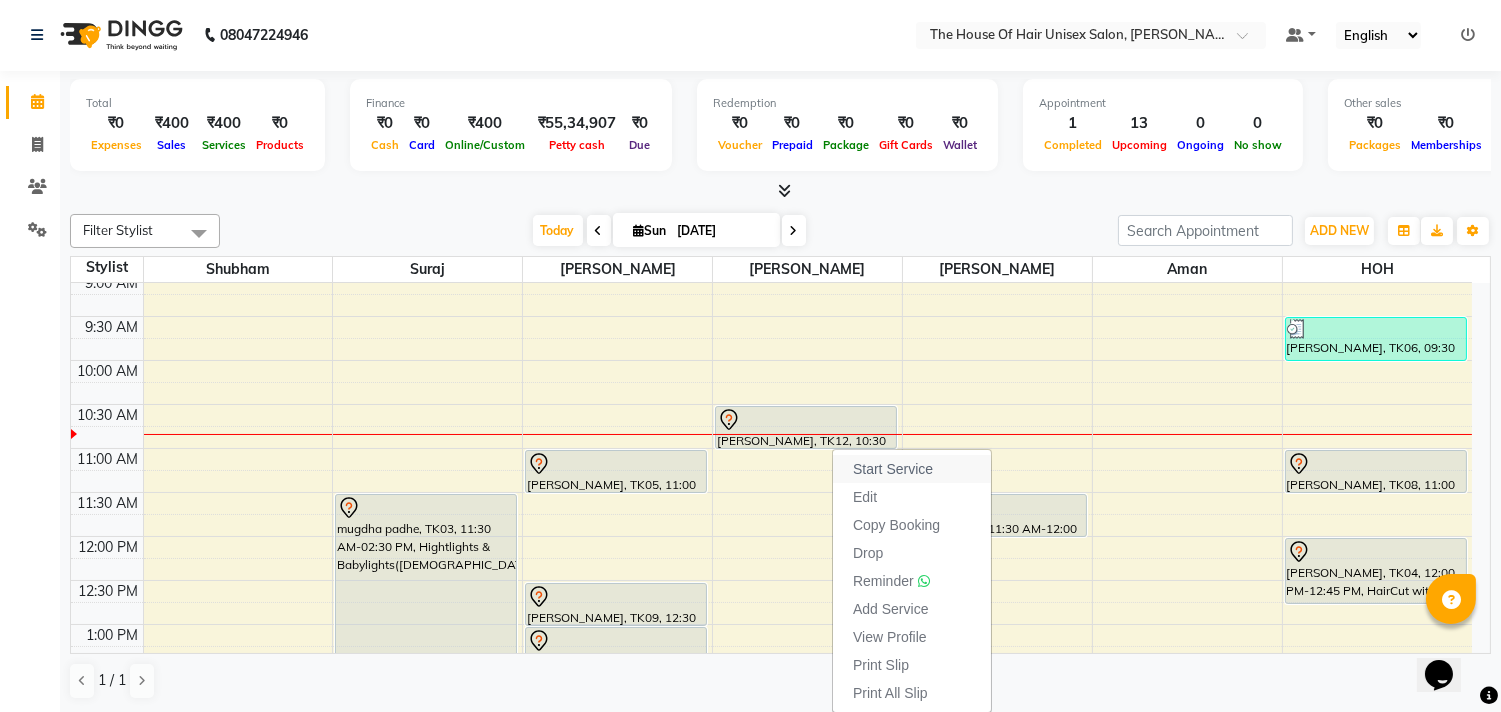 click on "Start Service" at bounding box center (893, 469) 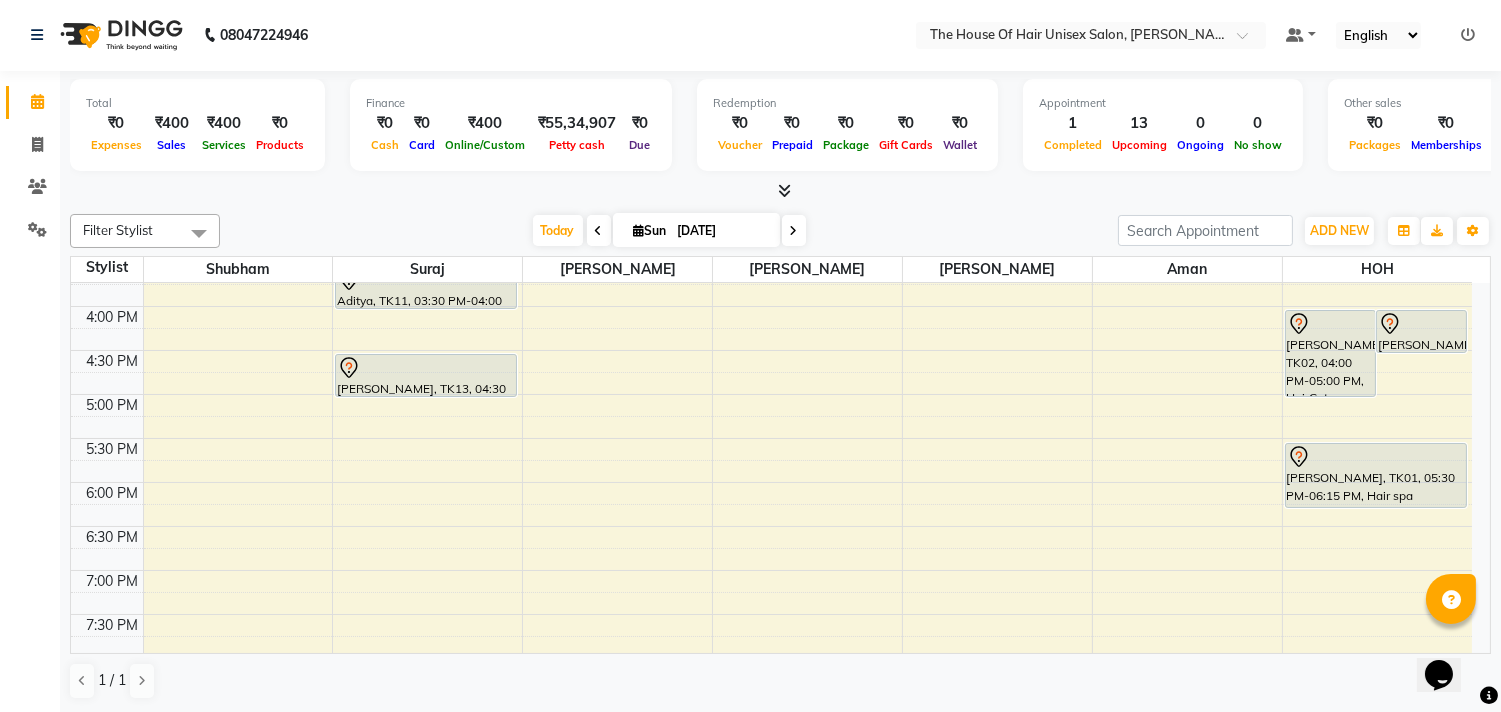 scroll, scrollTop: 770, scrollLeft: 0, axis: vertical 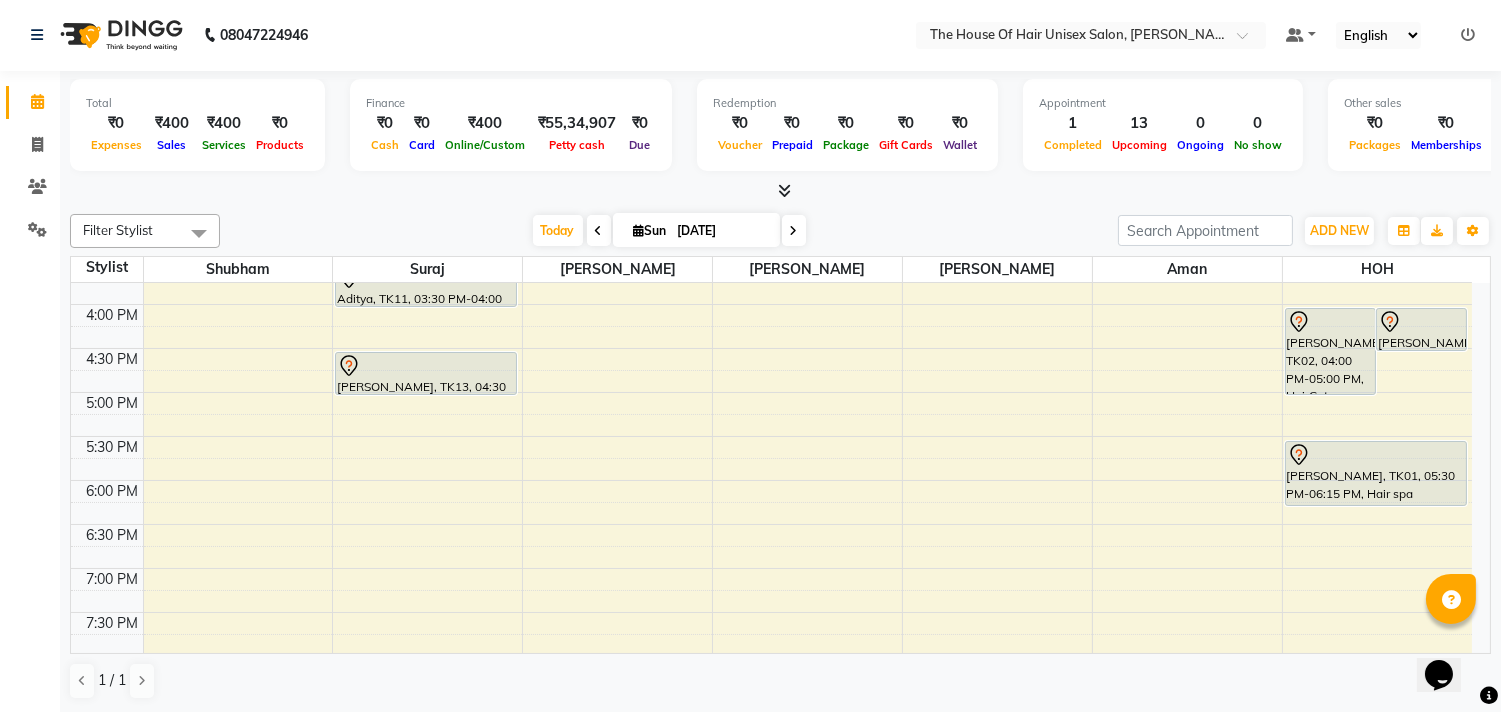 click on "7:00 AM 7:30 AM 8:00 AM 8:30 AM 9:00 AM 9:30 AM 10:00 AM 10:30 AM 11:00 AM 11:30 AM 12:00 PM 12:30 PM 1:00 PM 1:30 PM 2:00 PM 2:30 PM 3:00 PM 3:30 PM 4:00 PM 4:30 PM 5:00 PM 5:30 PM 6:00 PM 6:30 PM 7:00 PM 7:30 PM 8:00 PM 8:30 PM 9:00 PM 9:30 PM             mugdha padhe, TK03, 11:30 AM-02:30 PM, Hightlights & Babylights([DEMOGRAPHIC_DATA])             Aditya, TK11, 03:30 PM-04:00 PM, HairCut [[DEMOGRAPHIC_DATA]] without wash             [PERSON_NAME], TK13, 04:30 PM-05:00 PM, Haircut without wash ([DEMOGRAPHIC_DATA])             [PERSON_NAME], TK05, 11:00 AM-11:30 AM, Haircut without wash ([DEMOGRAPHIC_DATA])             [PERSON_NAME], TK09, 12:30 PM-01:00 PM, HairCut [[DEMOGRAPHIC_DATA]] without wash             [PERSON_NAME], TK09, 01:00 PM-01:30 PM, Haircut without wash ([DEMOGRAPHIC_DATA])             [PERSON_NAME], TK09, 01:30 PM-02:00 PM, Haircut without wash ([DEMOGRAPHIC_DATA])    [PERSON_NAME], TK12, 10:30 AM-11:00 AM, HairCut [[DEMOGRAPHIC_DATA]] without wash             Rakesh, TK07, 11:30 AM-12:00 PM, Kids Haircut([DEMOGRAPHIC_DATA])" at bounding box center (771, 172) 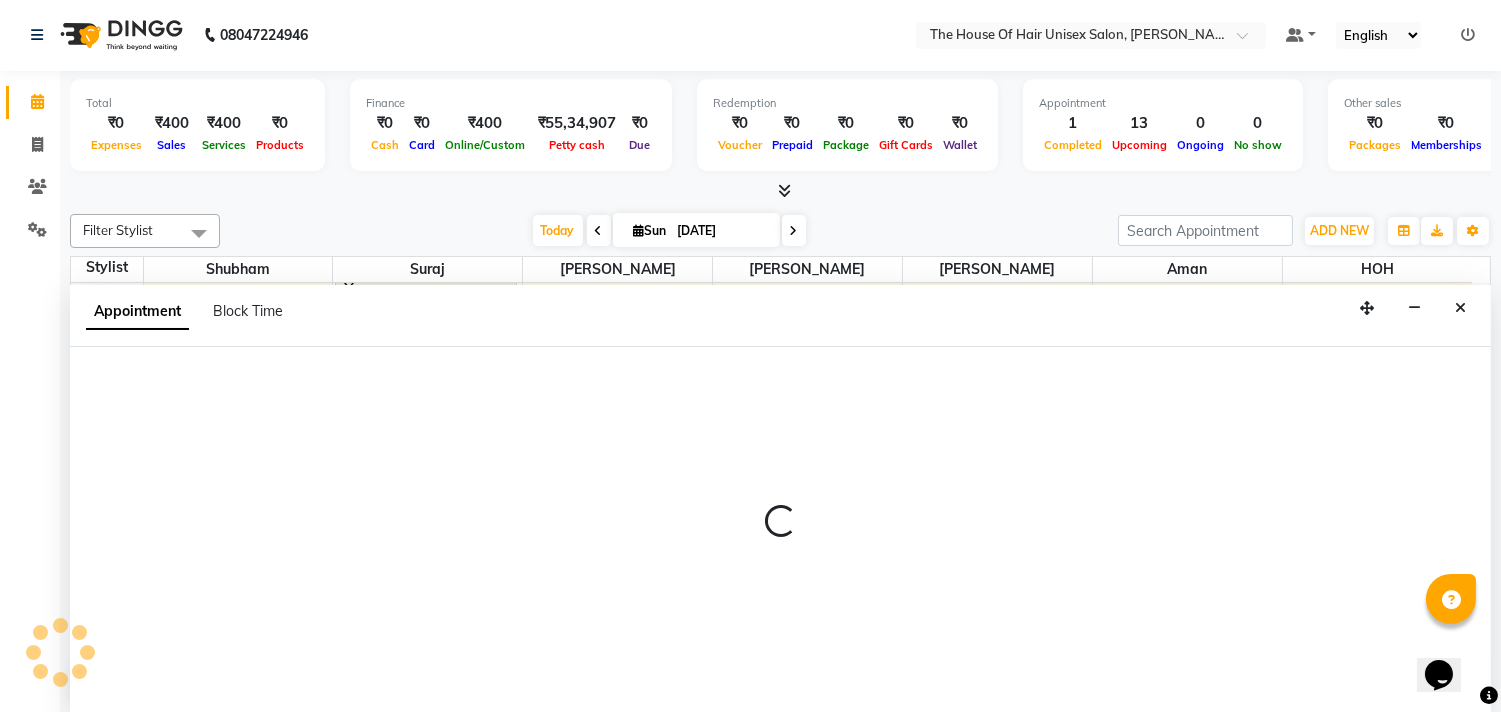 select on "85989" 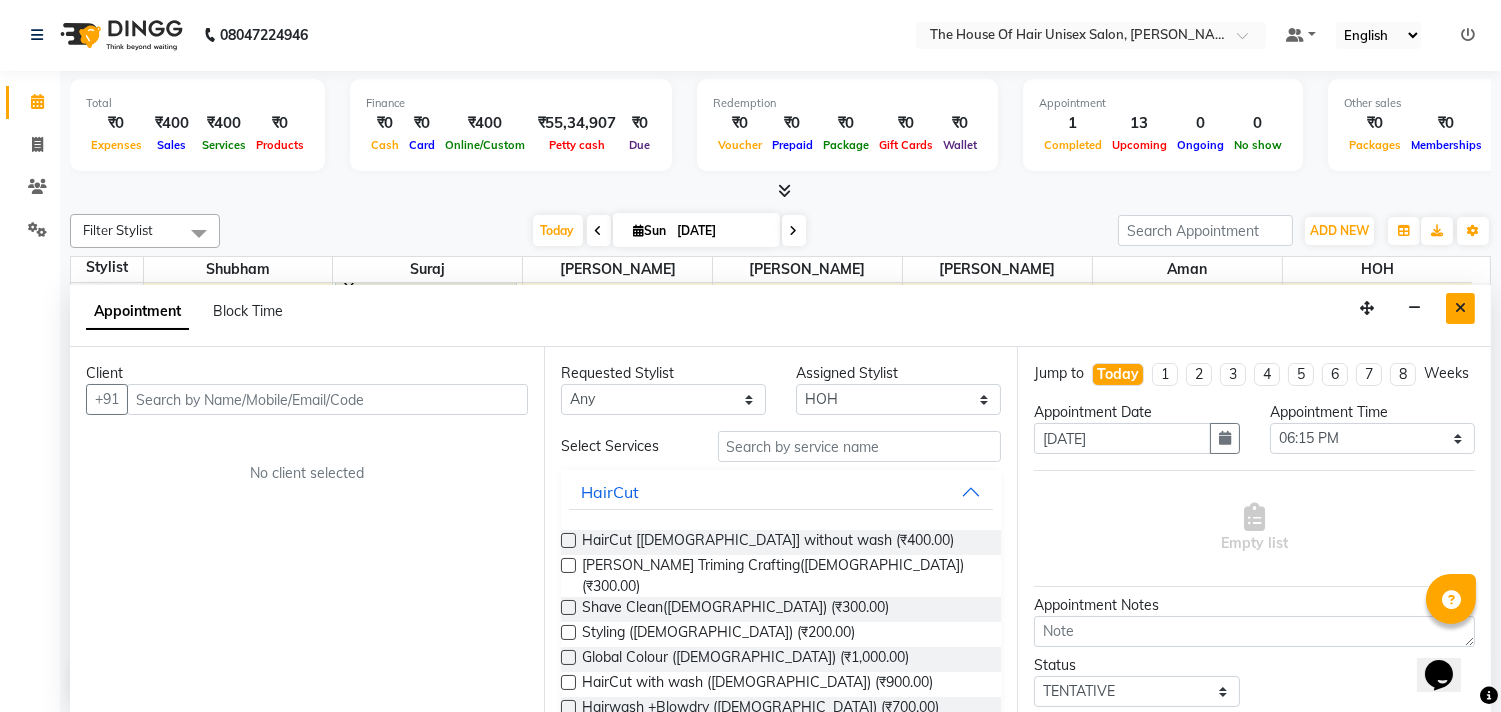 click at bounding box center [1460, 308] 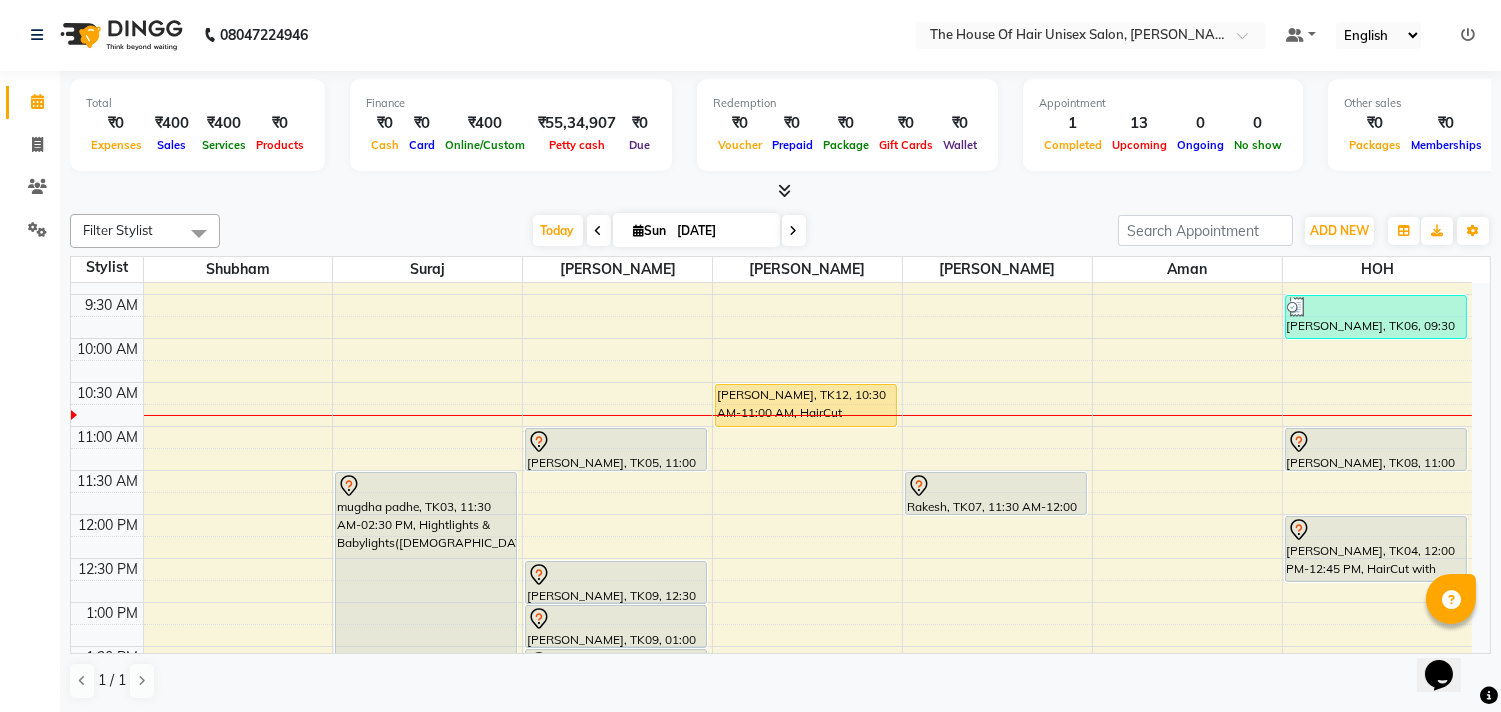 scroll, scrollTop: 328, scrollLeft: 0, axis: vertical 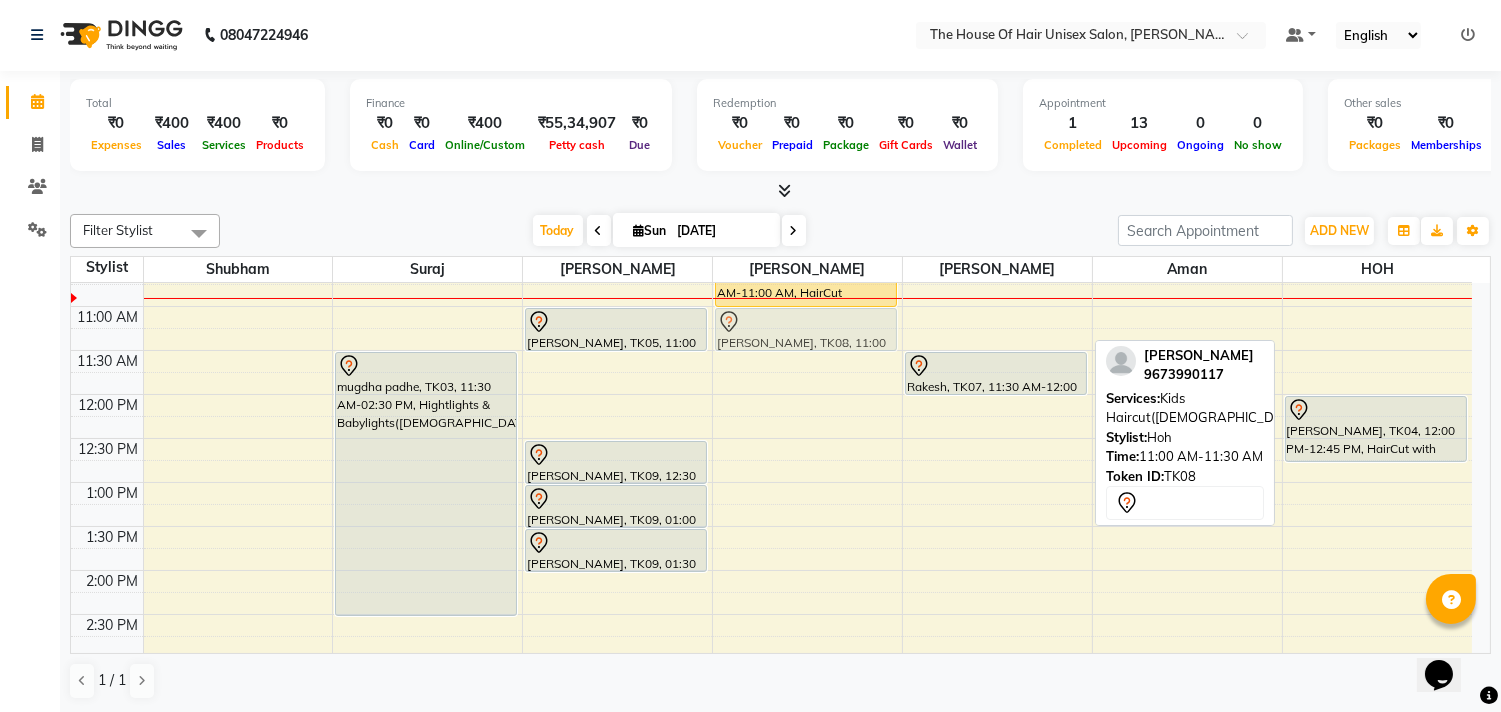 drag, startPoint x: 1355, startPoint y: 330, endPoint x: 804, endPoint y: 336, distance: 551.03265 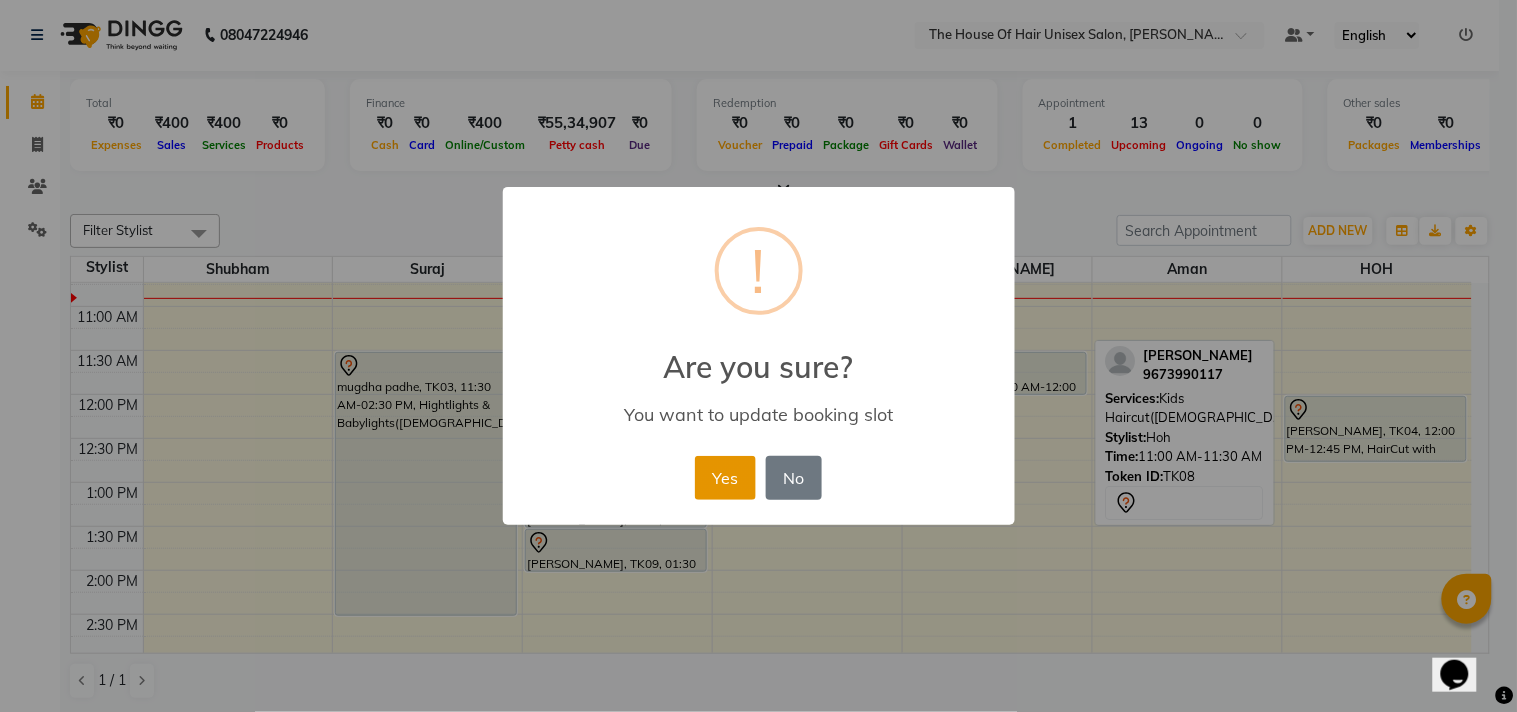 click on "Yes" at bounding box center (725, 478) 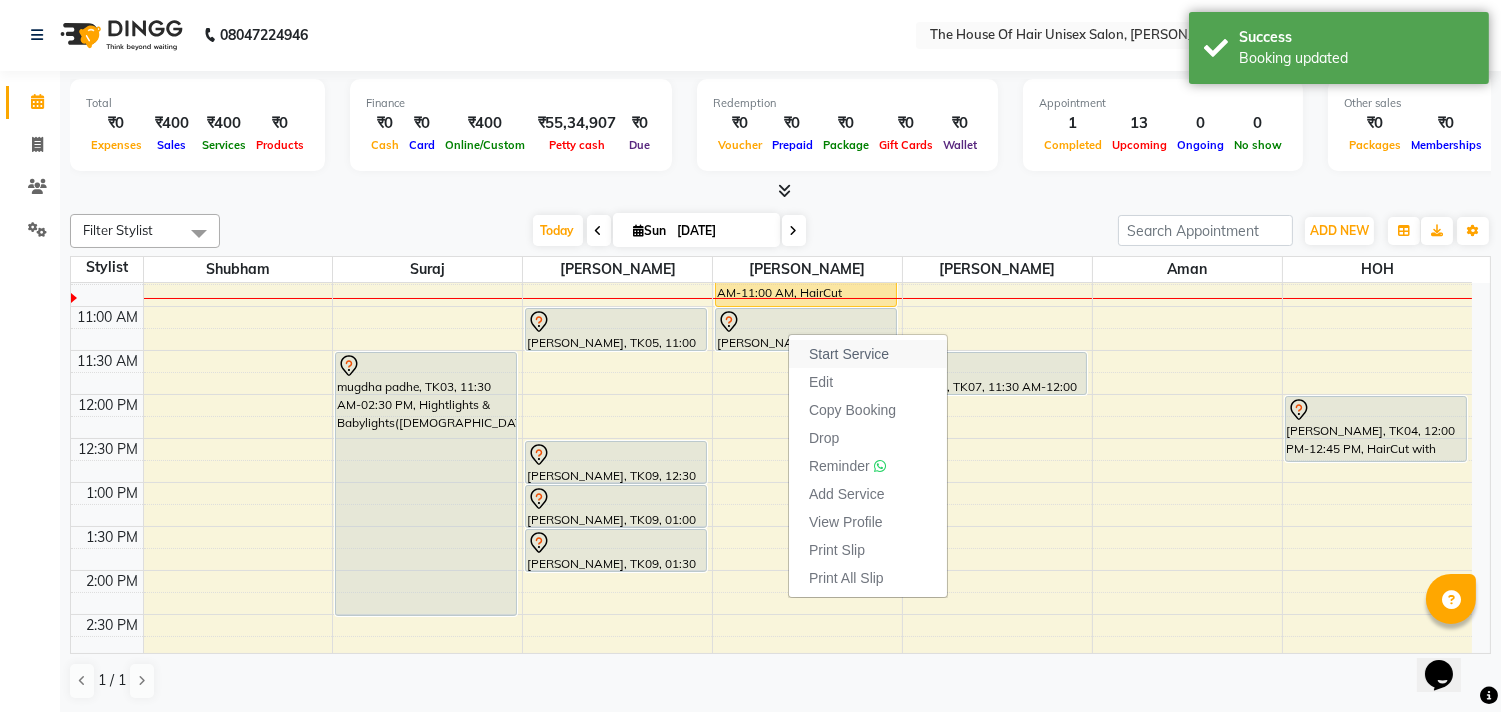 click on "Start Service" at bounding box center [849, 354] 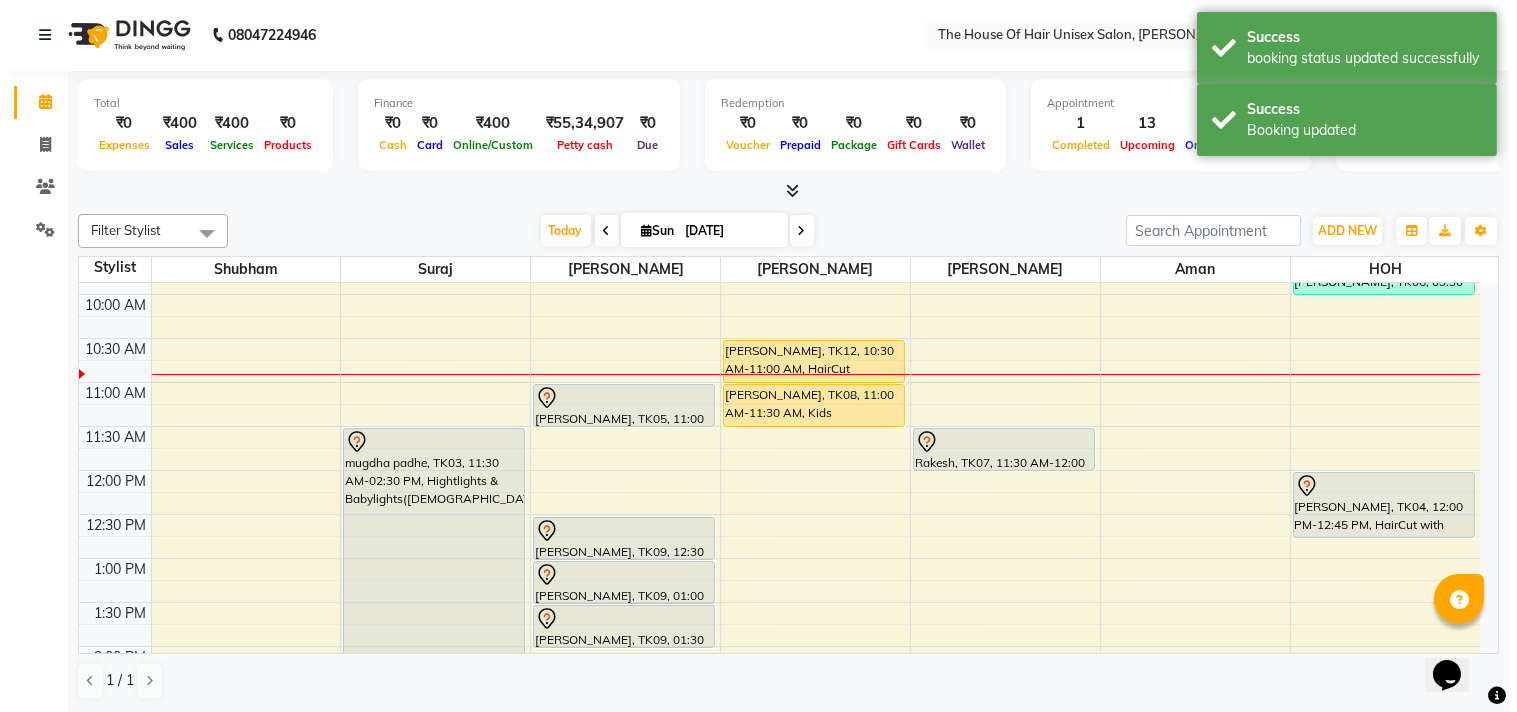 scroll, scrollTop: 246, scrollLeft: 0, axis: vertical 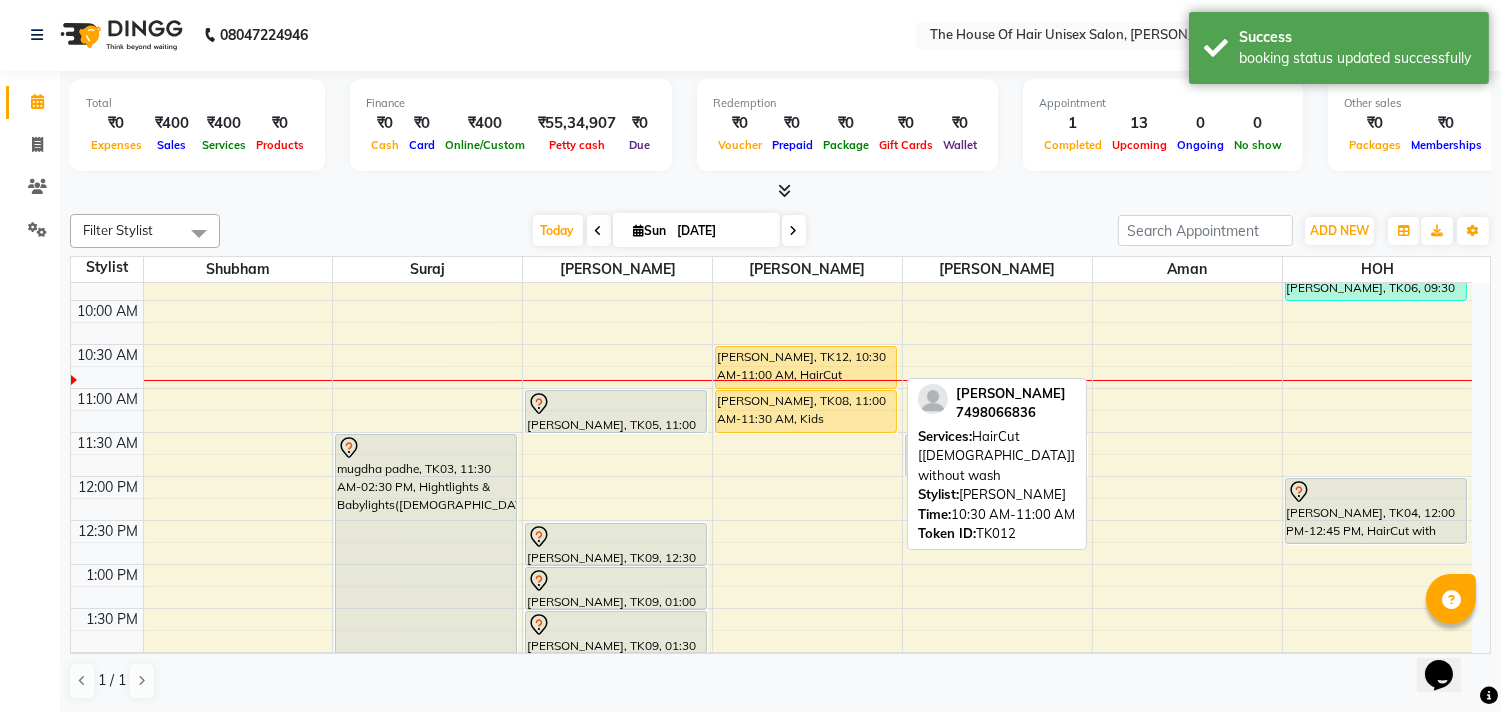 click on "[PERSON_NAME], TK12, 10:30 AM-11:00 AM, HairCut [[DEMOGRAPHIC_DATA]] without wash" at bounding box center (806, 367) 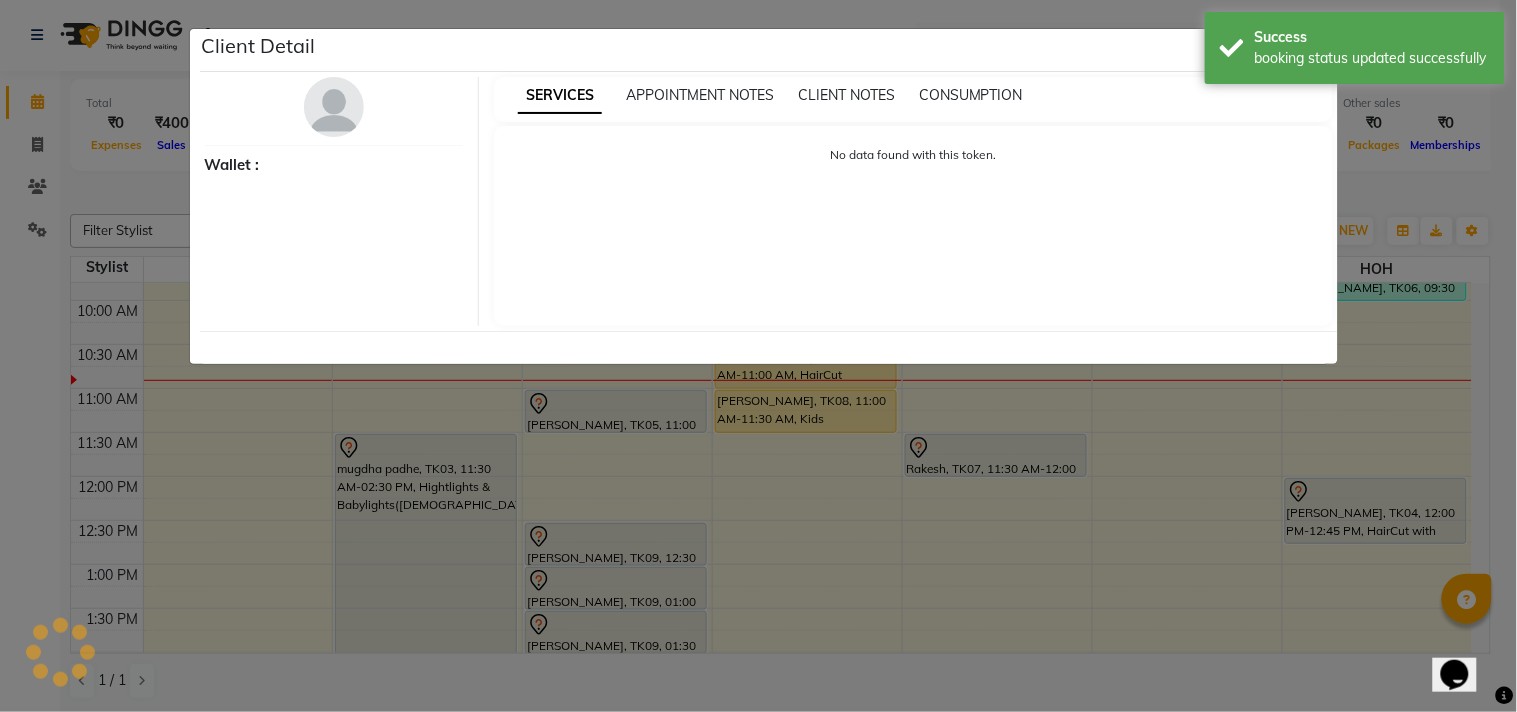 select on "1" 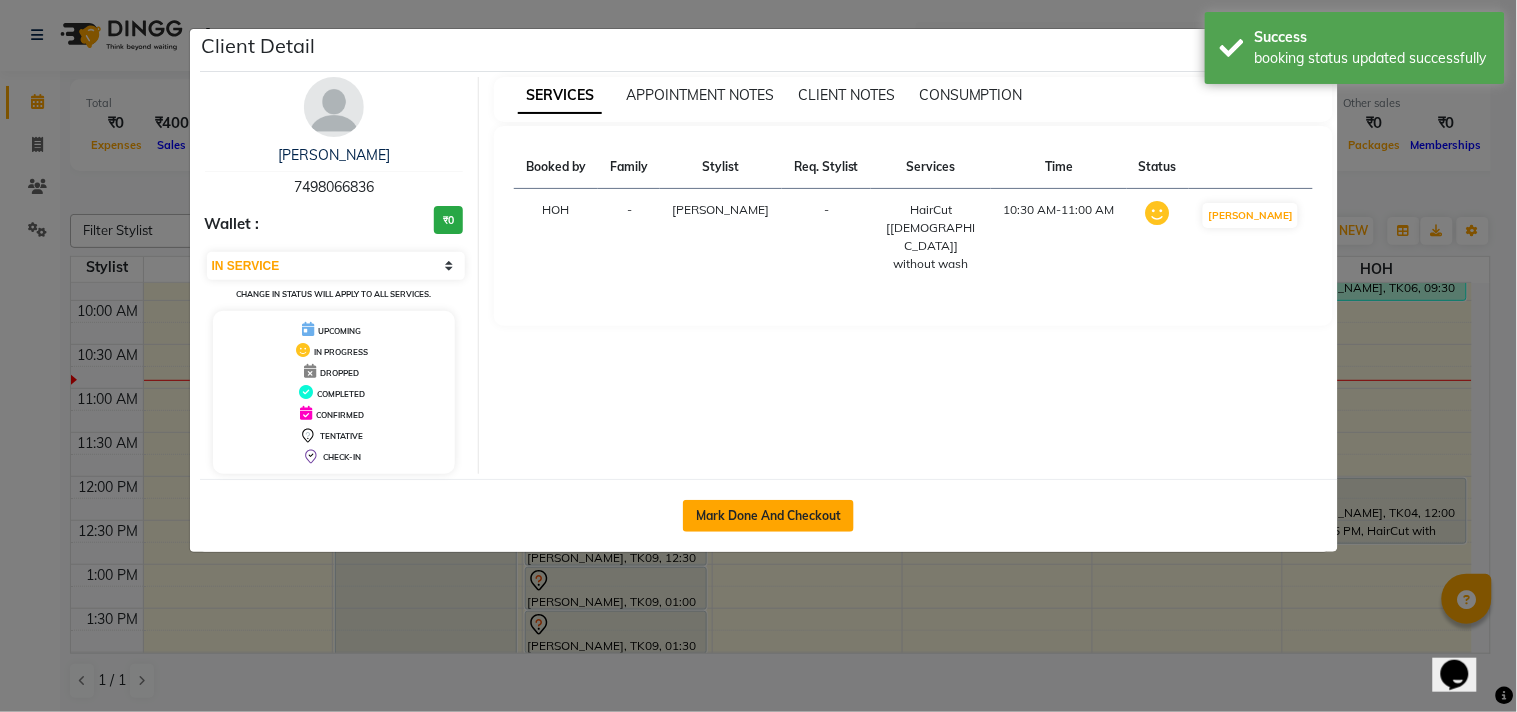 click on "Mark Done And Checkout" 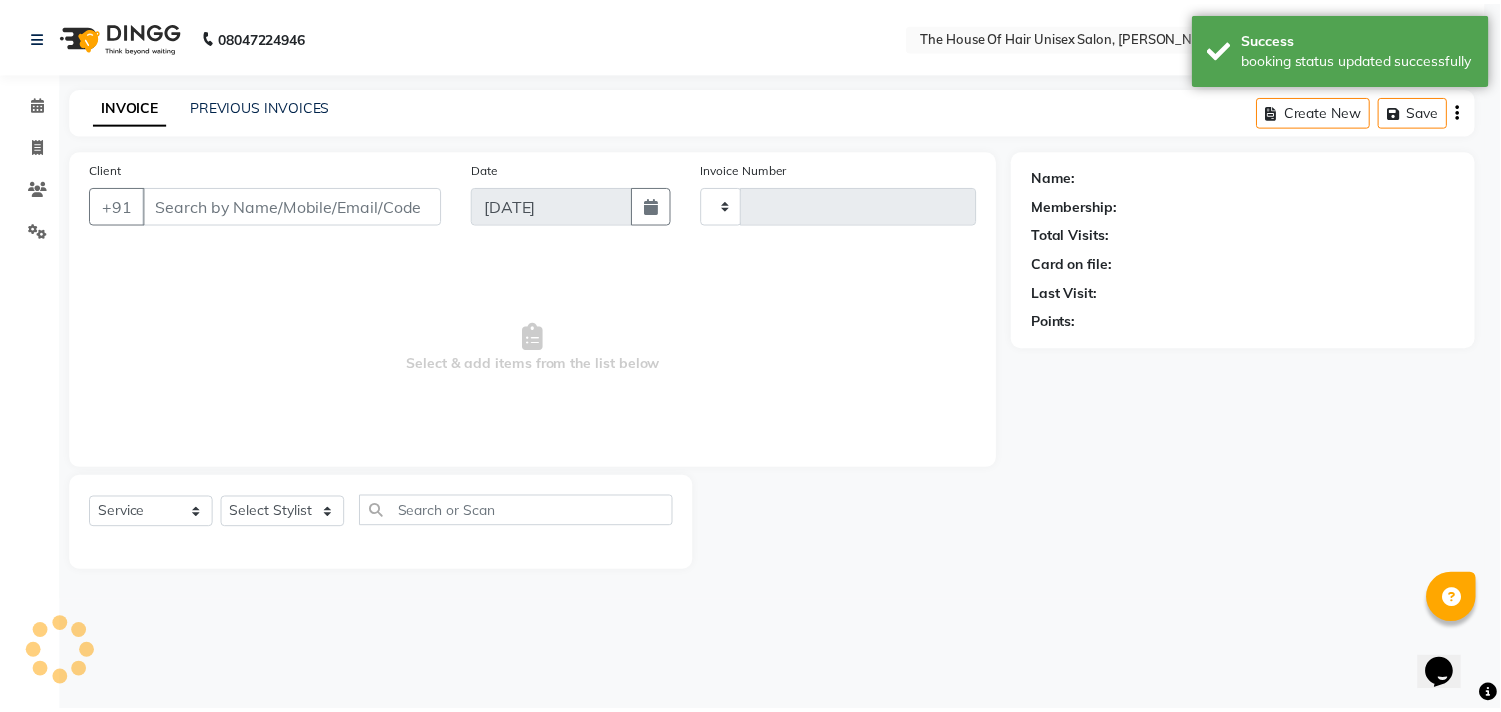 scroll, scrollTop: 0, scrollLeft: 0, axis: both 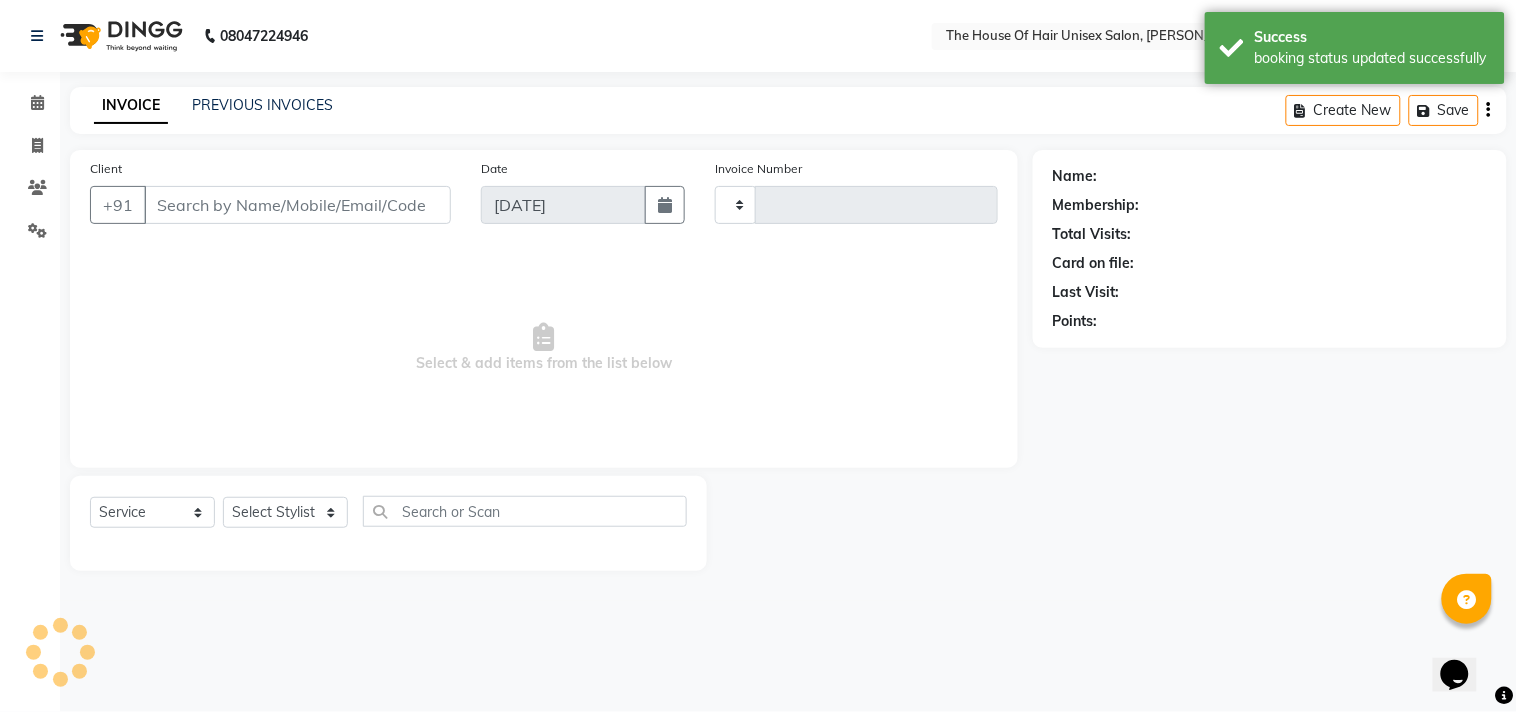 type on "1770" 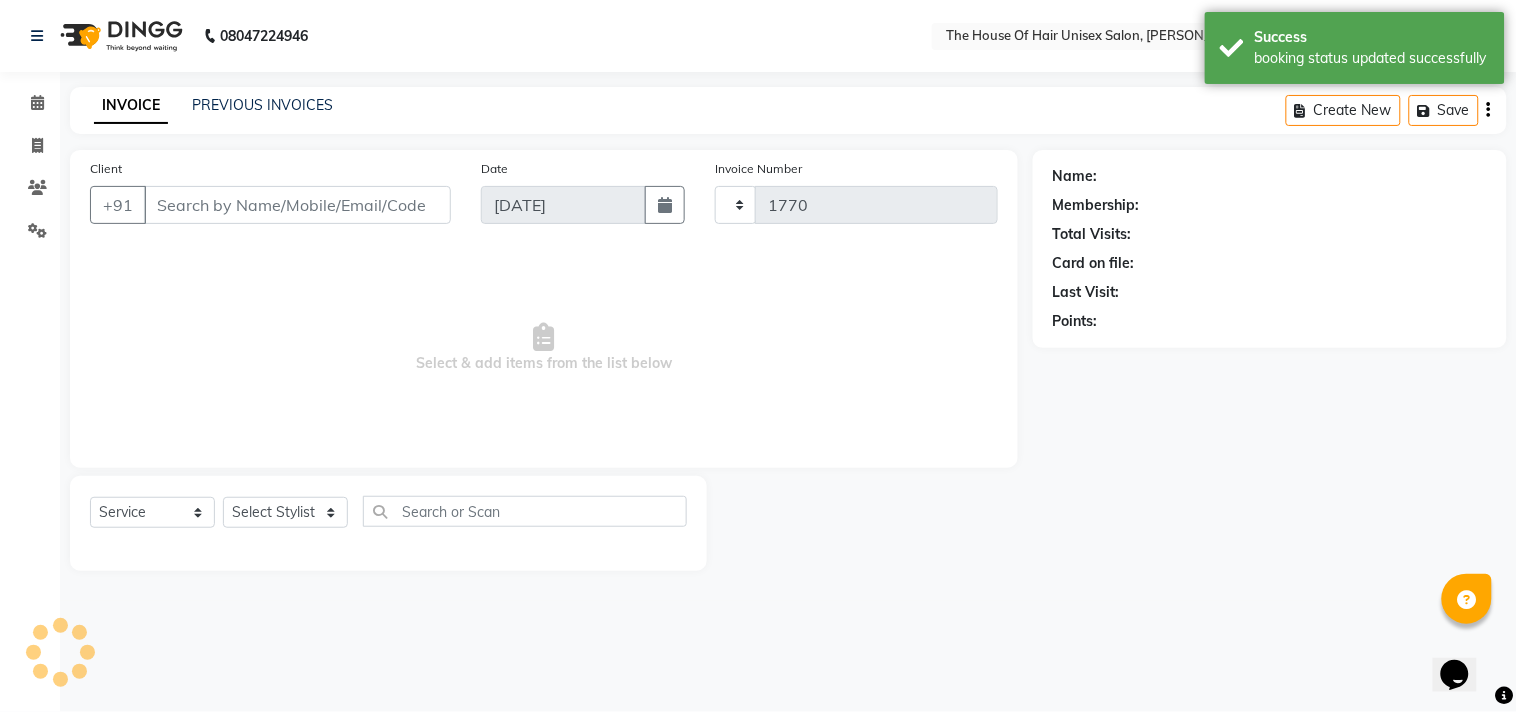 select on "598" 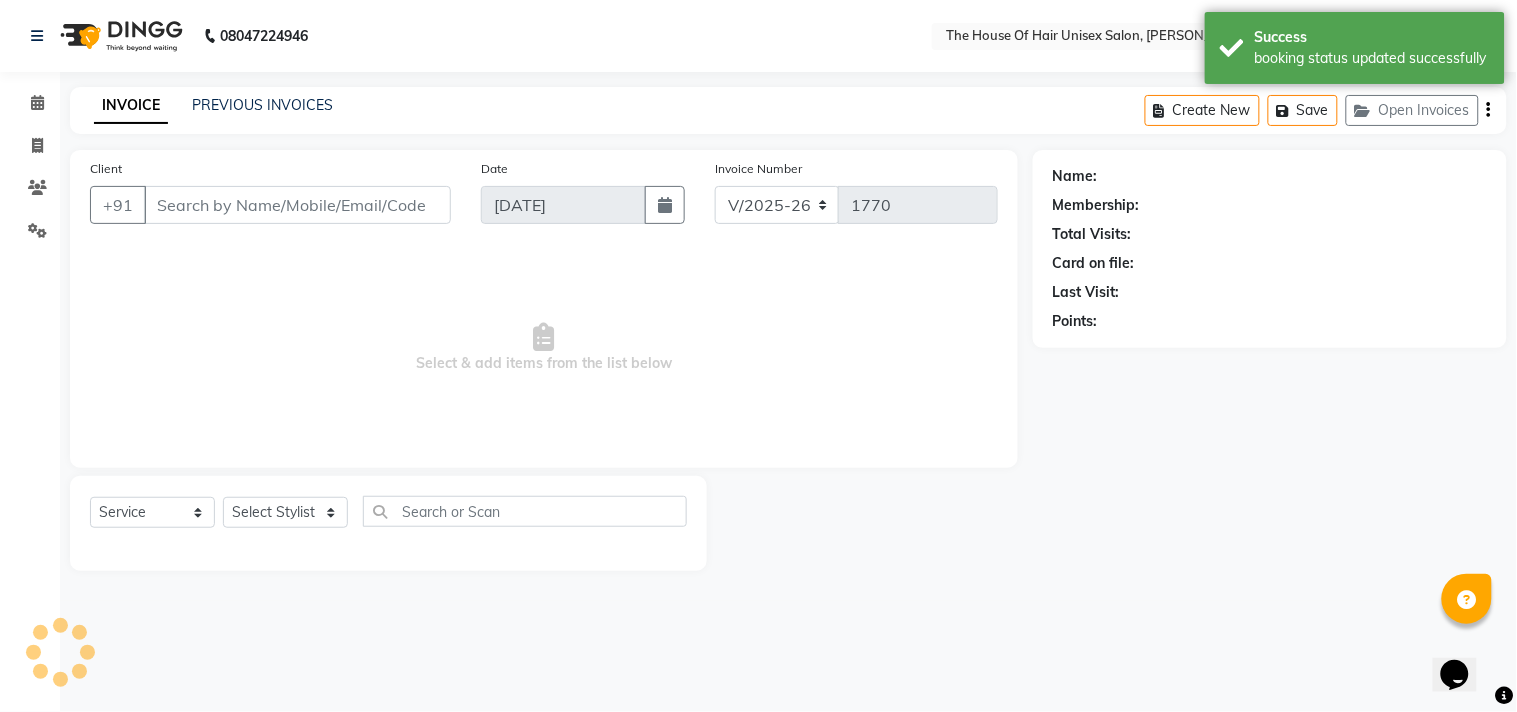 type on "7498066836" 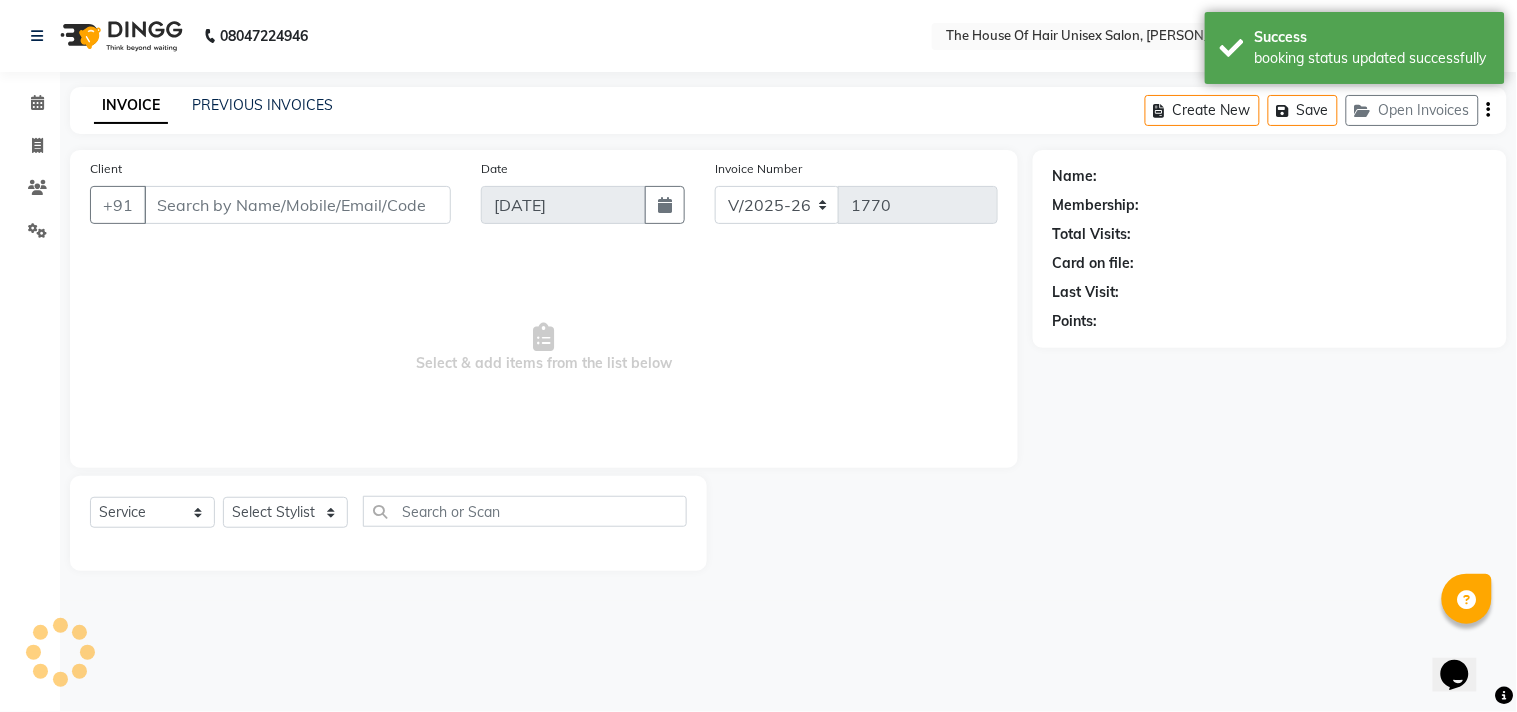 select on "20971" 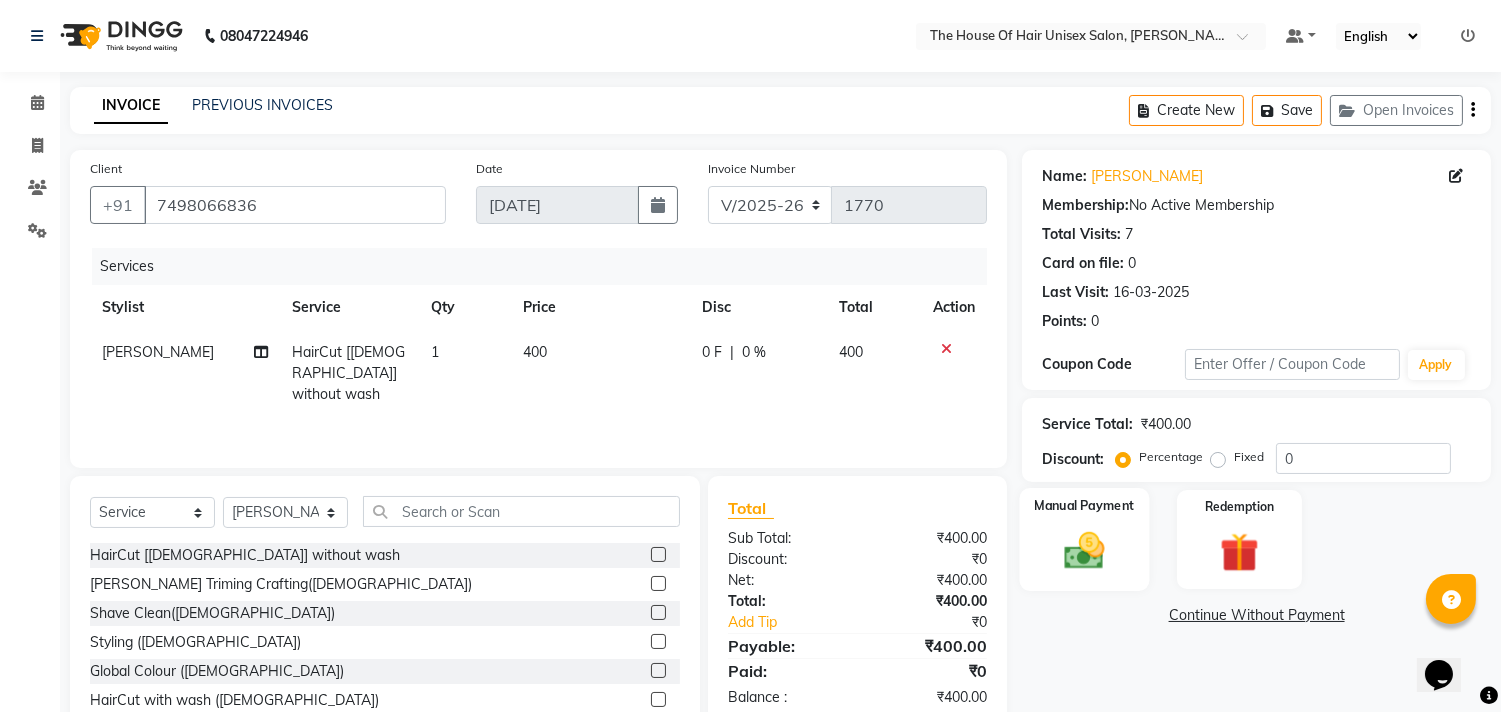 click 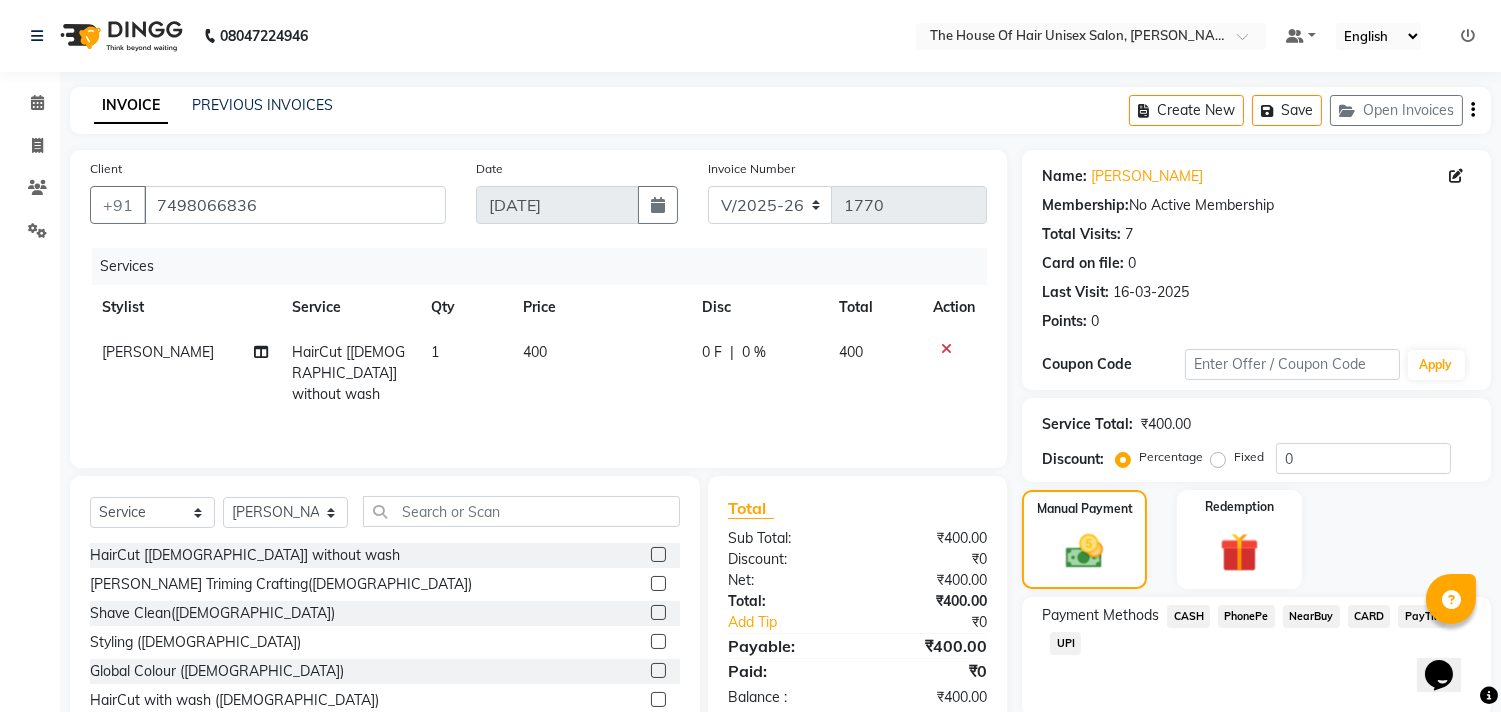 click on "UPI" 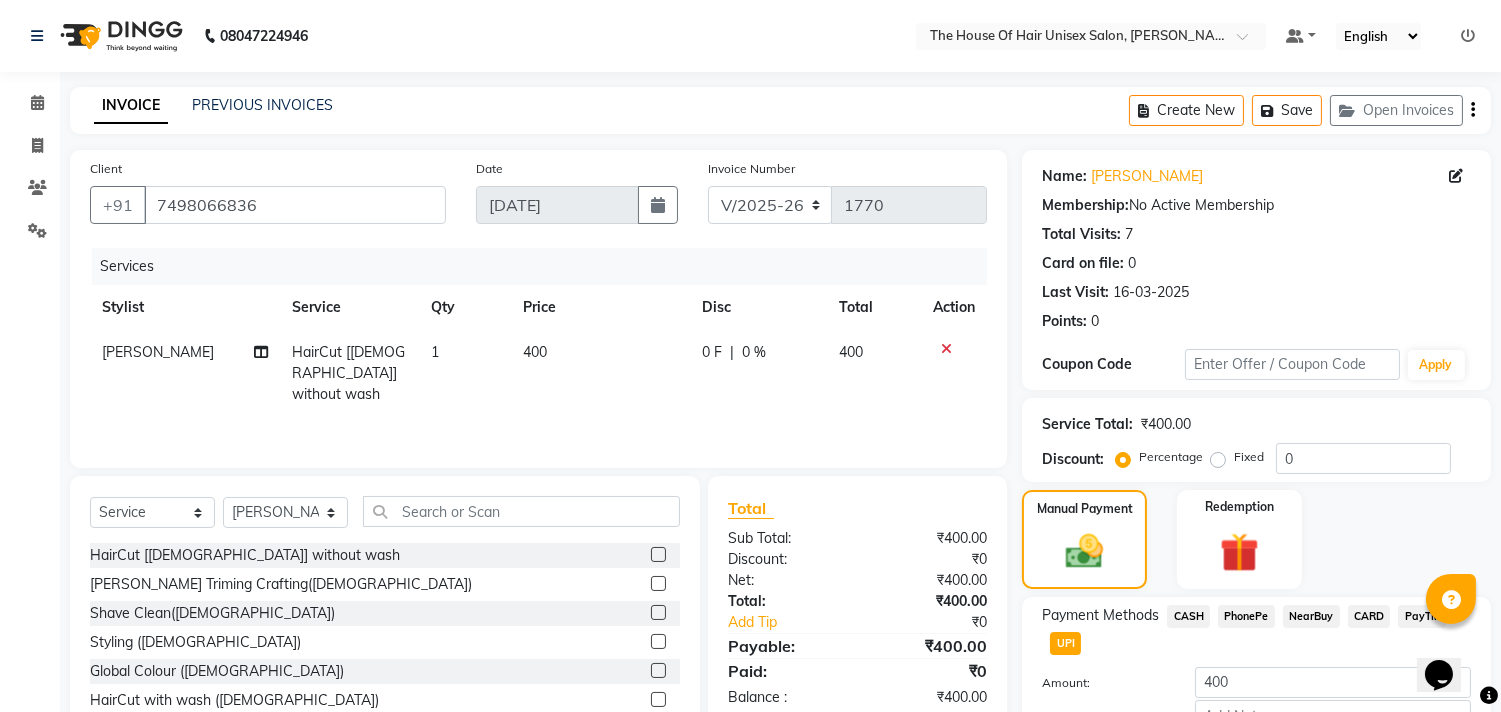 scroll, scrollTop: 132, scrollLeft: 0, axis: vertical 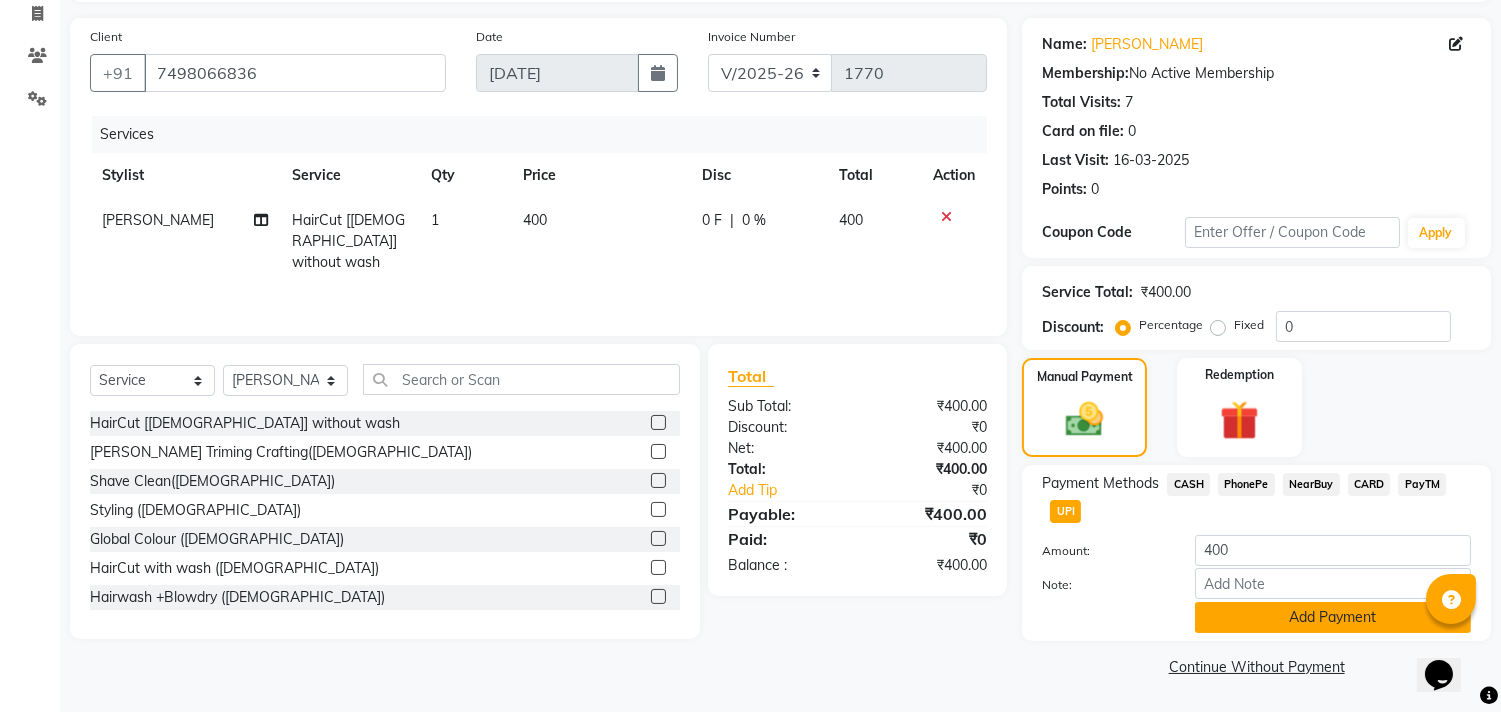 click on "Add Payment" 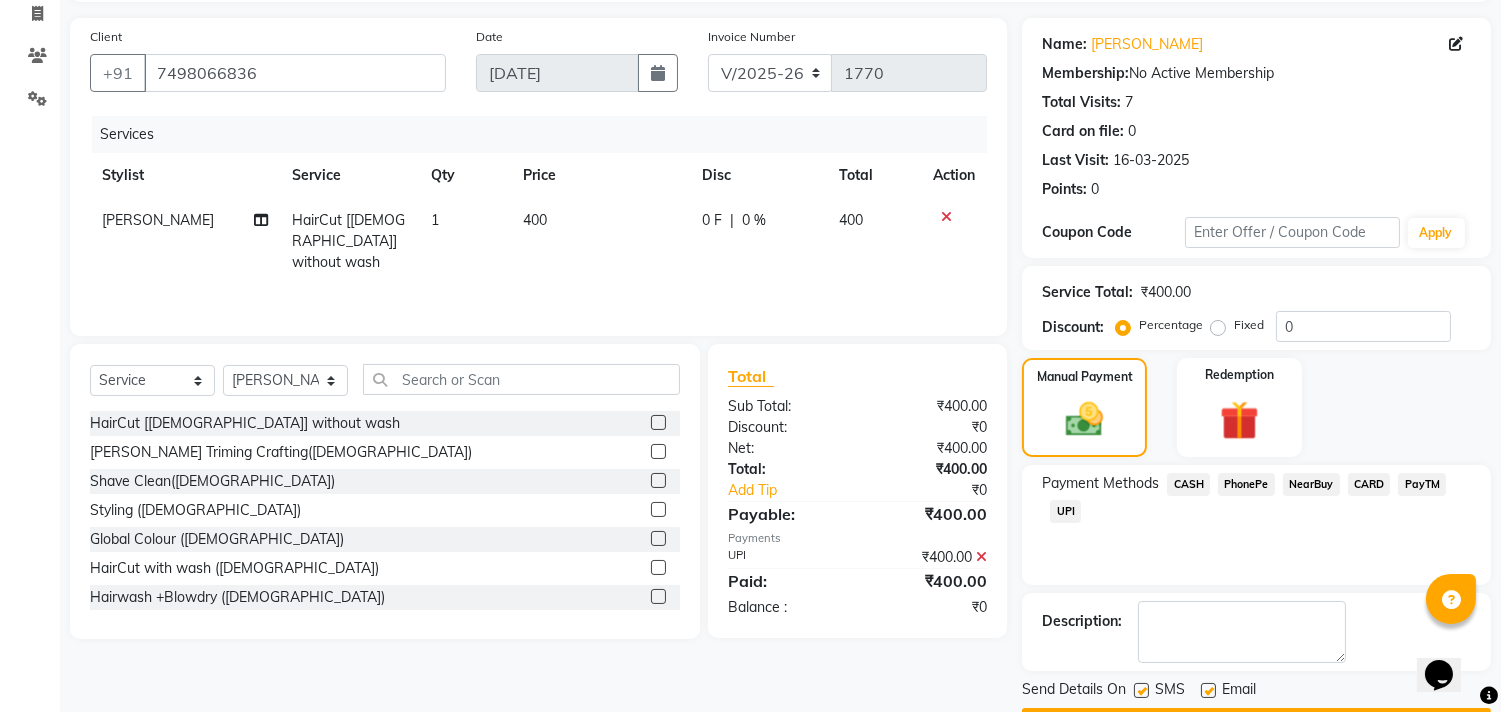 scroll, scrollTop: 187, scrollLeft: 0, axis: vertical 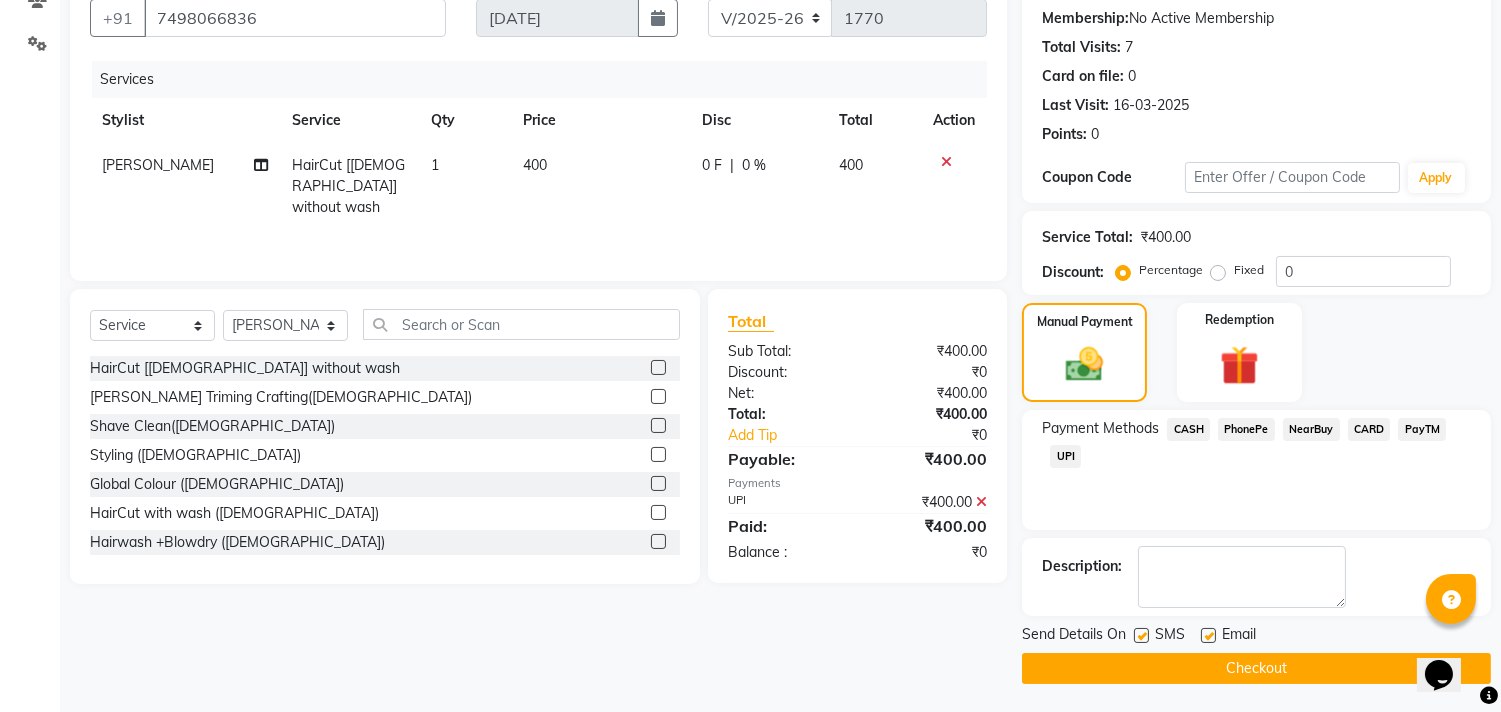 click on "Checkout" 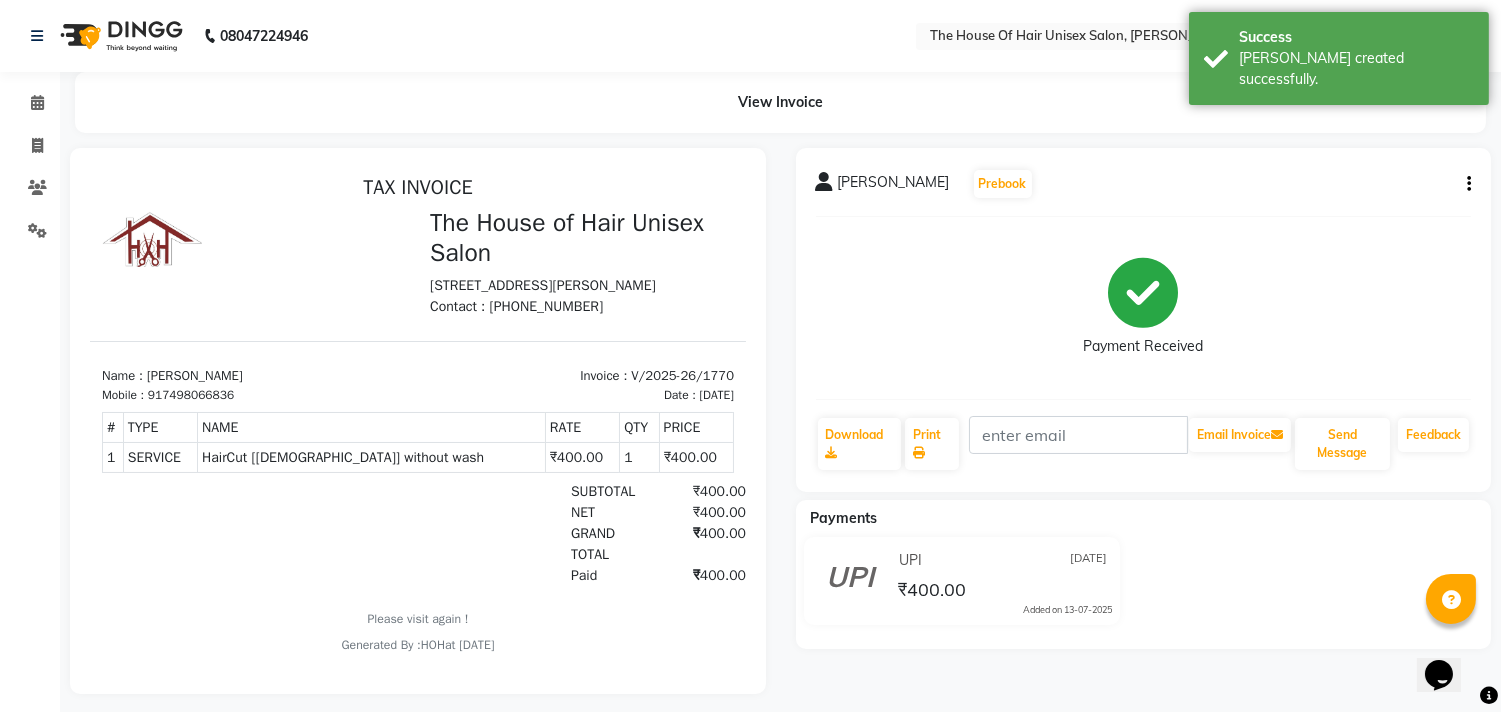 scroll, scrollTop: 0, scrollLeft: 0, axis: both 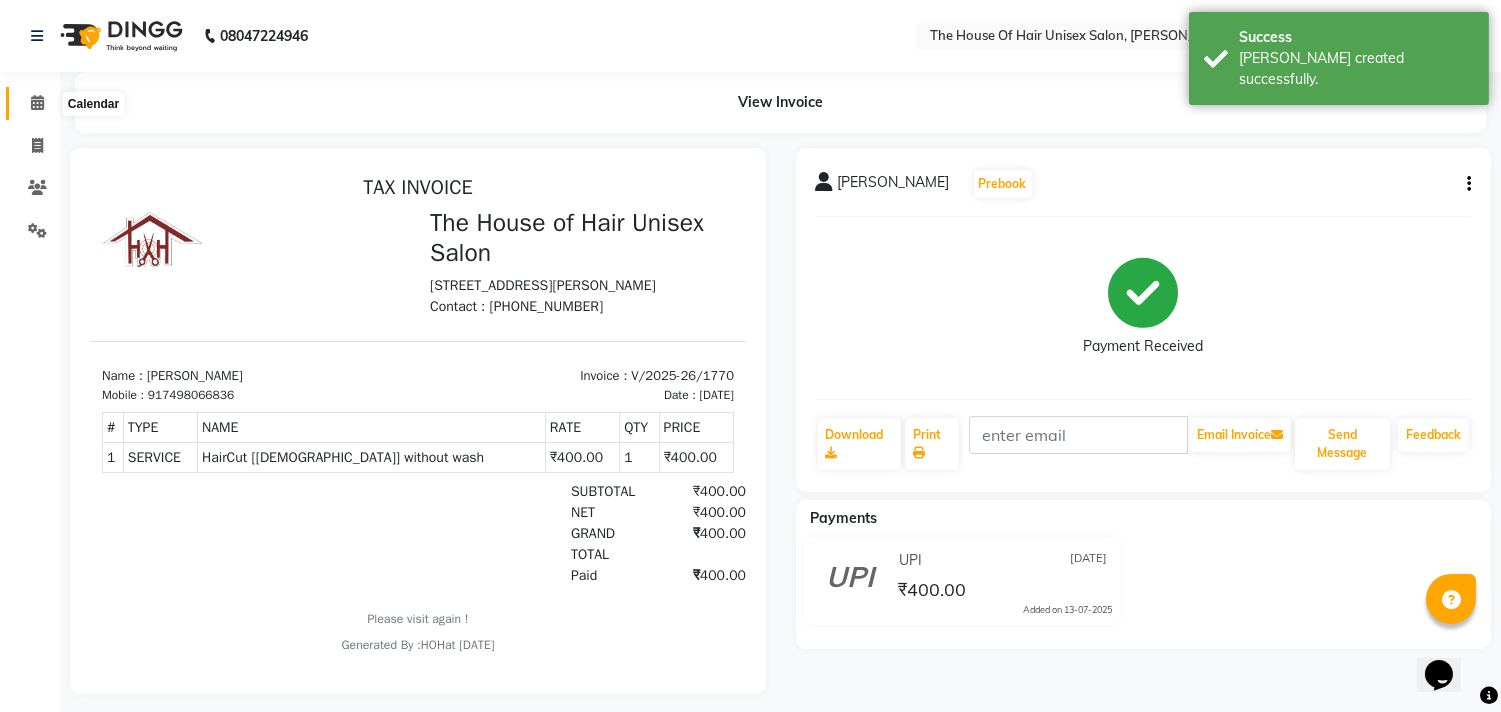 click 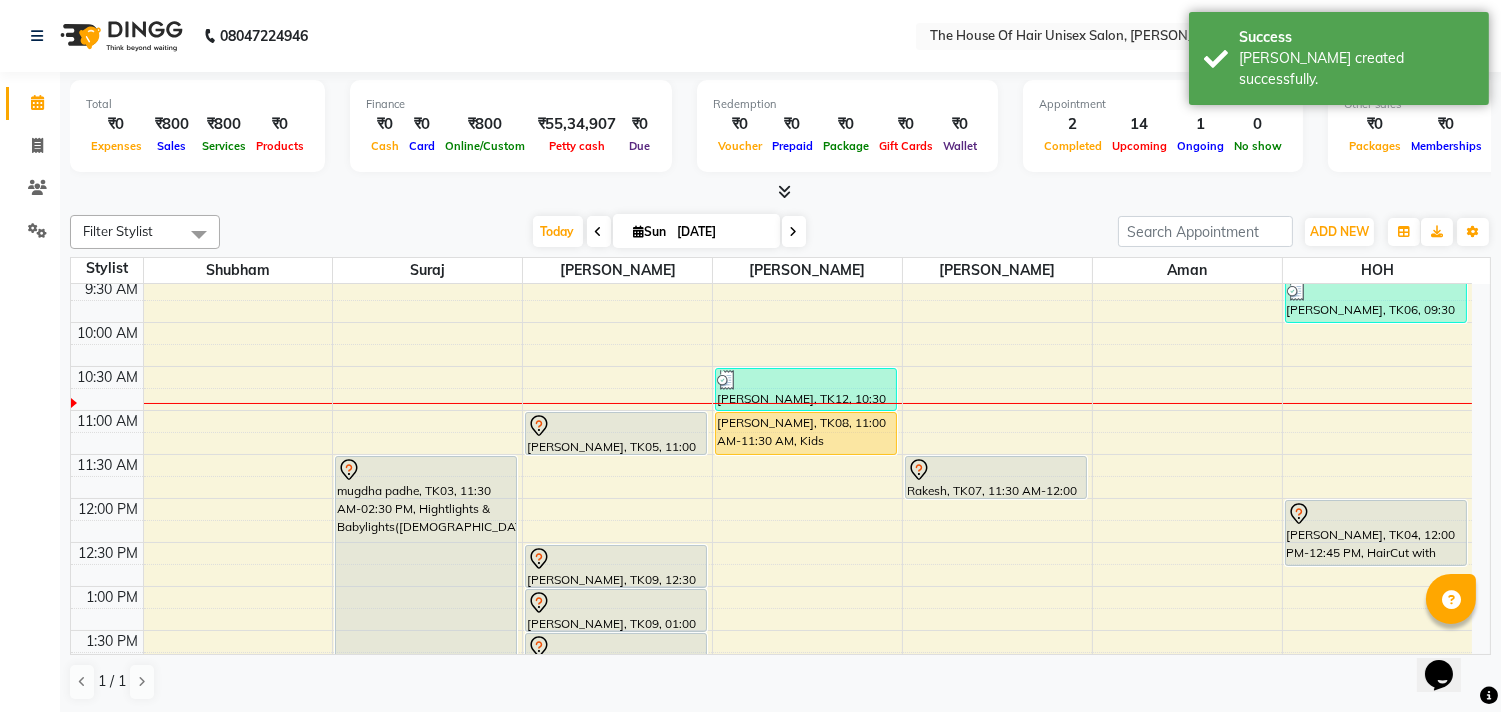 scroll, scrollTop: 228, scrollLeft: 0, axis: vertical 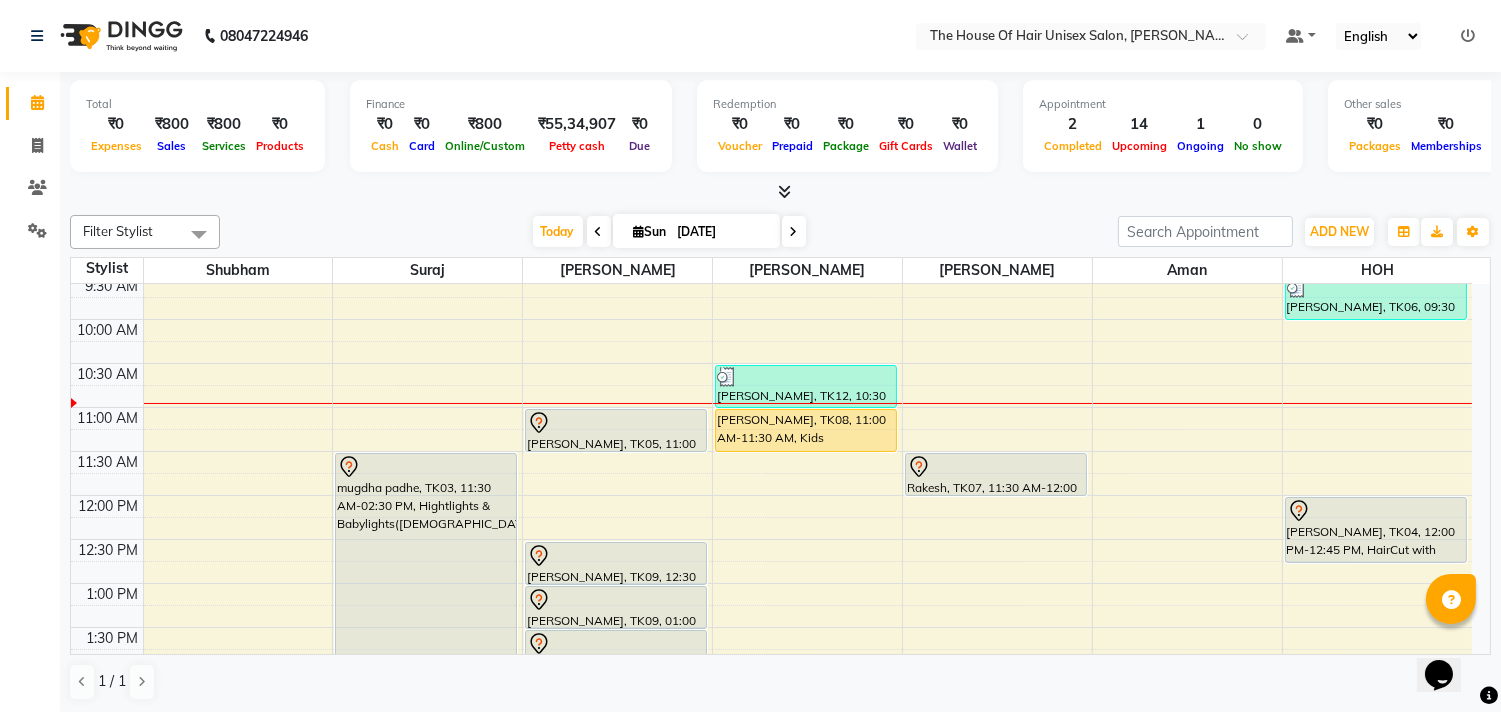 click on "7:00 AM 7:30 AM 8:00 AM 8:30 AM 9:00 AM 9:30 AM 10:00 AM 10:30 AM 11:00 AM 11:30 AM 12:00 PM 12:30 PM 1:00 PM 1:30 PM 2:00 PM 2:30 PM 3:00 PM 3:30 PM 4:00 PM 4:30 PM 5:00 PM 5:30 PM 6:00 PM 6:30 PM 7:00 PM 7:30 PM 8:00 PM 8:30 PM 9:00 PM 9:30 PM             mugdha padhe, TK03, 11:30 AM-02:30 PM, Hightlights & Babylights([DEMOGRAPHIC_DATA])             Aditya, TK11, 03:30 PM-04:00 PM, HairCut [[DEMOGRAPHIC_DATA]] without wash             [PERSON_NAME], TK13, 04:30 PM-05:00 PM, Haircut without wash ([DEMOGRAPHIC_DATA])             [PERSON_NAME], TK05, 11:00 AM-11:30 AM, Haircut without wash ([DEMOGRAPHIC_DATA])             [PERSON_NAME], TK09, 12:30 PM-01:00 PM, HairCut [[DEMOGRAPHIC_DATA]] without wash             [PERSON_NAME], TK09, 01:00 PM-01:30 PM, Haircut without wash ([DEMOGRAPHIC_DATA])             [PERSON_NAME], TK09, 01:30 PM-02:00 PM, Haircut without wash ([DEMOGRAPHIC_DATA])     [PERSON_NAME], TK12, 10:30 AM-11:00 AM, HairCut [[DEMOGRAPHIC_DATA]] without wash    [PERSON_NAME], TK08, 11:00 AM-11:30 AM, Kids Haircut([DEMOGRAPHIC_DATA])             Rakesh, TK07, 11:30 AM-12:00 PM, Kids Haircut([DEMOGRAPHIC_DATA])" at bounding box center [771, 715] 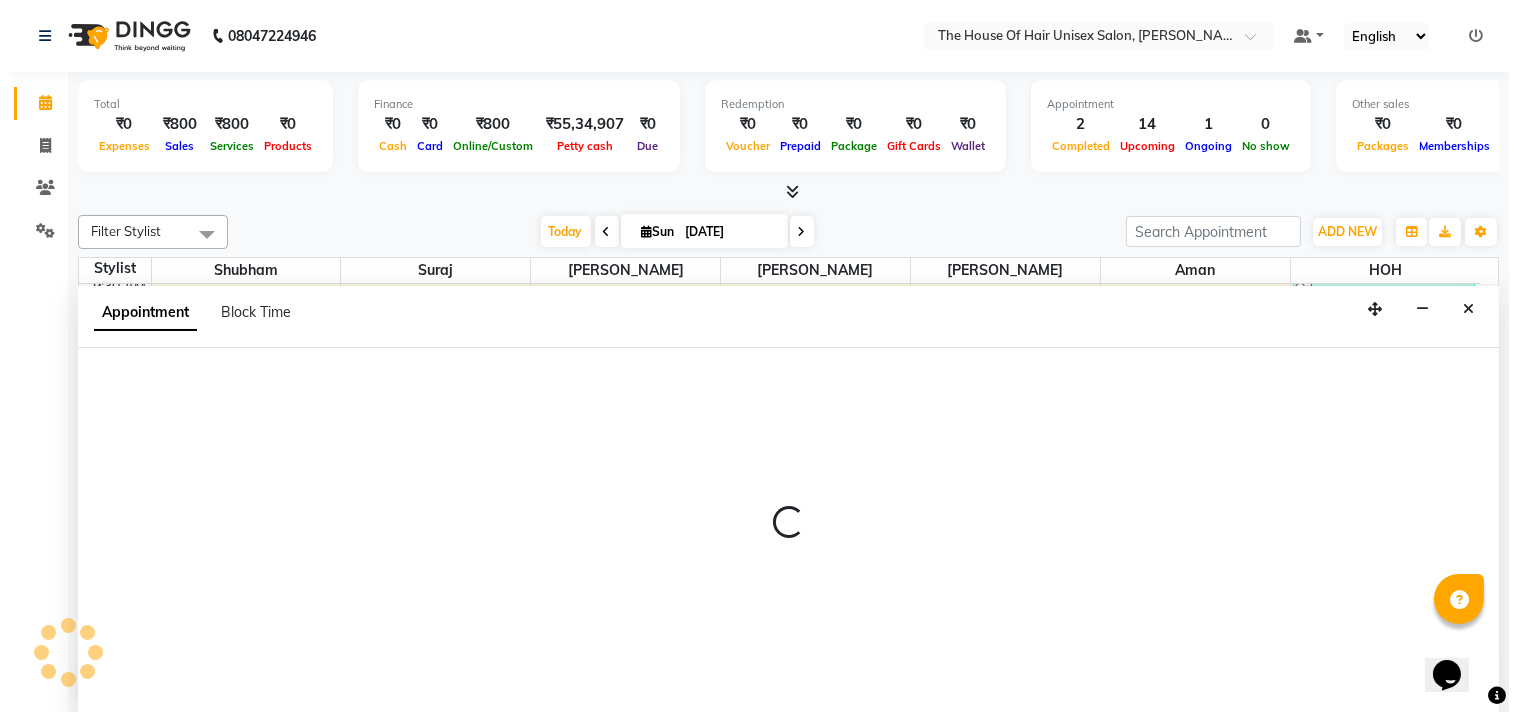 scroll, scrollTop: 1, scrollLeft: 0, axis: vertical 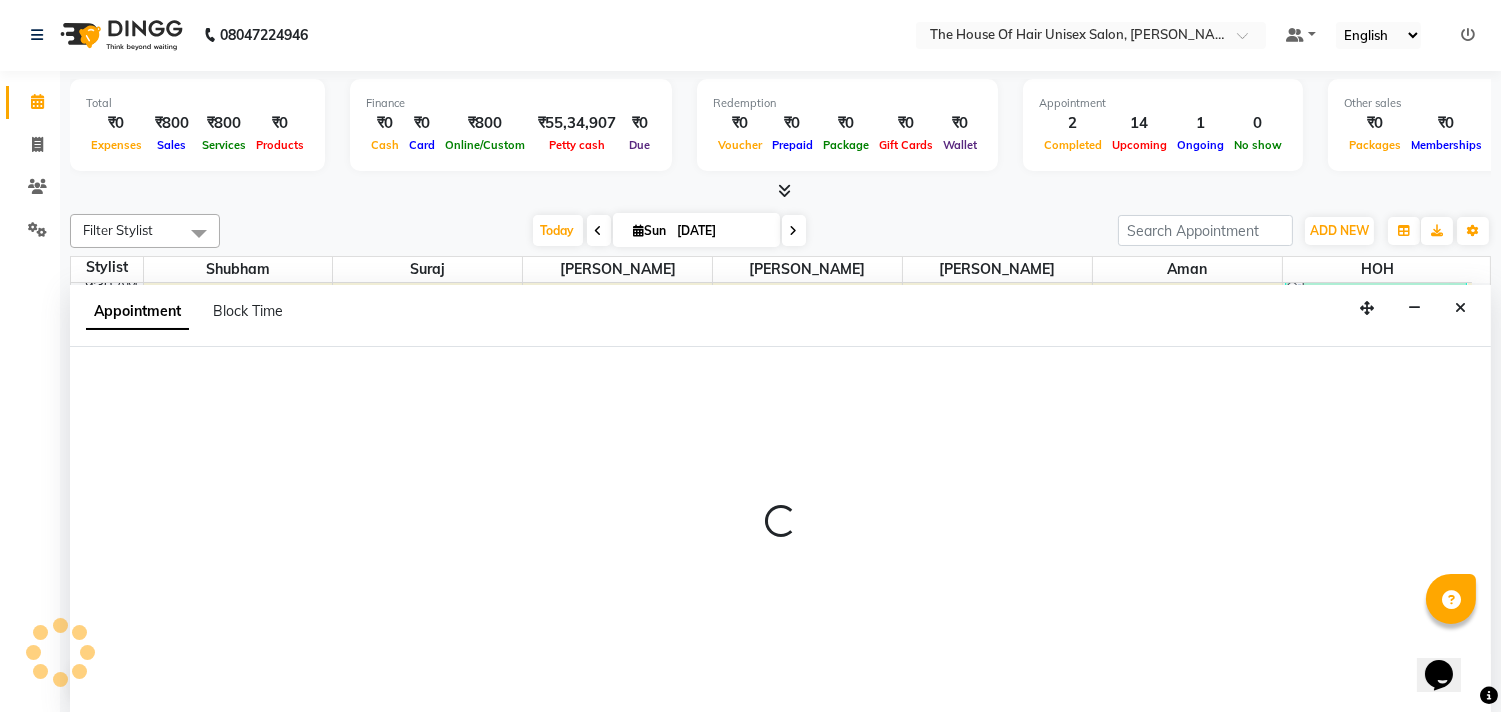 select on "85989" 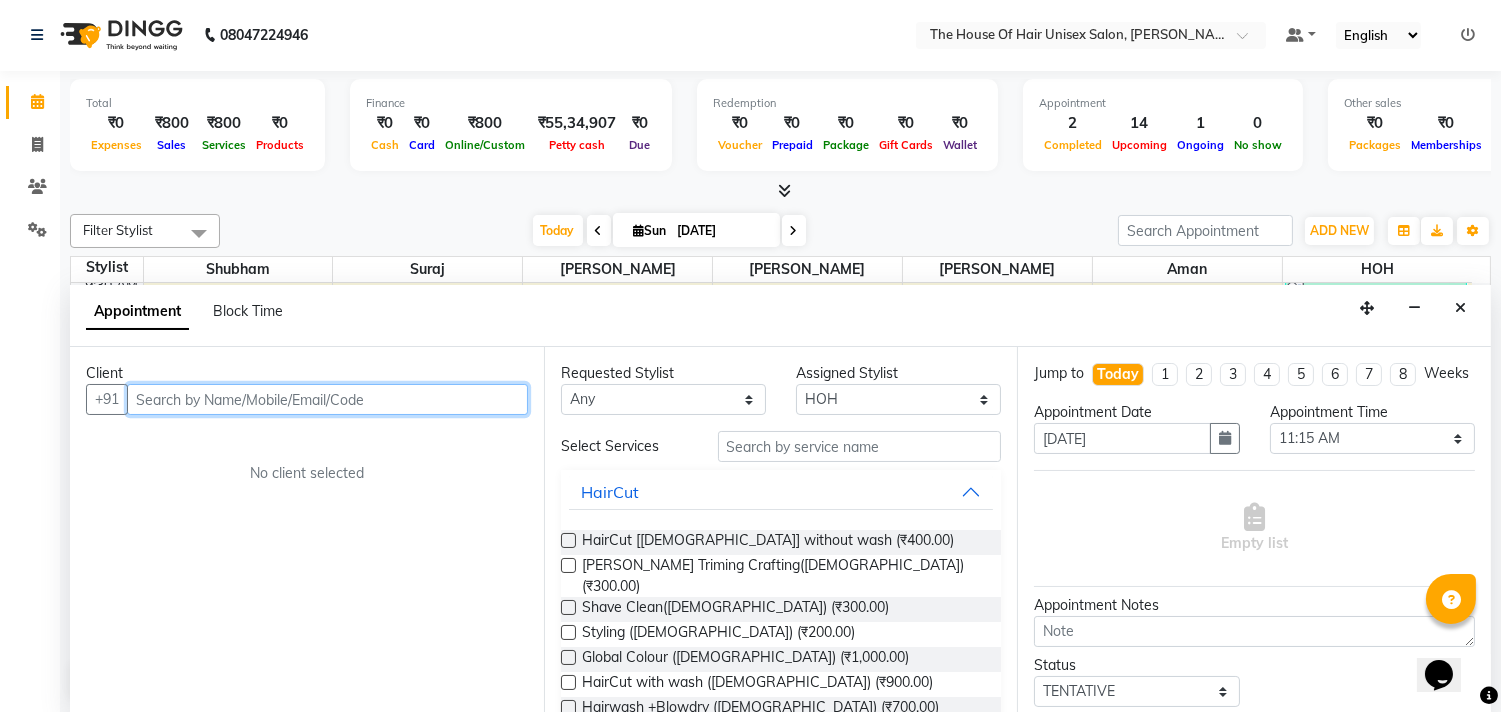 click at bounding box center [327, 399] 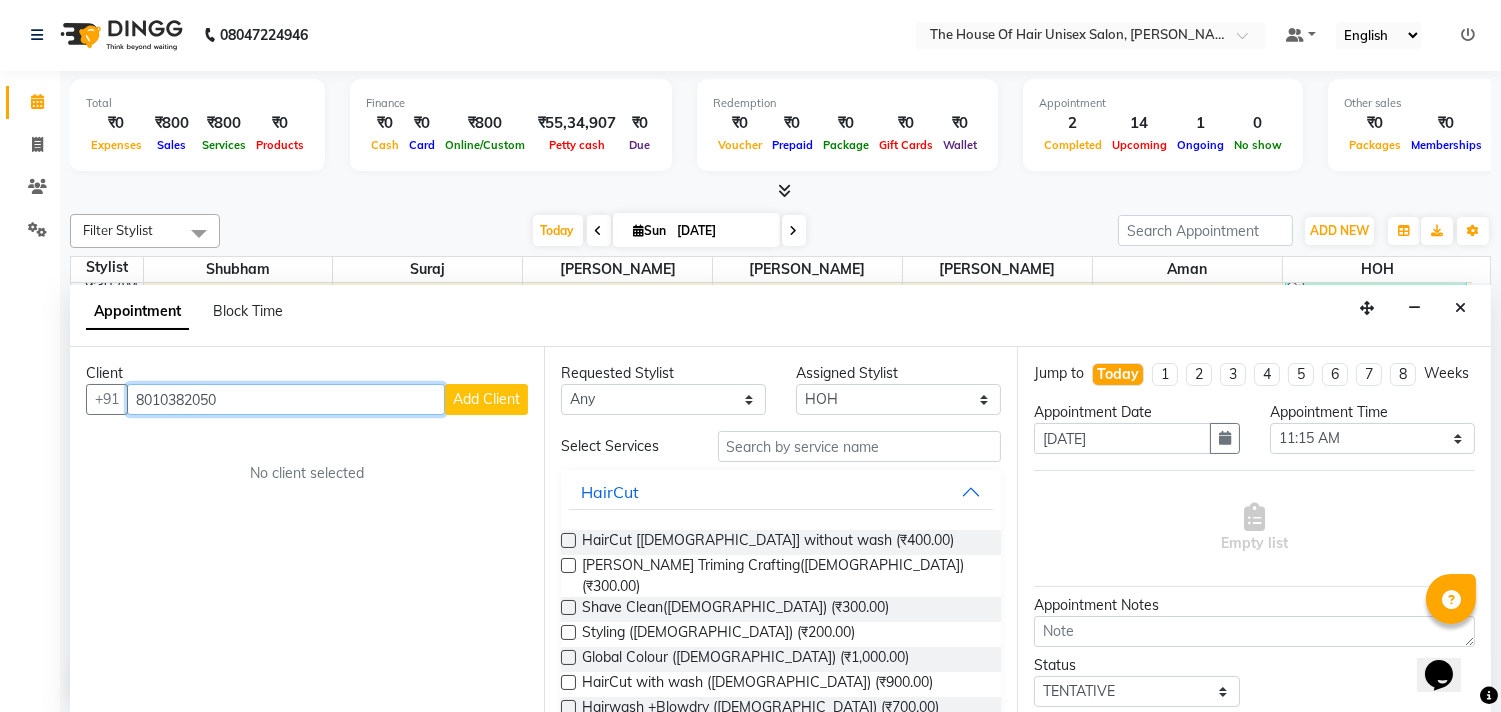 type on "8010382050" 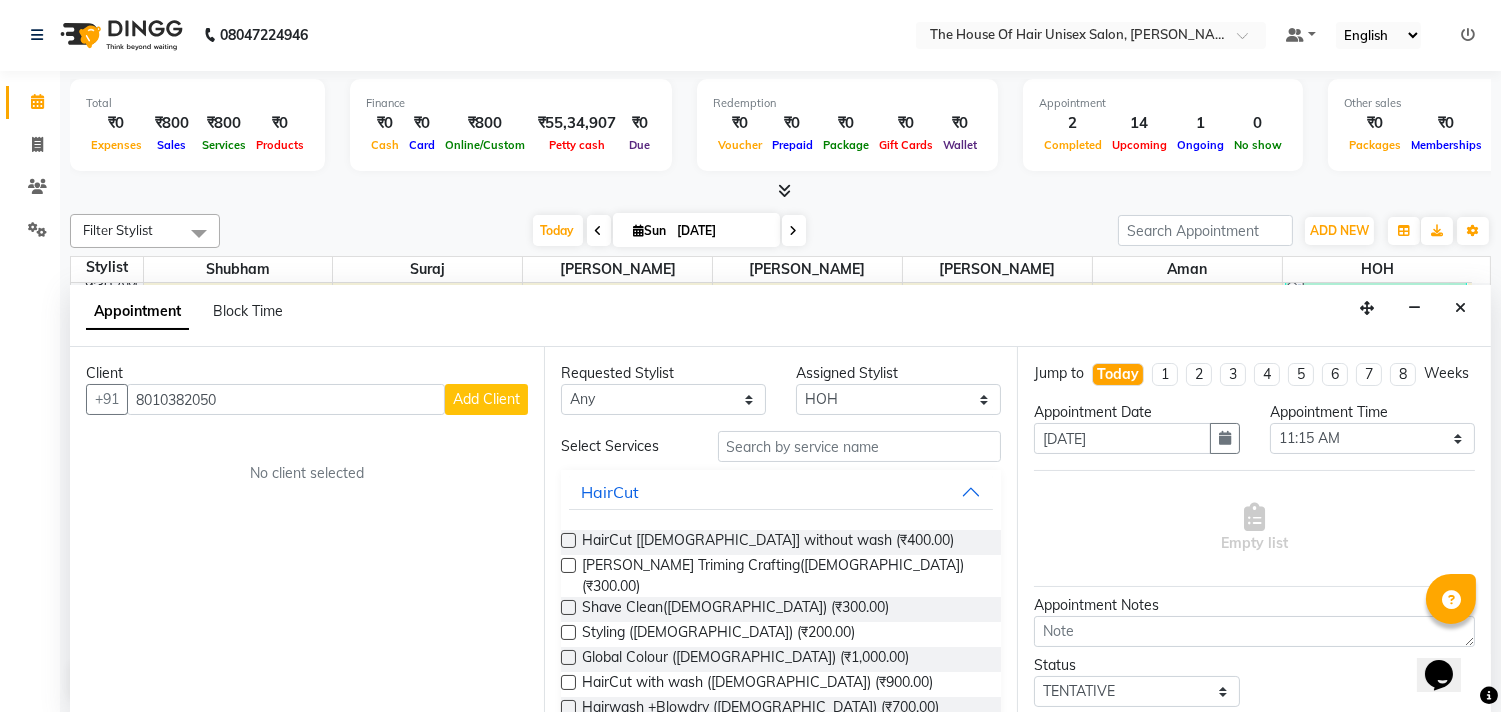 click on "Add Client" at bounding box center (486, 399) 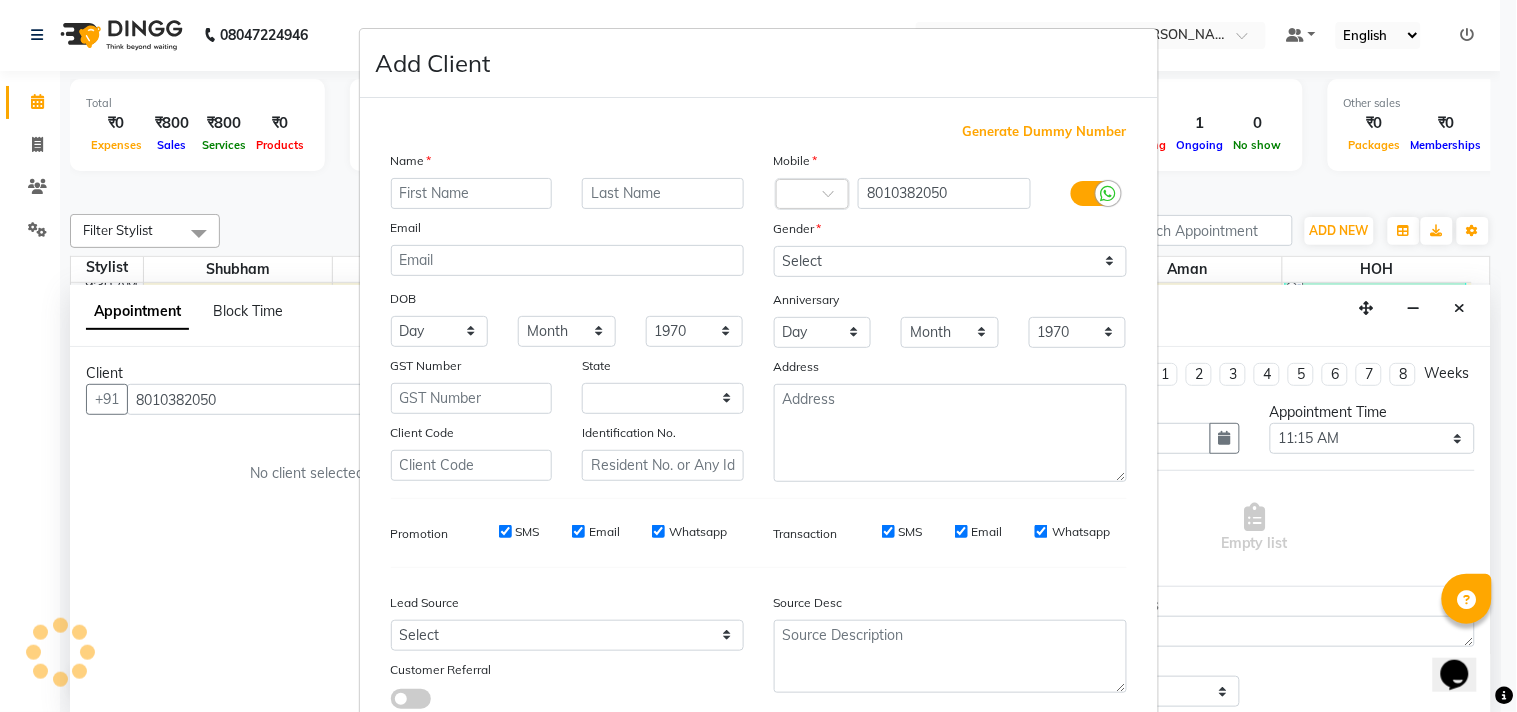 select on "22" 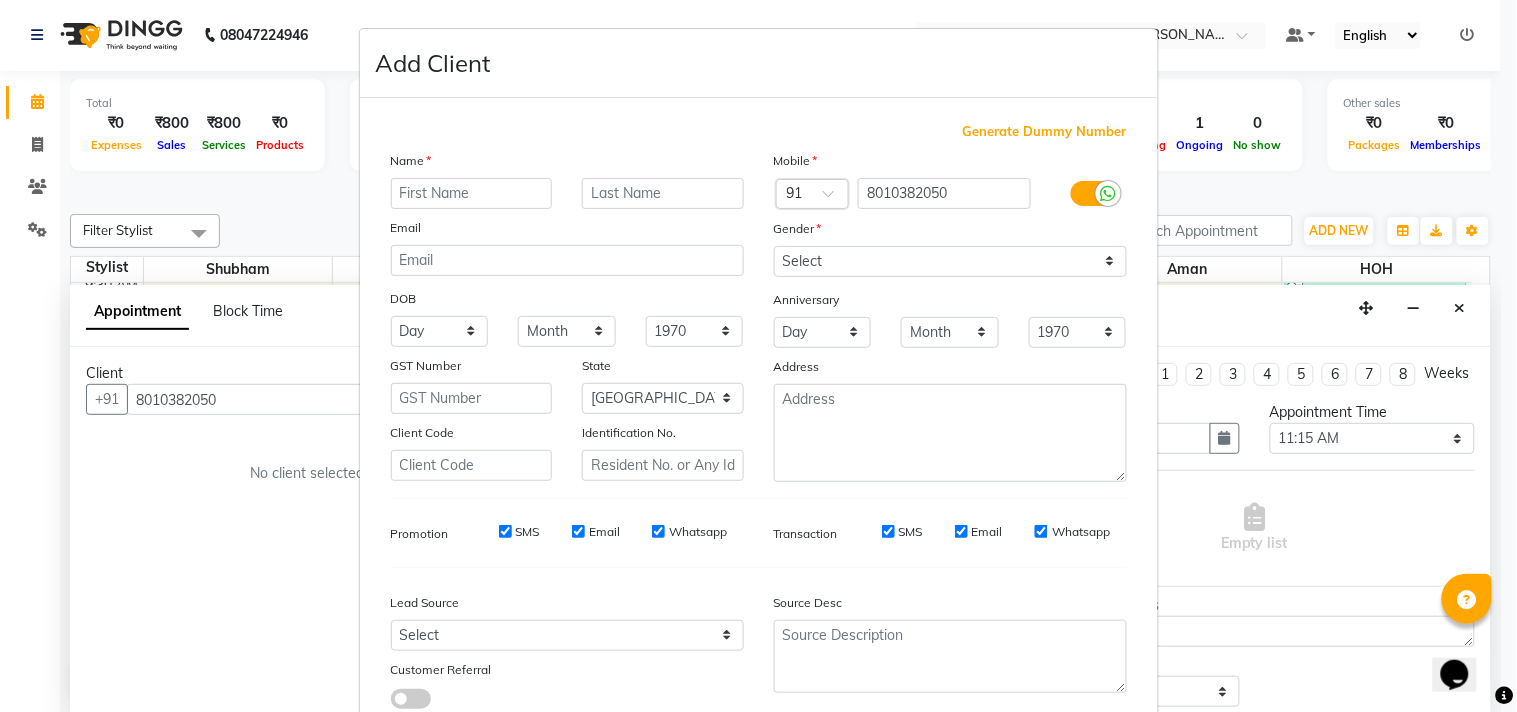 type on "s" 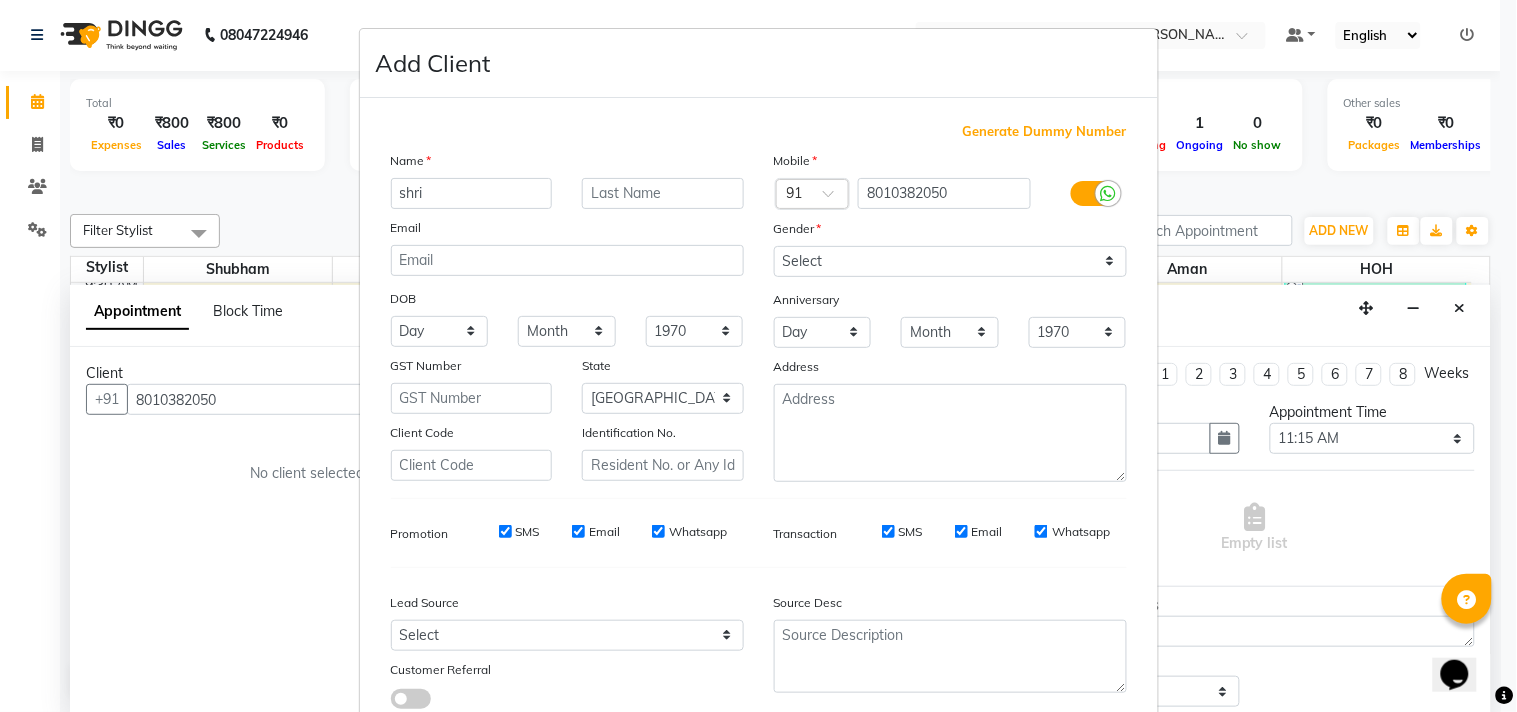 type on "shri" 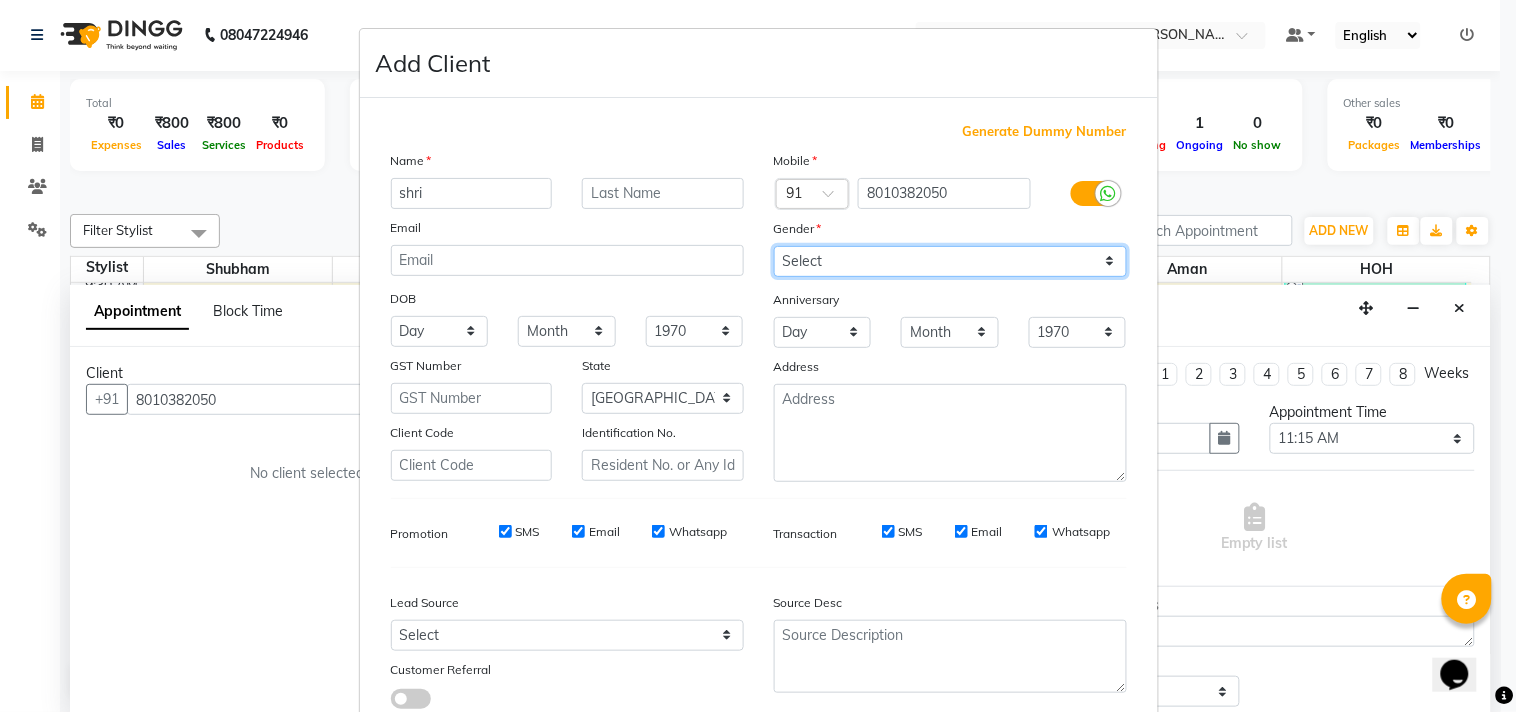 click on "Select [DEMOGRAPHIC_DATA] [DEMOGRAPHIC_DATA] Other Prefer Not To Say" at bounding box center (950, 261) 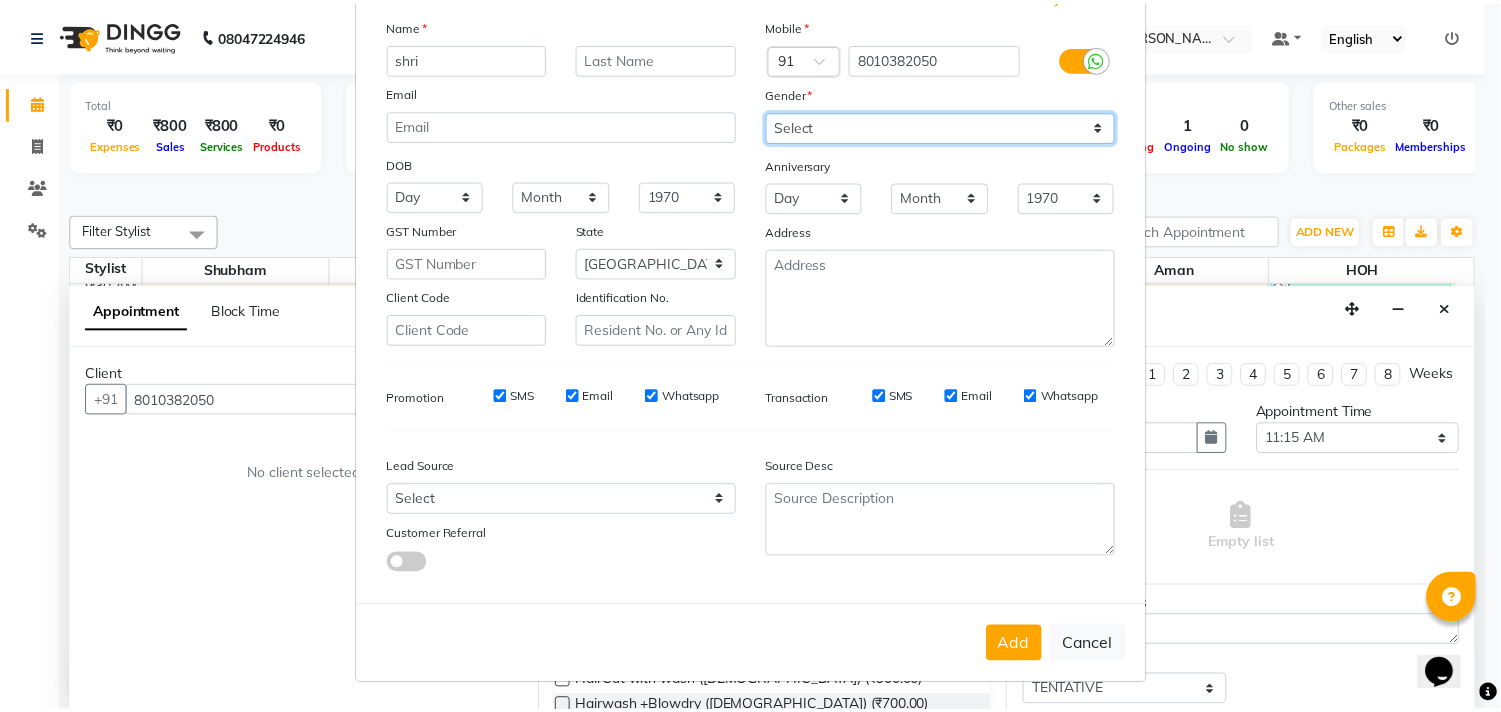scroll, scrollTop: 138, scrollLeft: 0, axis: vertical 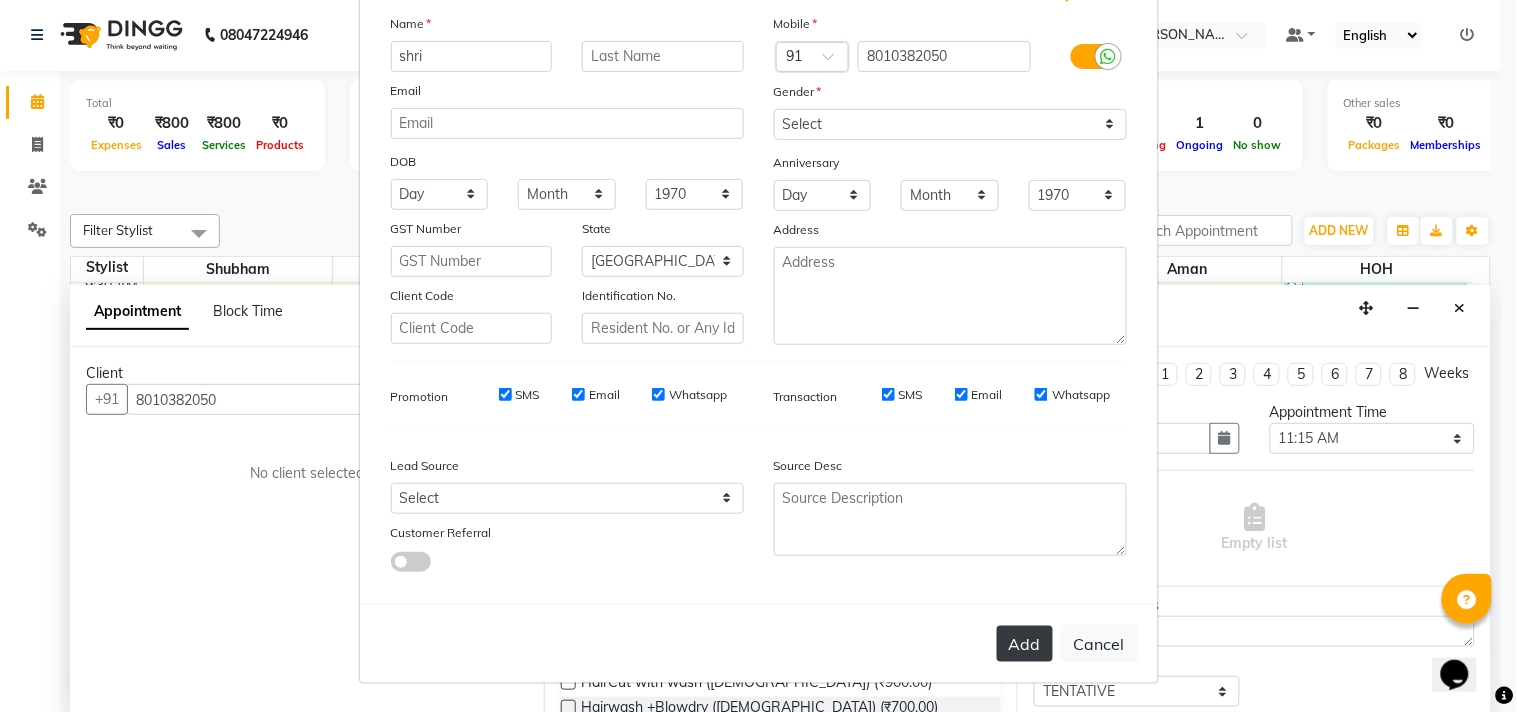 click on "Add" at bounding box center (1025, 644) 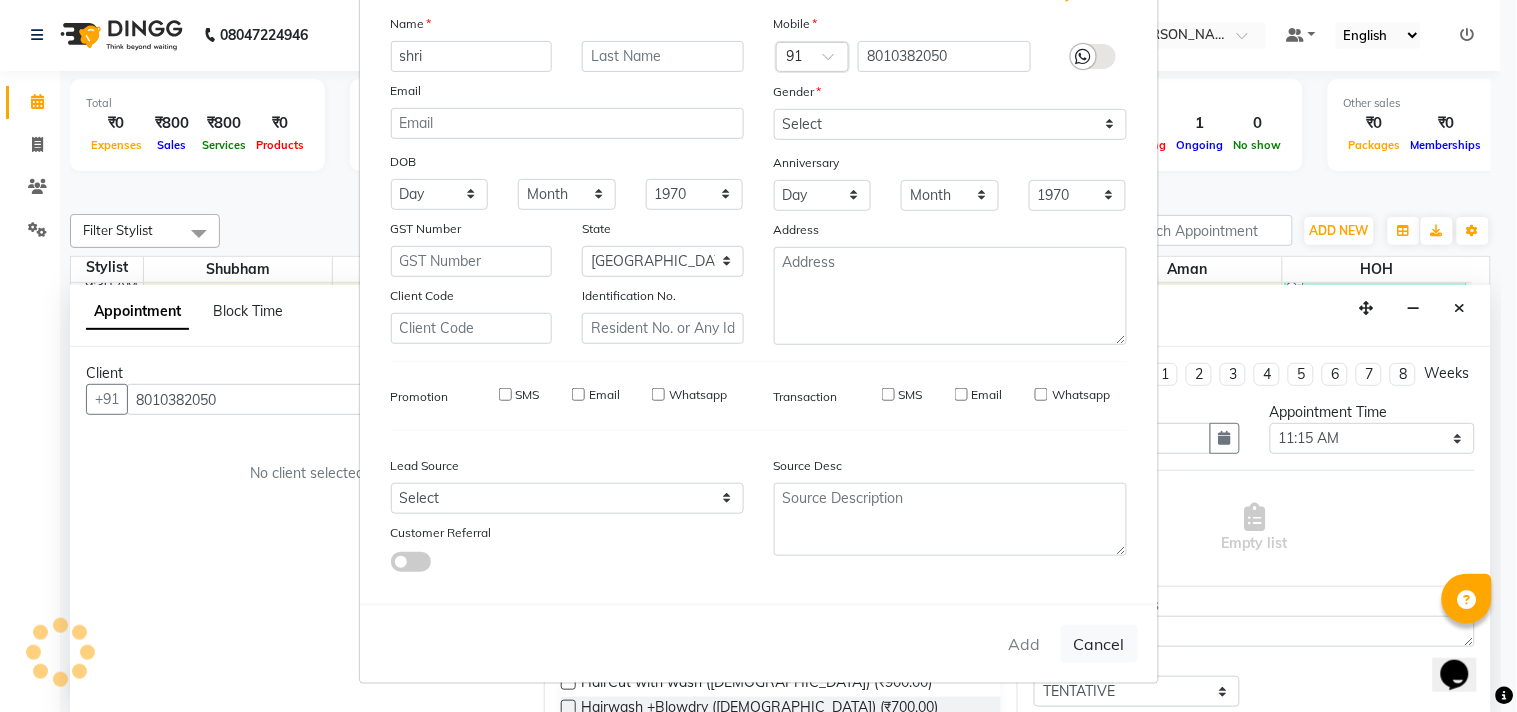 type 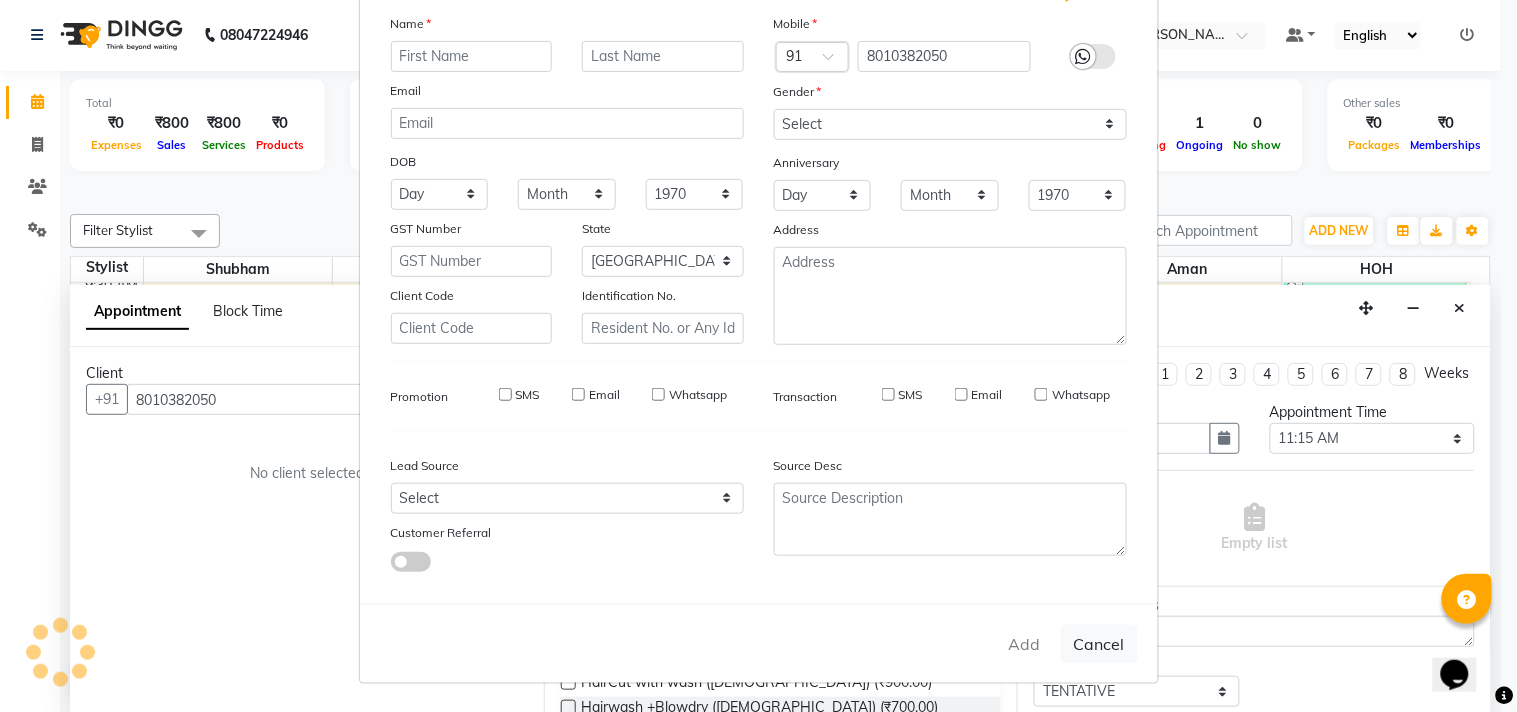 select 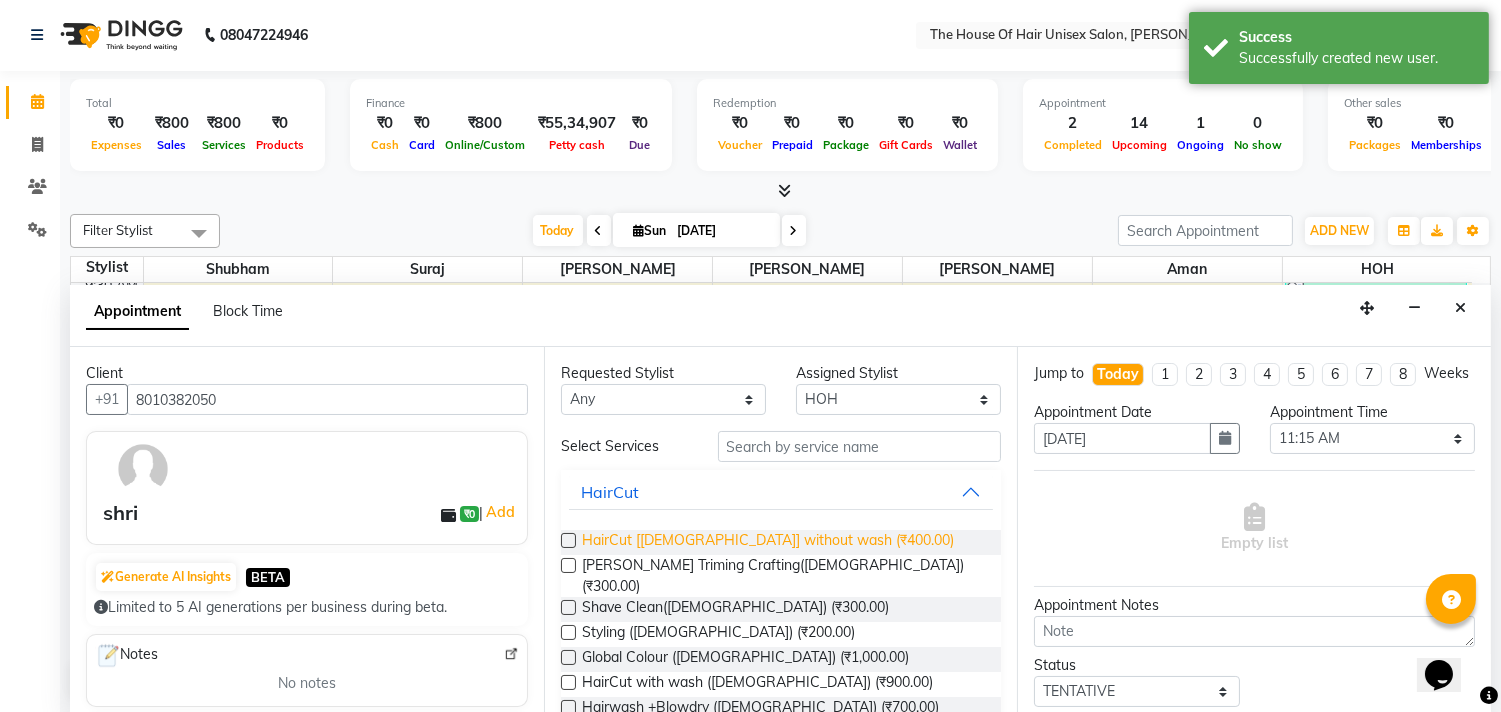click on "HairCut [[DEMOGRAPHIC_DATA]] without wash (₹400.00)" at bounding box center [768, 542] 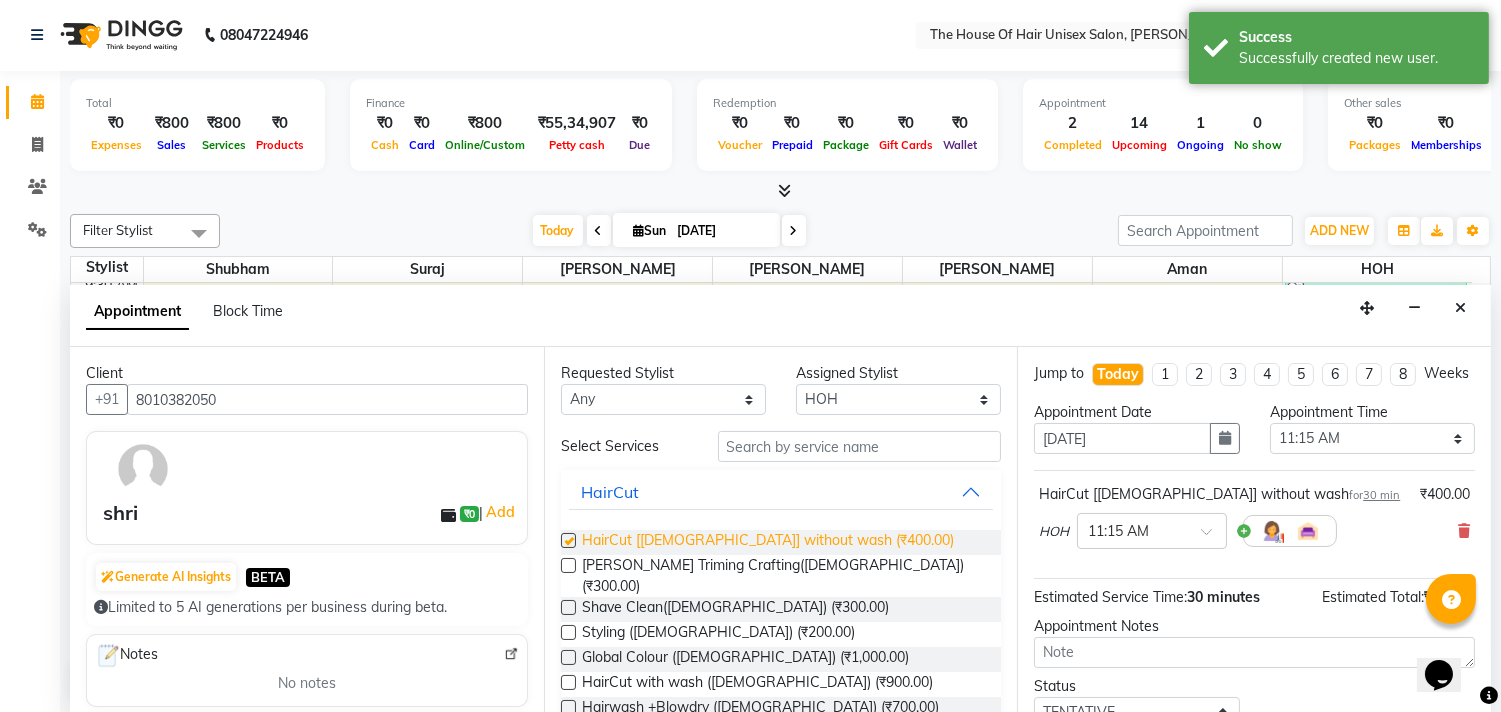 checkbox on "false" 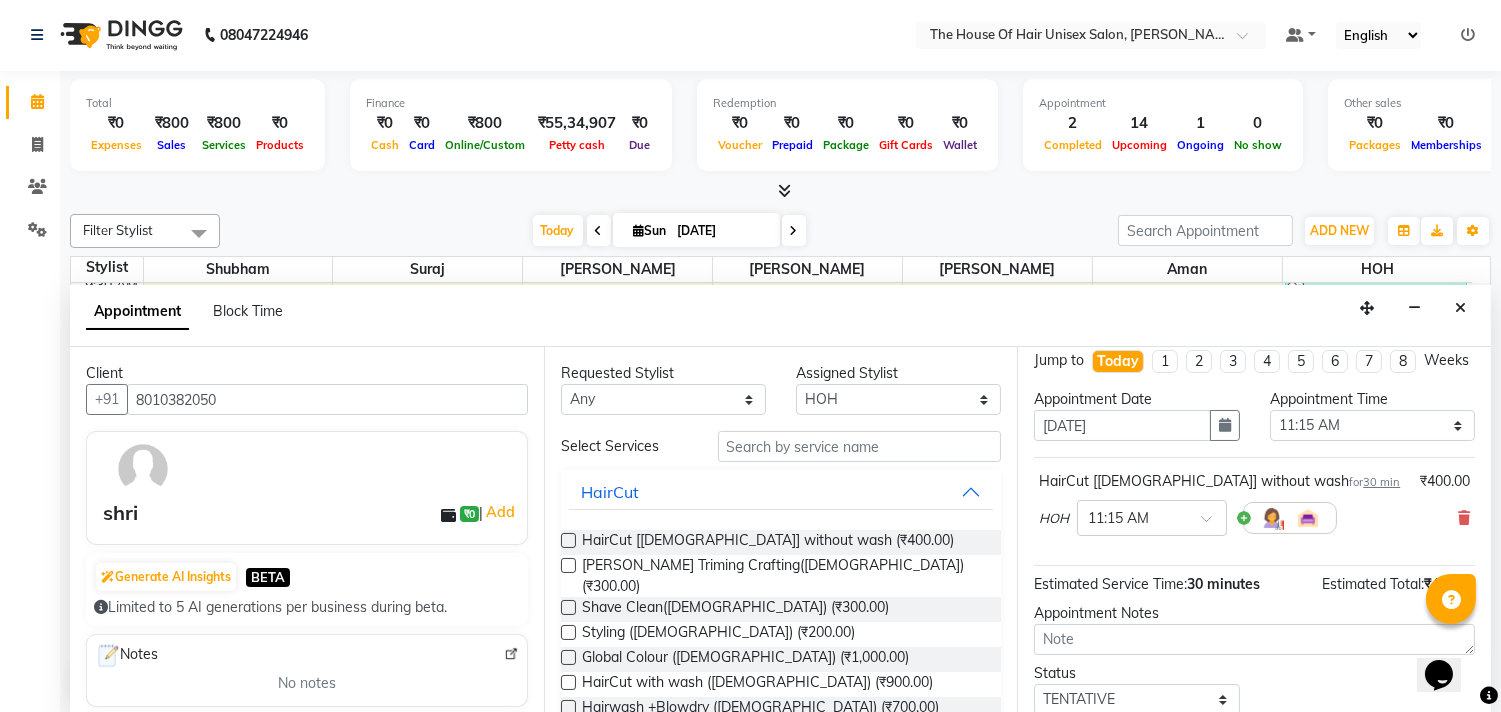 scroll, scrollTop: 8, scrollLeft: 0, axis: vertical 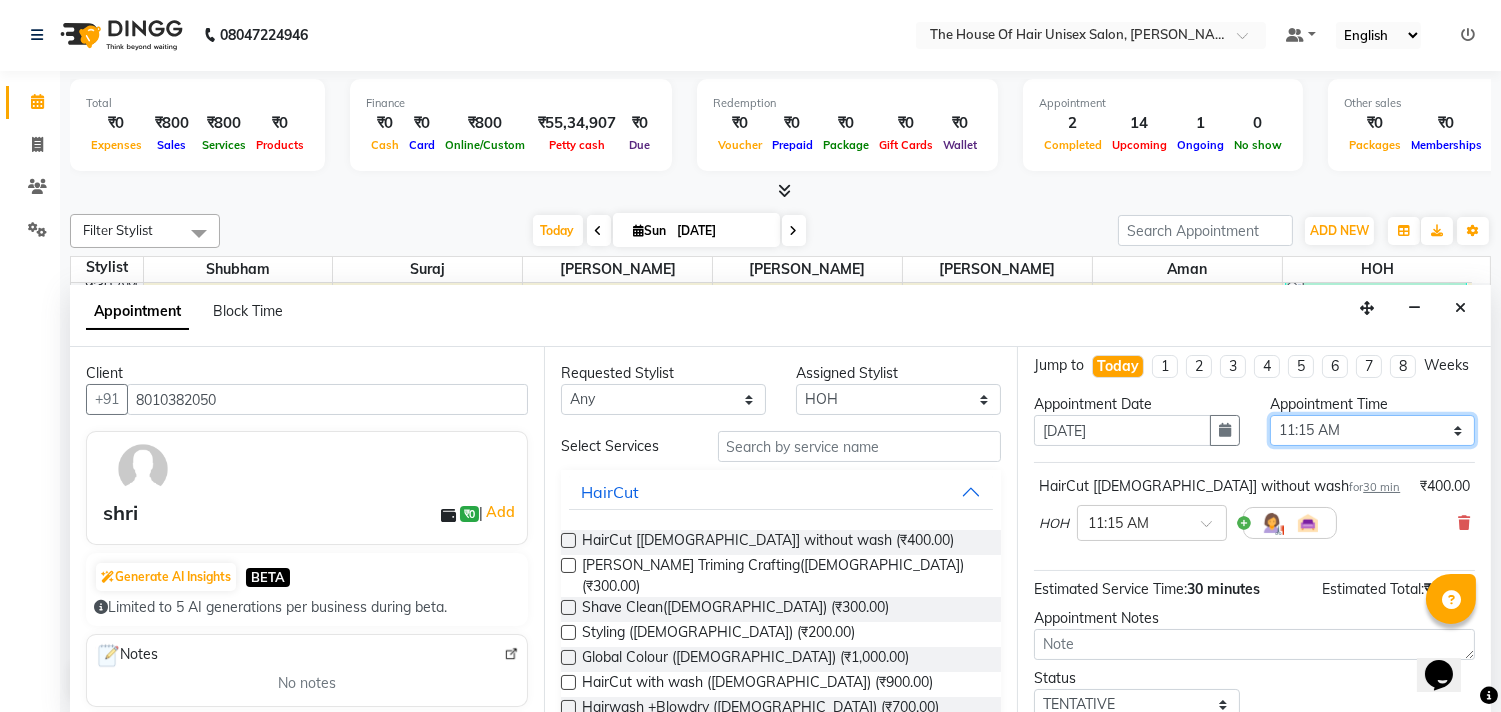 click on "Select 08:00 AM 08:15 AM 08:30 AM 08:45 AM 09:00 AM 09:15 AM 09:30 AM 09:45 AM 10:00 AM 10:15 AM 10:30 AM 10:45 AM 11:00 AM 11:15 AM 11:30 AM 11:45 AM 12:00 PM 12:15 PM 12:30 PM 12:45 PM 01:00 PM 01:15 PM 01:30 PM 01:45 PM 02:00 PM 02:15 PM 02:30 PM 02:45 PM 03:00 PM 03:15 PM 03:30 PM 03:45 PM 04:00 PM 04:15 PM 04:30 PM 04:45 PM 05:00 PM 05:15 PM 05:30 PM 05:45 PM 06:00 PM 06:15 PM 06:30 PM 06:45 PM 07:00 PM 07:15 PM 07:30 PM 07:45 PM 08:00 PM 08:15 PM 08:30 PM 08:45 PM 09:00 PM 09:15 PM 09:30 PM" at bounding box center [1372, 430] 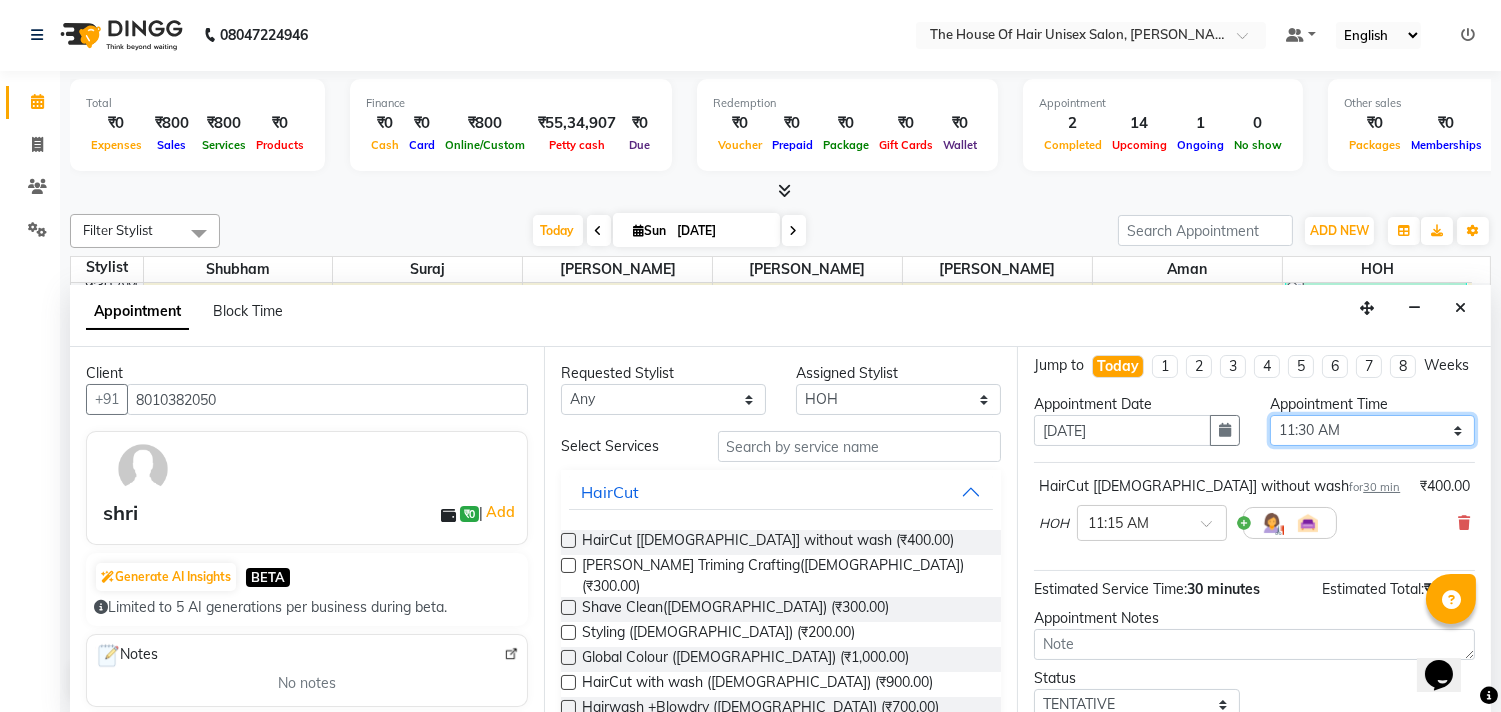 click on "Select 08:00 AM 08:15 AM 08:30 AM 08:45 AM 09:00 AM 09:15 AM 09:30 AM 09:45 AM 10:00 AM 10:15 AM 10:30 AM 10:45 AM 11:00 AM 11:15 AM 11:30 AM 11:45 AM 12:00 PM 12:15 PM 12:30 PM 12:45 PM 01:00 PM 01:15 PM 01:30 PM 01:45 PM 02:00 PM 02:15 PM 02:30 PM 02:45 PM 03:00 PM 03:15 PM 03:30 PM 03:45 PM 04:00 PM 04:15 PM 04:30 PM 04:45 PM 05:00 PM 05:15 PM 05:30 PM 05:45 PM 06:00 PM 06:15 PM 06:30 PM 06:45 PM 07:00 PM 07:15 PM 07:30 PM 07:45 PM 08:00 PM 08:15 PM 08:30 PM 08:45 PM 09:00 PM 09:15 PM 09:30 PM" at bounding box center (1372, 430) 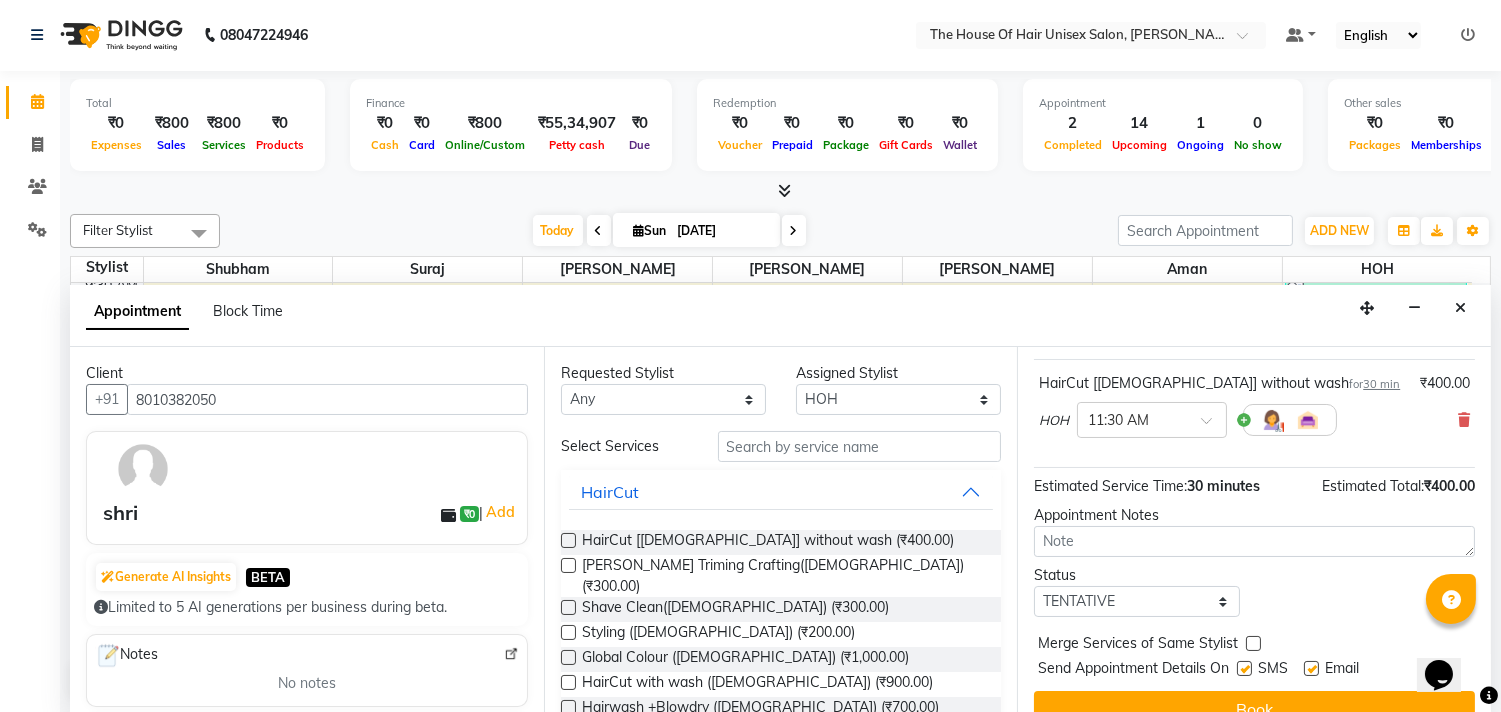 scroll, scrollTop: 161, scrollLeft: 0, axis: vertical 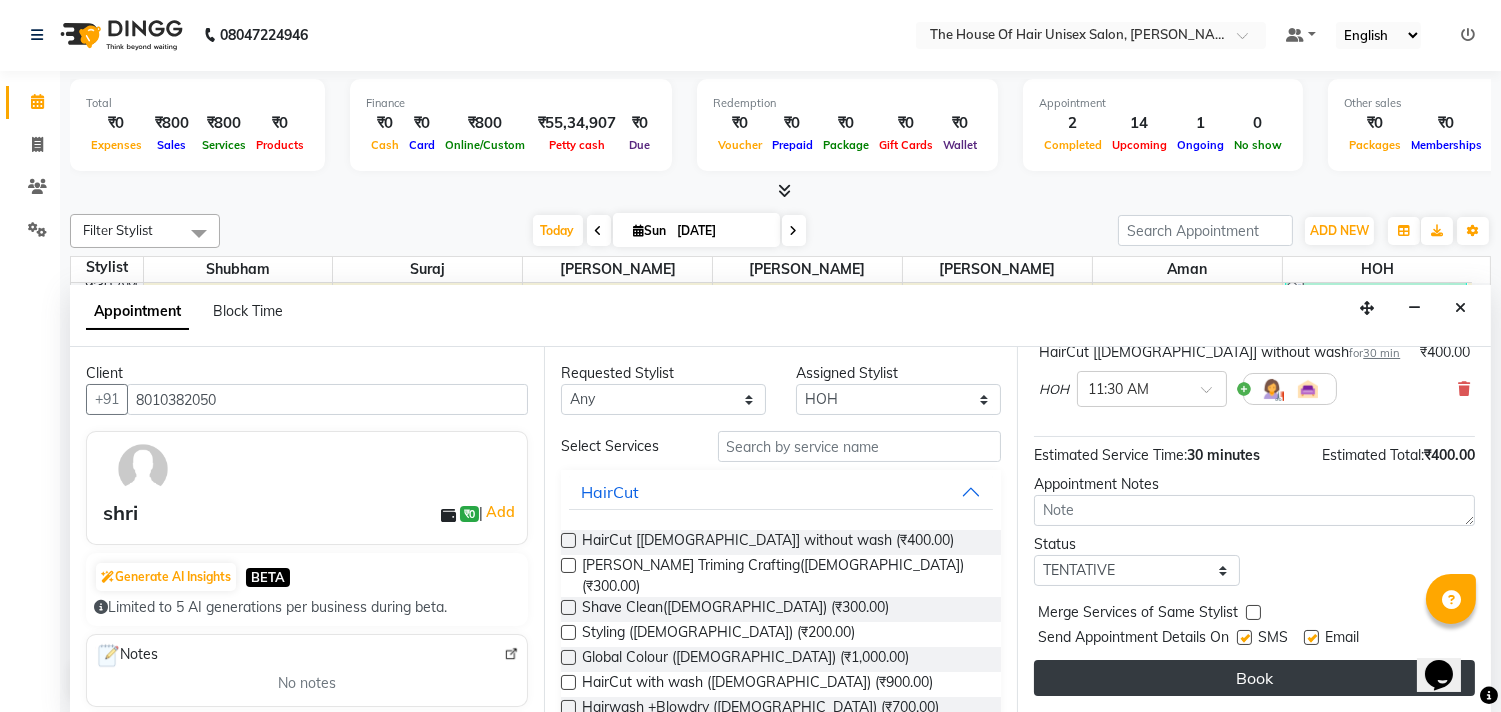 click on "Book" at bounding box center (1254, 678) 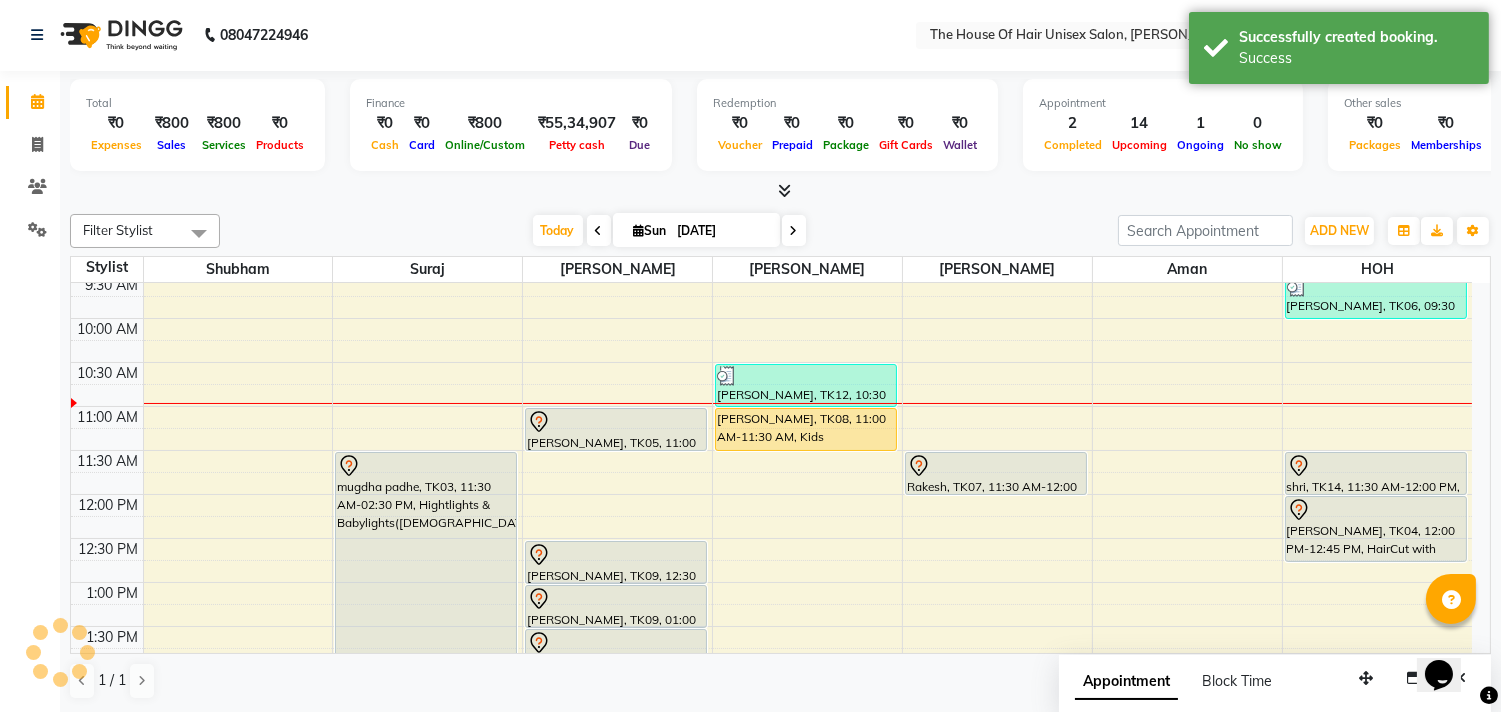 scroll, scrollTop: 0, scrollLeft: 0, axis: both 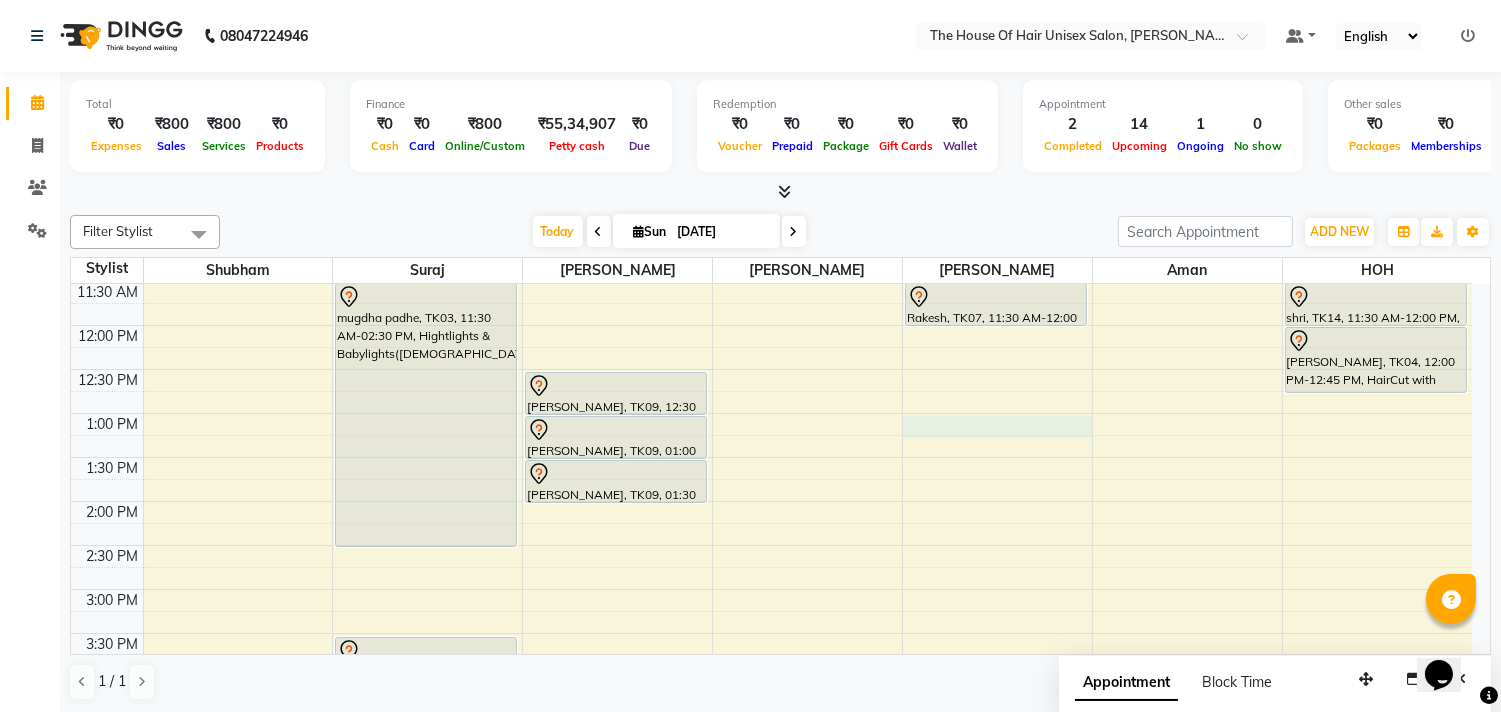 click on "7:00 AM 7:30 AM 8:00 AM 8:30 AM 9:00 AM 9:30 AM 10:00 AM 10:30 AM 11:00 AM 11:30 AM 12:00 PM 12:30 PM 1:00 PM 1:30 PM 2:00 PM 2:30 PM 3:00 PM 3:30 PM 4:00 PM 4:30 PM 5:00 PM 5:30 PM 6:00 PM 6:30 PM 7:00 PM 7:30 PM 8:00 PM 8:30 PM 9:00 PM 9:30 PM             mugdha padhe, TK03, 11:30 AM-02:30 PM, Hightlights & Babylights([DEMOGRAPHIC_DATA])             Aditya, TK11, 03:30 PM-04:00 PM, HairCut [[DEMOGRAPHIC_DATA]] without wash             [PERSON_NAME], TK13, 04:30 PM-05:00 PM, Haircut without wash ([DEMOGRAPHIC_DATA])             [PERSON_NAME], TK05, 11:00 AM-11:30 AM, Haircut without wash ([DEMOGRAPHIC_DATA])             [PERSON_NAME], TK09, 12:30 PM-01:00 PM, HairCut [[DEMOGRAPHIC_DATA]] without wash             [PERSON_NAME], TK09, 01:00 PM-01:30 PM, Haircut without wash ([DEMOGRAPHIC_DATA])             [PERSON_NAME], TK09, 01:30 PM-02:00 PM, Haircut without wash ([DEMOGRAPHIC_DATA])     [PERSON_NAME], TK12, 10:30 AM-11:00 AM, HairCut [[DEMOGRAPHIC_DATA]] without wash    [PERSON_NAME], TK08, 11:00 AM-11:30 AM, Kids Haircut([DEMOGRAPHIC_DATA])             Rakesh, TK07, 11:30 AM-12:00 PM, Kids Haircut([DEMOGRAPHIC_DATA])" at bounding box center [771, 545] 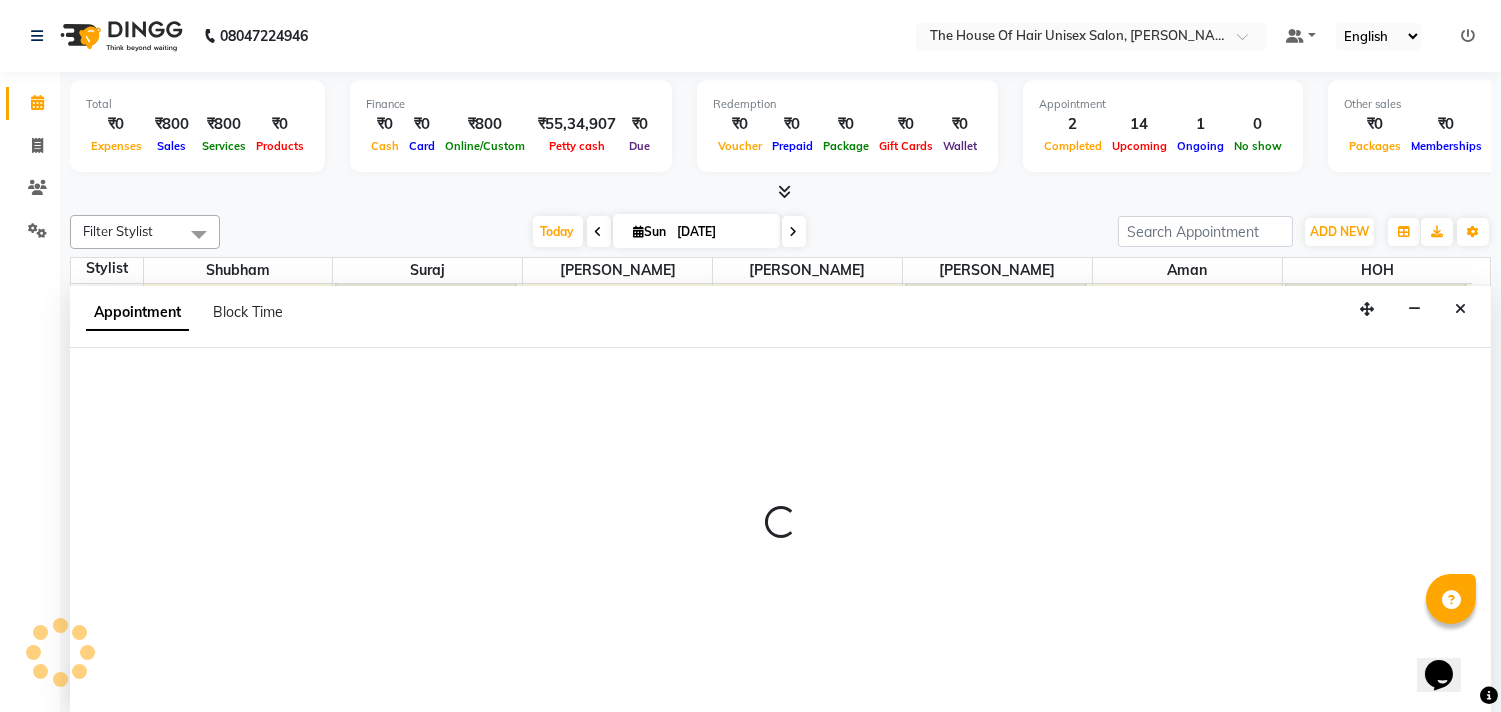 scroll, scrollTop: 1, scrollLeft: 0, axis: vertical 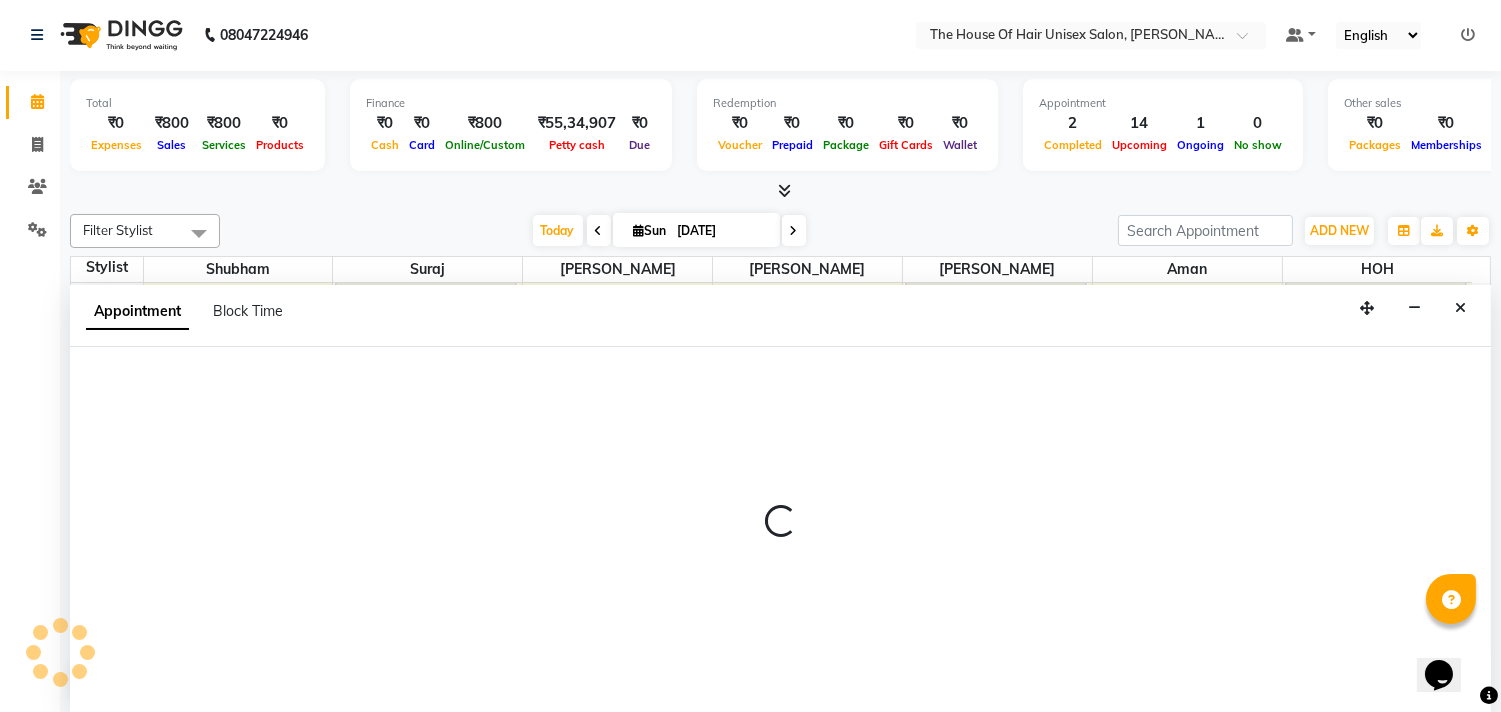 select on "42814" 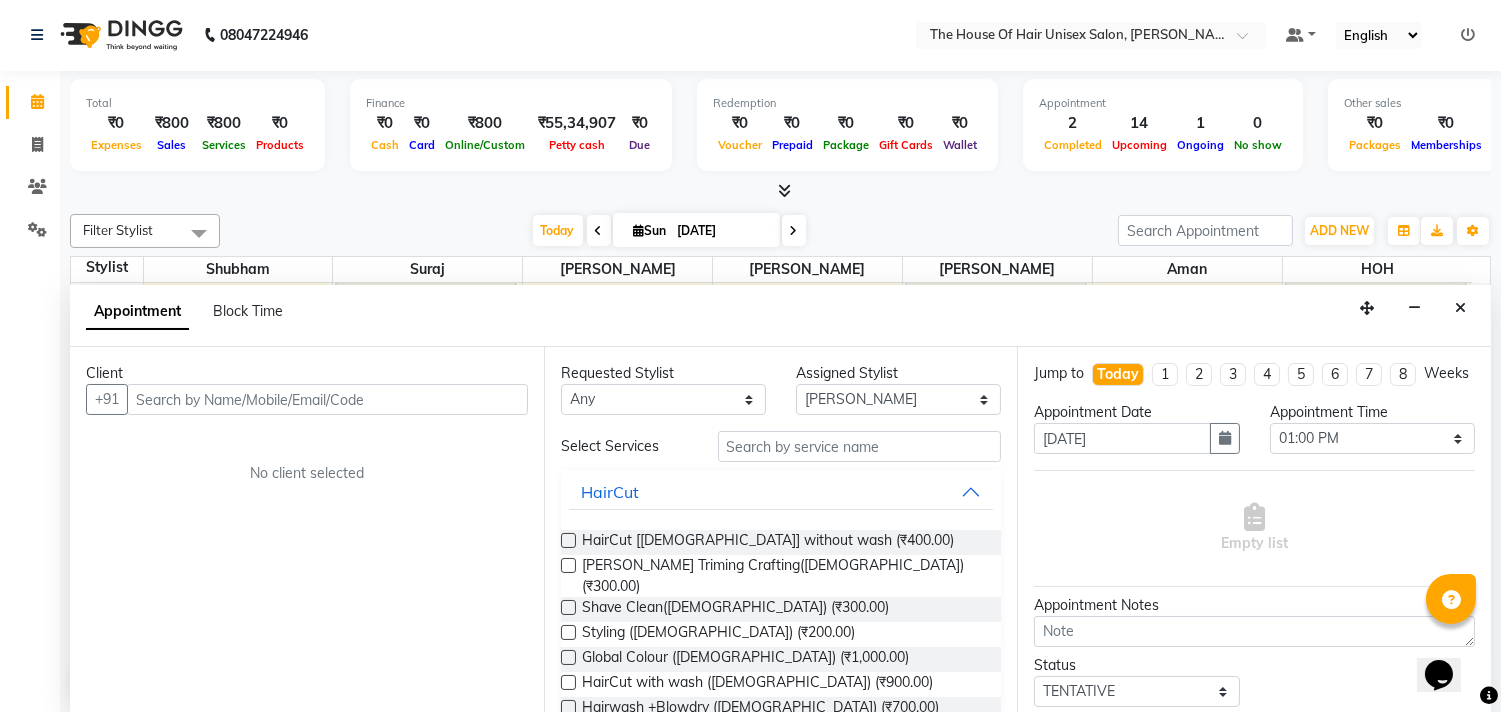 click at bounding box center (327, 399) 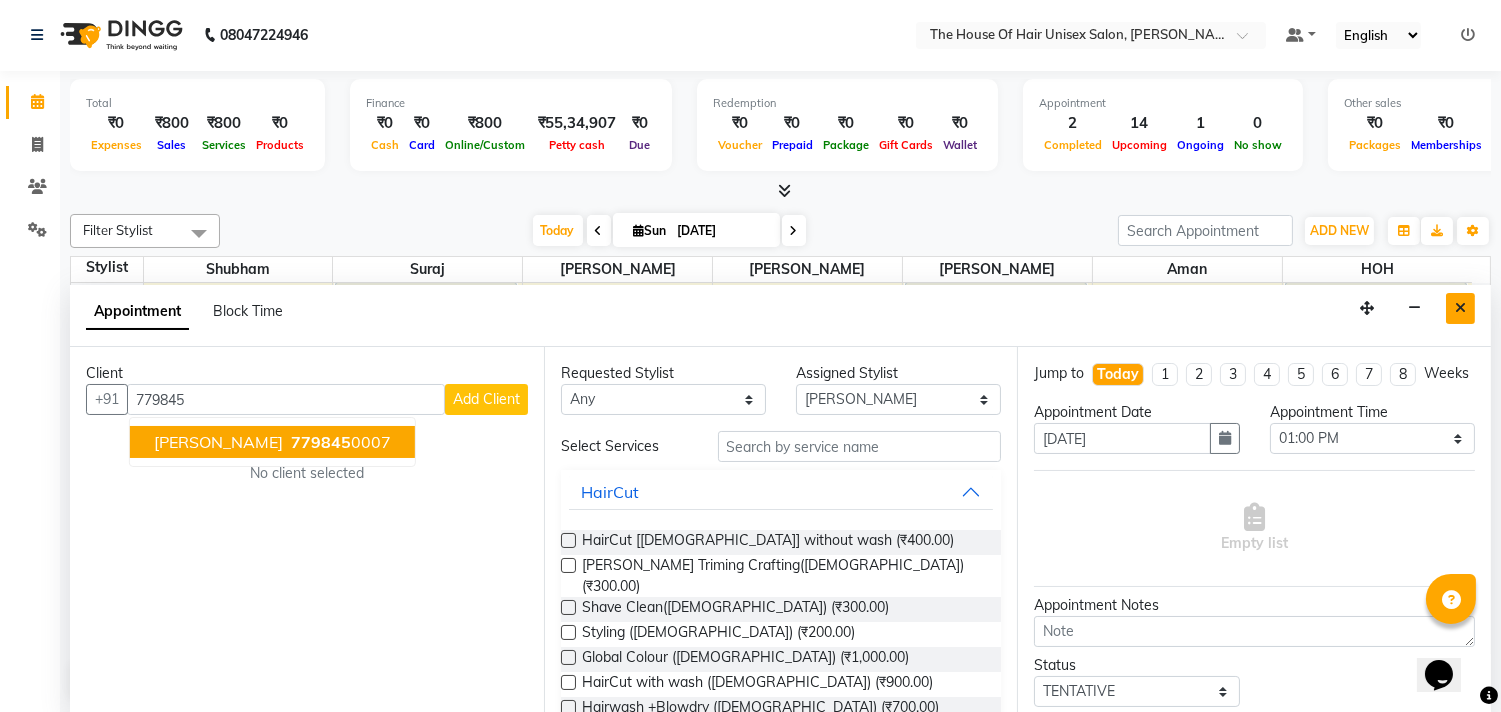 type on "779845" 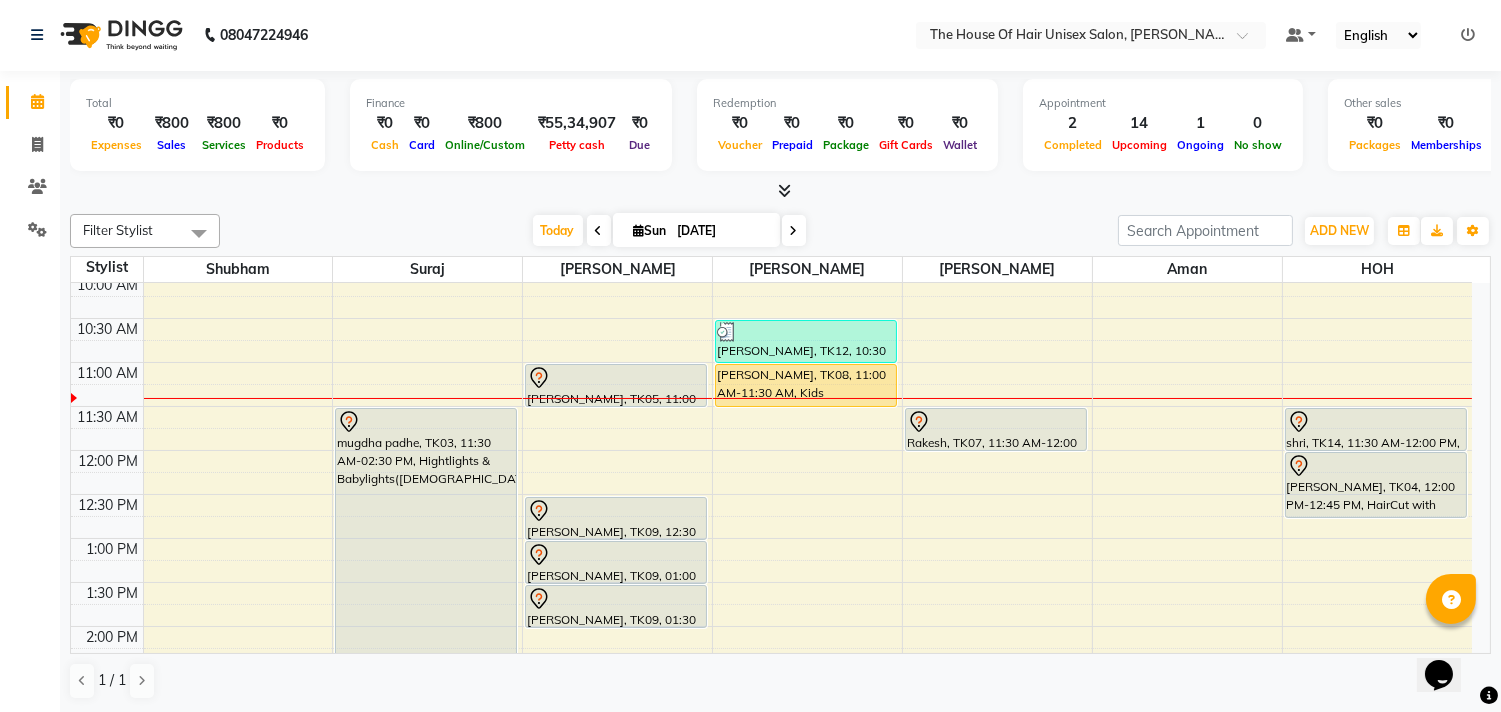 scroll, scrollTop: 204, scrollLeft: 0, axis: vertical 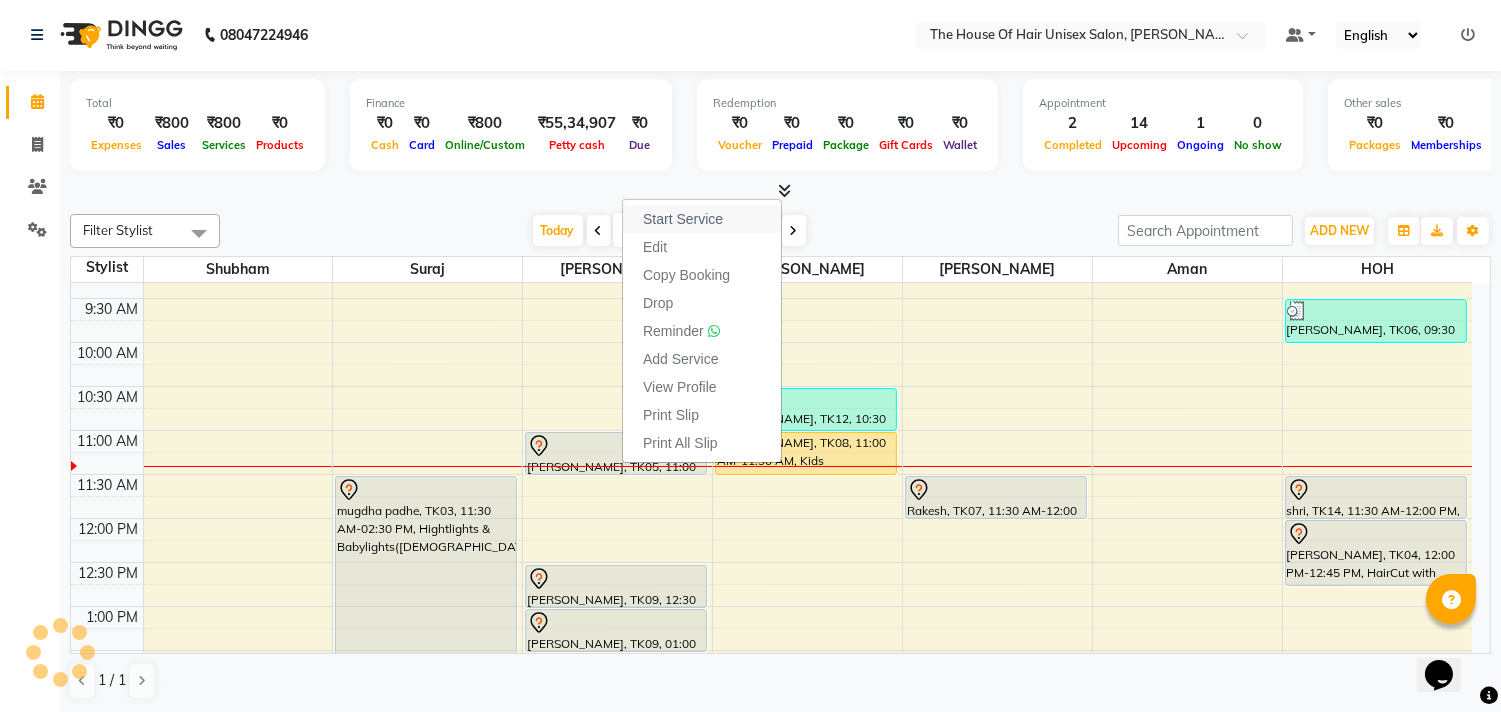 click on "Start Service" at bounding box center (683, 219) 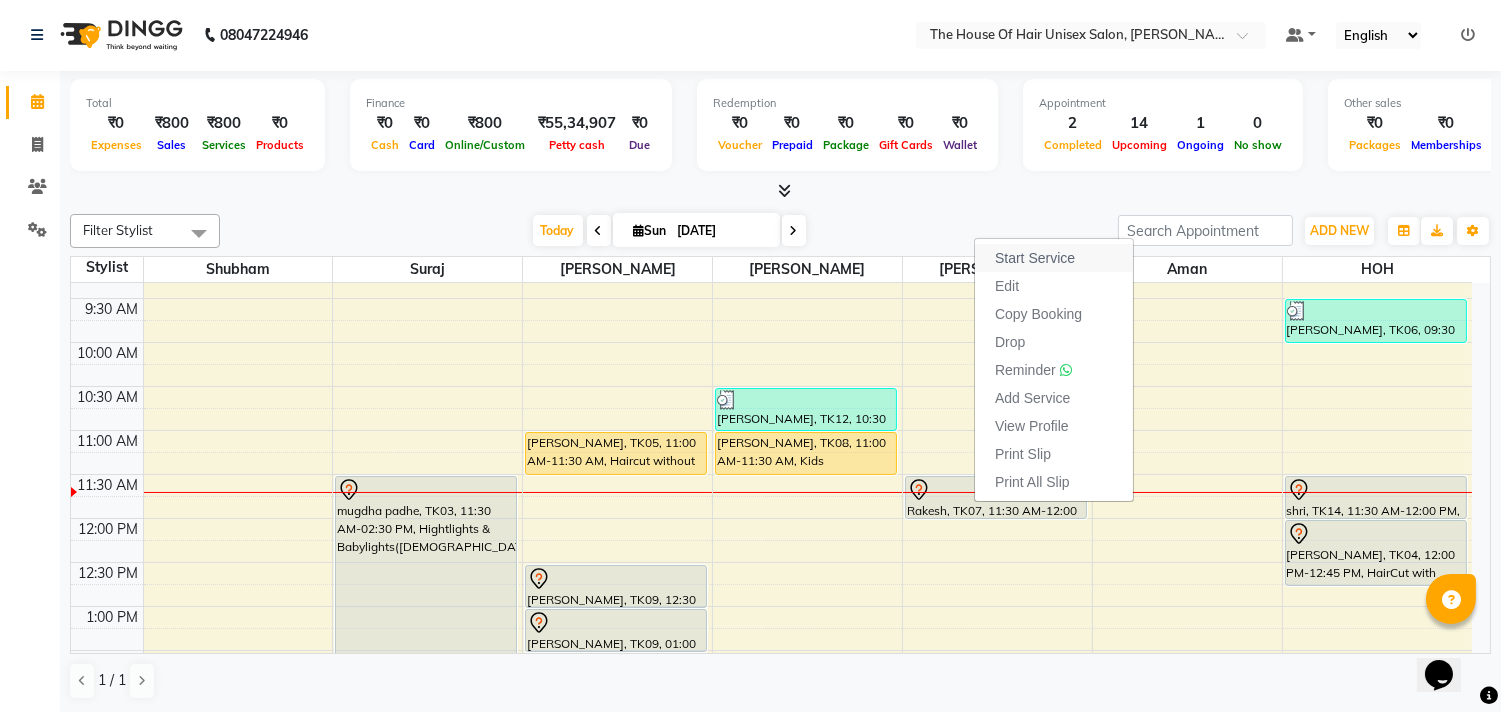 click on "Start Service" at bounding box center [1035, 258] 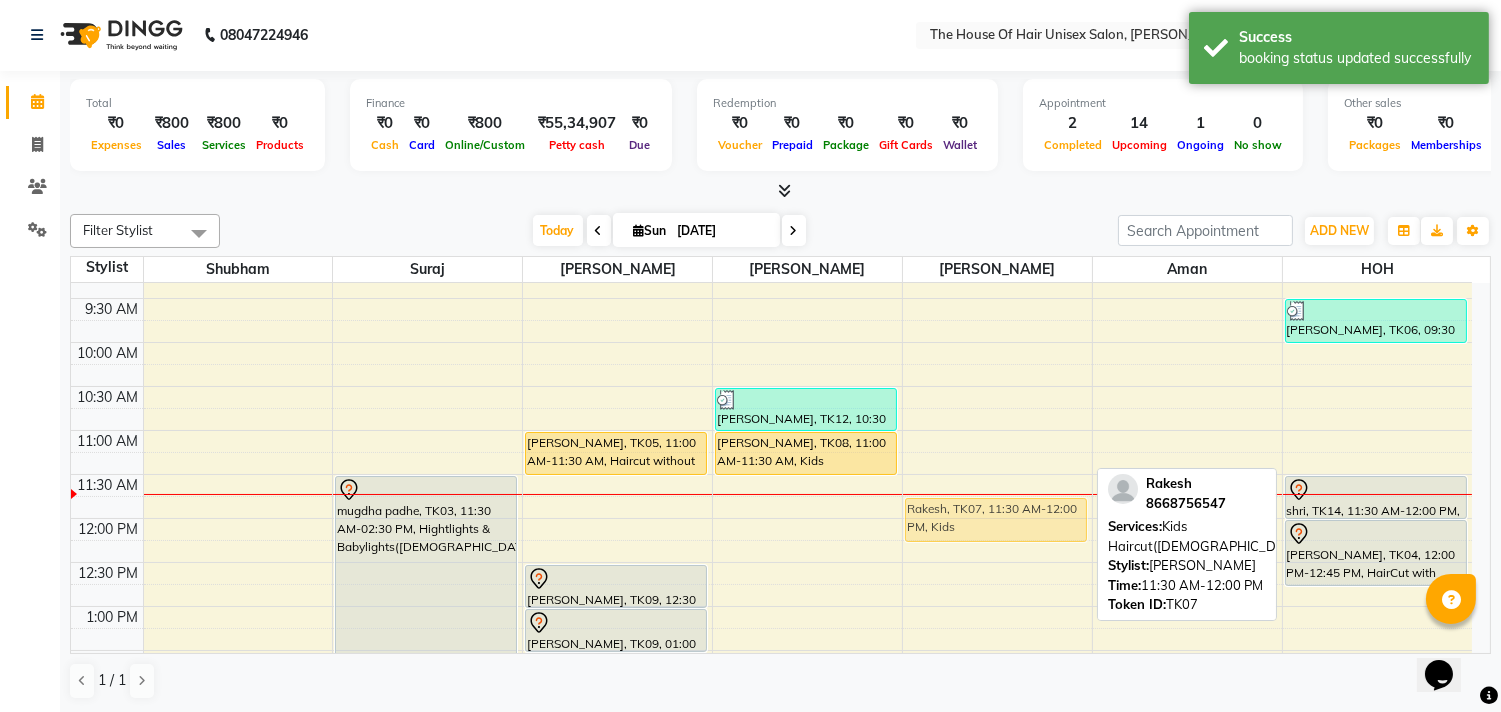 drag, startPoint x: 994, startPoint y: 486, endPoint x: 994, endPoint y: 502, distance: 16 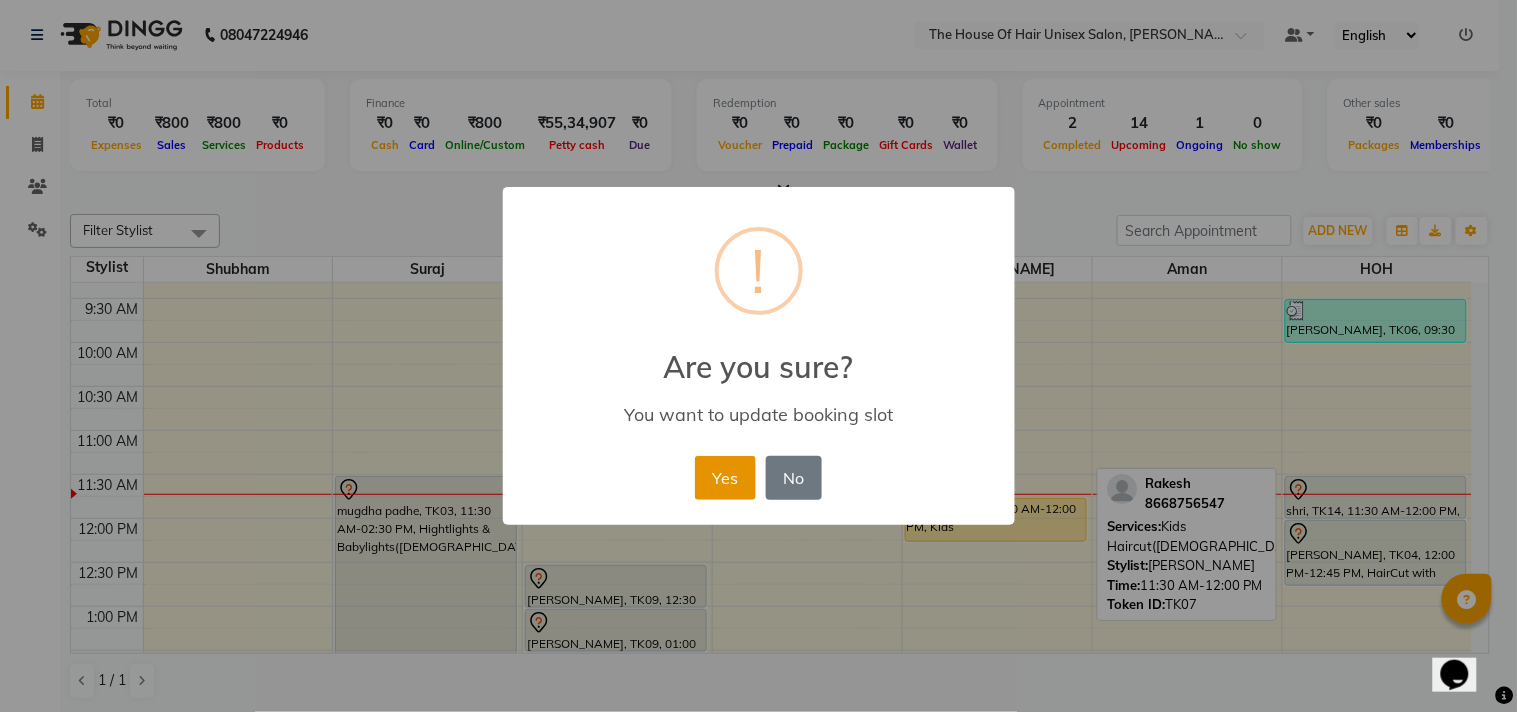 click on "Yes" at bounding box center (725, 478) 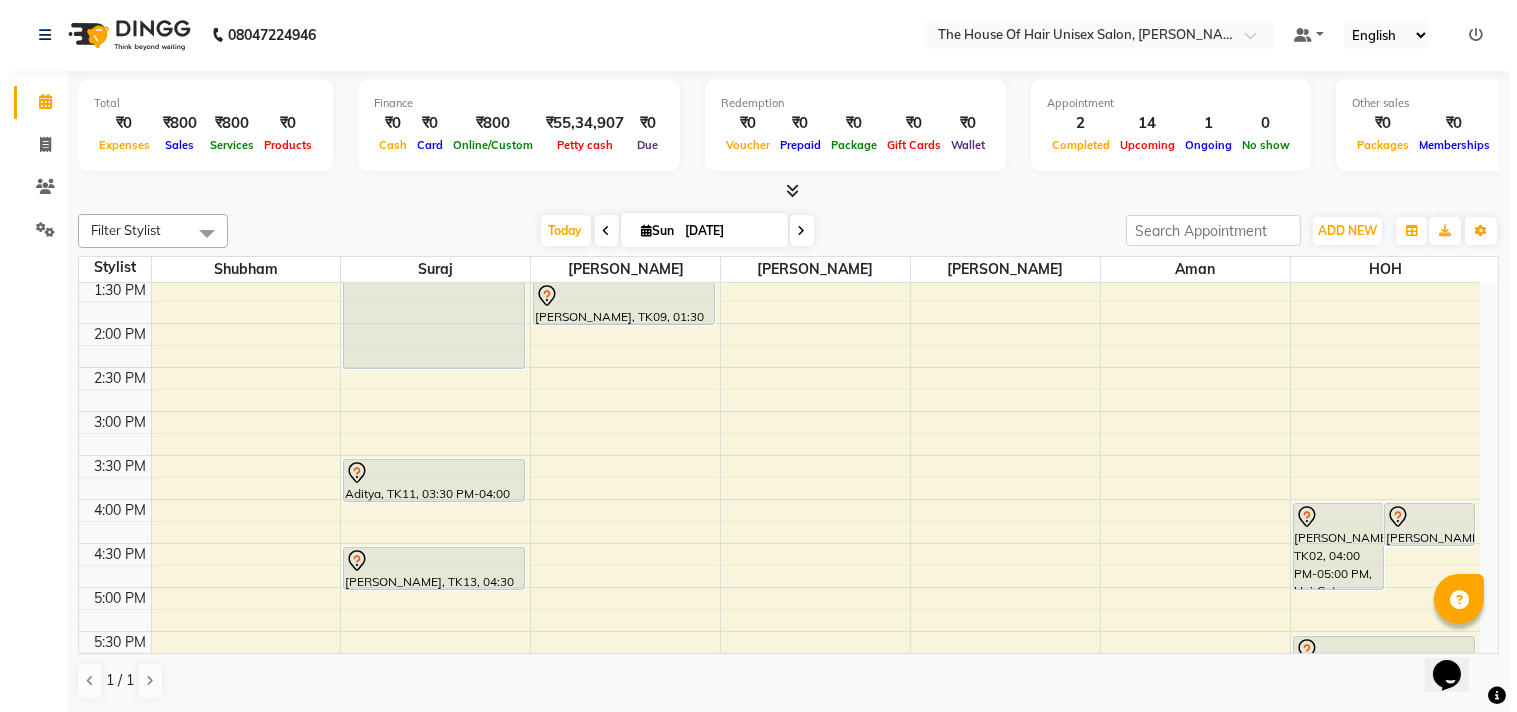 scroll, scrollTop: 550, scrollLeft: 0, axis: vertical 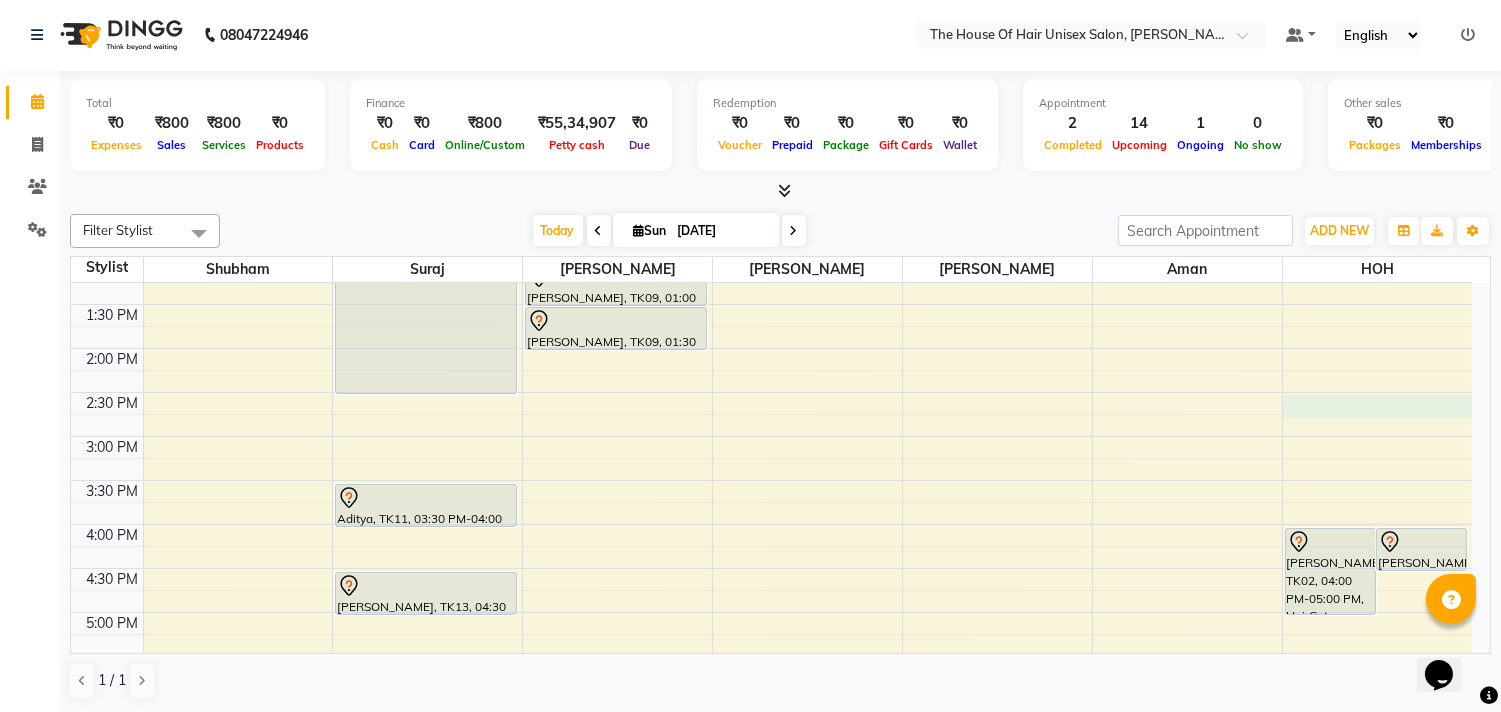 click on "7:00 AM 7:30 AM 8:00 AM 8:30 AM 9:00 AM 9:30 AM 10:00 AM 10:30 AM 11:00 AM 11:30 AM 12:00 PM 12:30 PM 1:00 PM 1:30 PM 2:00 PM 2:30 PM 3:00 PM 3:30 PM 4:00 PM 4:30 PM 5:00 PM 5:30 PM 6:00 PM 6:30 PM 7:00 PM 7:30 PM 8:00 PM 8:30 PM 9:00 PM 9:30 PM             mugdha padhe, TK03, 11:30 AM-02:30 PM, Hightlights & Babylights([DEMOGRAPHIC_DATA])             Aditya, TK11, 03:30 PM-04:00 PM, HairCut [[DEMOGRAPHIC_DATA]] without wash             [PERSON_NAME], TK13, 04:30 PM-05:00 PM, Haircut without wash ([DEMOGRAPHIC_DATA])    [PERSON_NAME], TK05, 11:00 AM-11:30 AM, Haircut without wash ([DEMOGRAPHIC_DATA])             [PERSON_NAME], TK09, 12:30 PM-01:00 PM, HairCut [[DEMOGRAPHIC_DATA]] without wash             [PERSON_NAME], TK09, 01:00 PM-01:30 PM, Haircut without wash ([DEMOGRAPHIC_DATA])             [PERSON_NAME], TK09, 01:30 PM-02:00 PM, Haircut without wash ([DEMOGRAPHIC_DATA])     [PERSON_NAME], TK12, 10:30 AM-11:00 AM, HairCut [[DEMOGRAPHIC_DATA]] without wash    [PERSON_NAME], TK08, 11:00 AM-11:30 AM, Kids Haircut([DEMOGRAPHIC_DATA])    Rakesh, TK07, 11:45 AM-12:15 PM, Kids Haircut([DEMOGRAPHIC_DATA])" at bounding box center [771, 392] 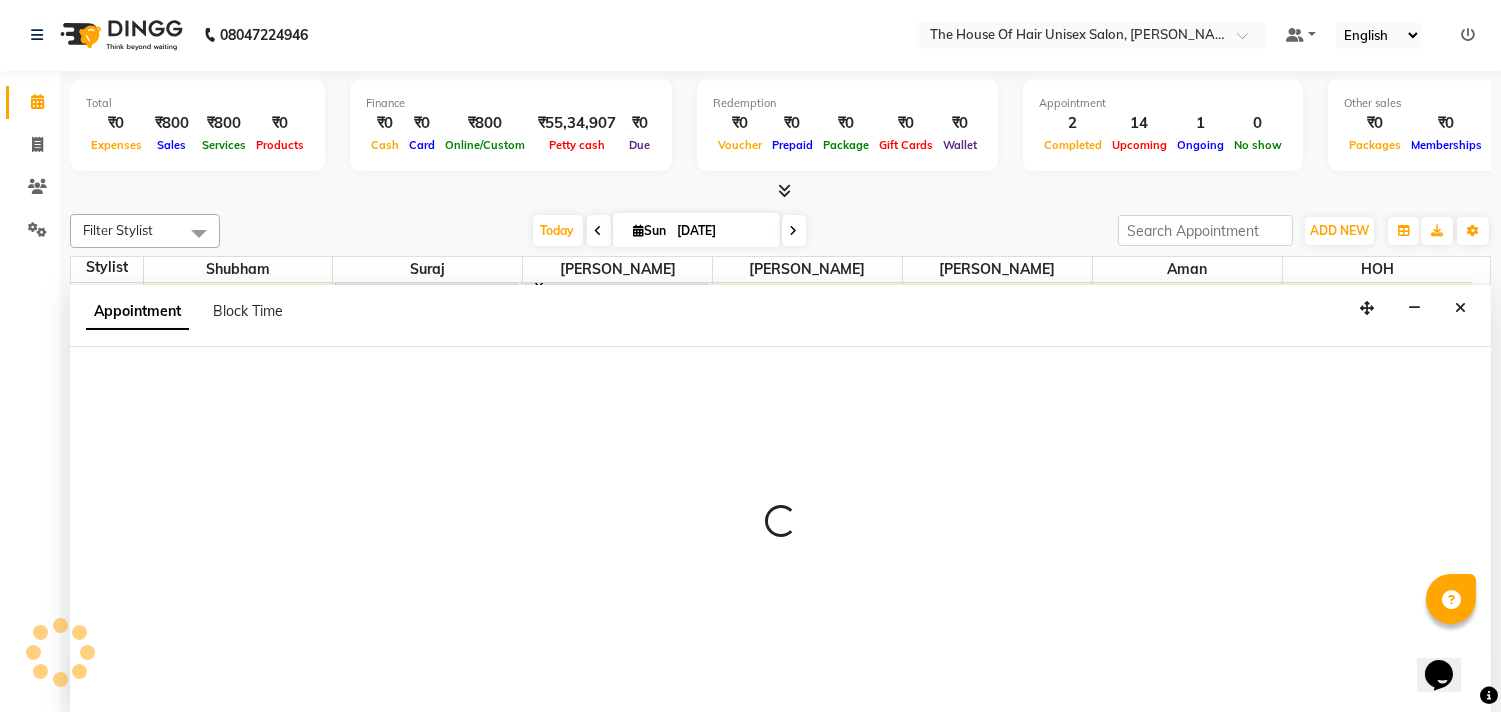 select on "85989" 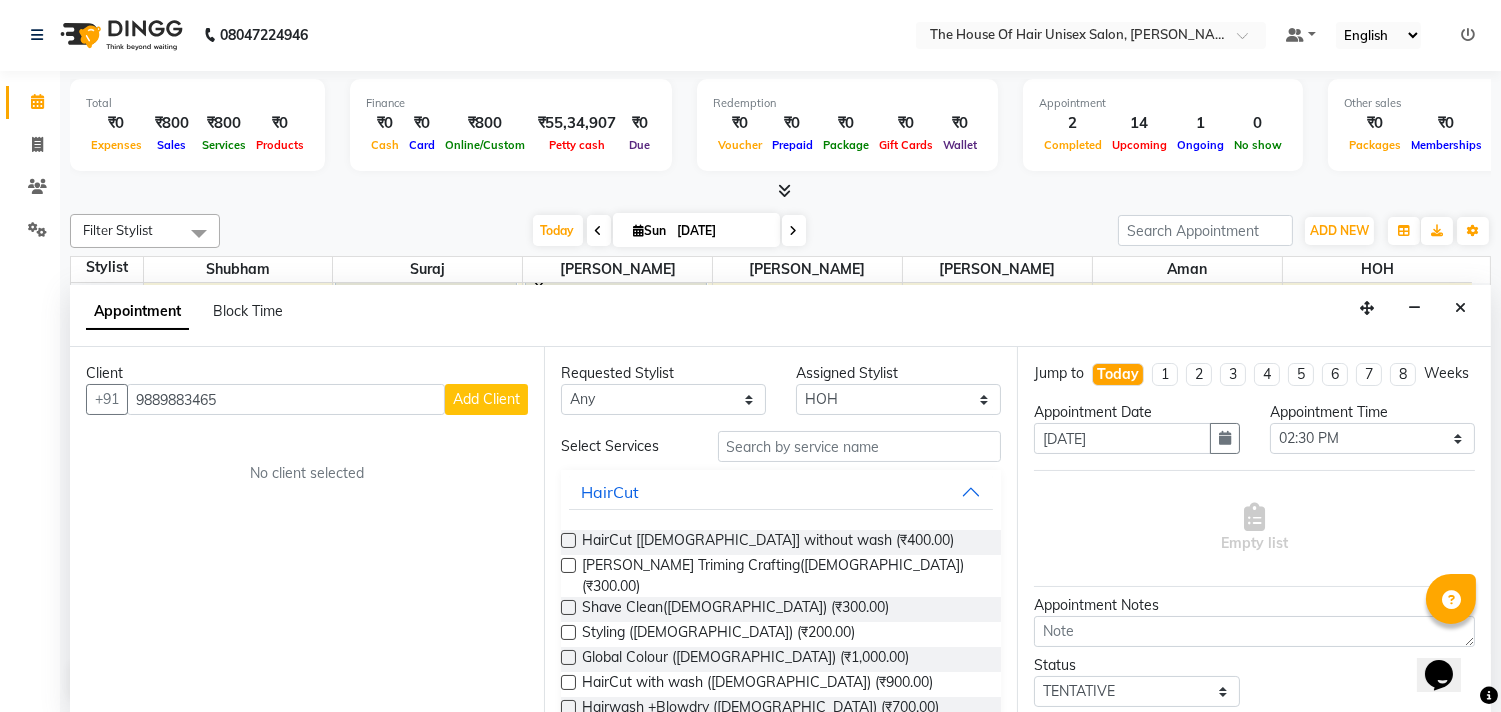 type on "9889883465" 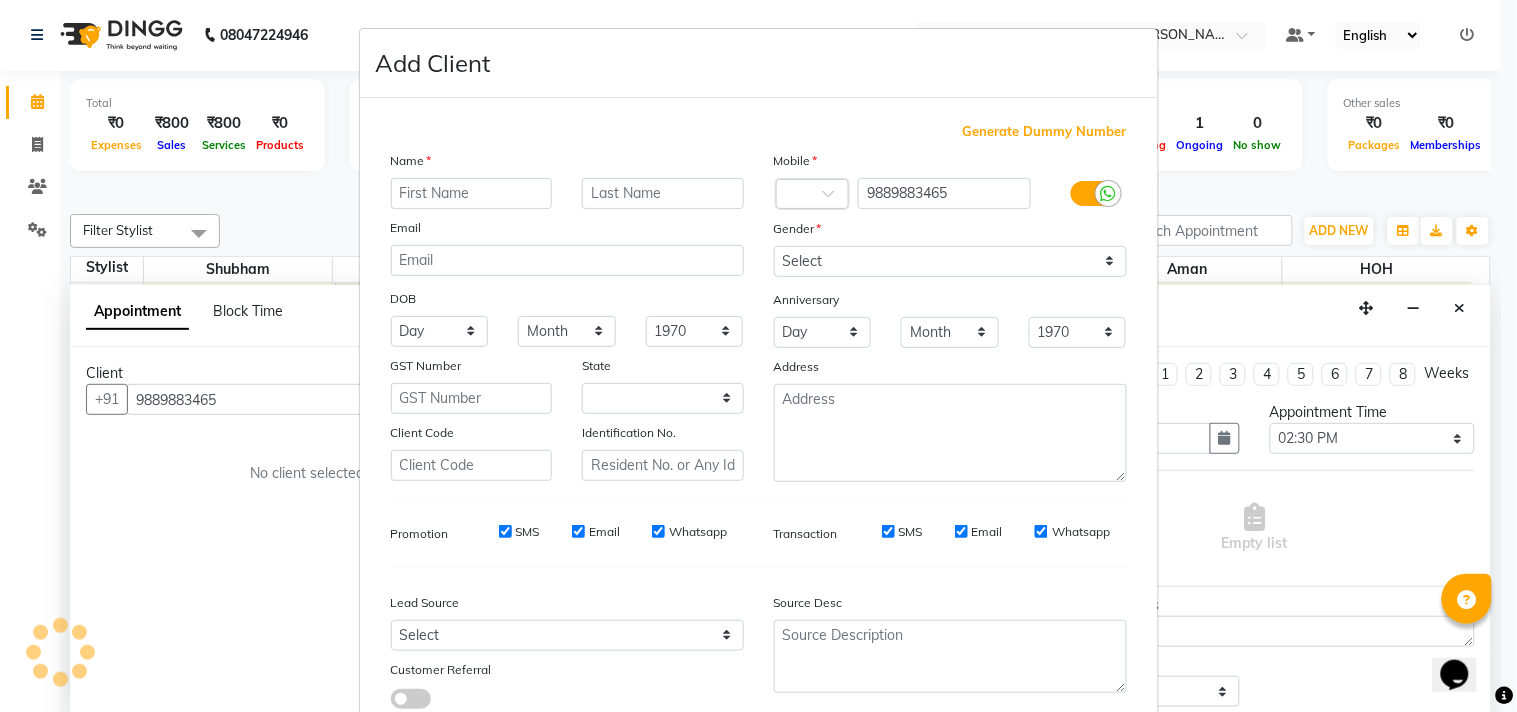 select on "22" 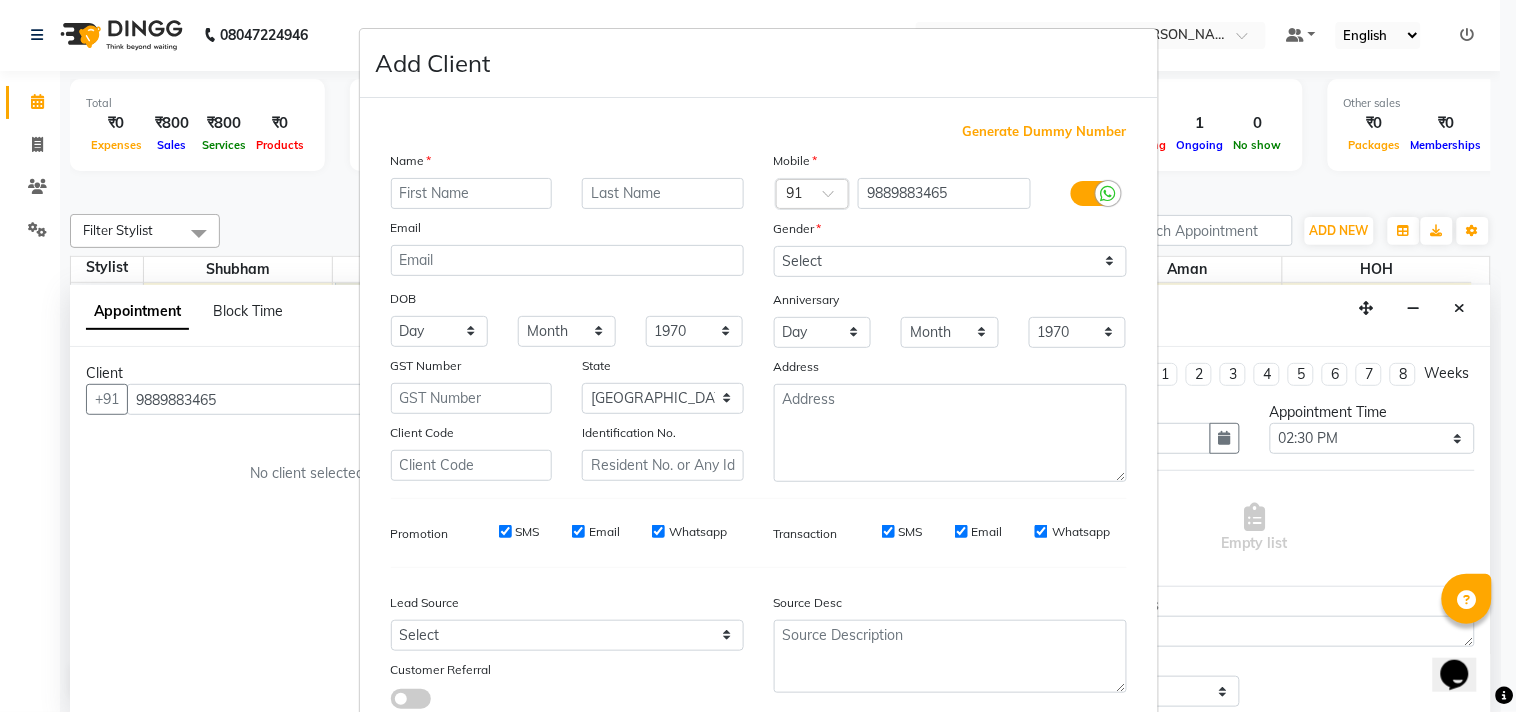 click at bounding box center [472, 193] 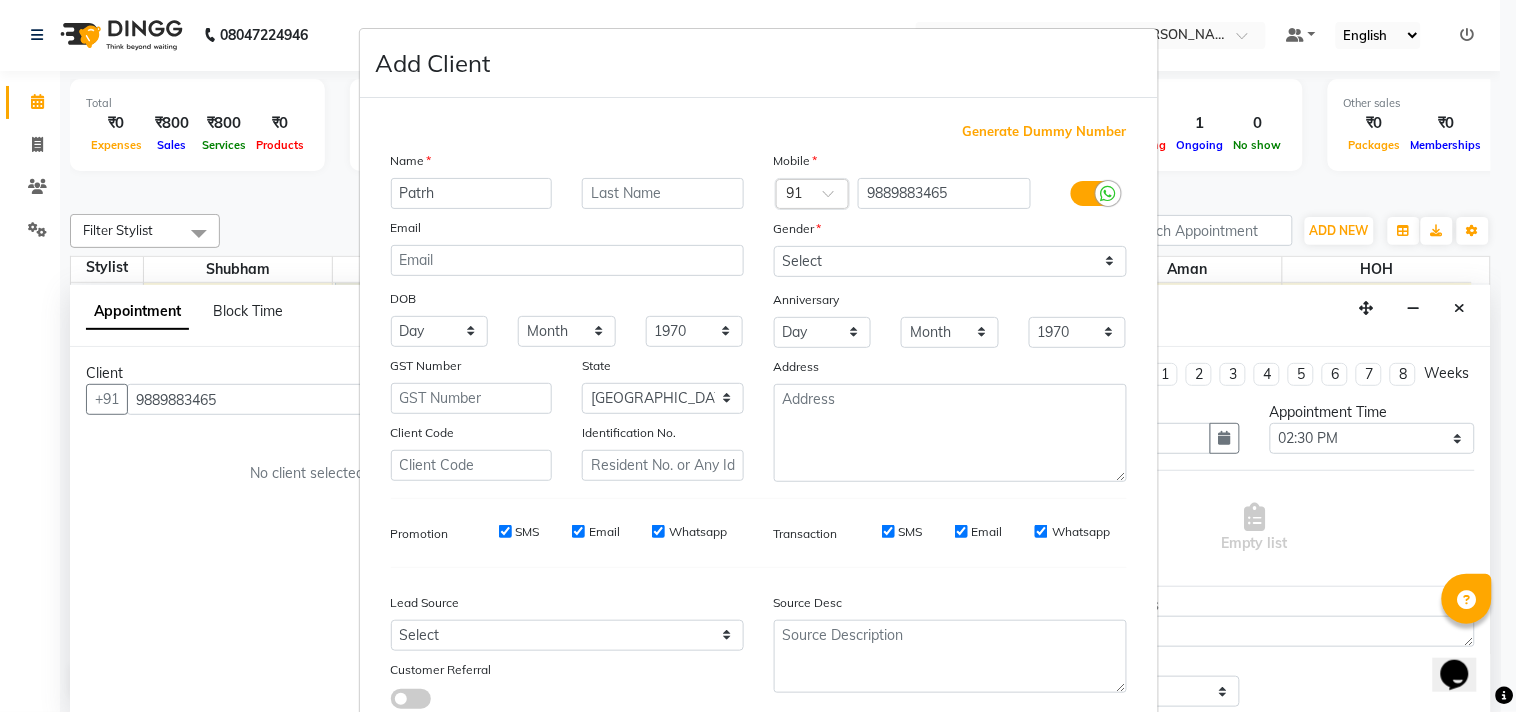 type on "Patrh" 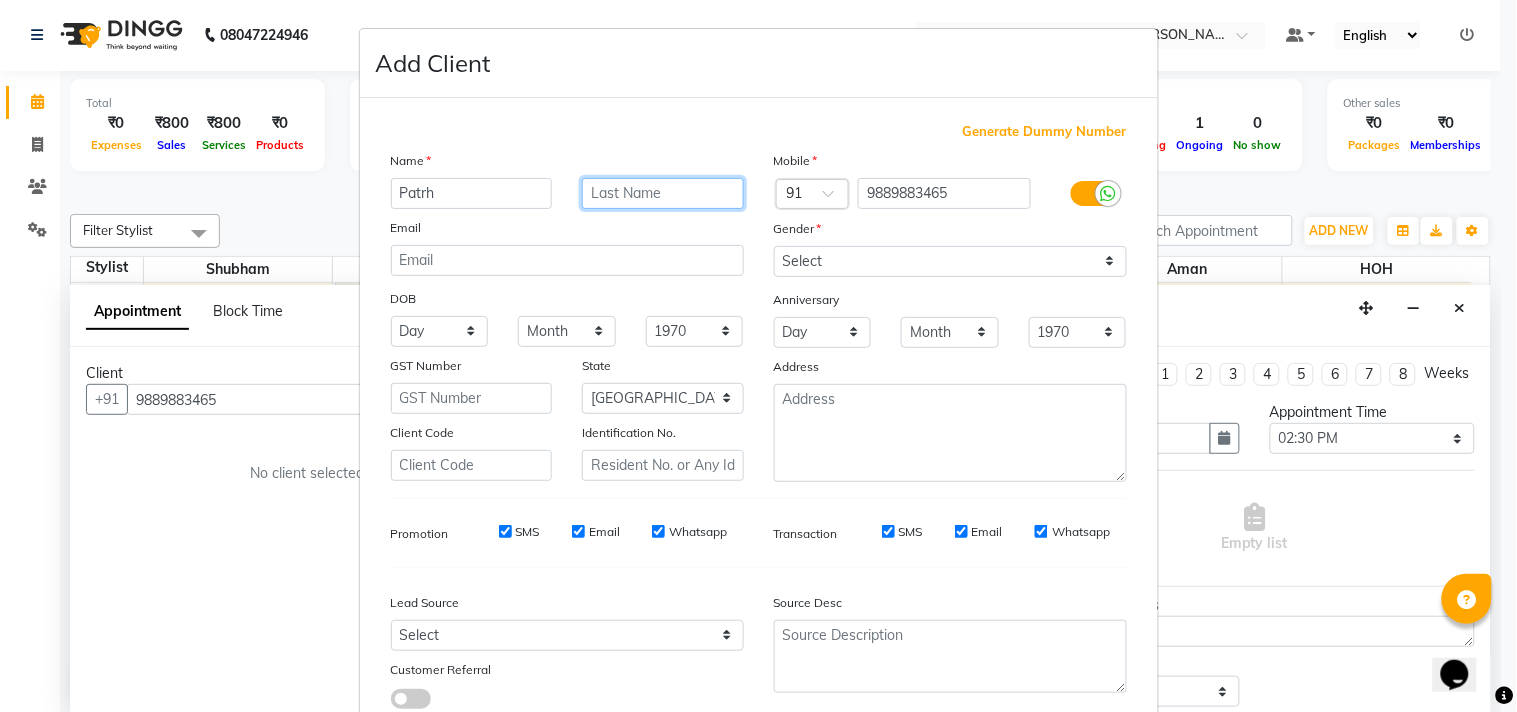 click at bounding box center (663, 193) 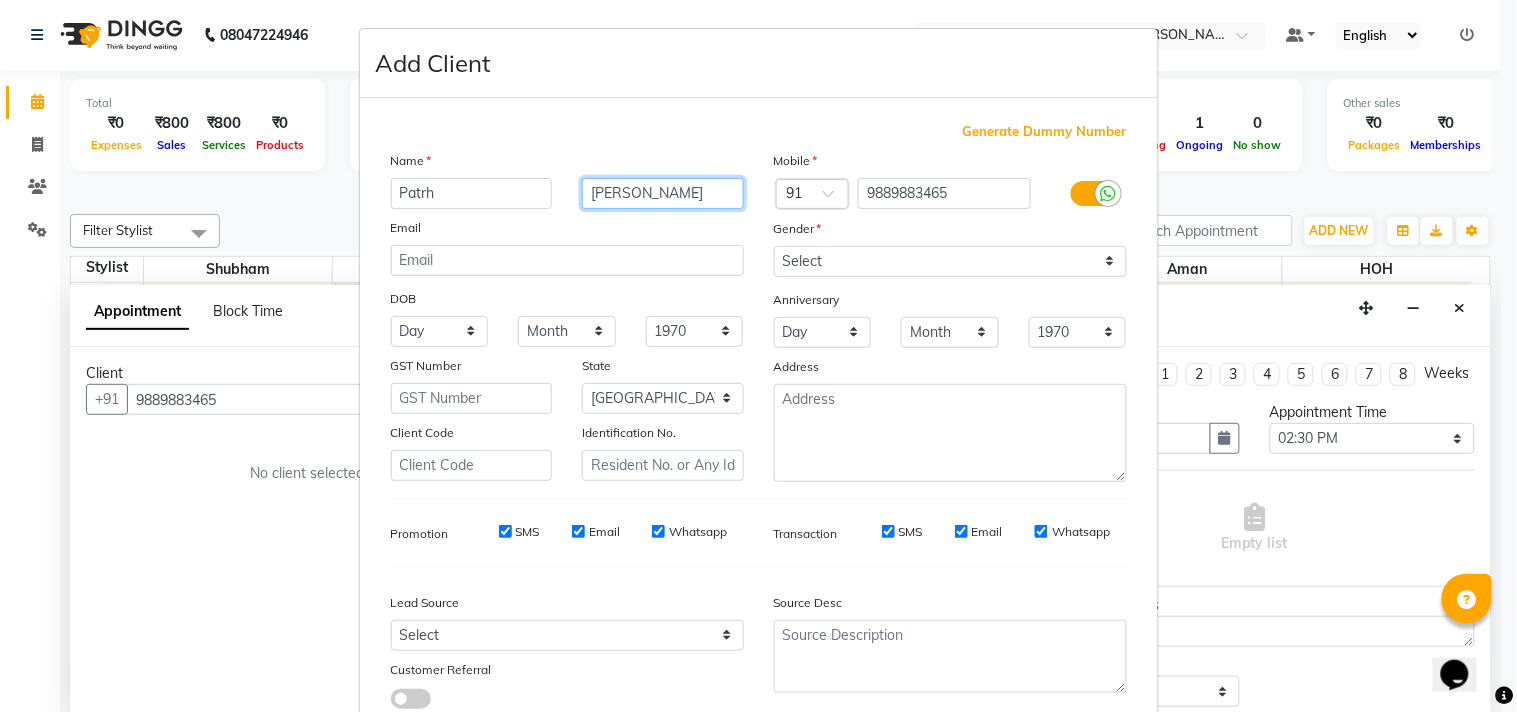 type on "[PERSON_NAME]" 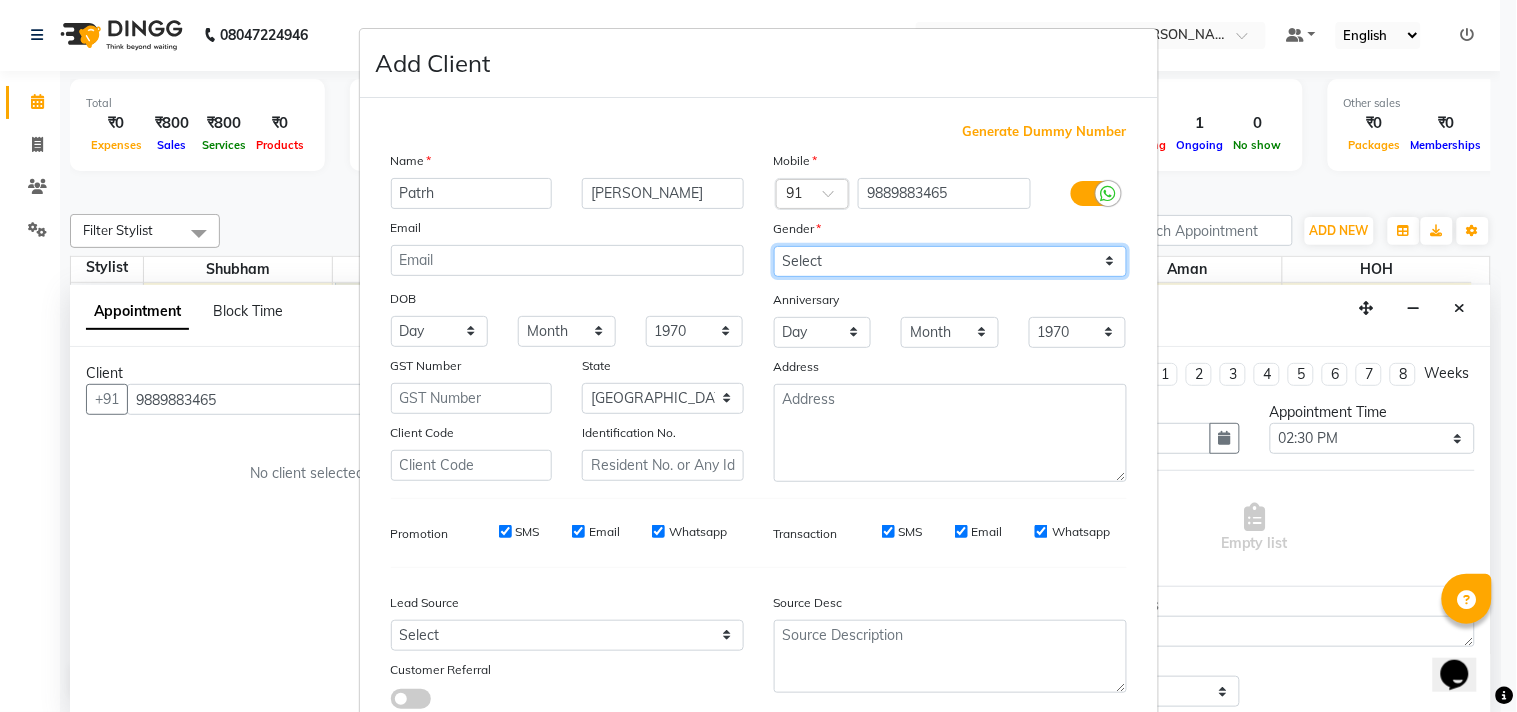 click on "Select [DEMOGRAPHIC_DATA] [DEMOGRAPHIC_DATA] Other Prefer Not To Say" at bounding box center (950, 261) 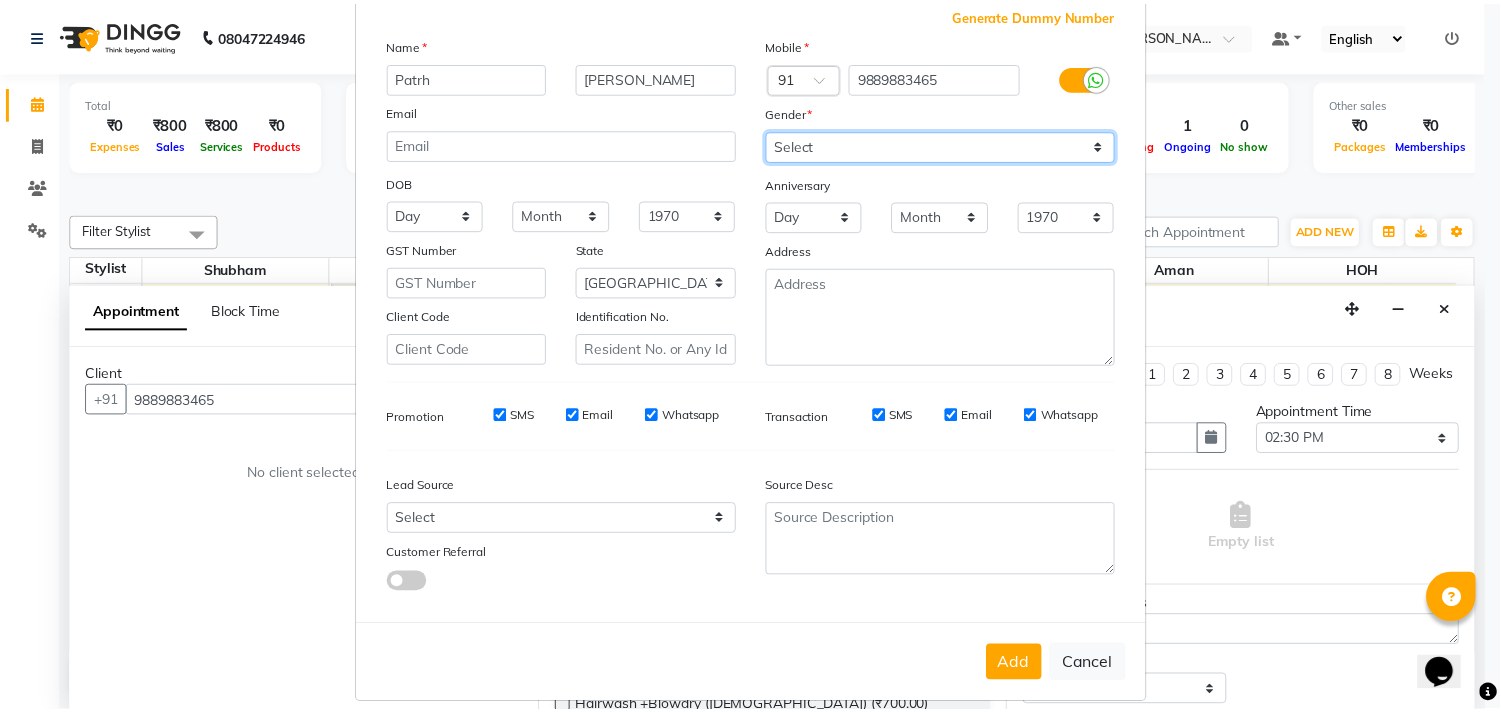 scroll, scrollTop: 138, scrollLeft: 0, axis: vertical 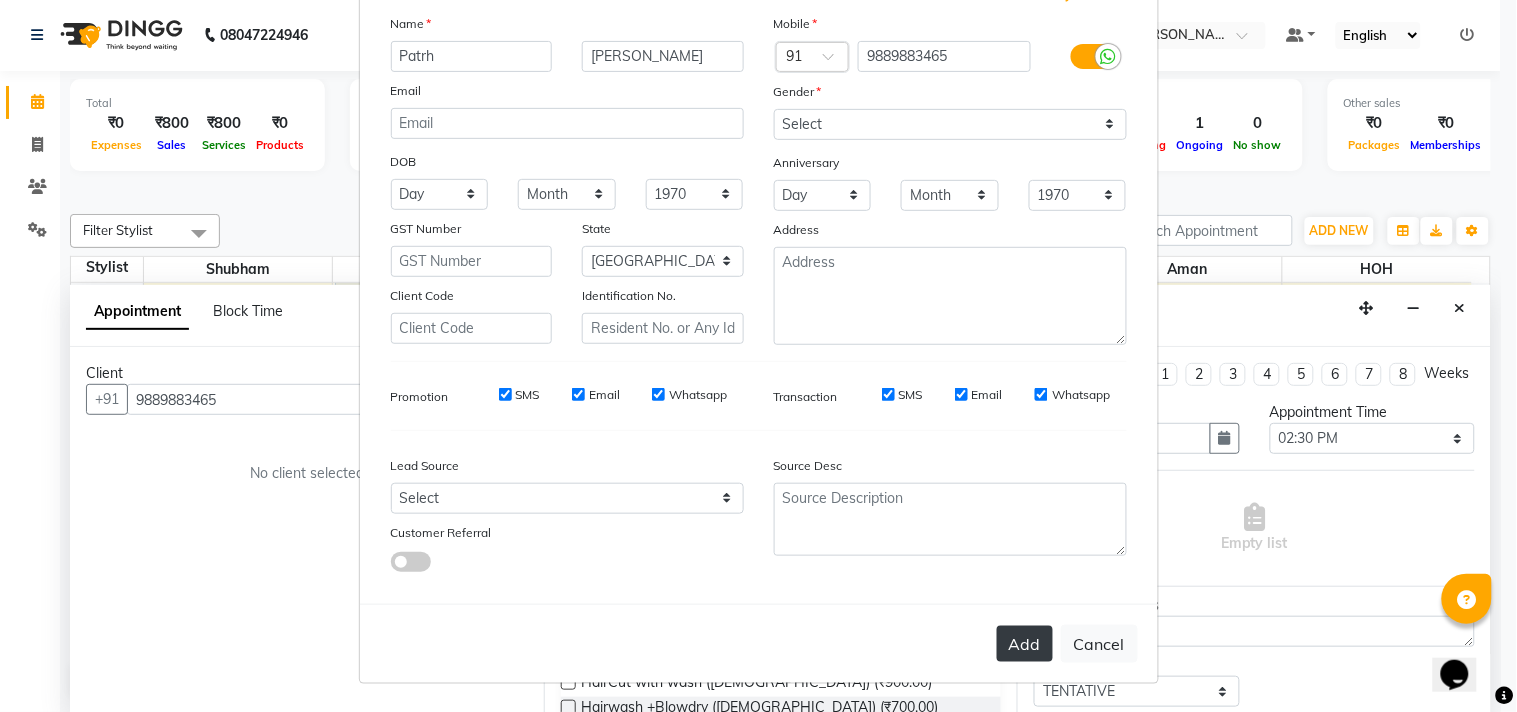 click on "Add" at bounding box center (1025, 644) 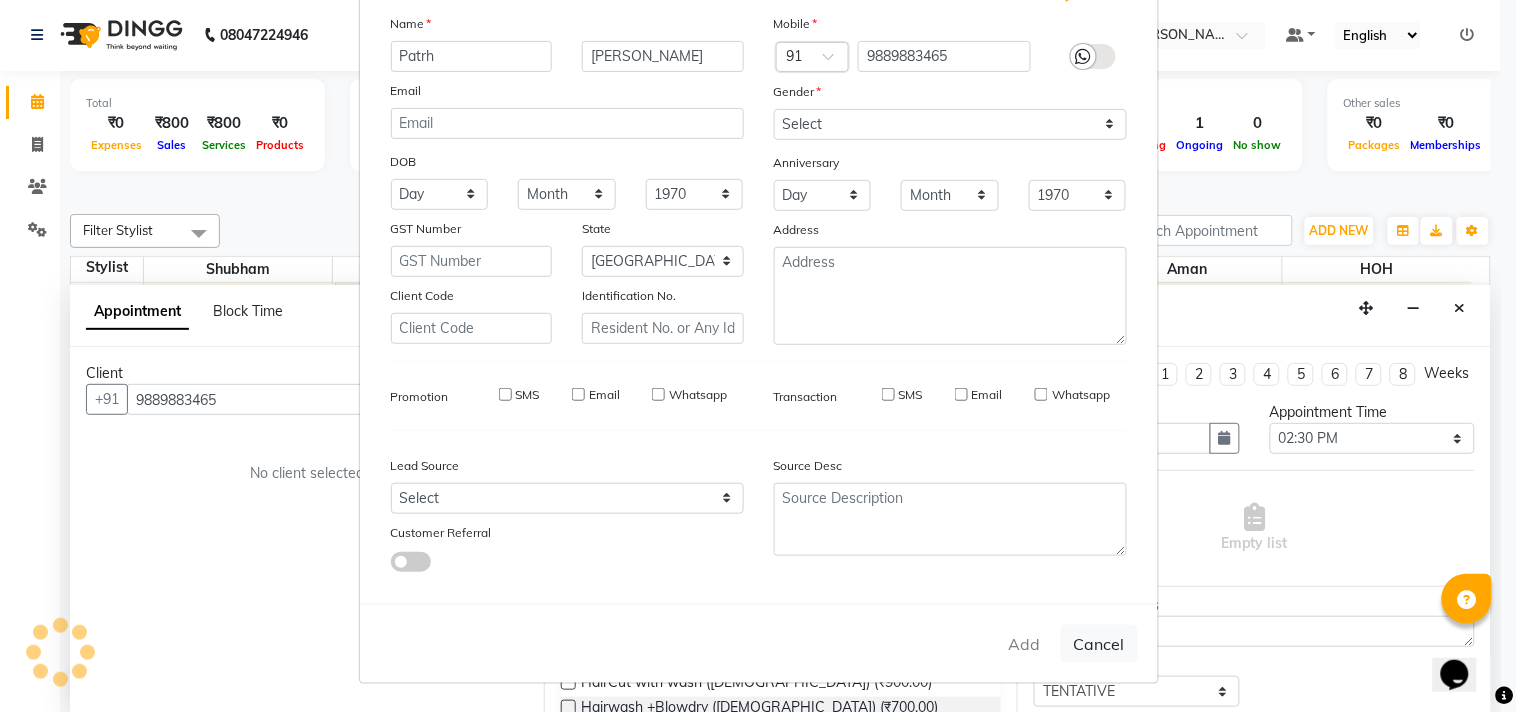 type 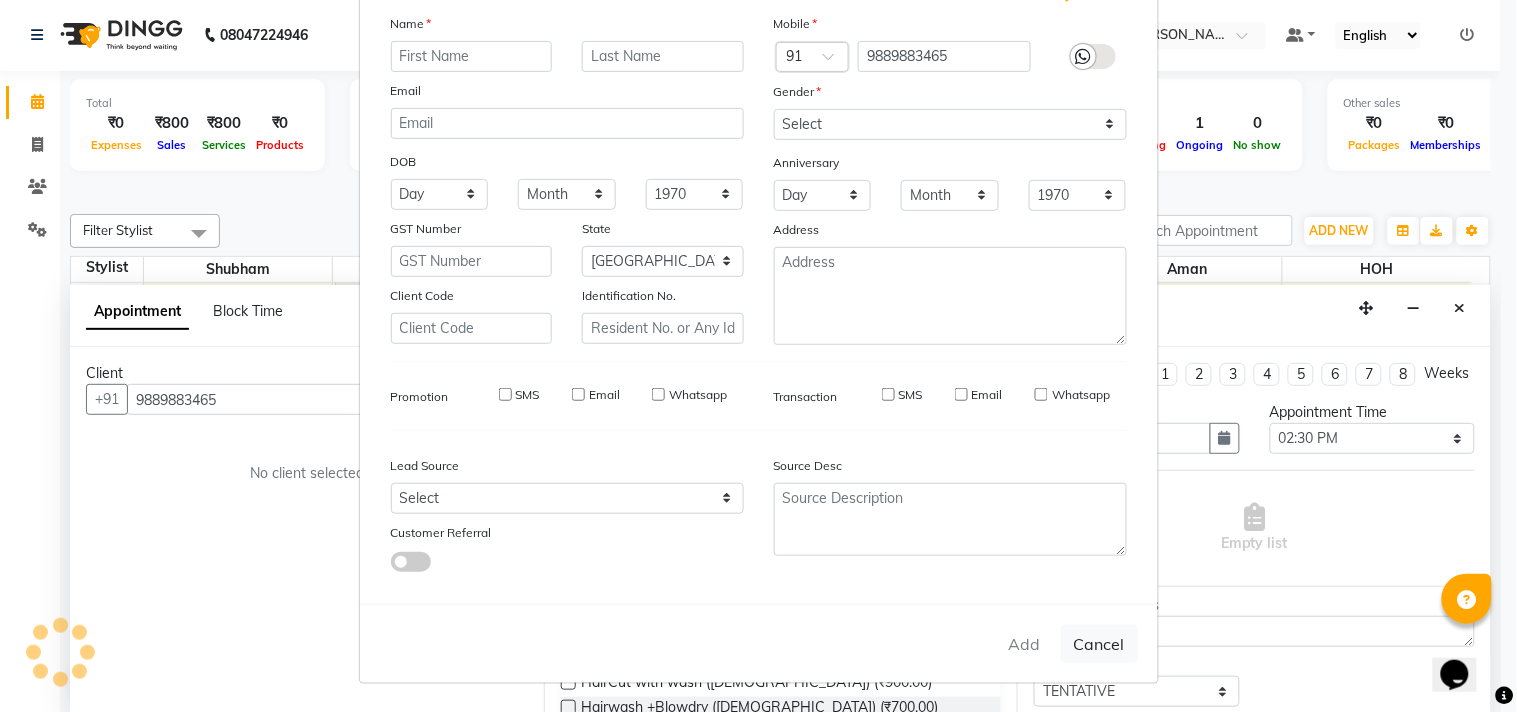 select 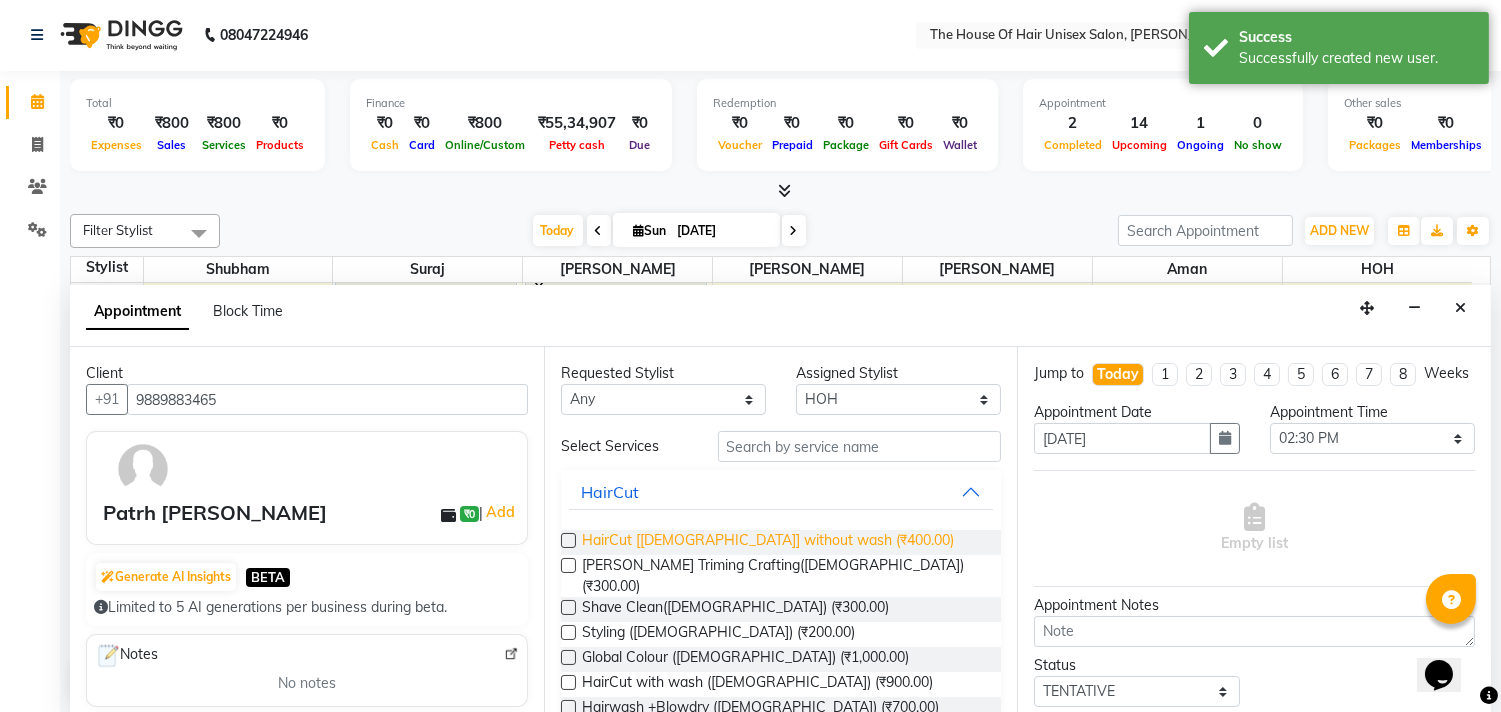 click on "HairCut [[DEMOGRAPHIC_DATA]] without wash (₹400.00)" at bounding box center [768, 542] 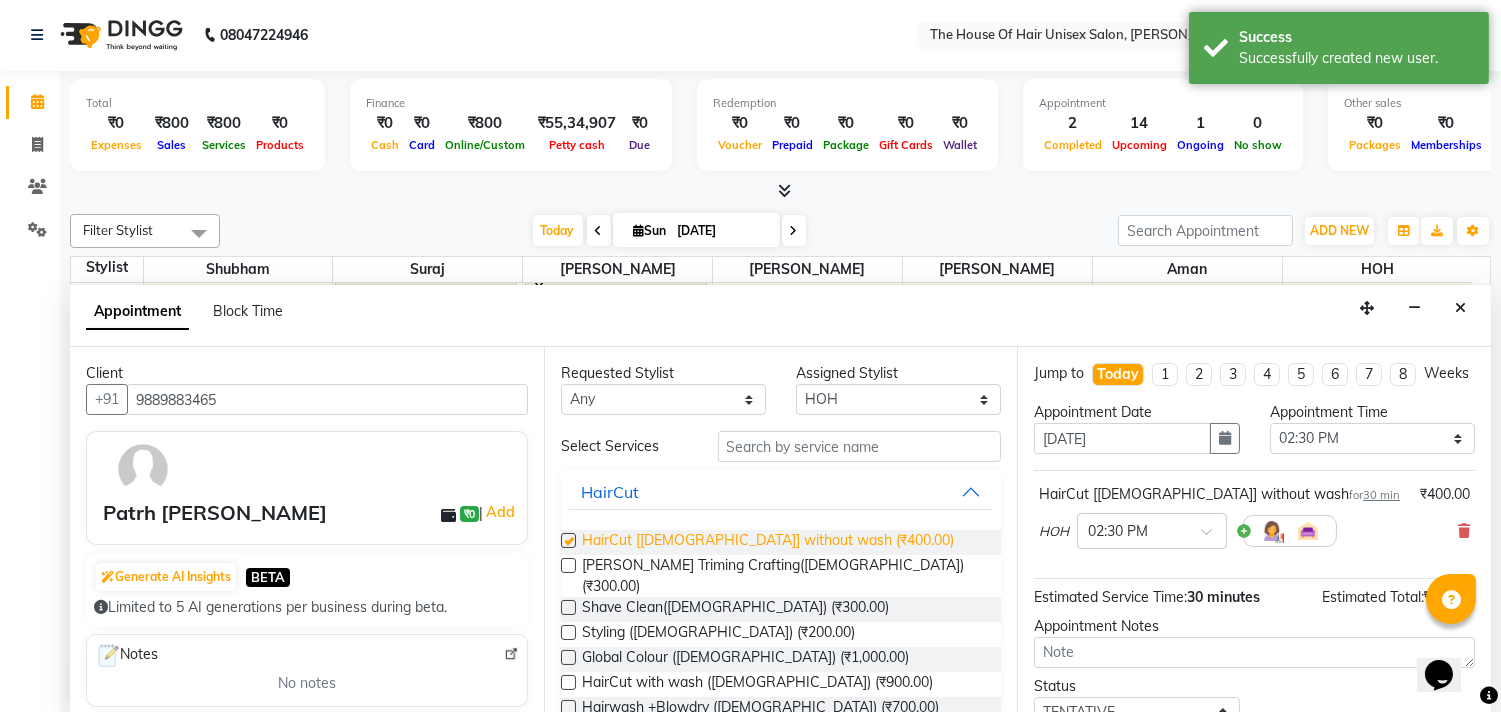 checkbox on "false" 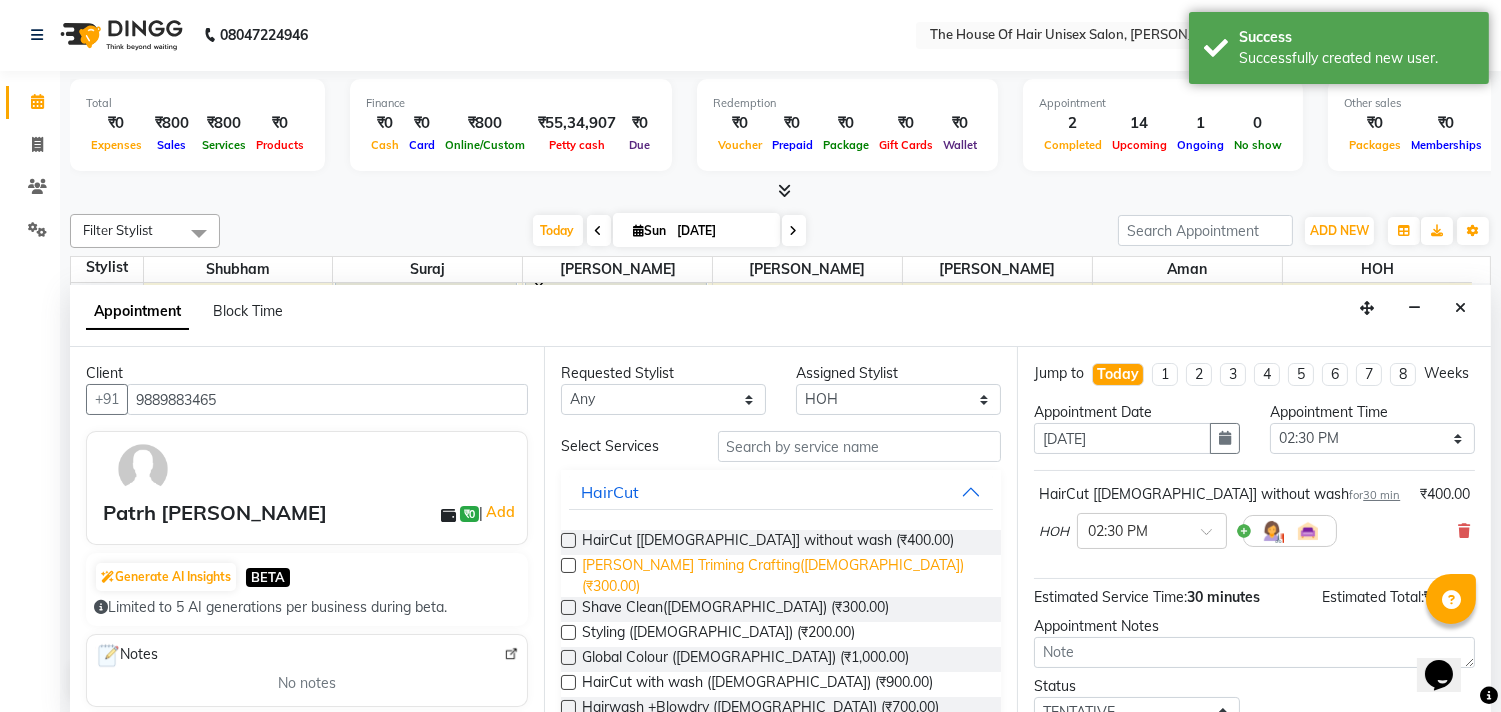 click on "[PERSON_NAME] Triming Crafting([DEMOGRAPHIC_DATA]) (₹300.00)" at bounding box center (784, 576) 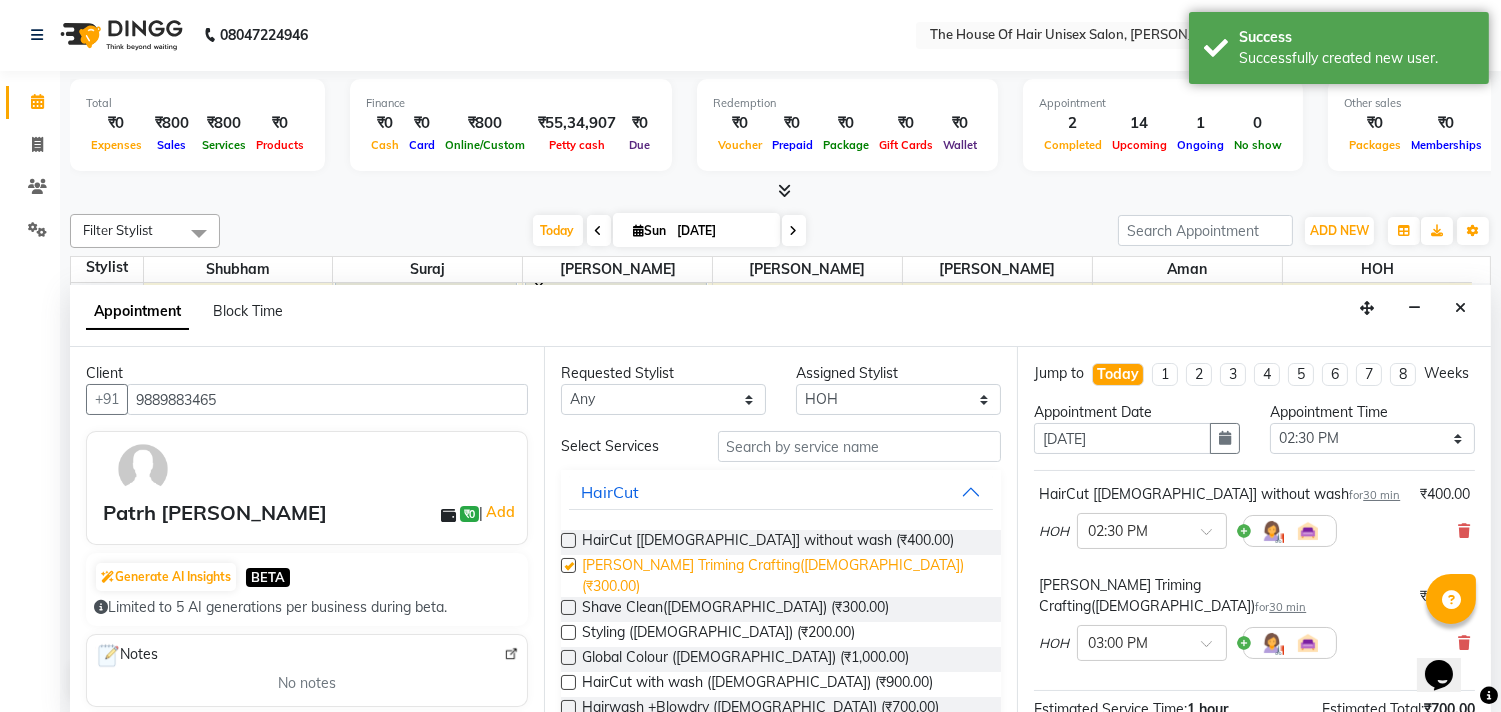 checkbox on "false" 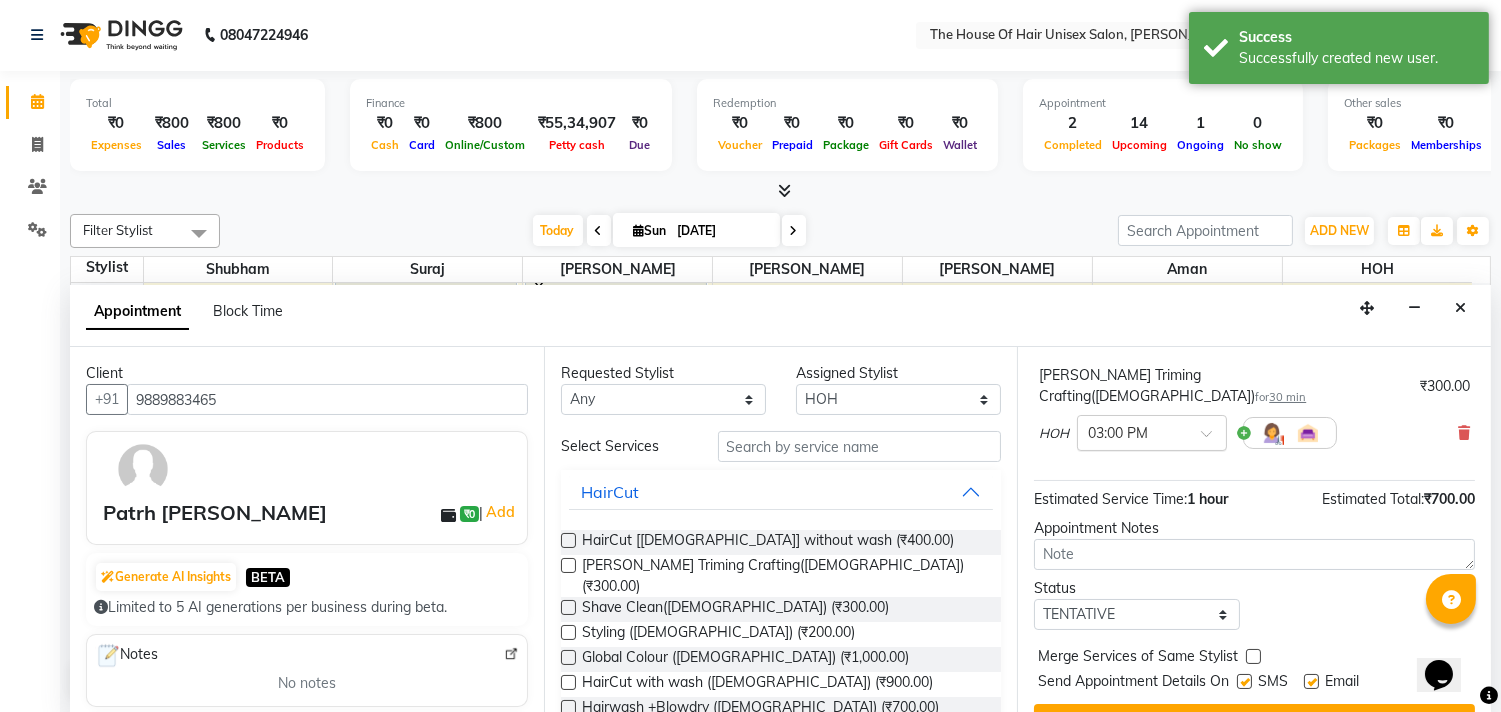 scroll, scrollTop: 251, scrollLeft: 0, axis: vertical 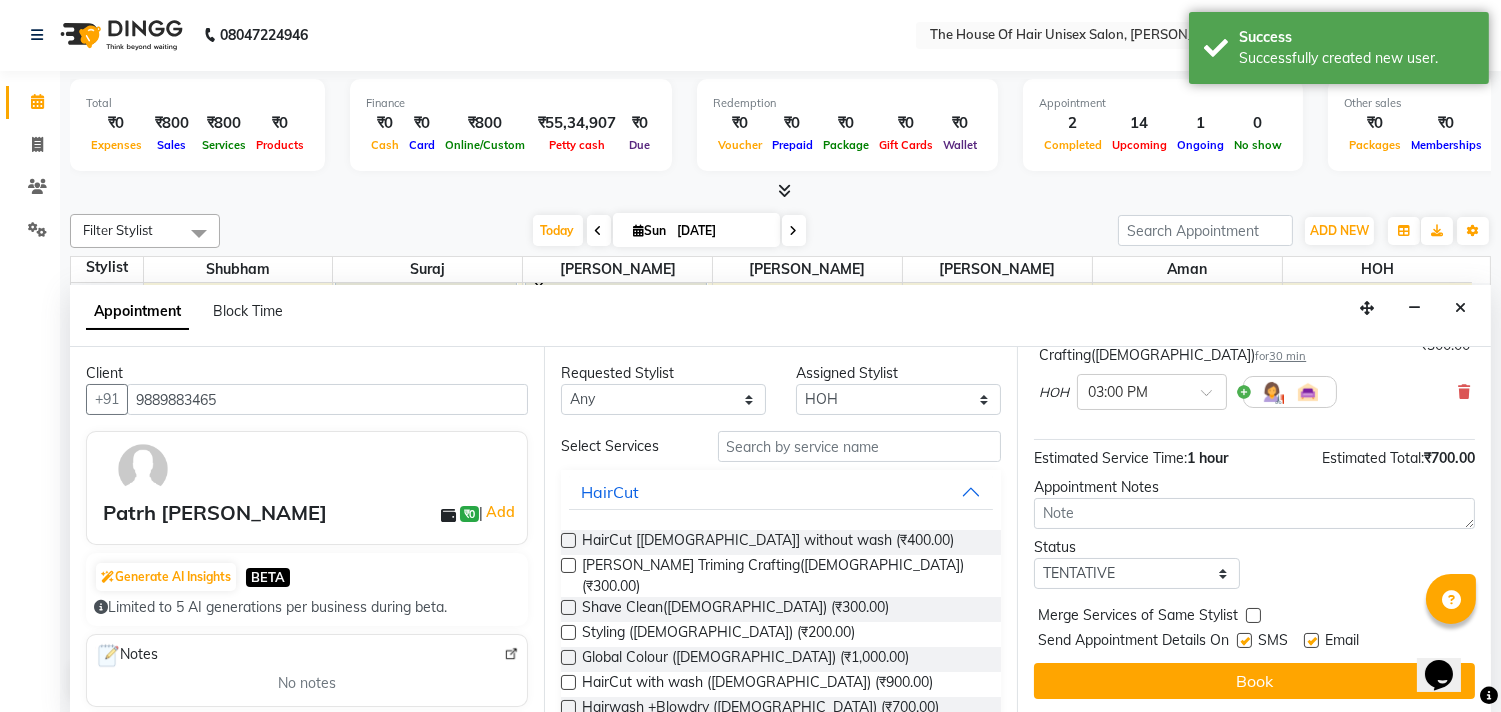 click at bounding box center (1253, 615) 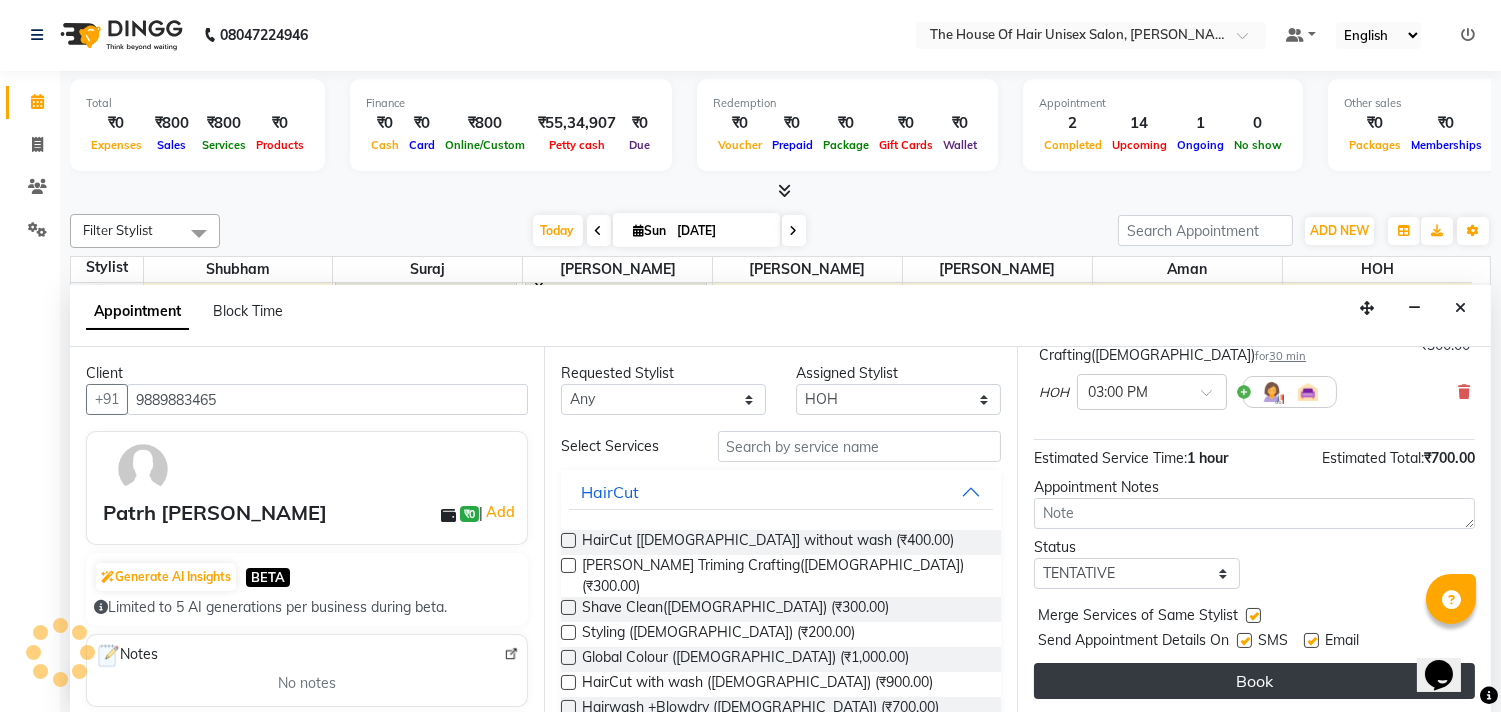 click on "Book" at bounding box center [1254, 681] 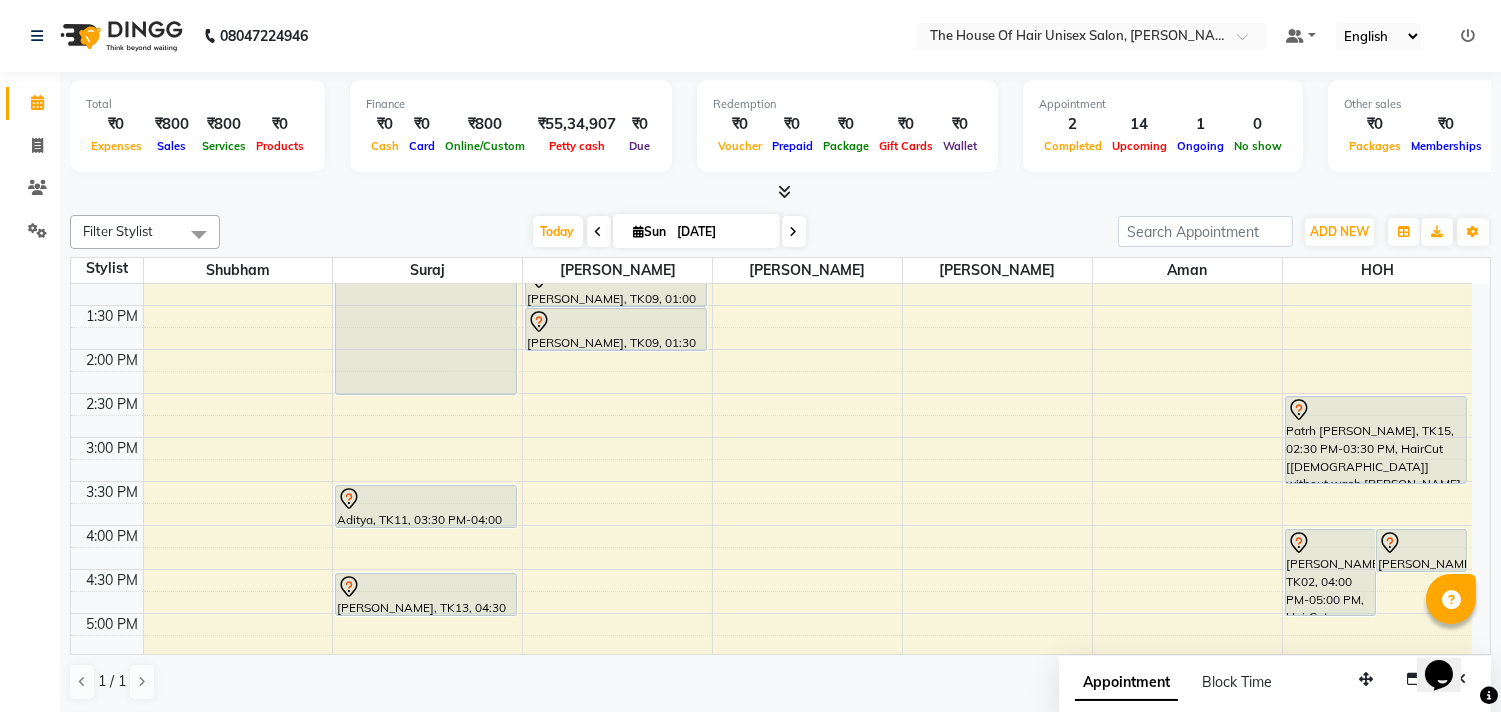 scroll, scrollTop: 1, scrollLeft: 0, axis: vertical 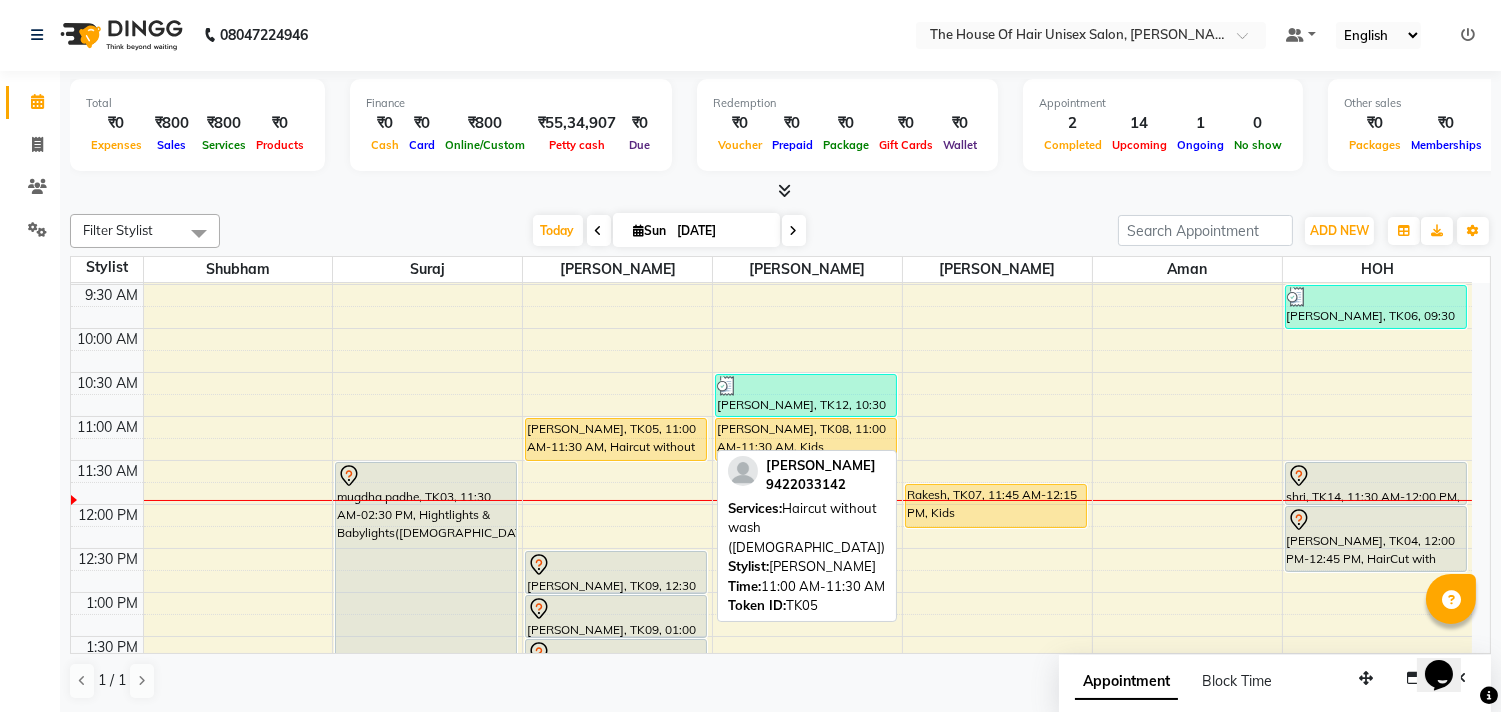 click on "[PERSON_NAME], TK05, 11:00 AM-11:30 AM, Haircut without wash ([DEMOGRAPHIC_DATA])" at bounding box center [616, 439] 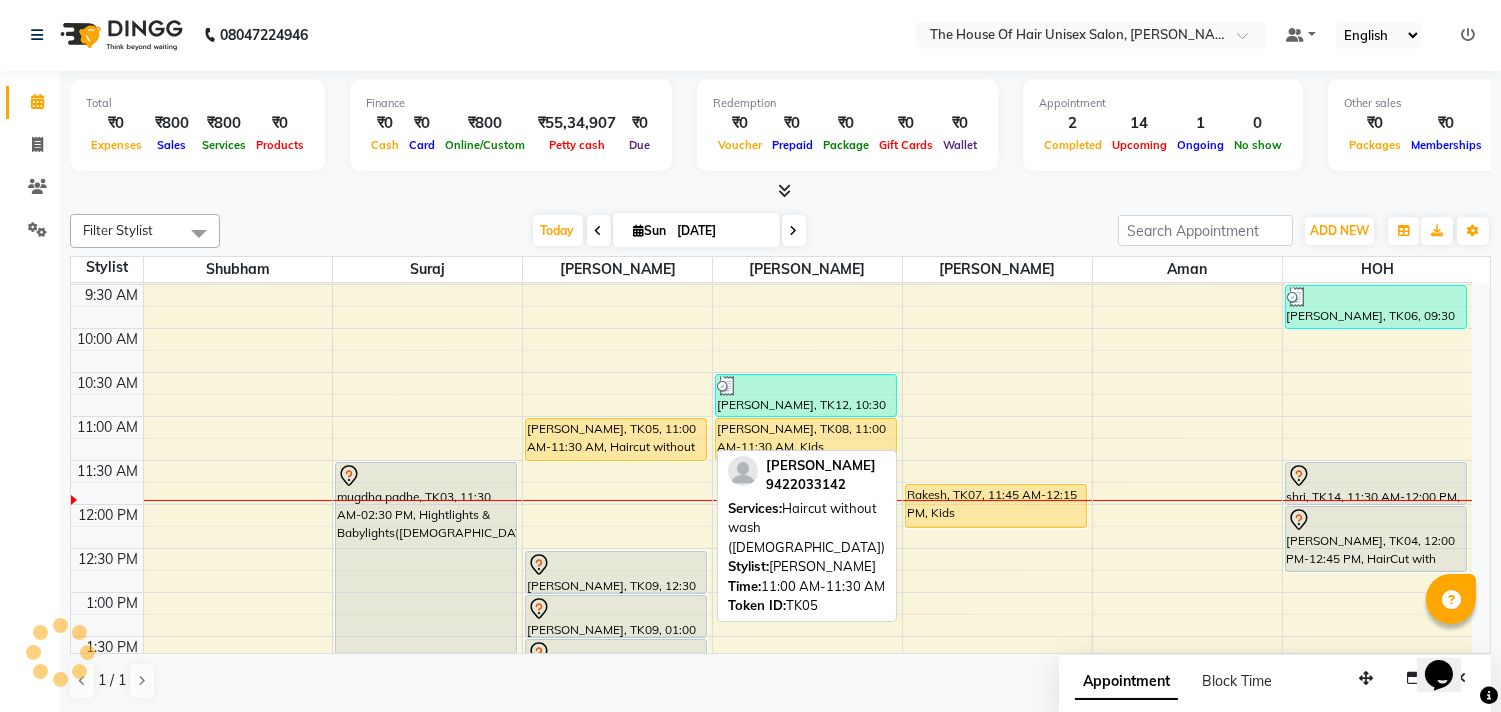click on "[PERSON_NAME], TK05, 11:00 AM-11:30 AM, Haircut without wash ([DEMOGRAPHIC_DATA])" at bounding box center (616, 439) 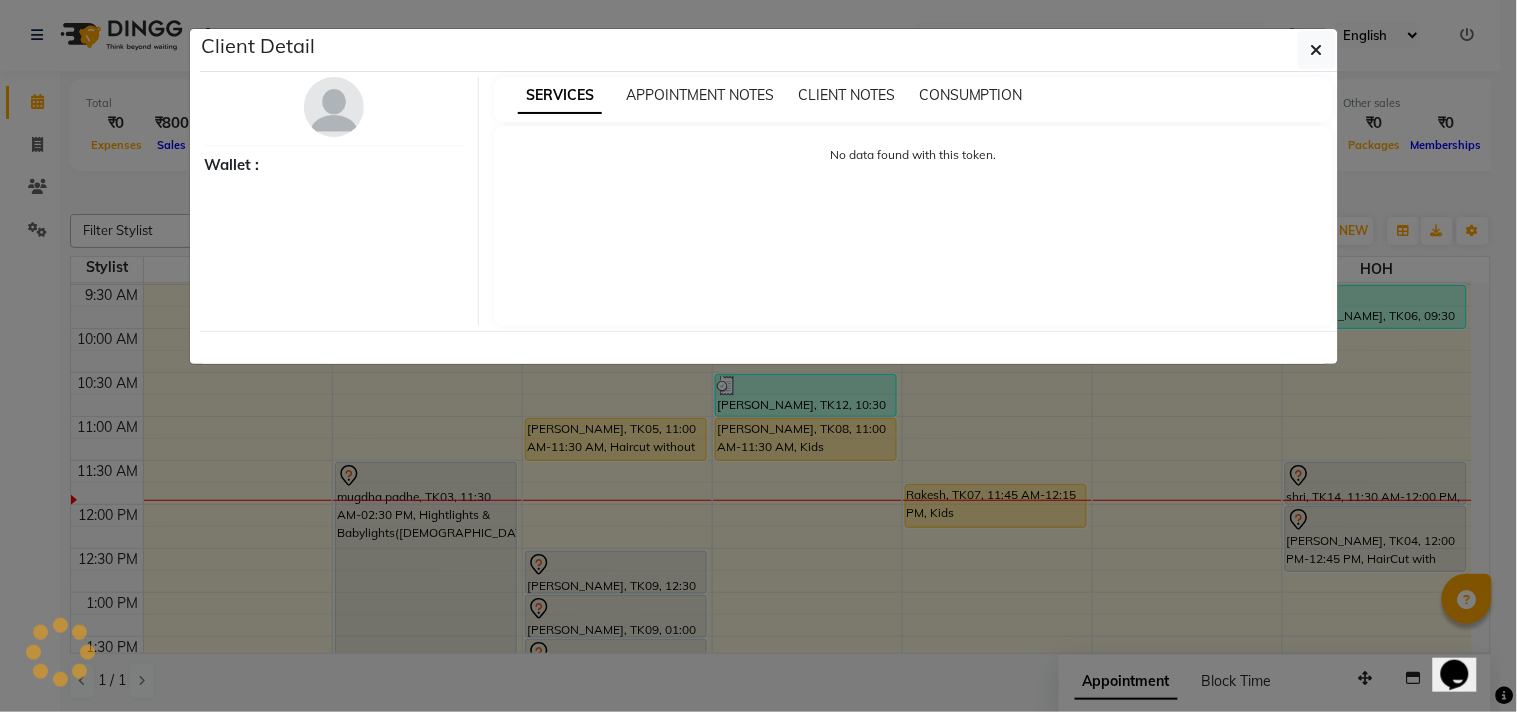 select on "1" 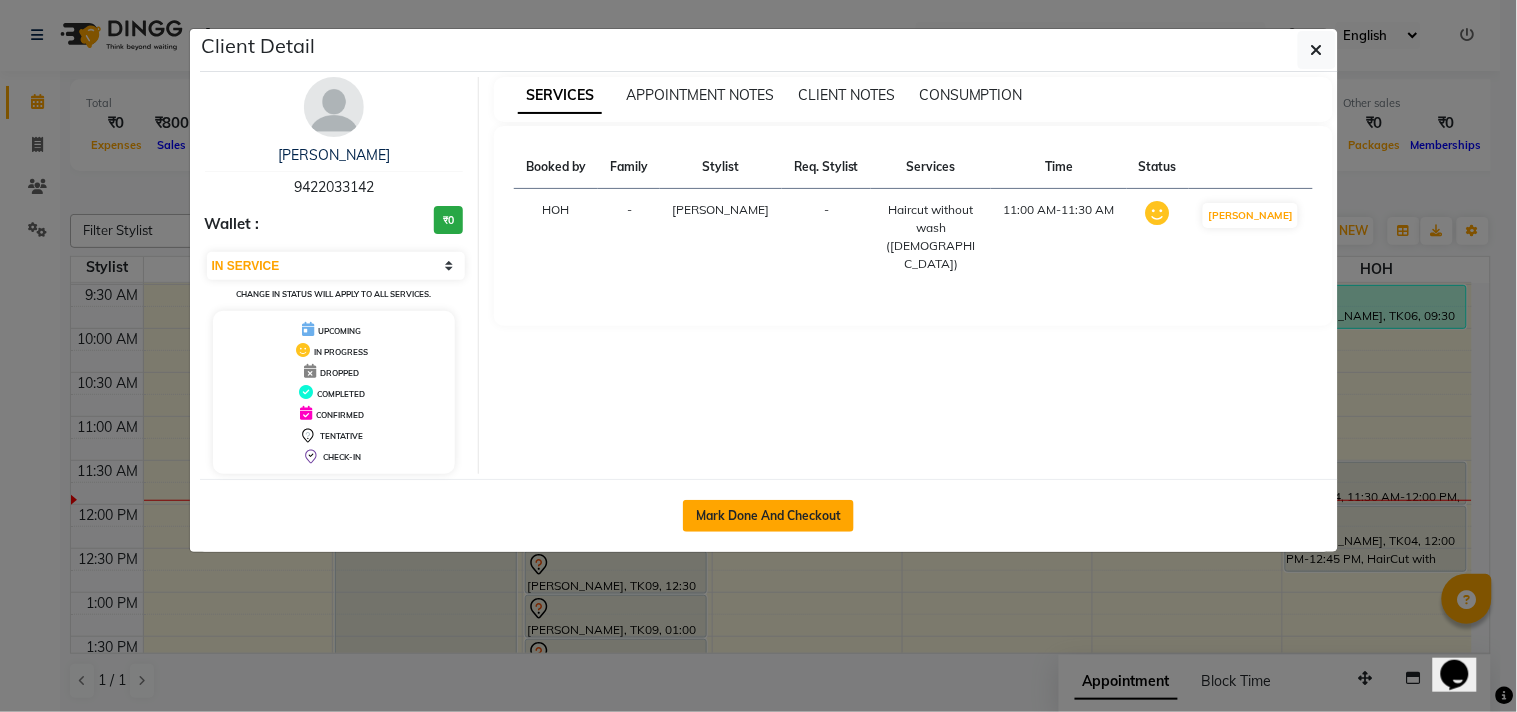 click on "Mark Done And Checkout" 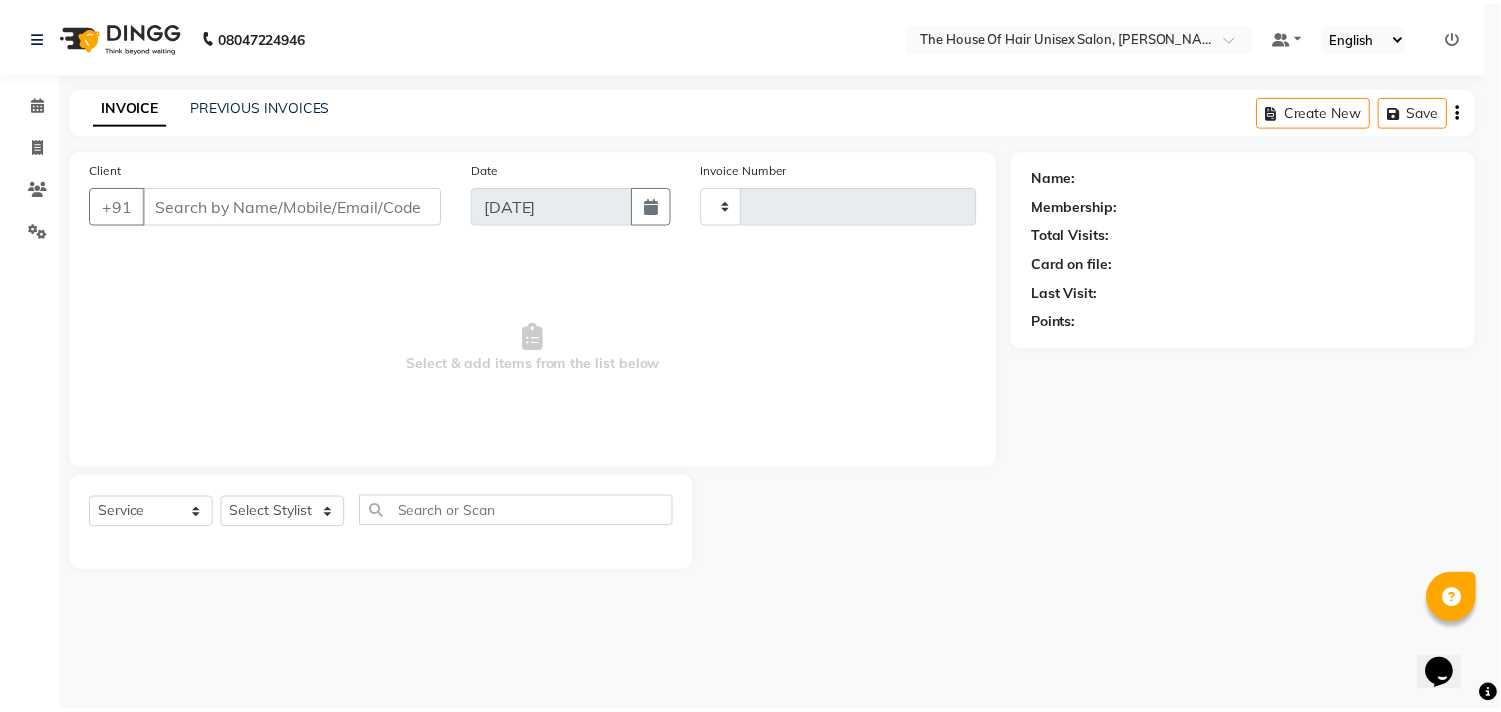 scroll, scrollTop: 0, scrollLeft: 0, axis: both 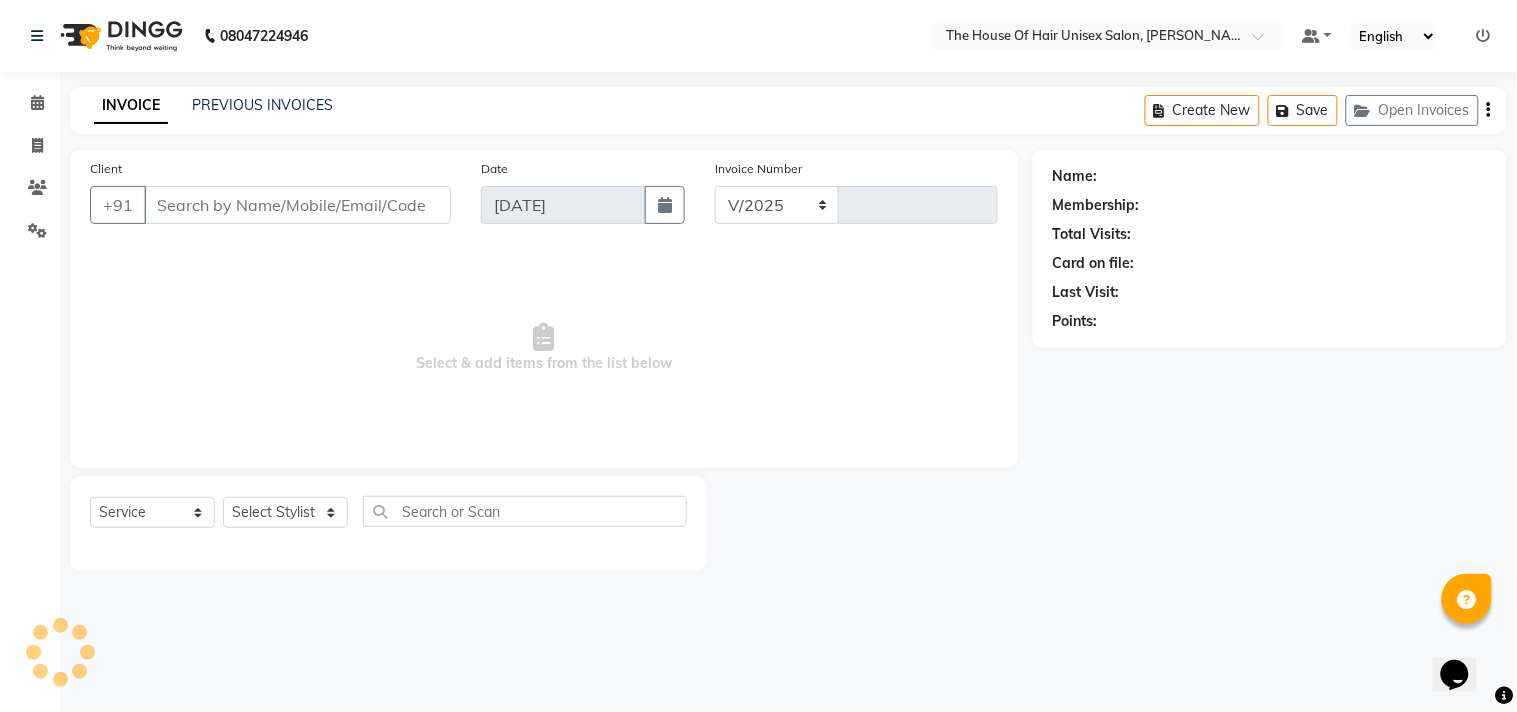select on "598" 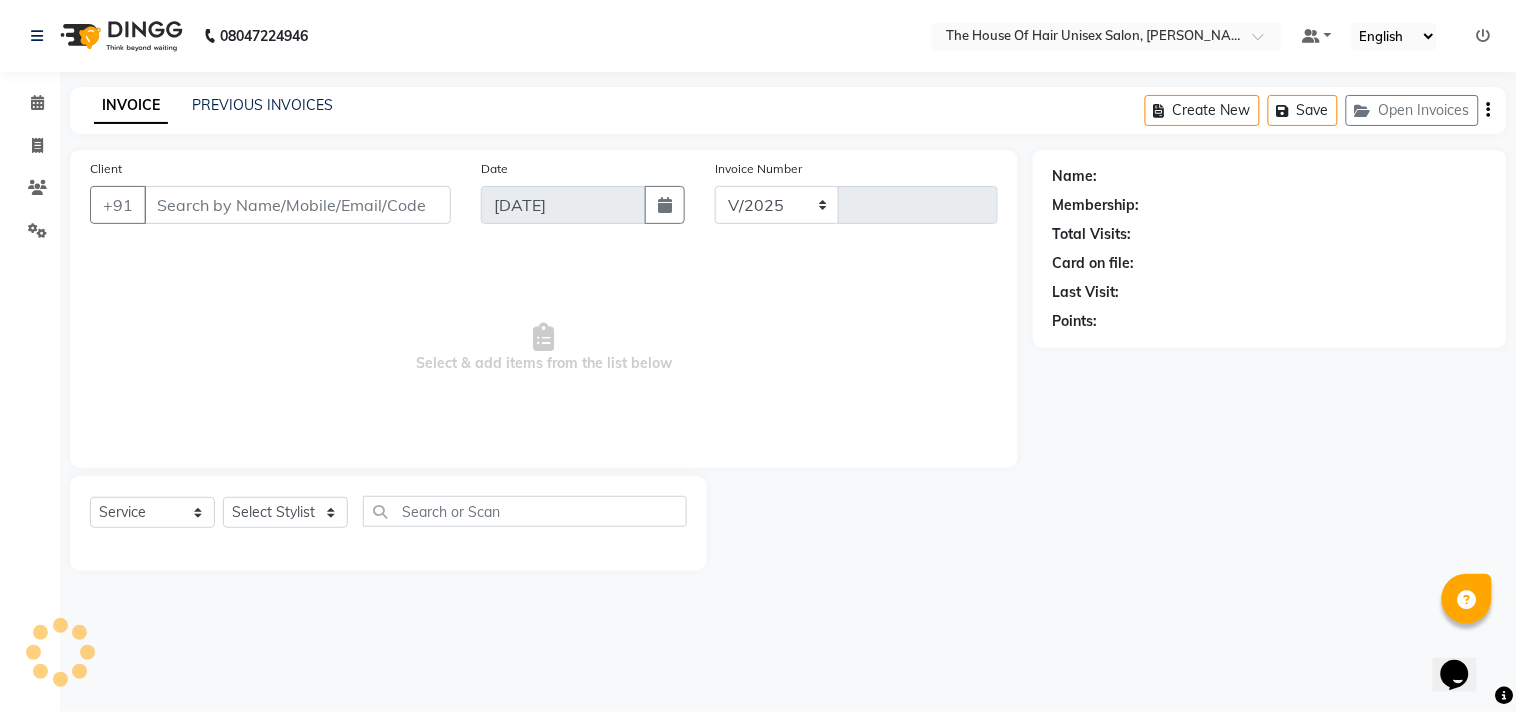 type on "1771" 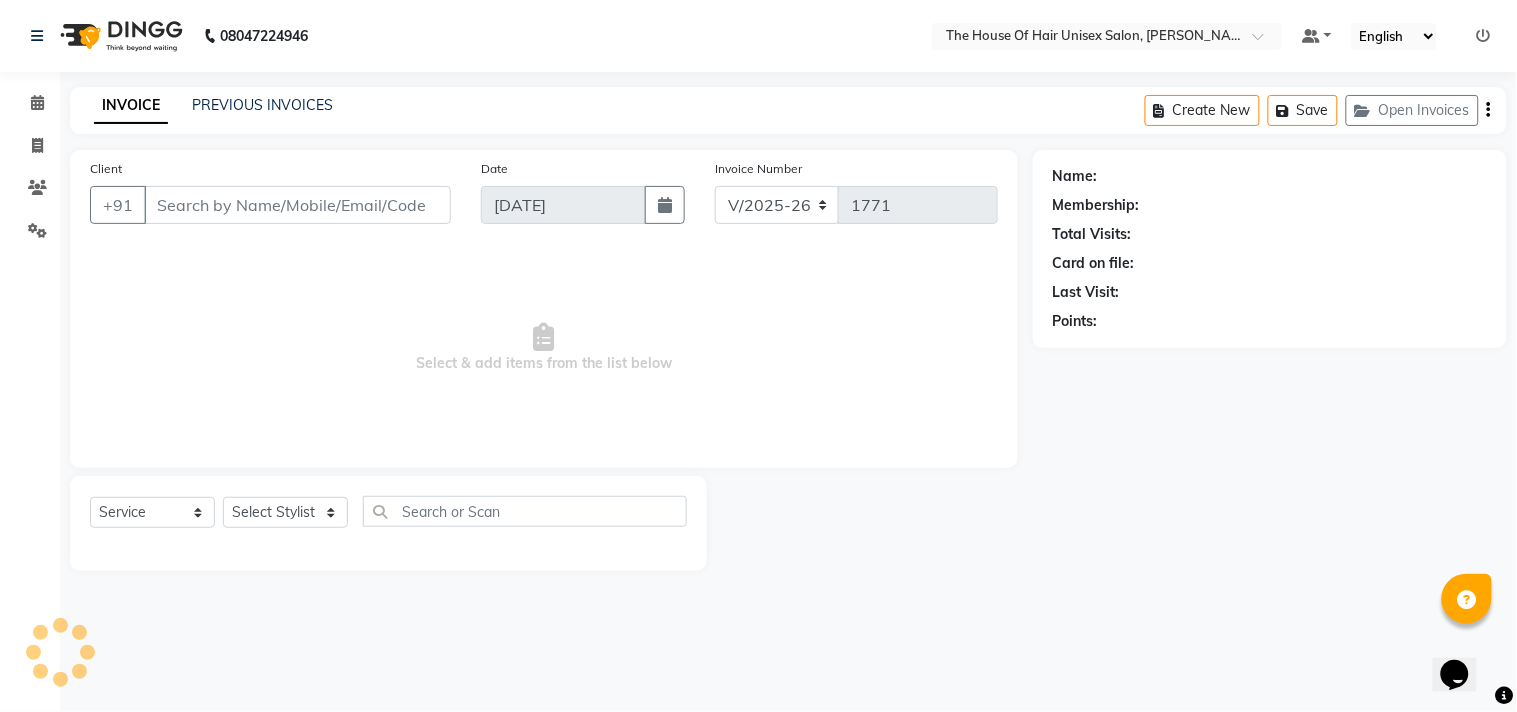 type on "9422033142" 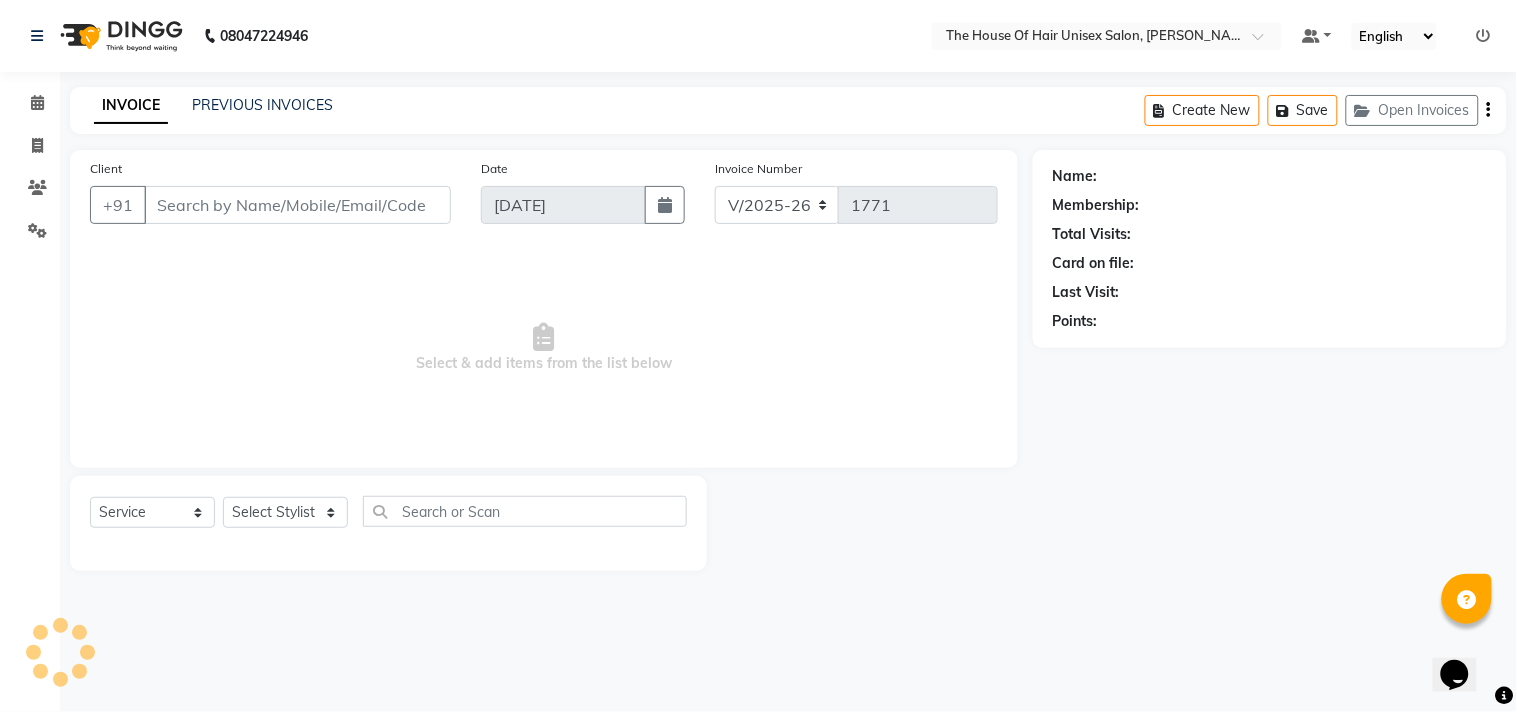 select on "13497" 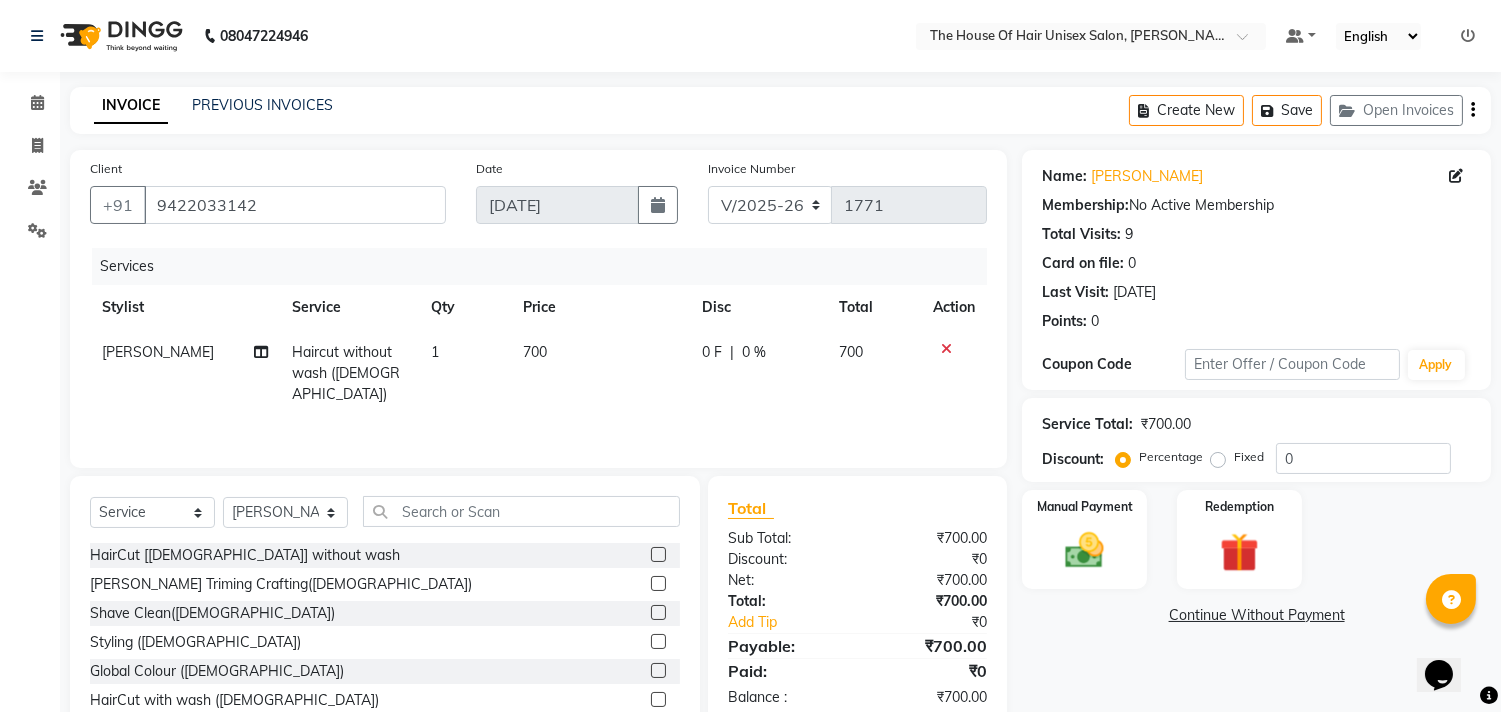 click on "Total" 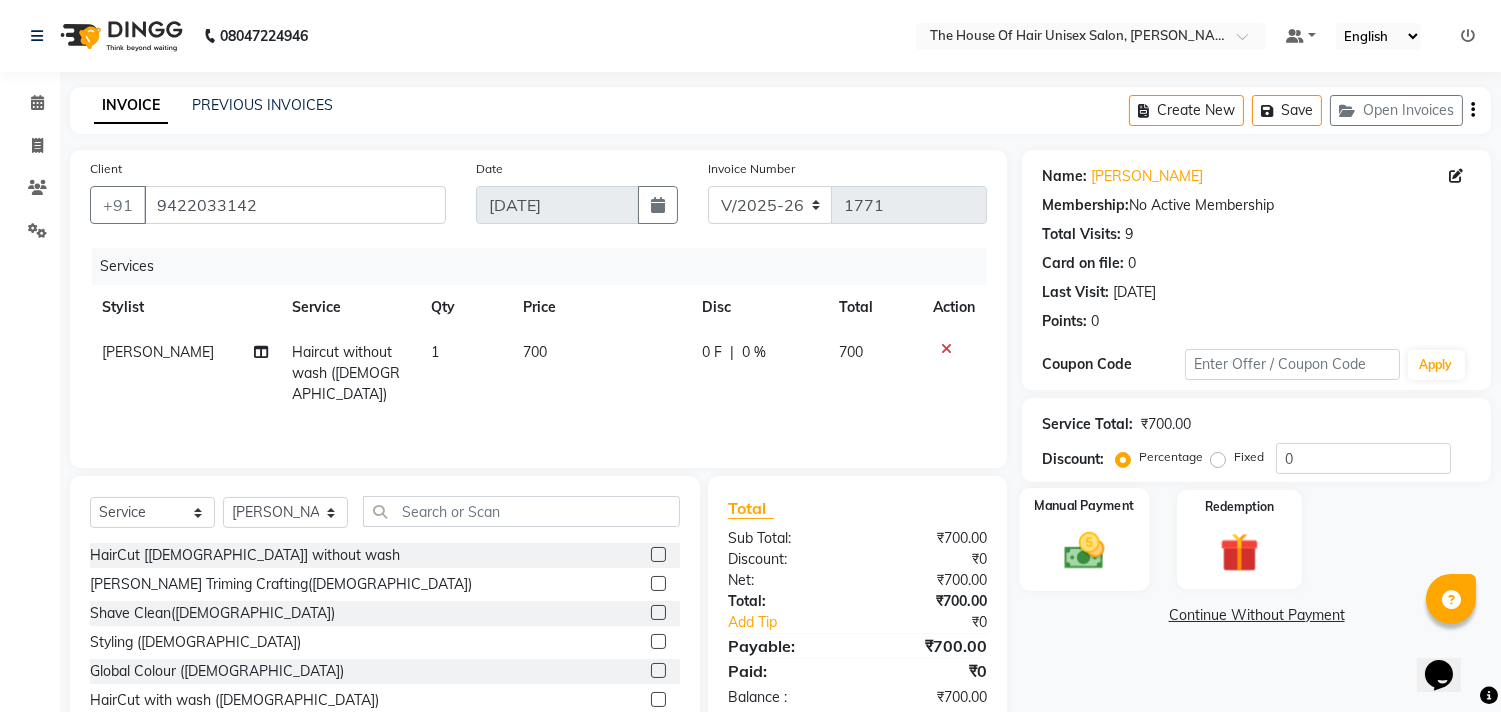 click 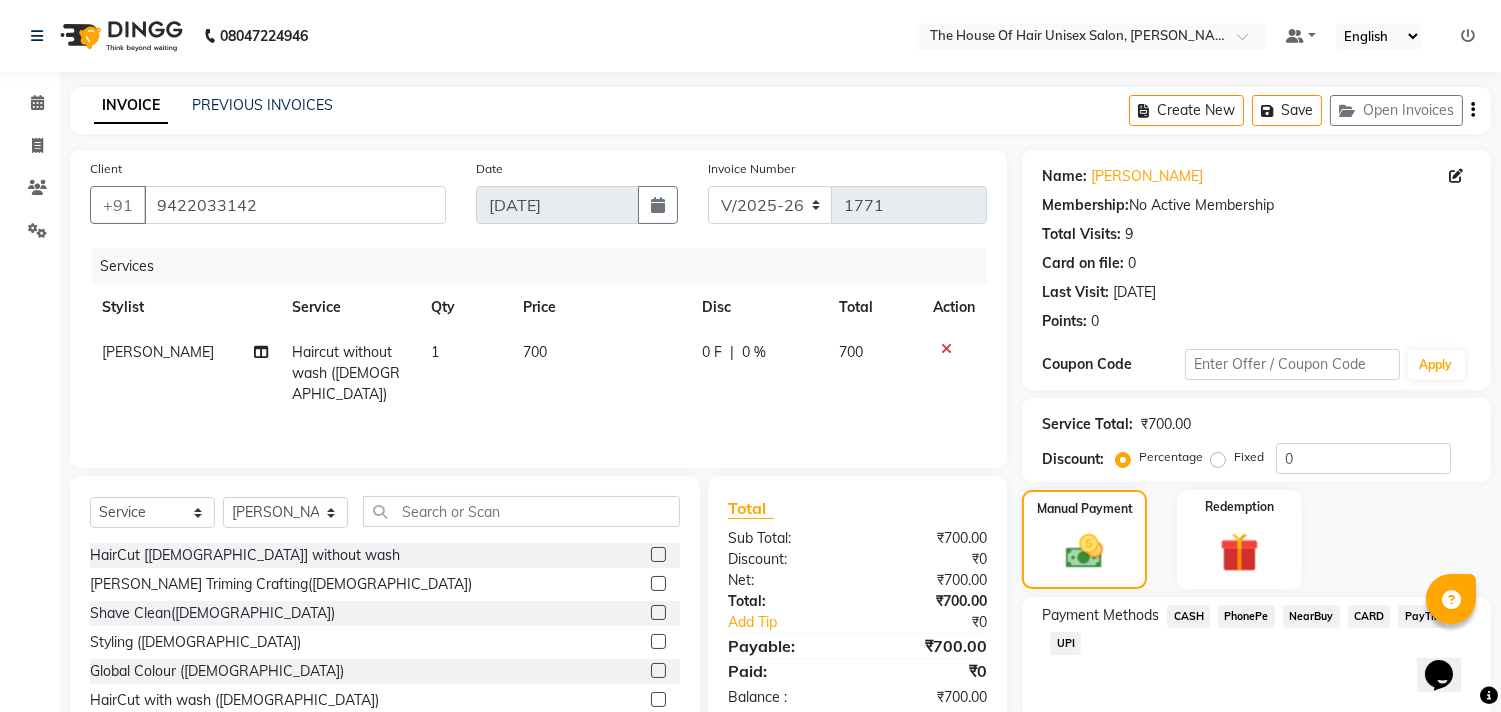 click on "UPI" 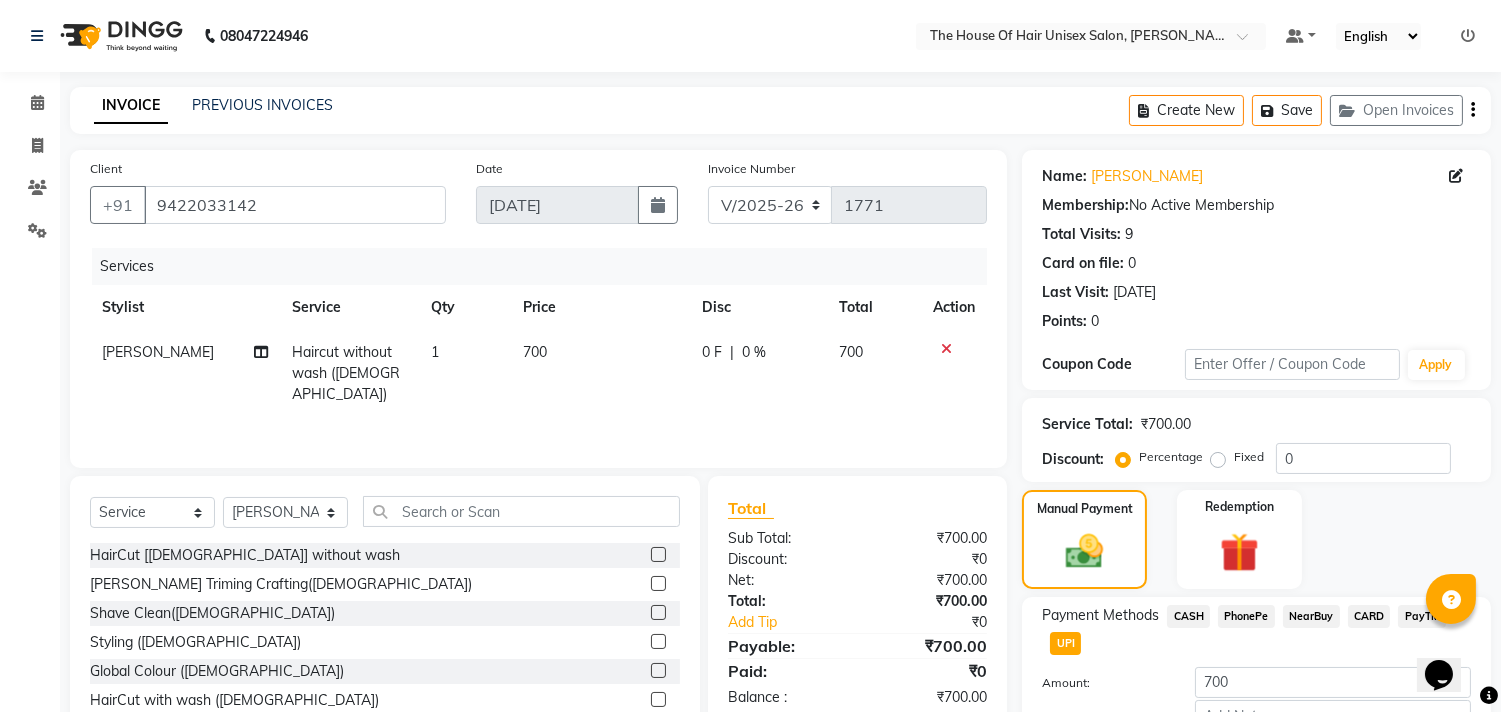 scroll, scrollTop: 132, scrollLeft: 0, axis: vertical 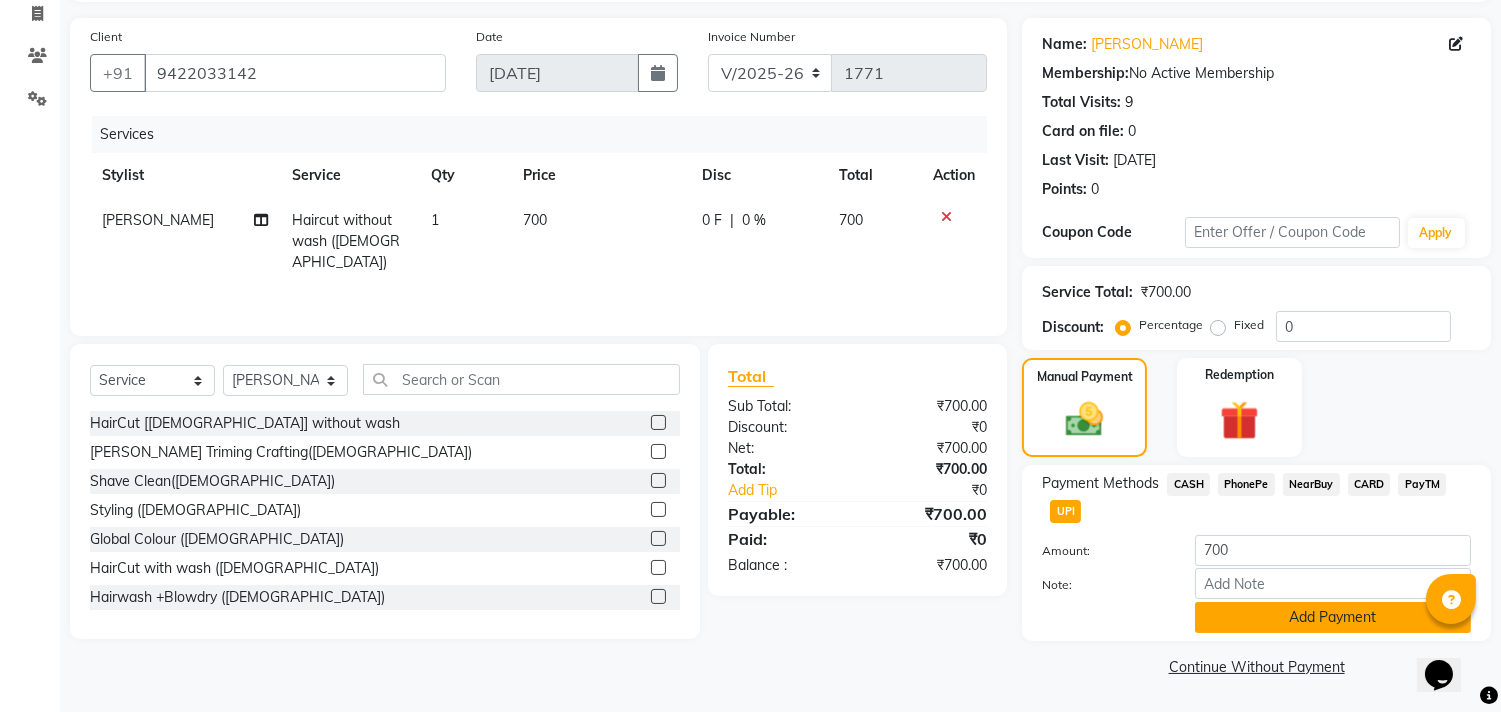 click on "Add Payment" 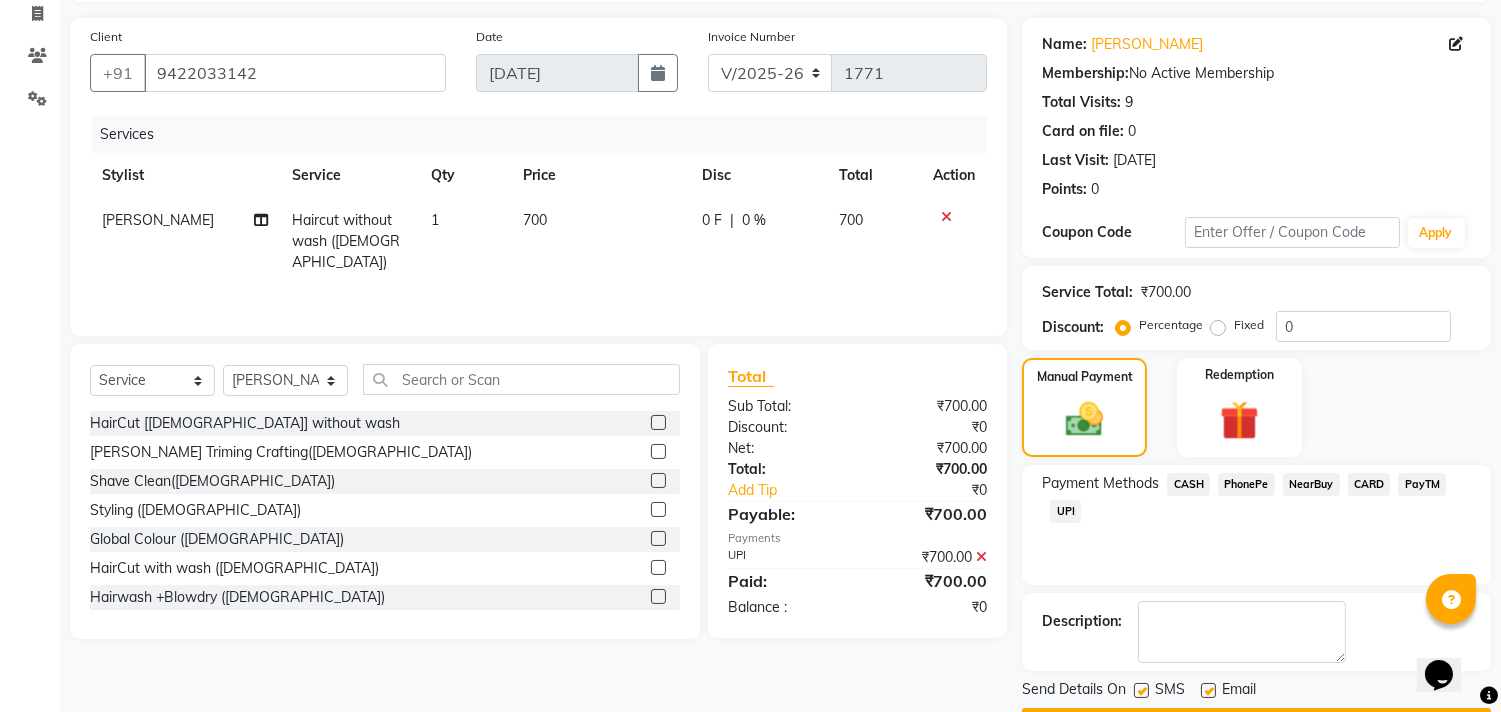 scroll, scrollTop: 187, scrollLeft: 0, axis: vertical 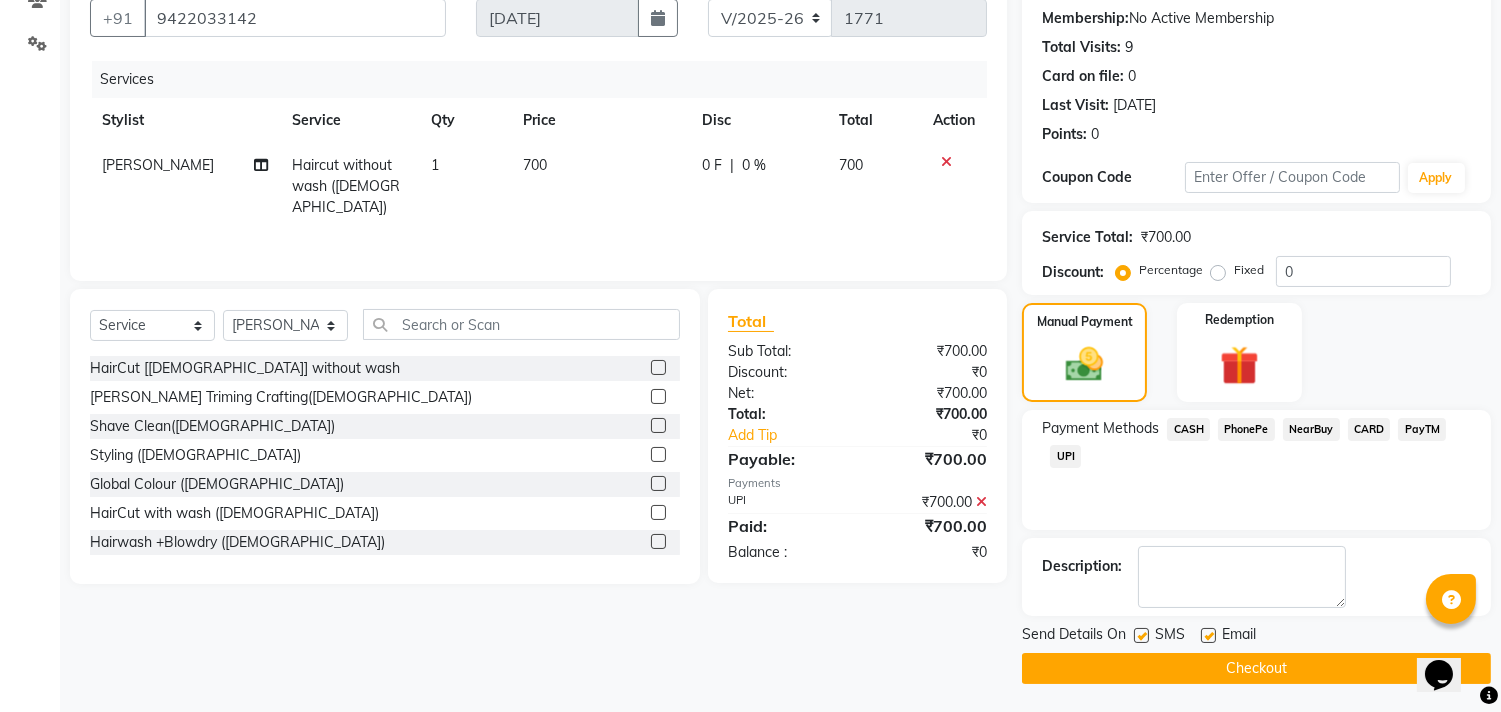 click on "Checkout" 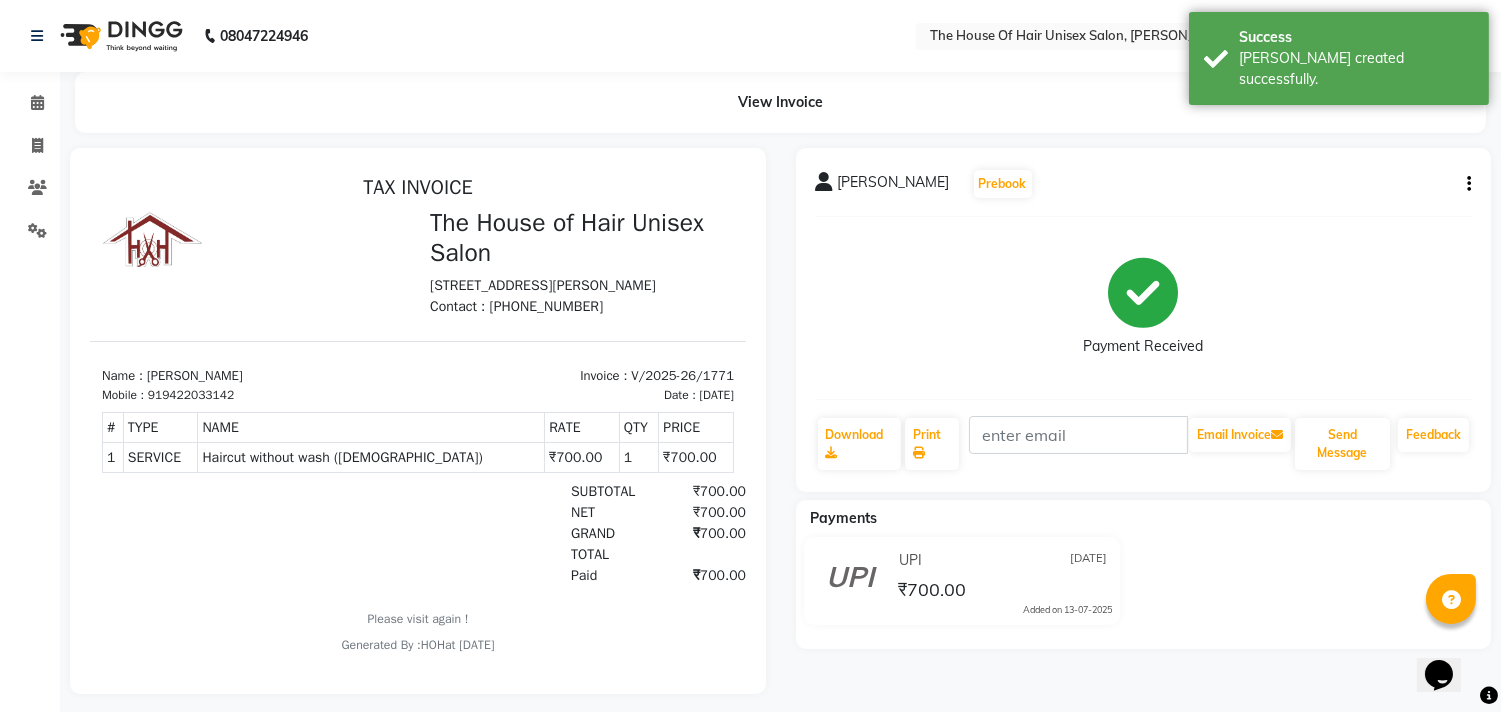 scroll, scrollTop: 0, scrollLeft: 0, axis: both 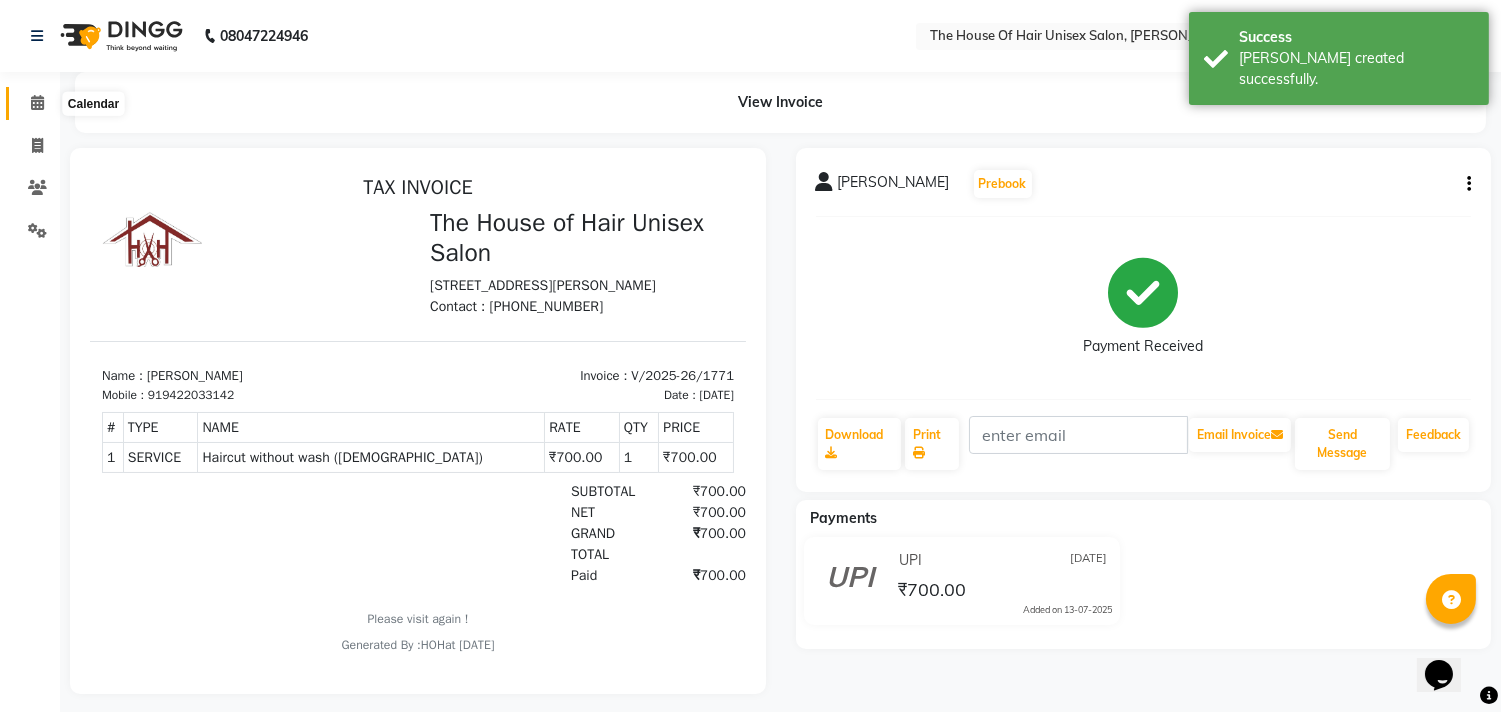 click 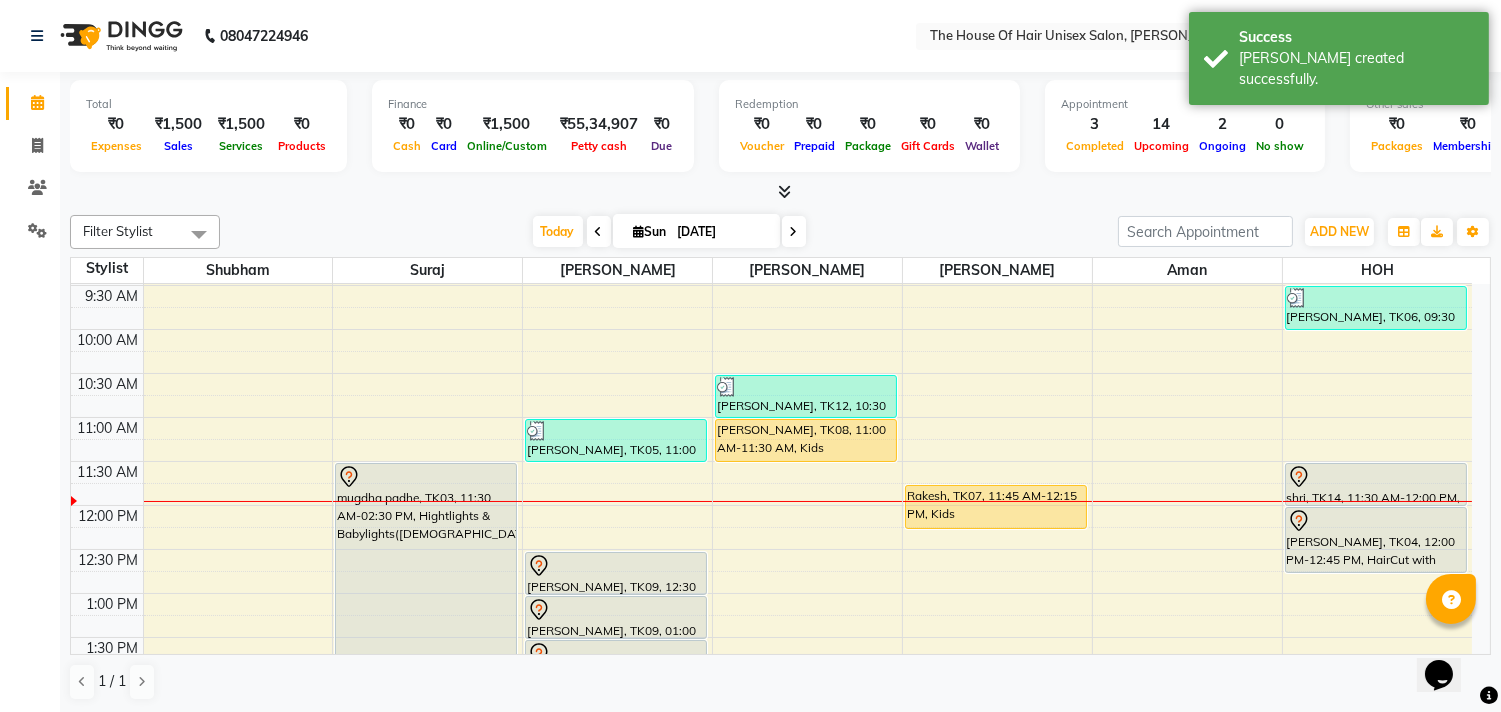 scroll, scrollTop: 242, scrollLeft: 0, axis: vertical 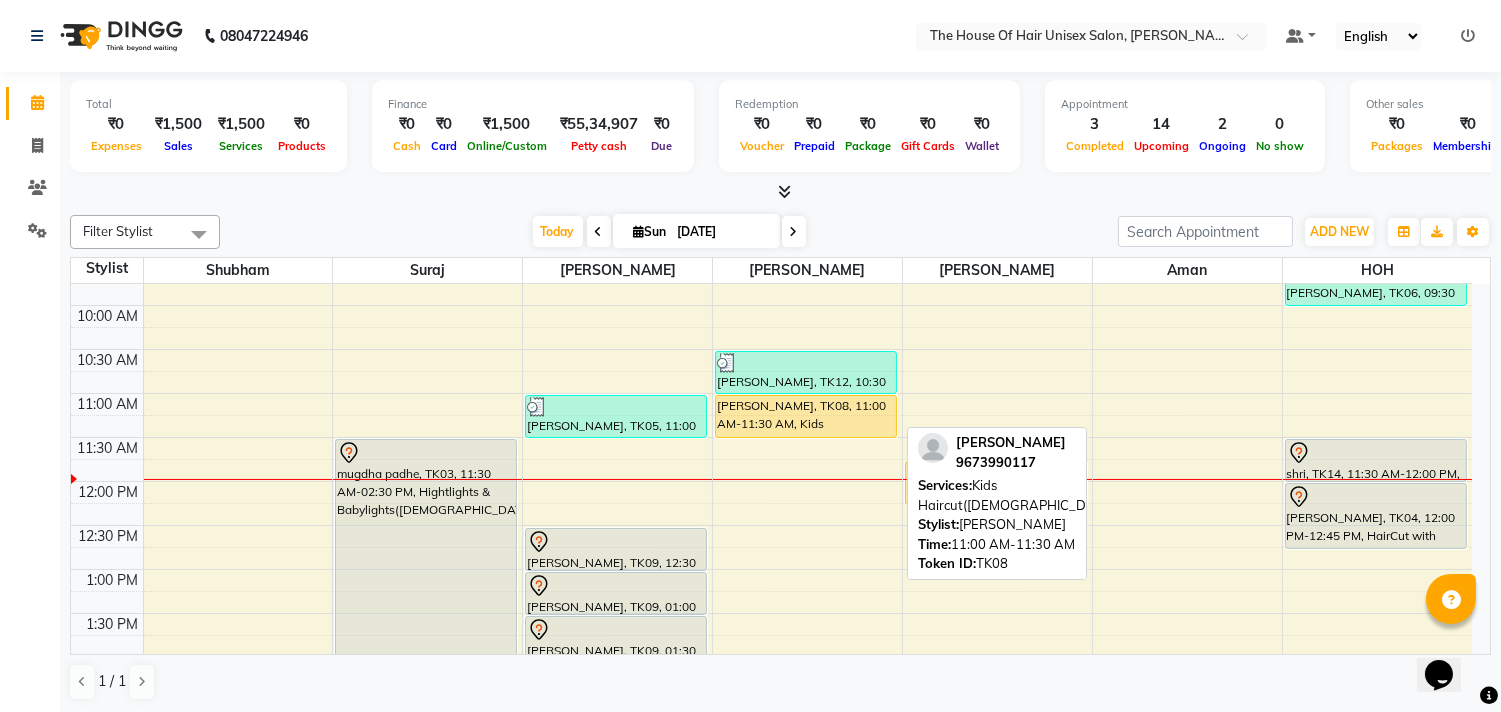 click on "[PERSON_NAME], TK08, 11:00 AM-11:30 AM, Kids Haircut([DEMOGRAPHIC_DATA])" at bounding box center (806, 416) 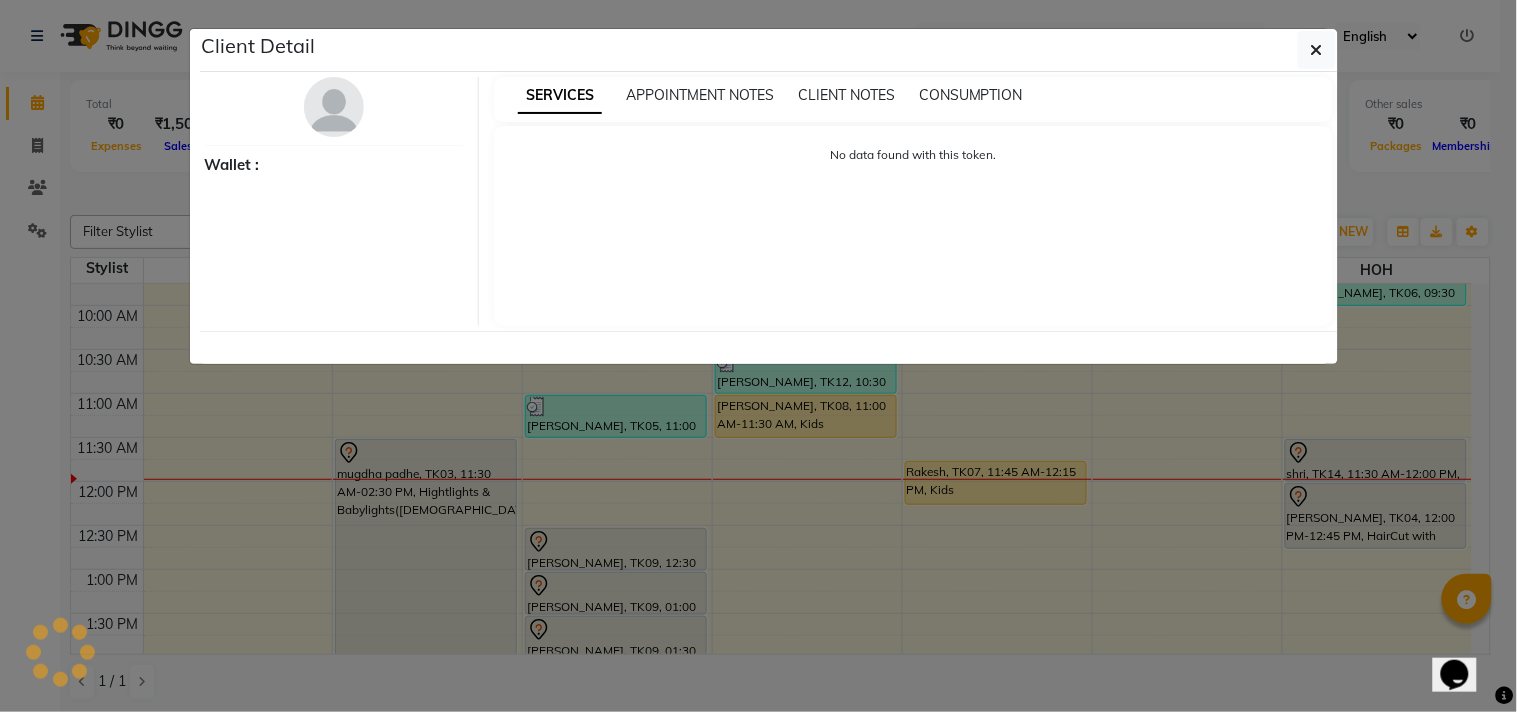 select on "1" 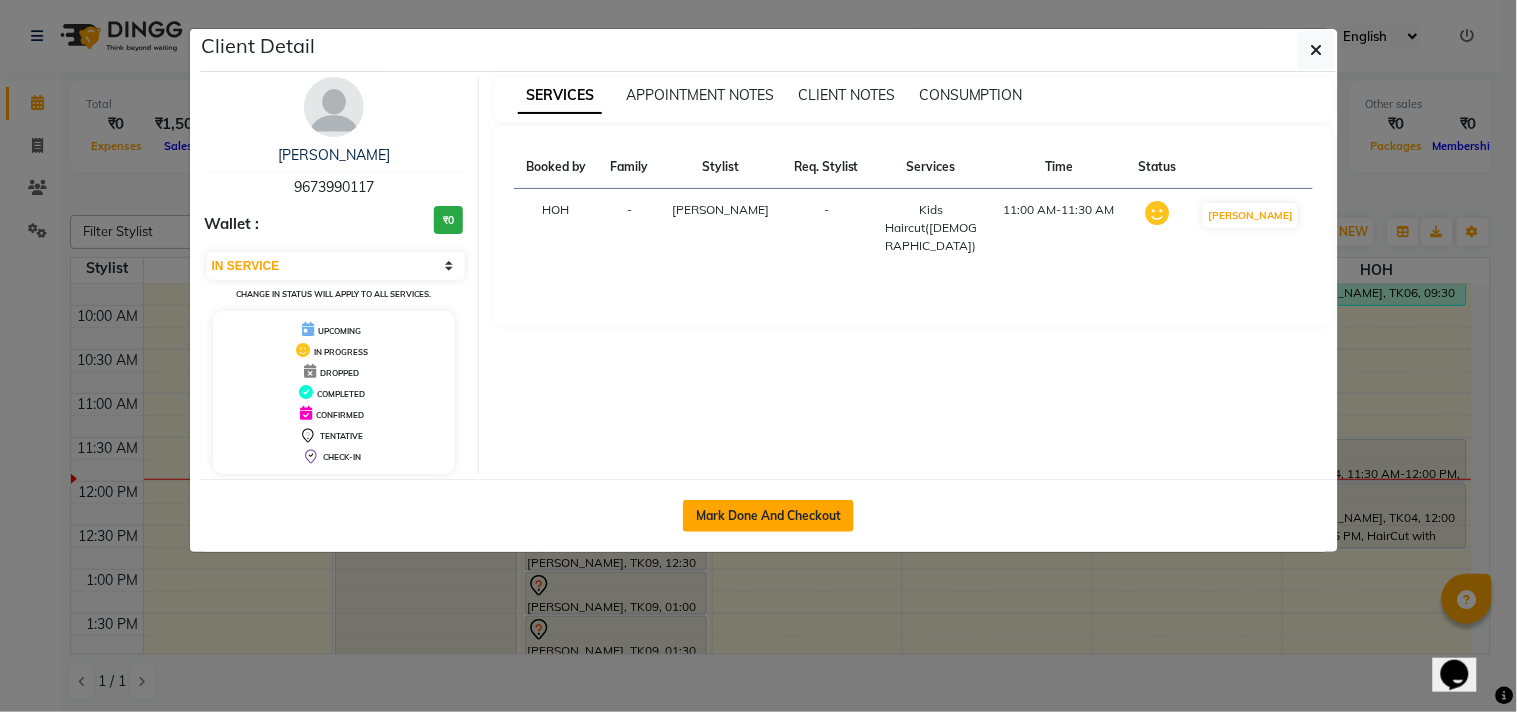 click on "Mark Done And Checkout" 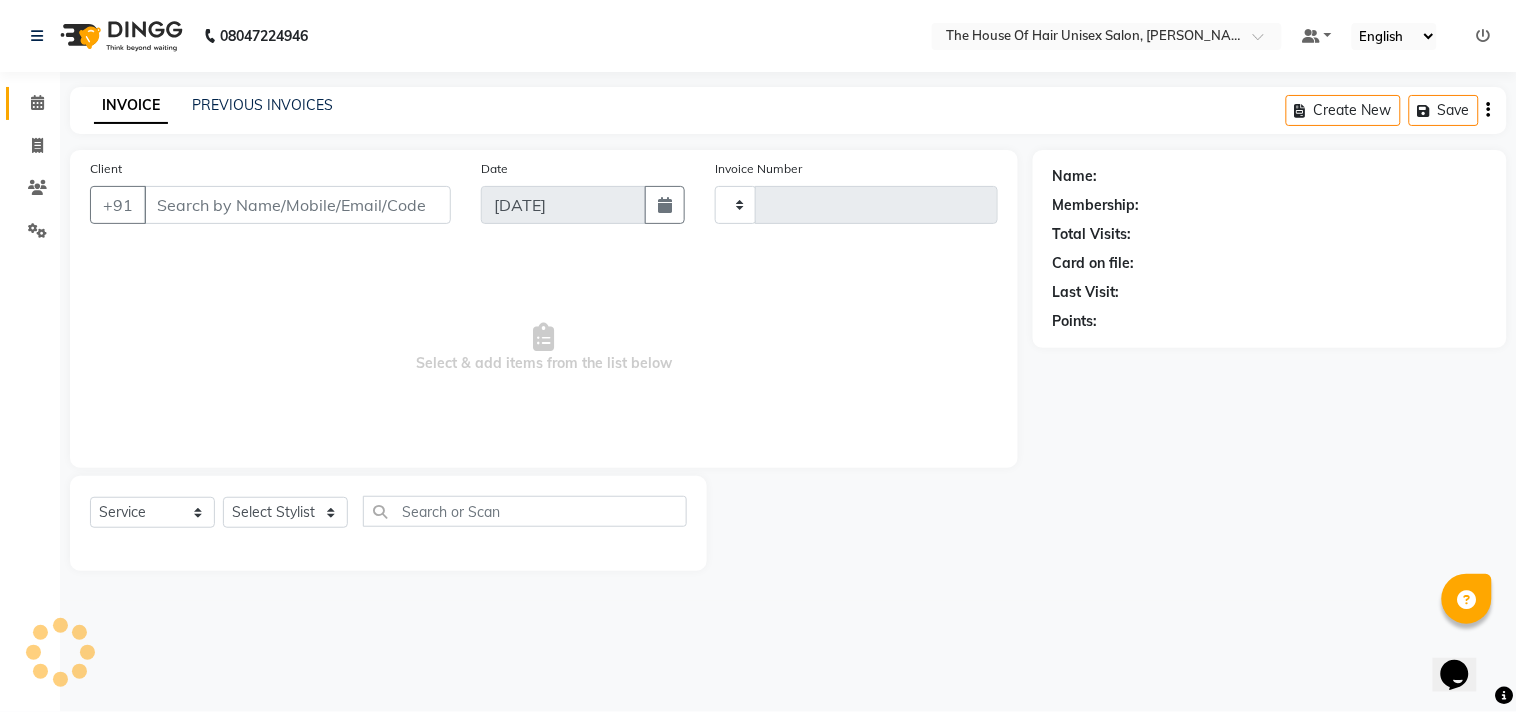 type on "1772" 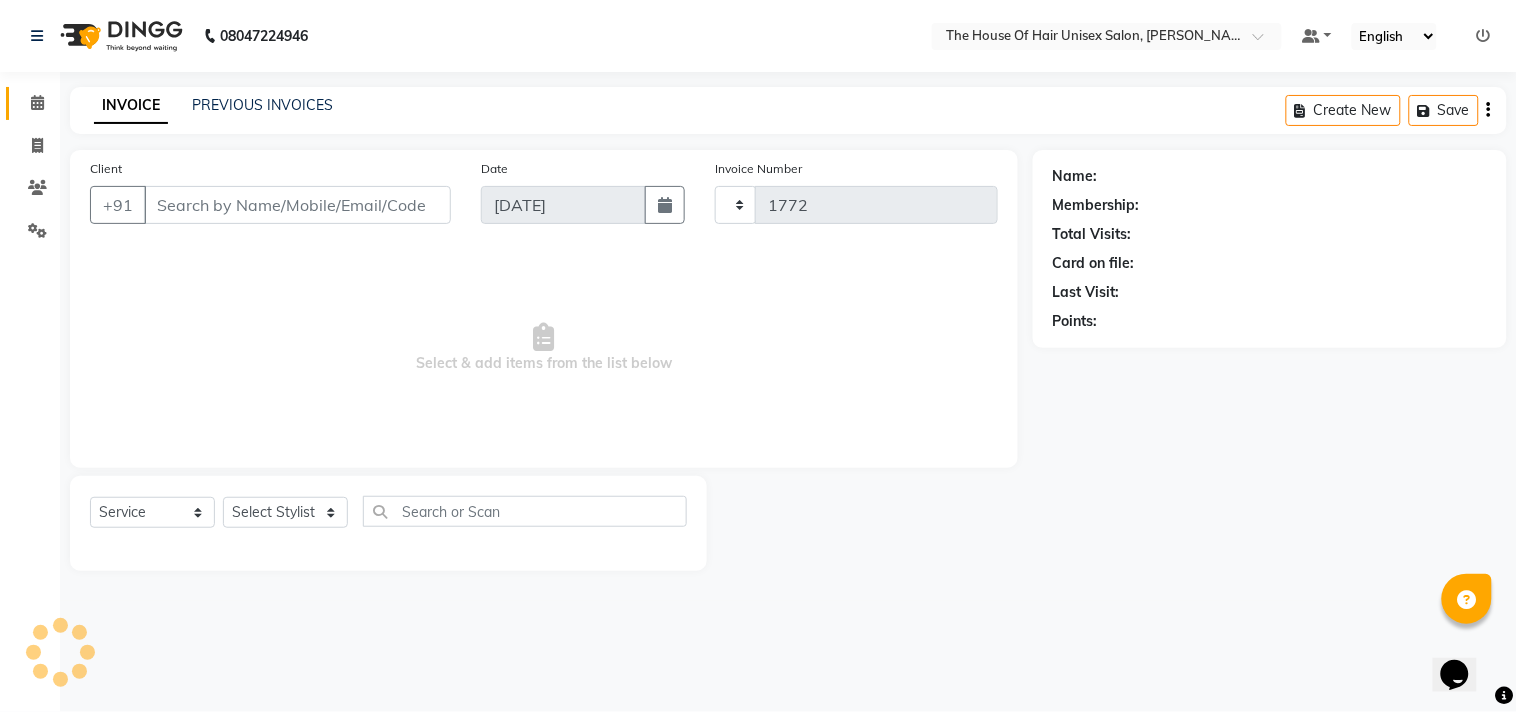 select on "598" 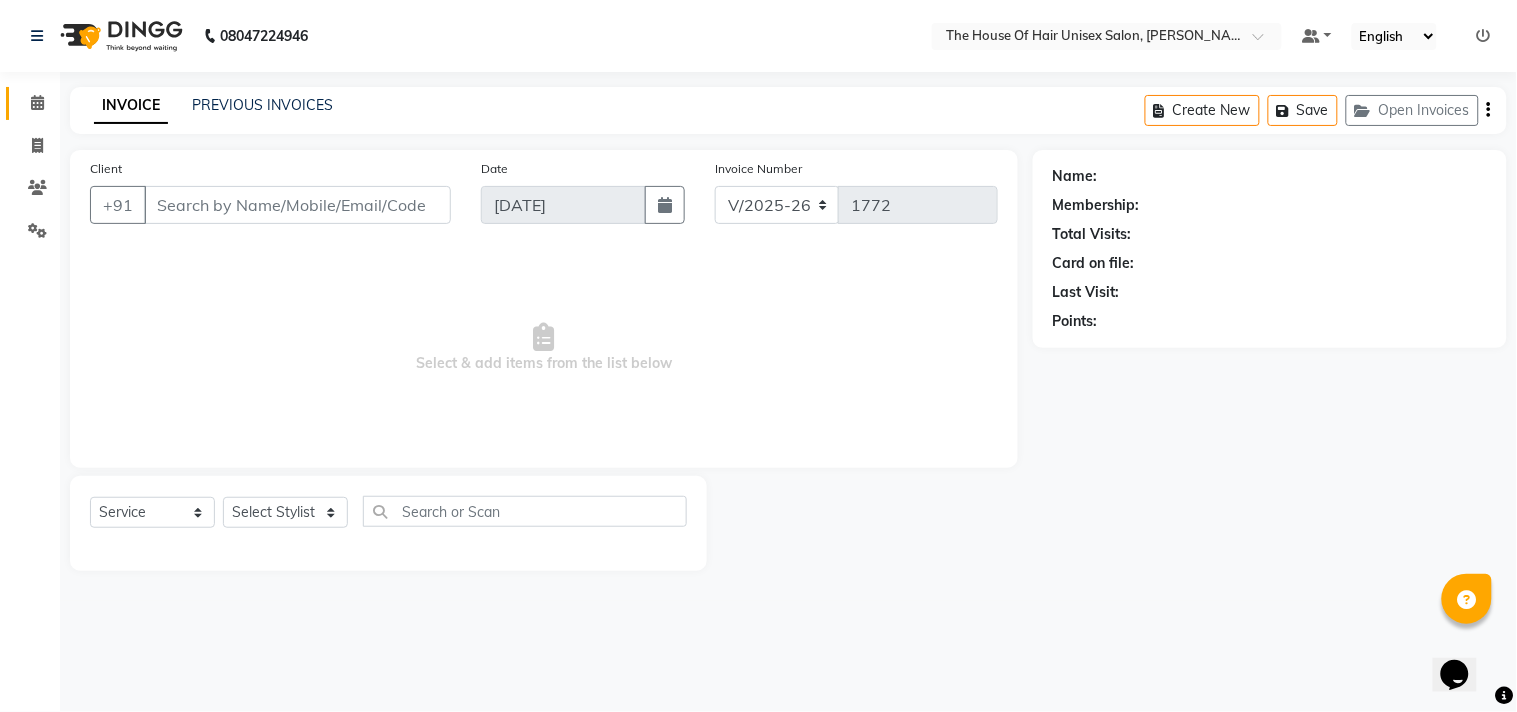 type on "9673990117" 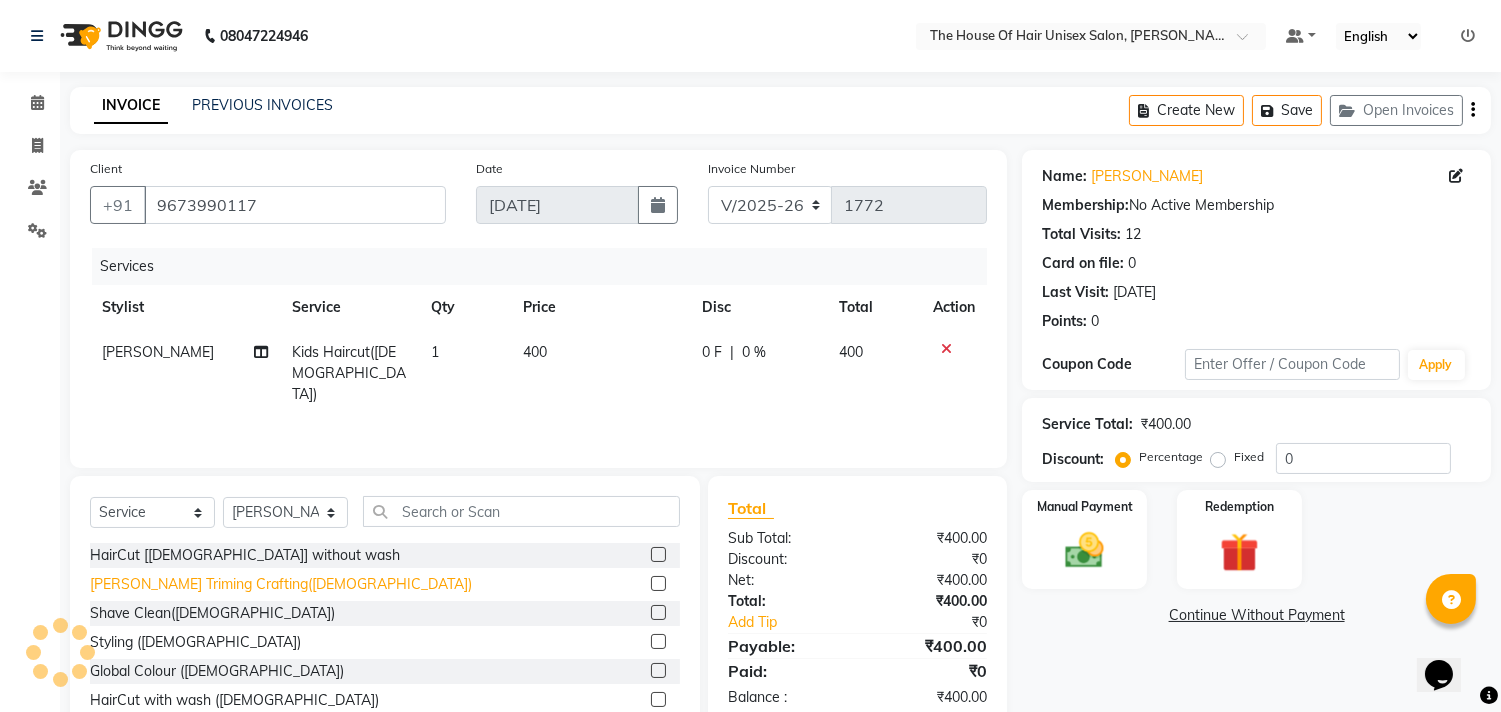 click on "[PERSON_NAME] Triming Crafting([DEMOGRAPHIC_DATA])" 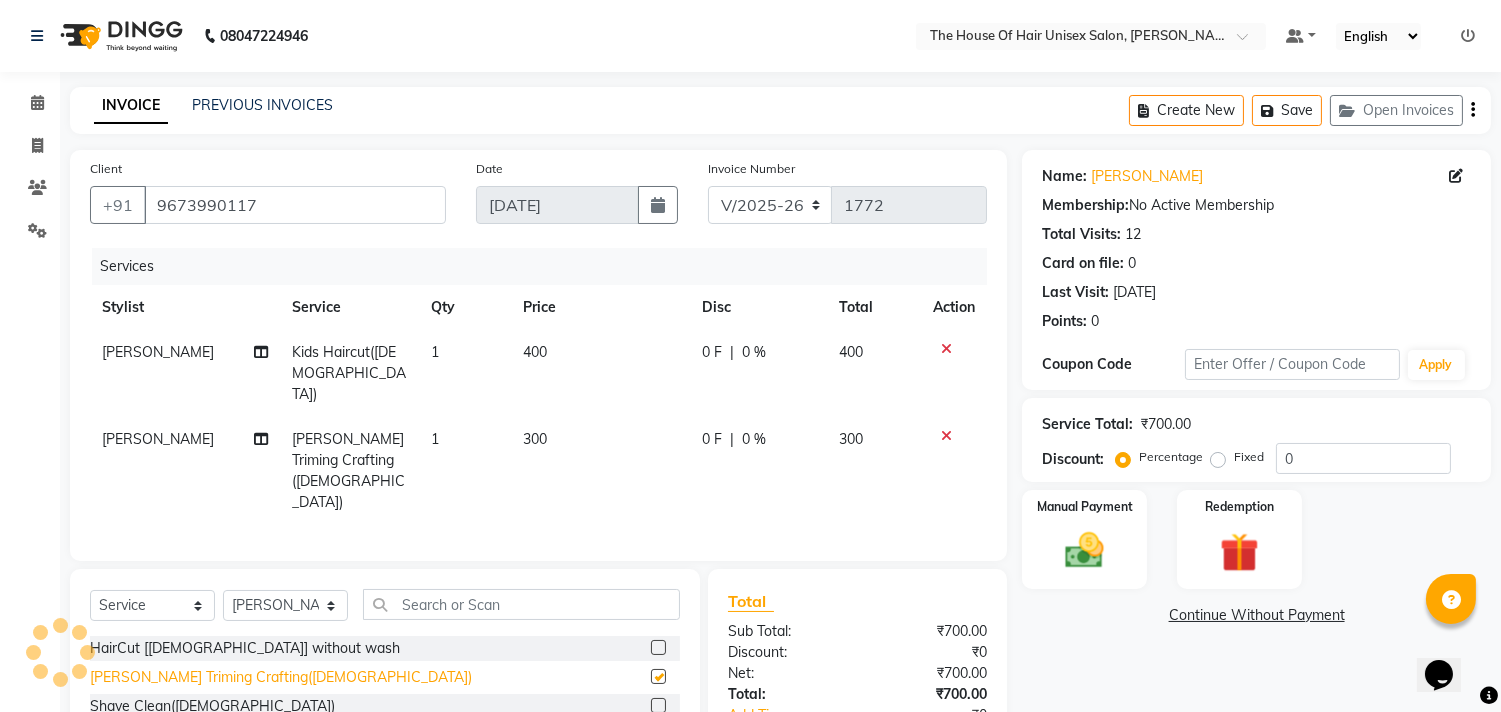 checkbox on "false" 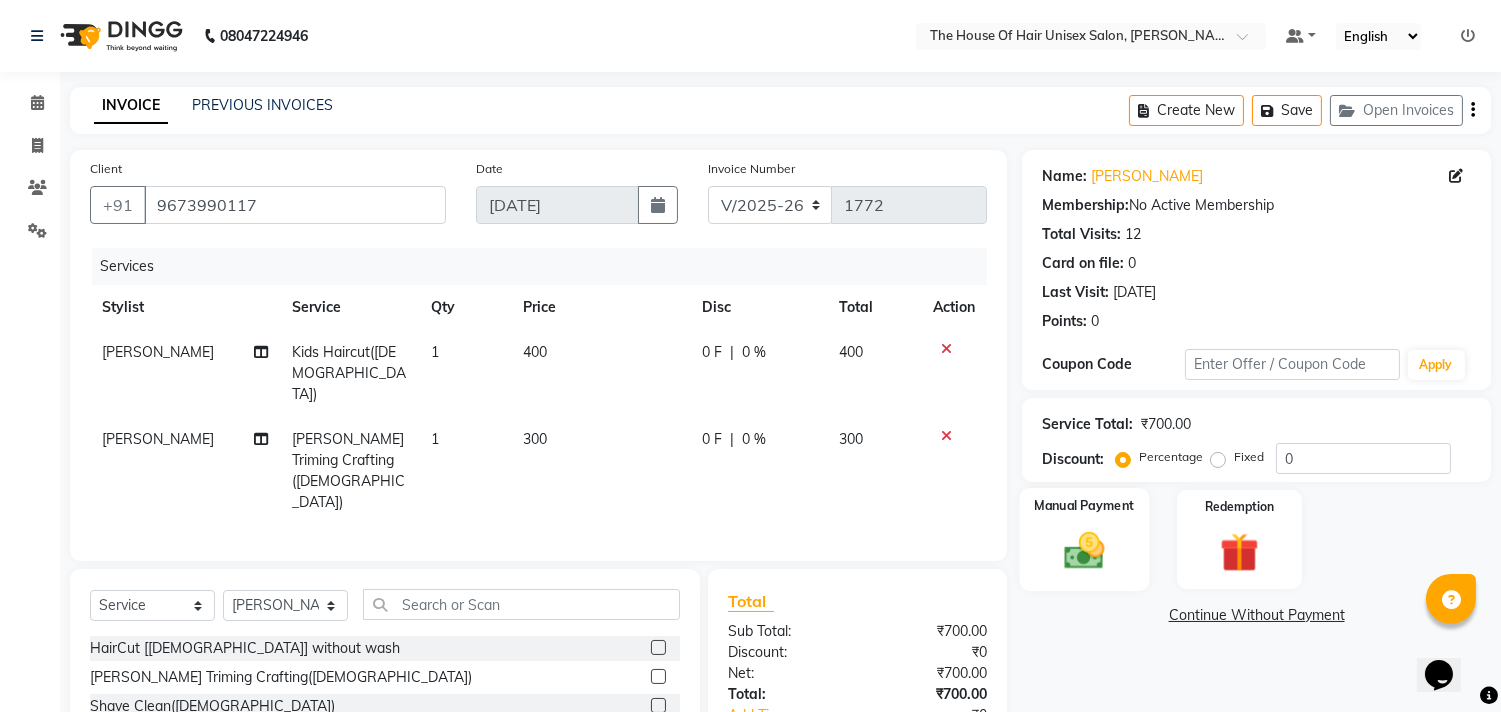 click 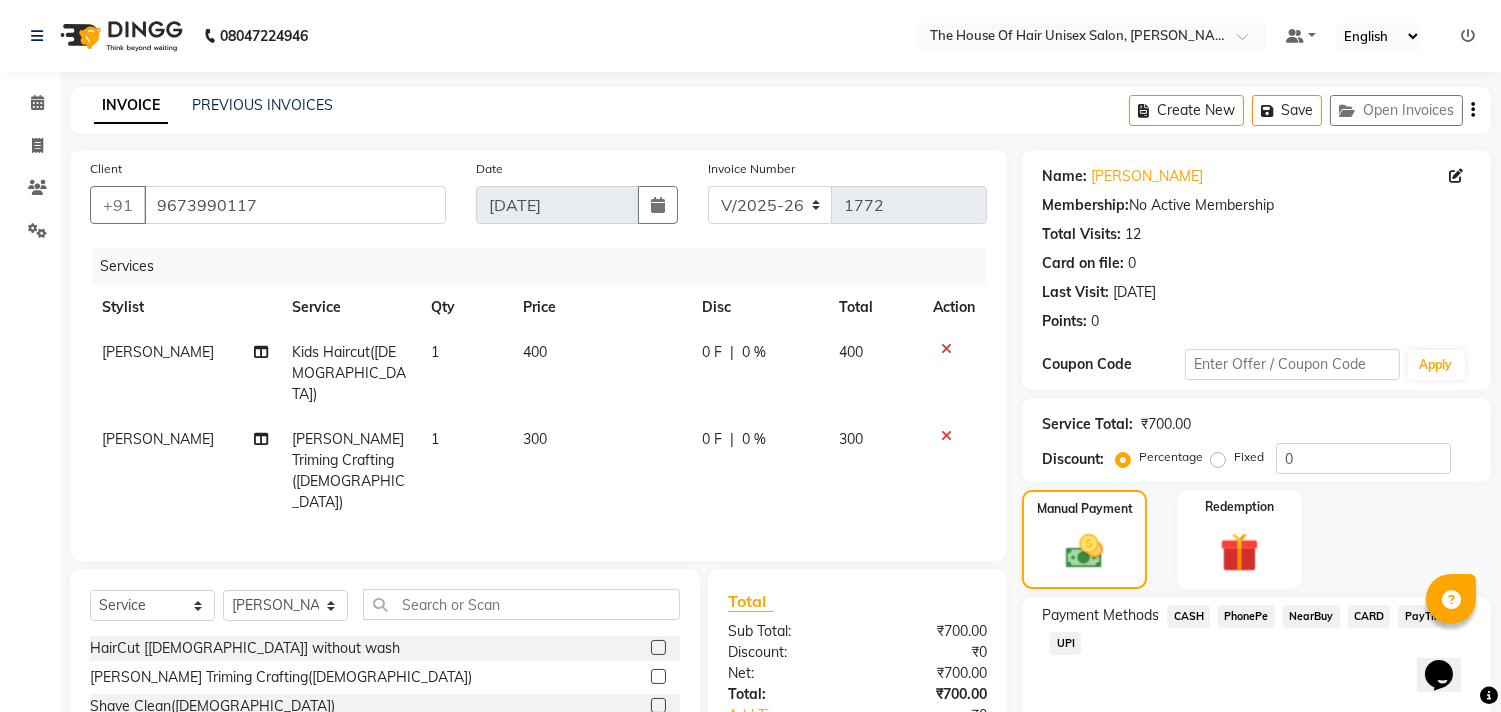 click on "UPI" 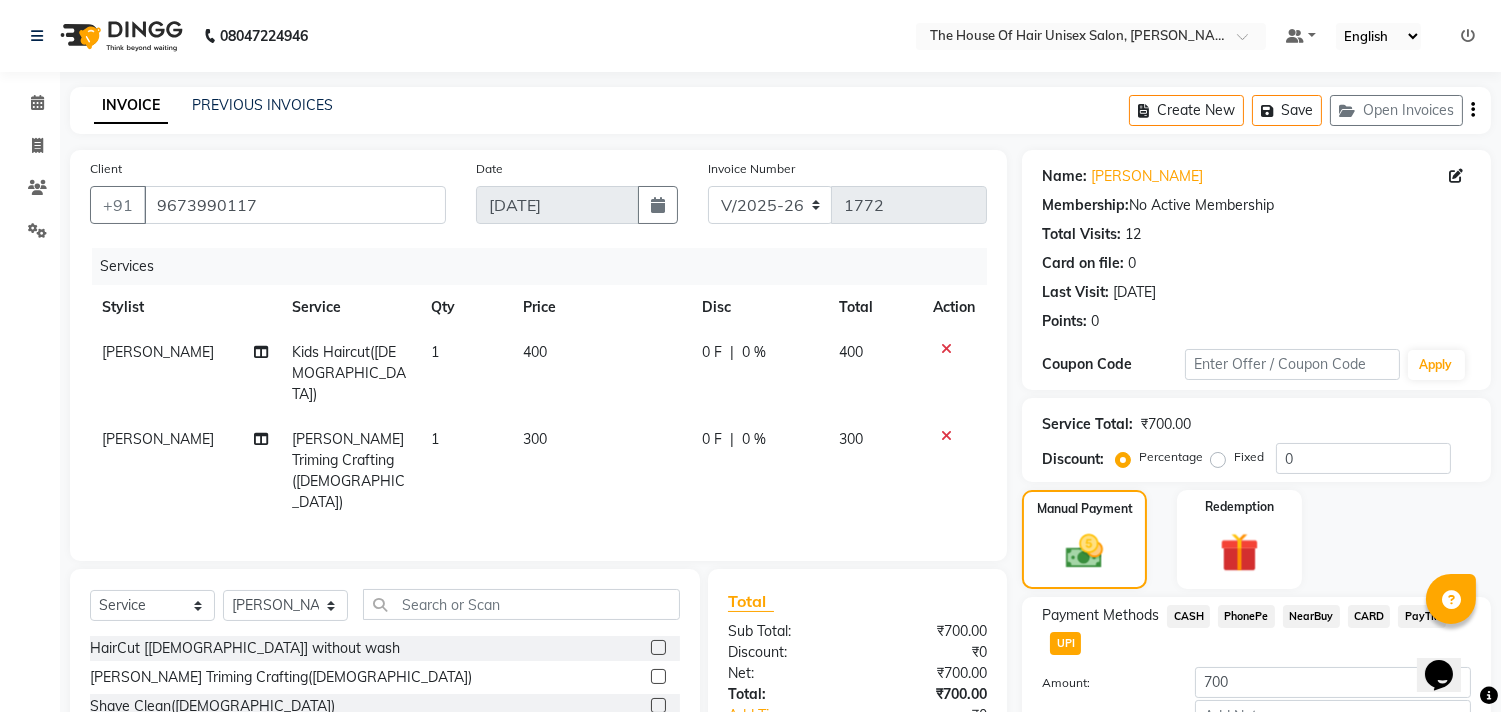 scroll, scrollTop: 135, scrollLeft: 0, axis: vertical 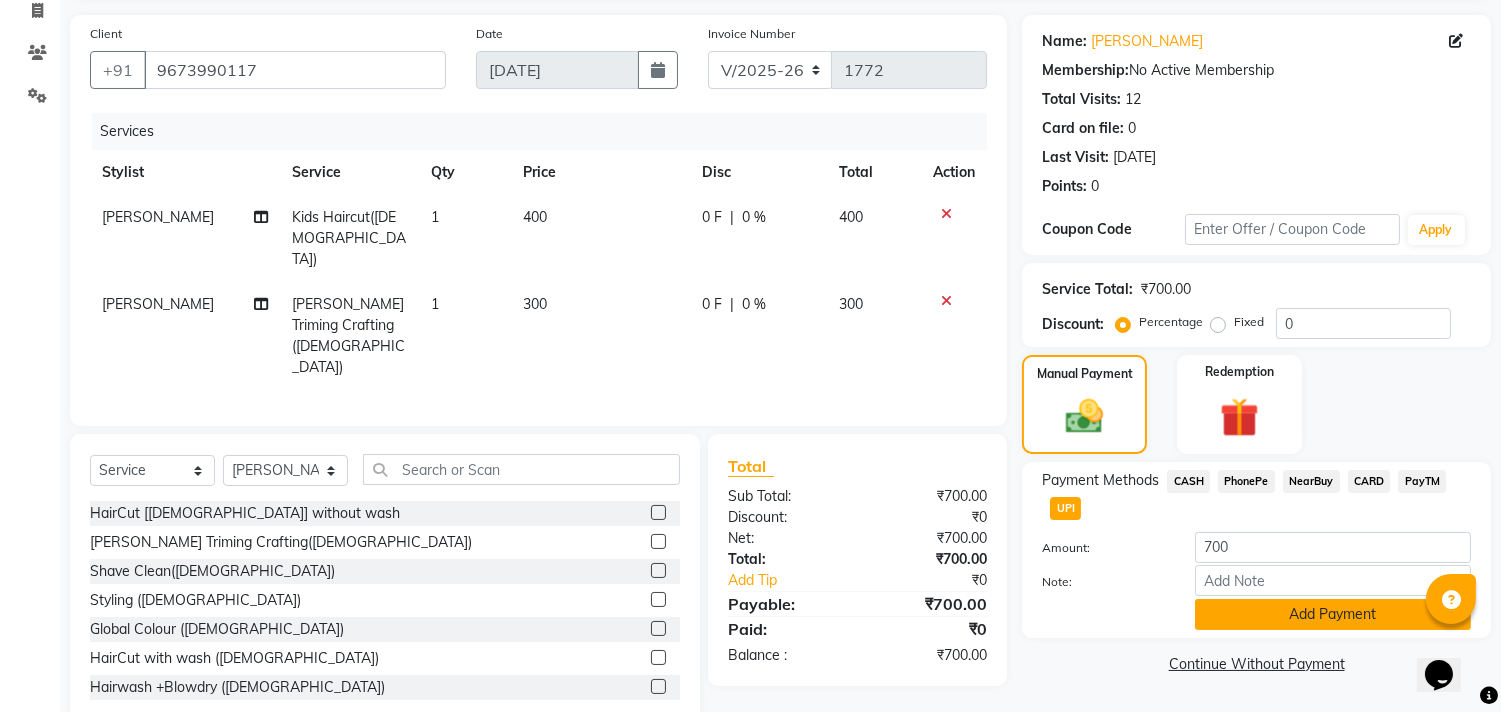 click on "Add Payment" 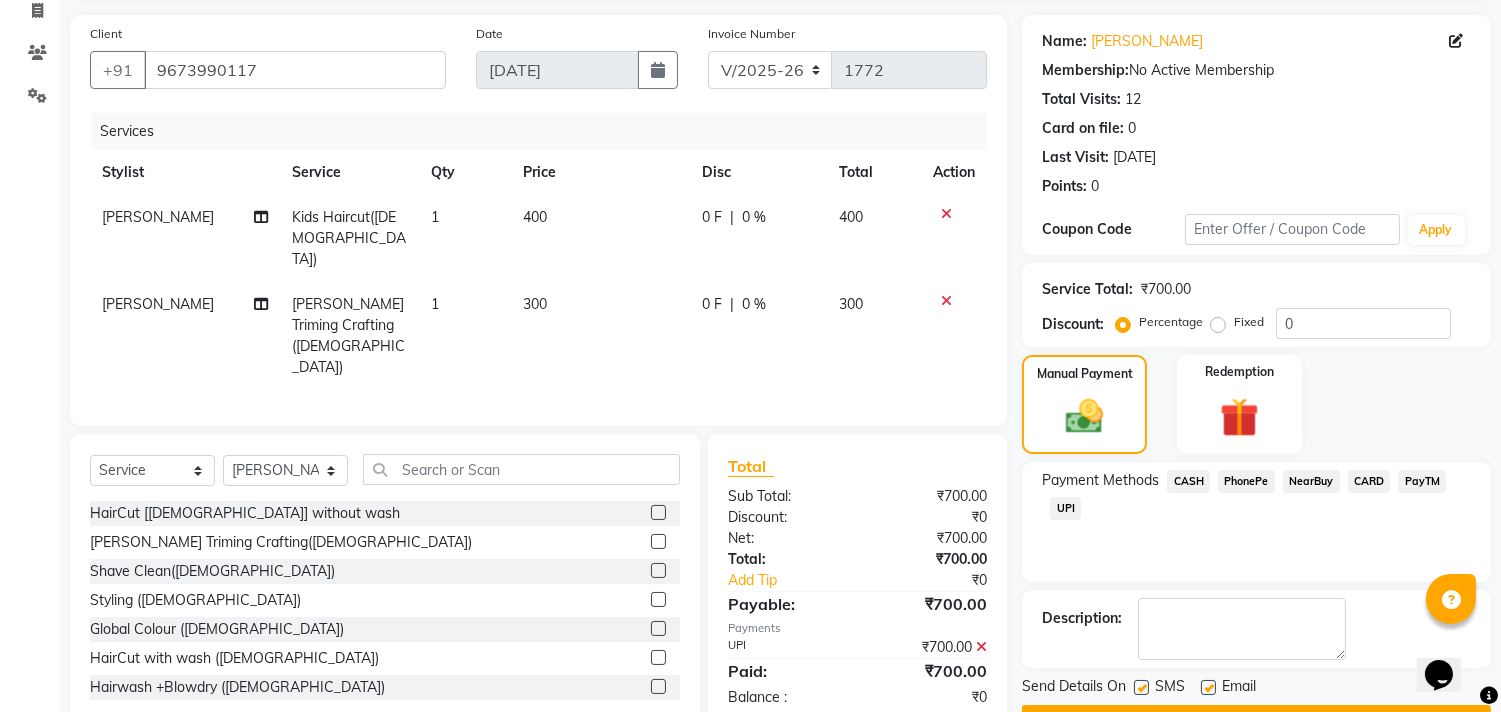 scroll, scrollTop: 187, scrollLeft: 0, axis: vertical 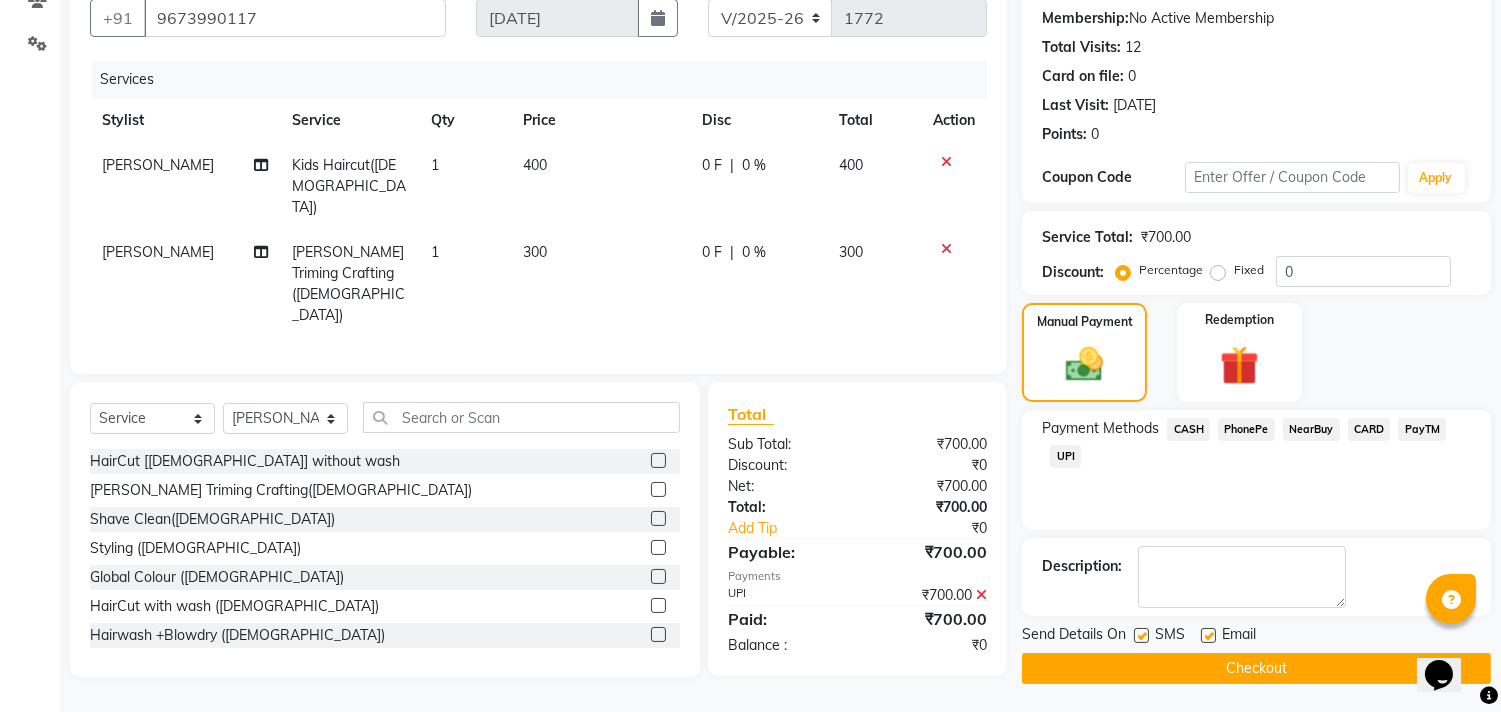 click on "Checkout" 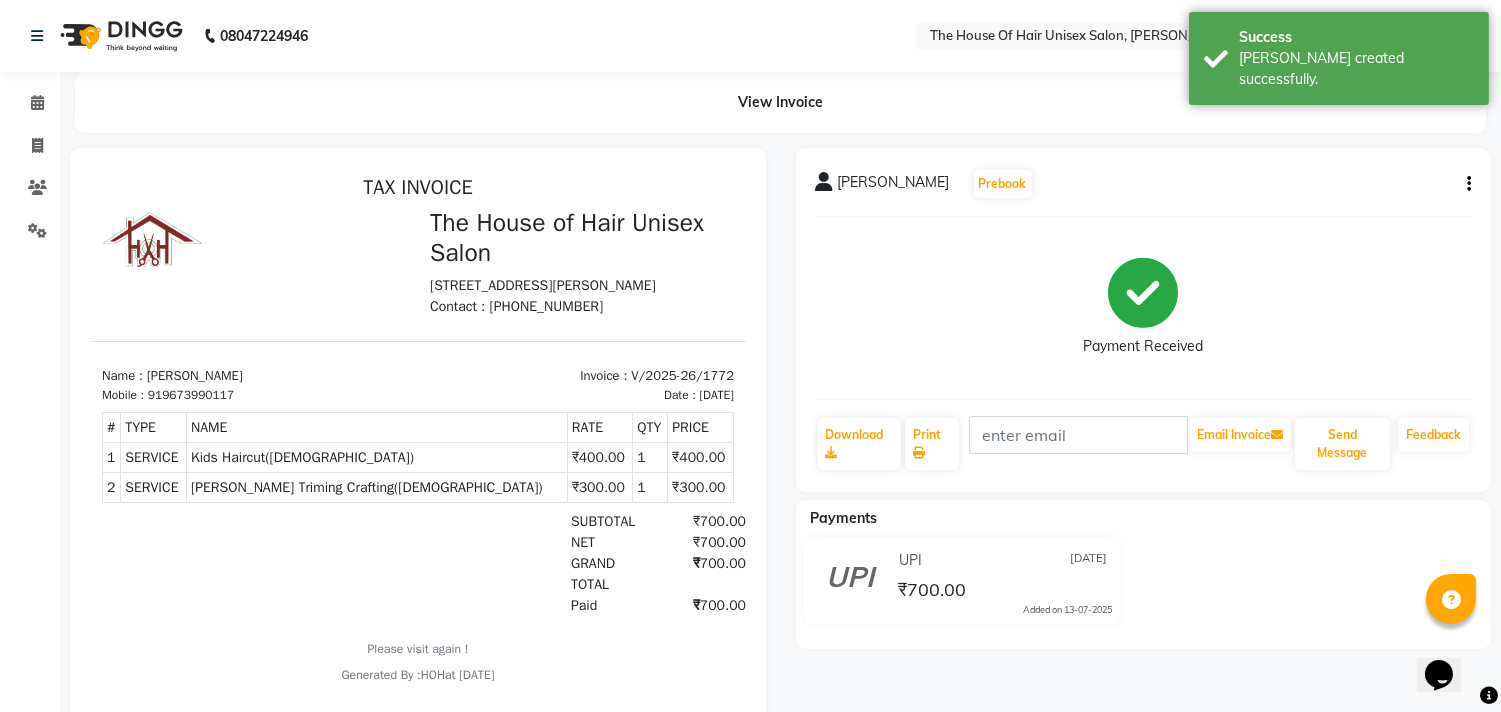 scroll, scrollTop: 0, scrollLeft: 0, axis: both 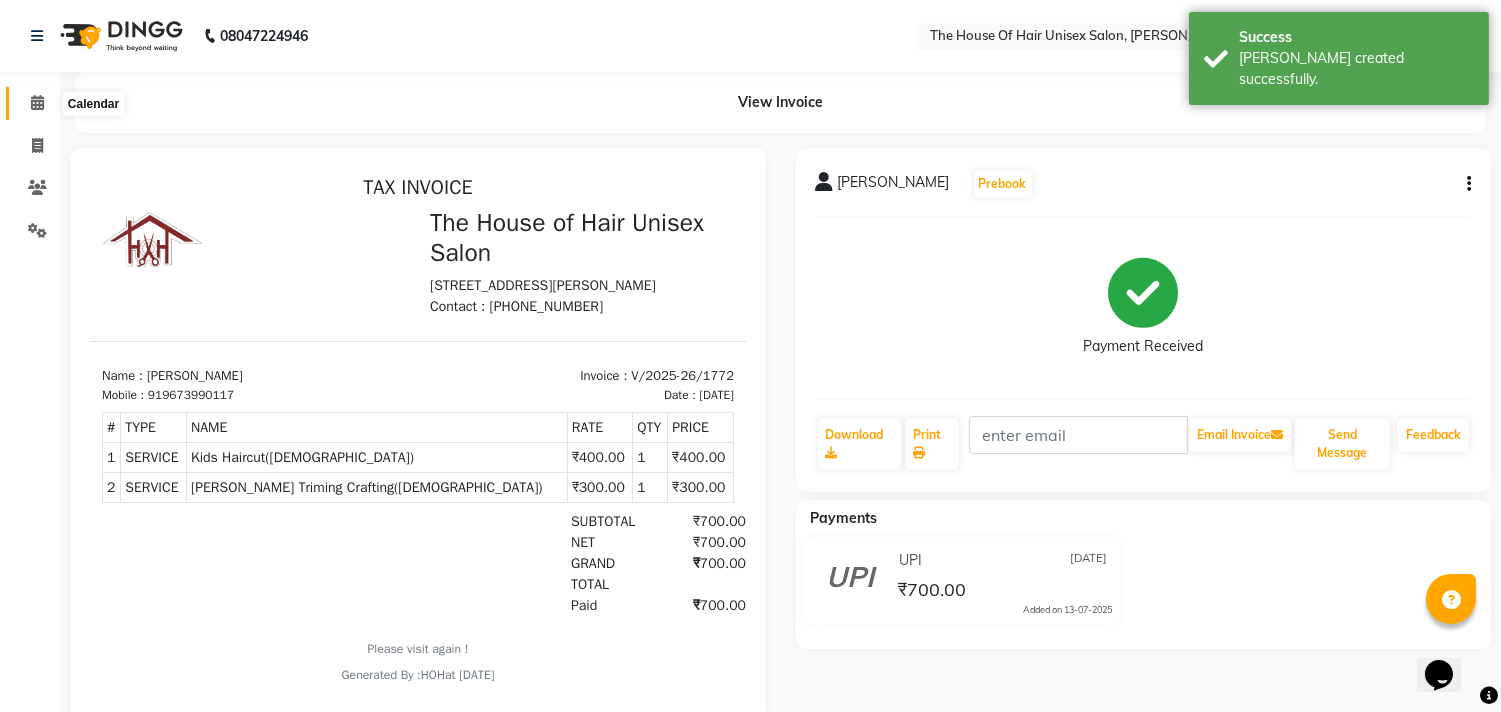 click 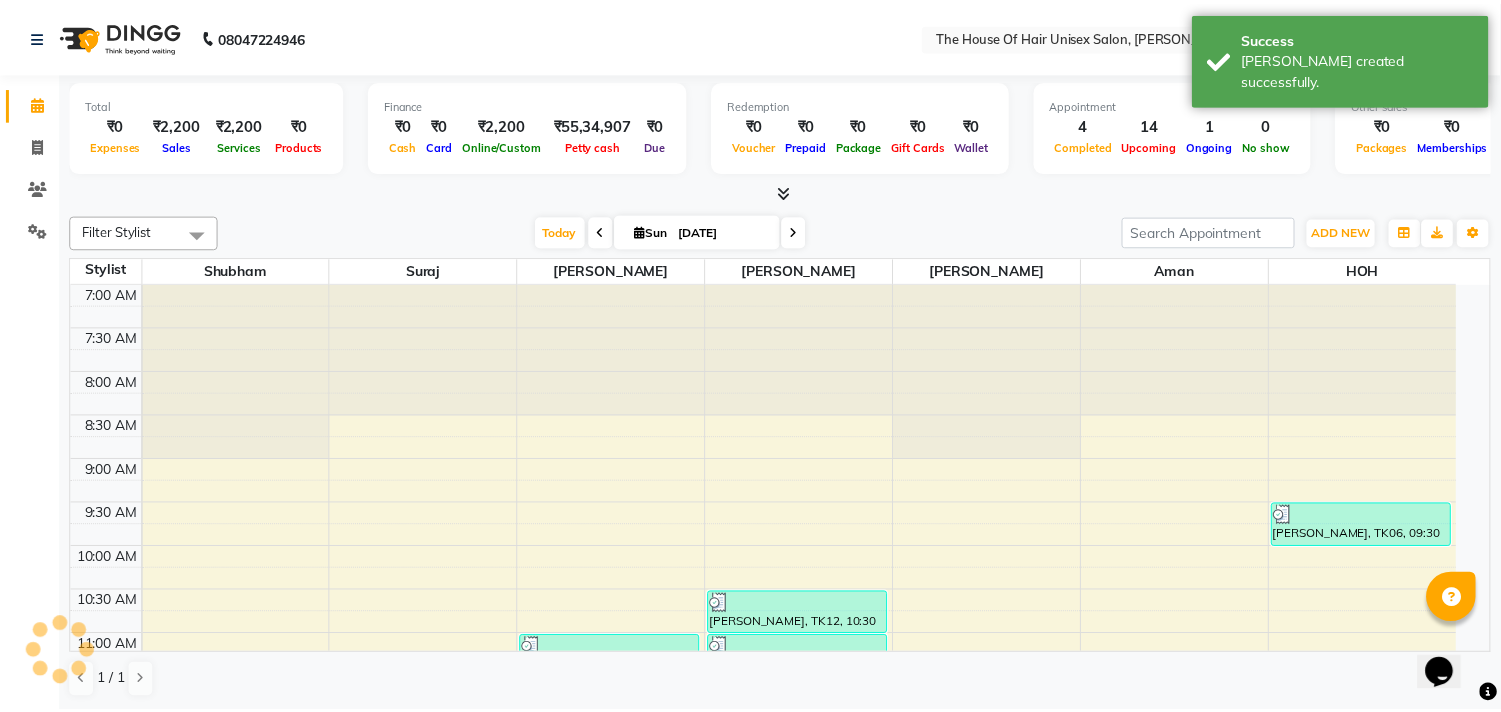 scroll, scrollTop: 355, scrollLeft: 0, axis: vertical 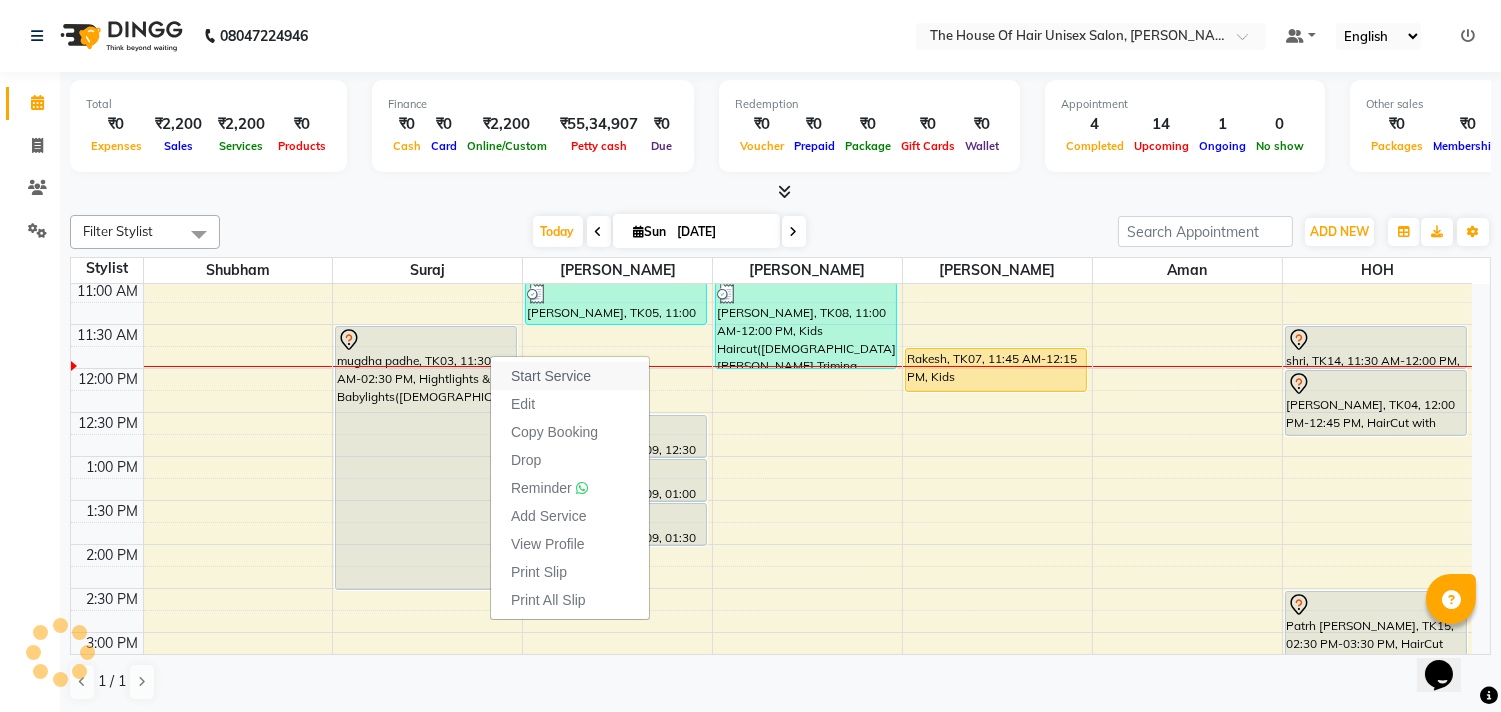 click on "Start Service" at bounding box center (551, 376) 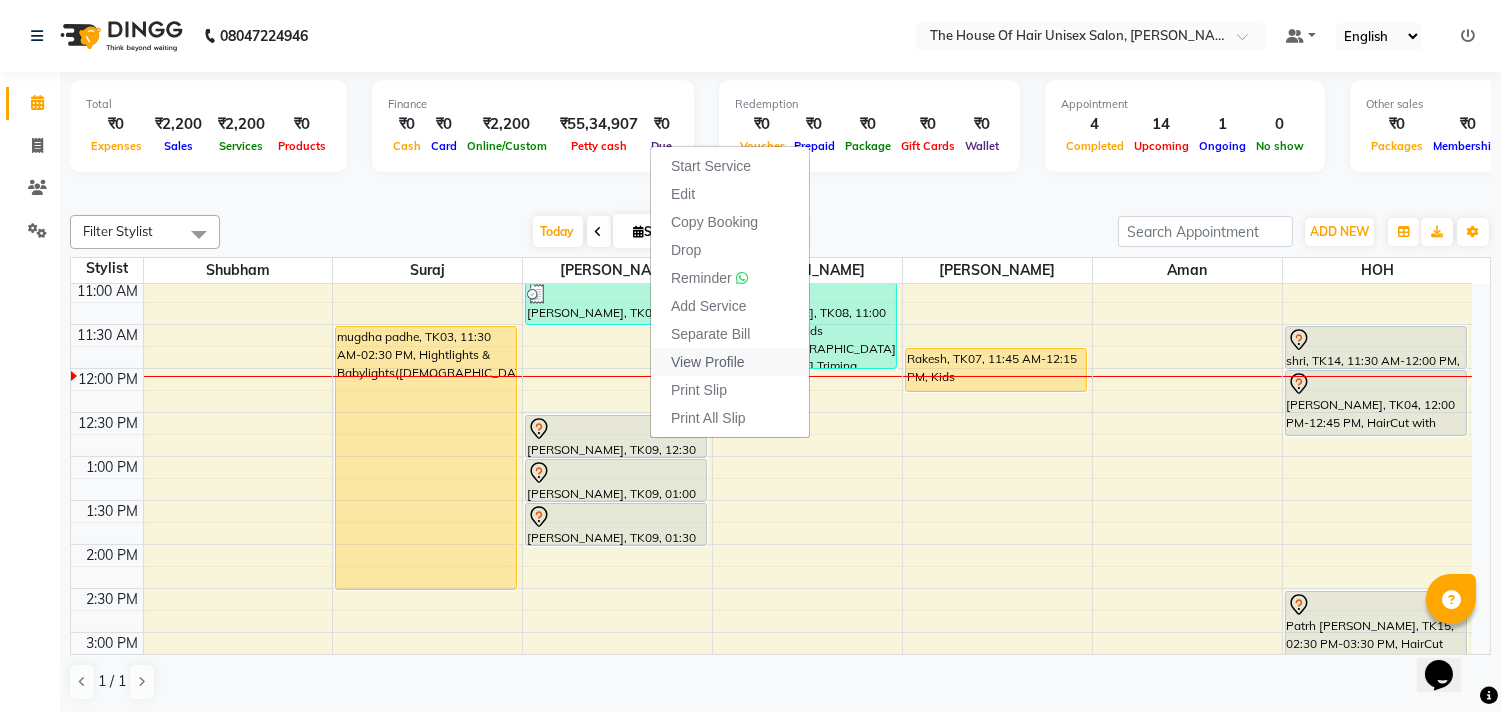 click on "View Profile" at bounding box center [708, 362] 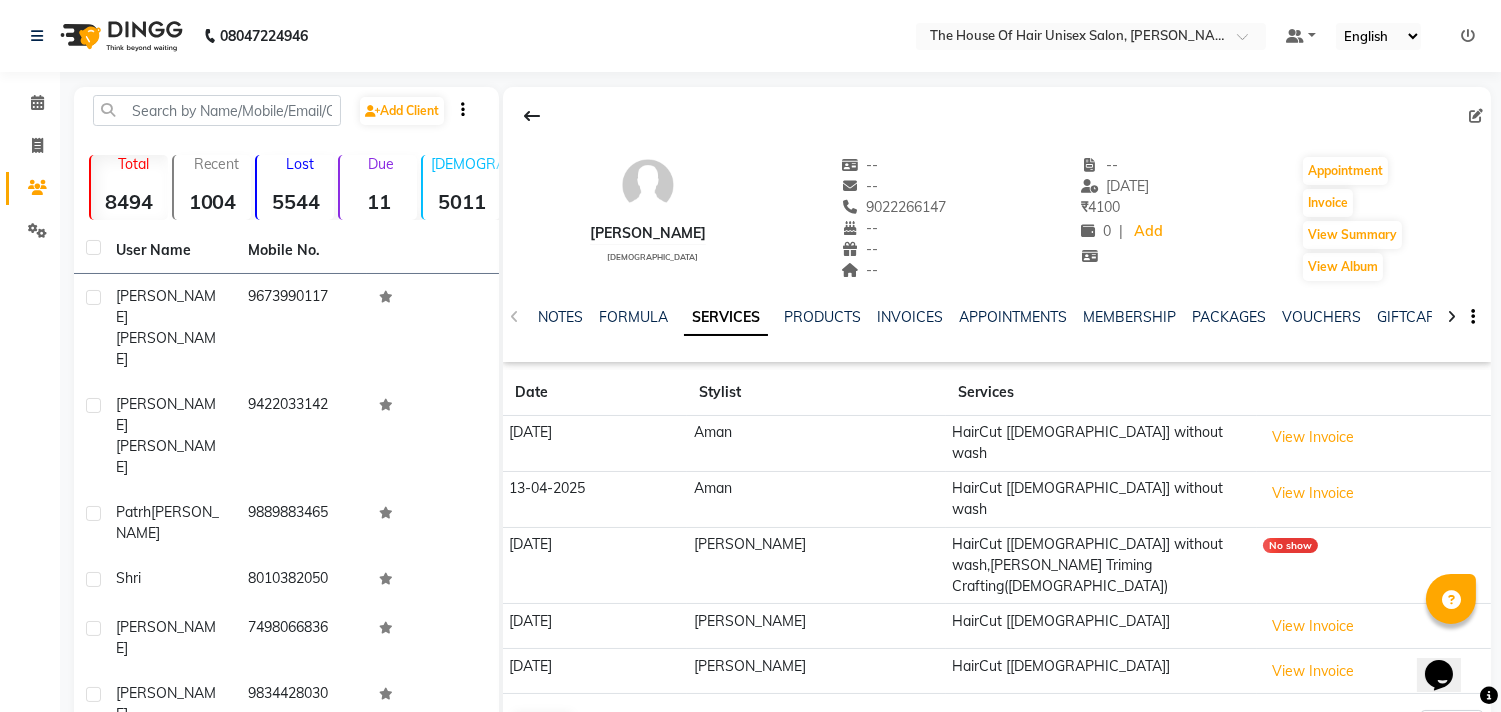 click on "Next" 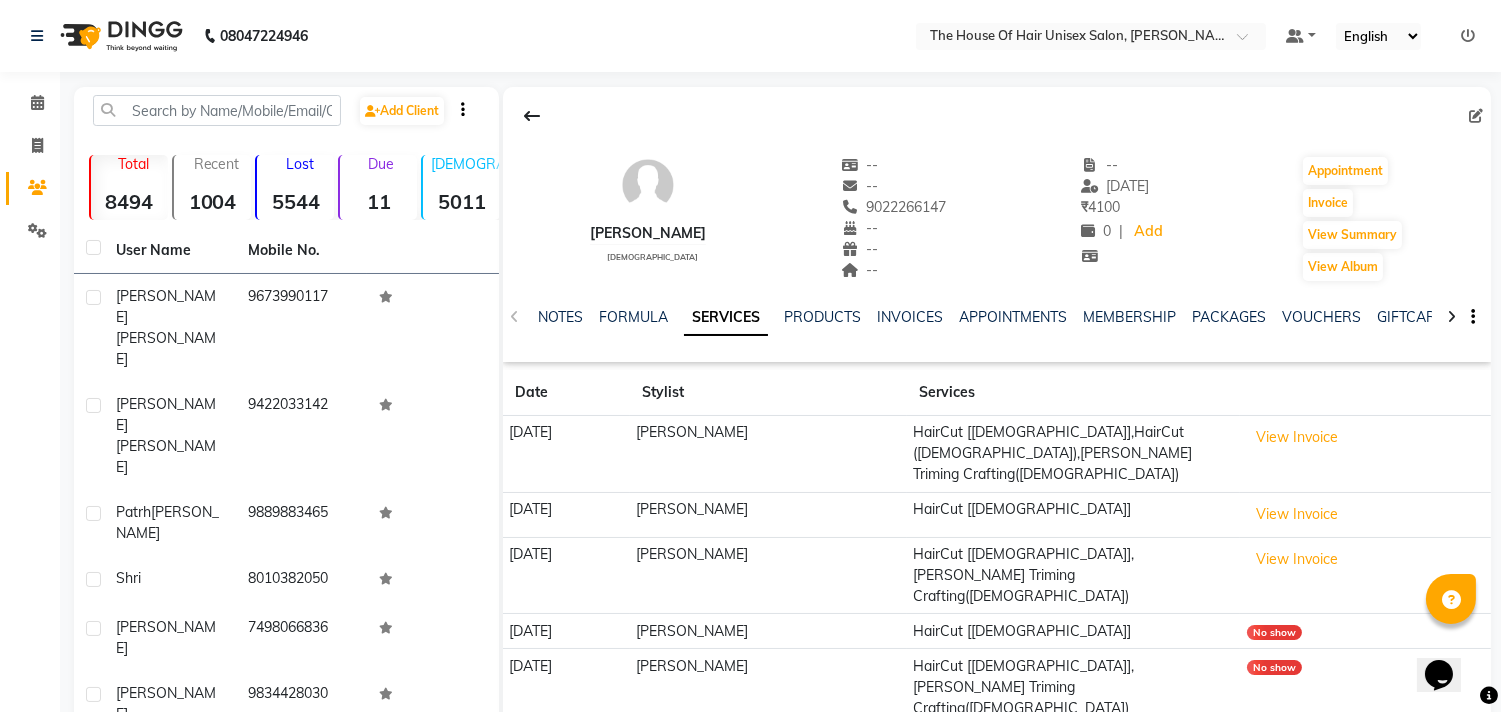 click on "Next" 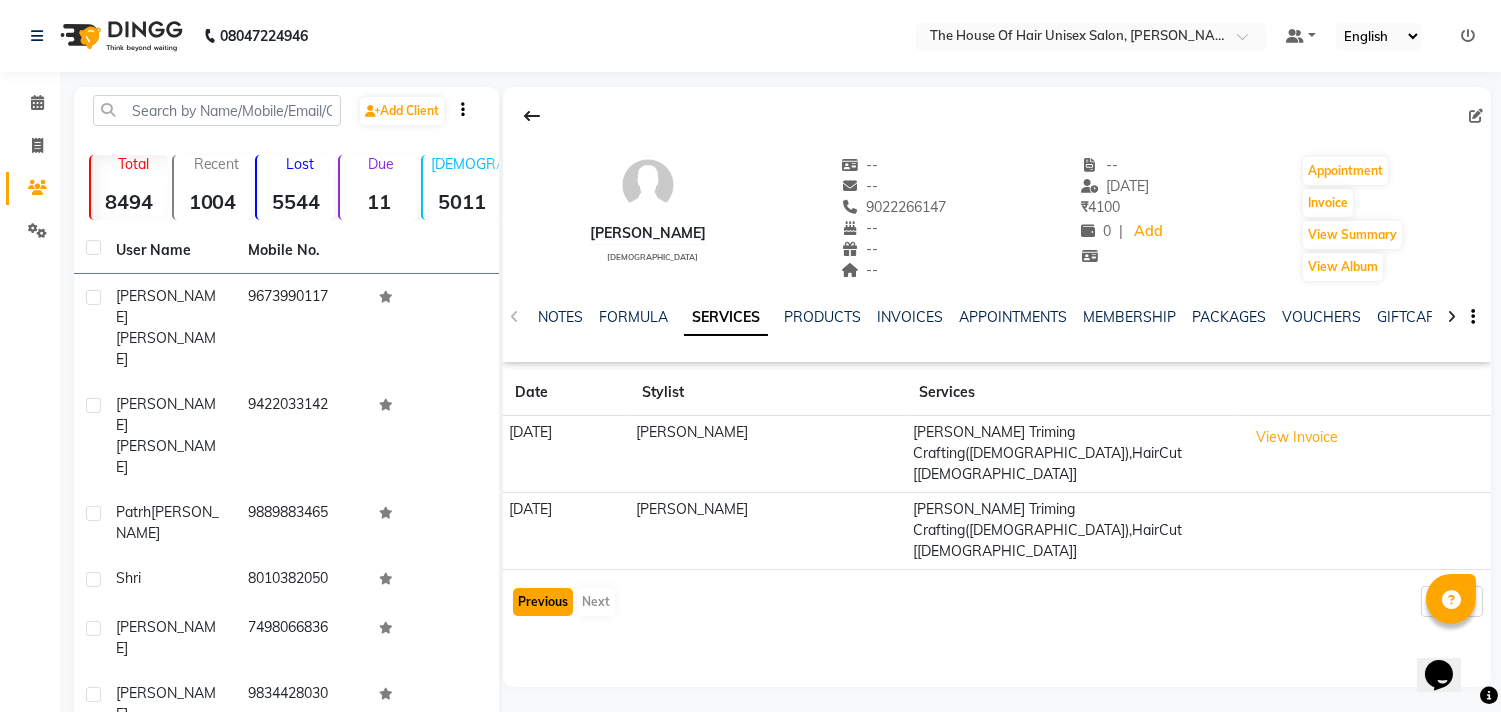 click on "Previous" 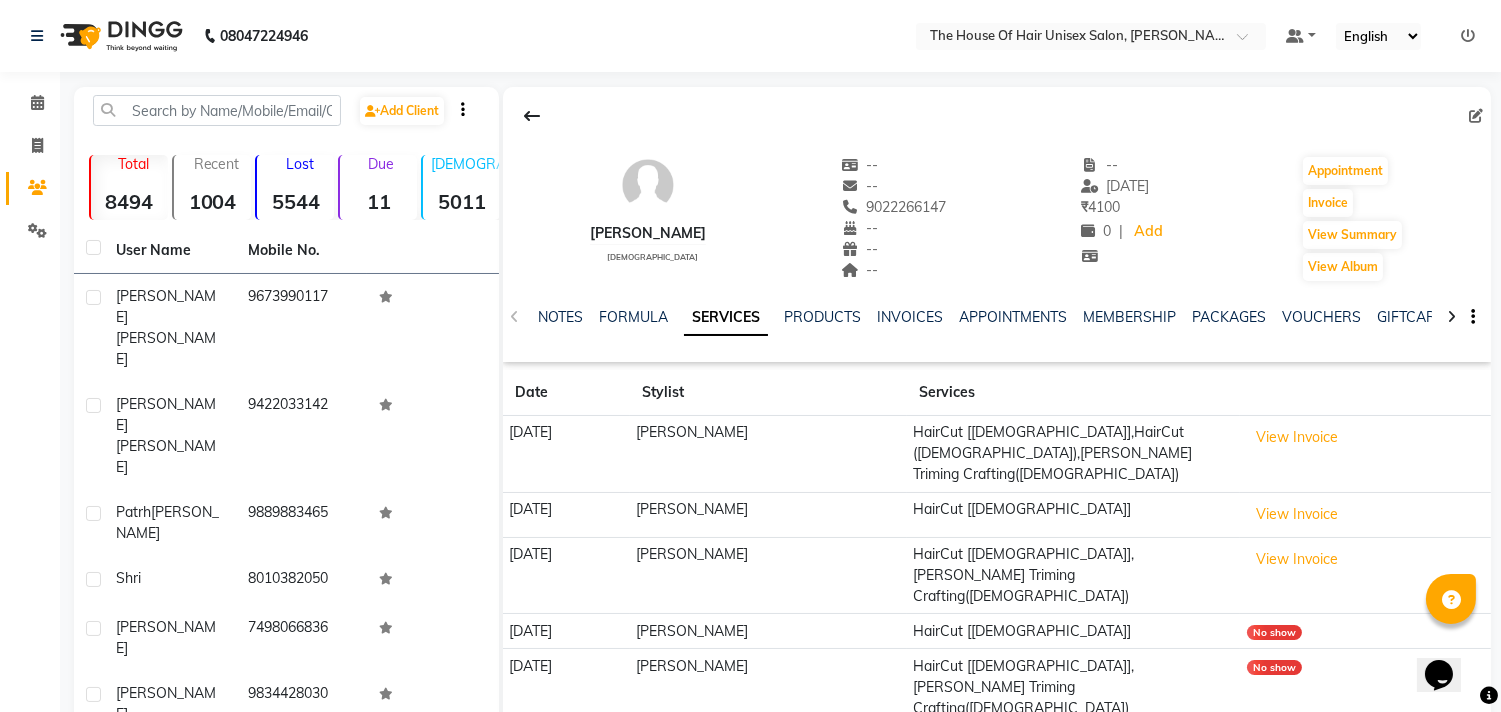 click on "Previous" 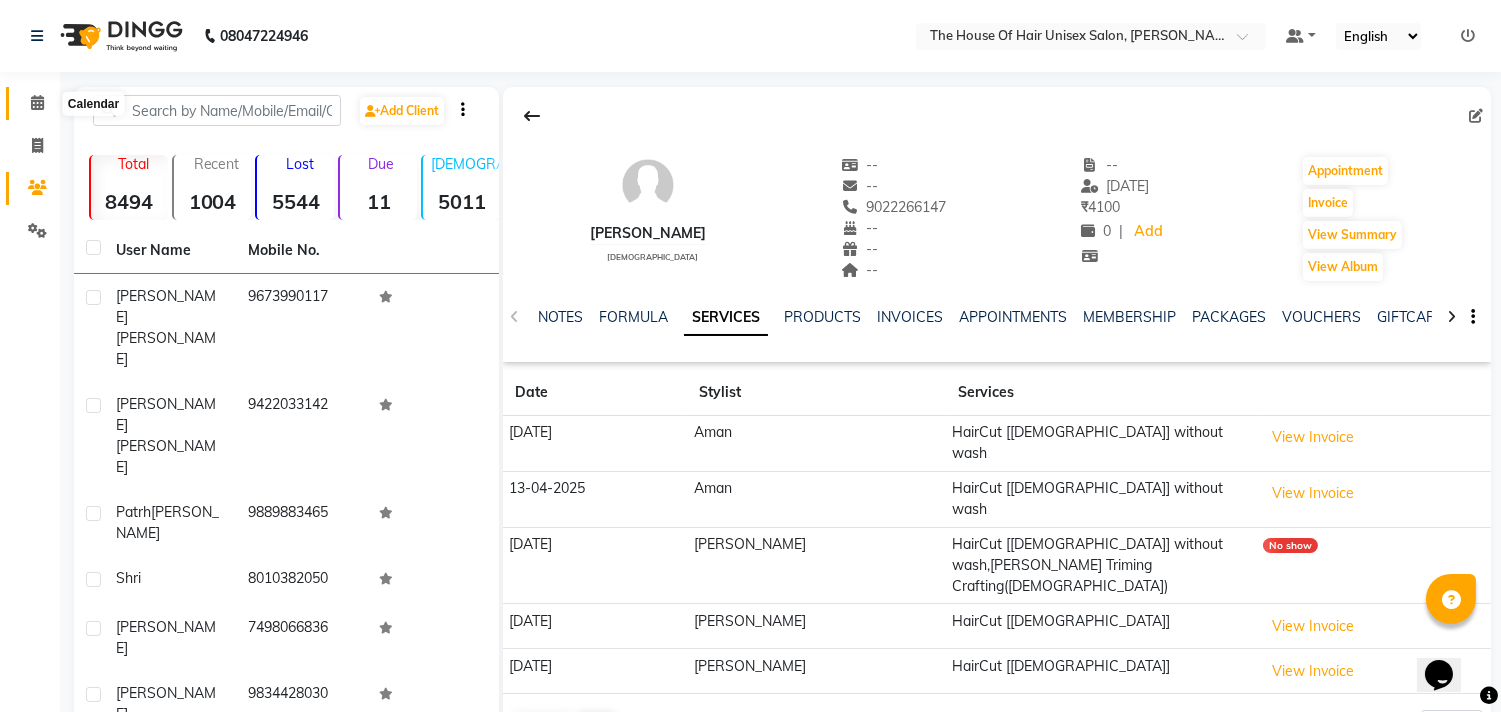 click 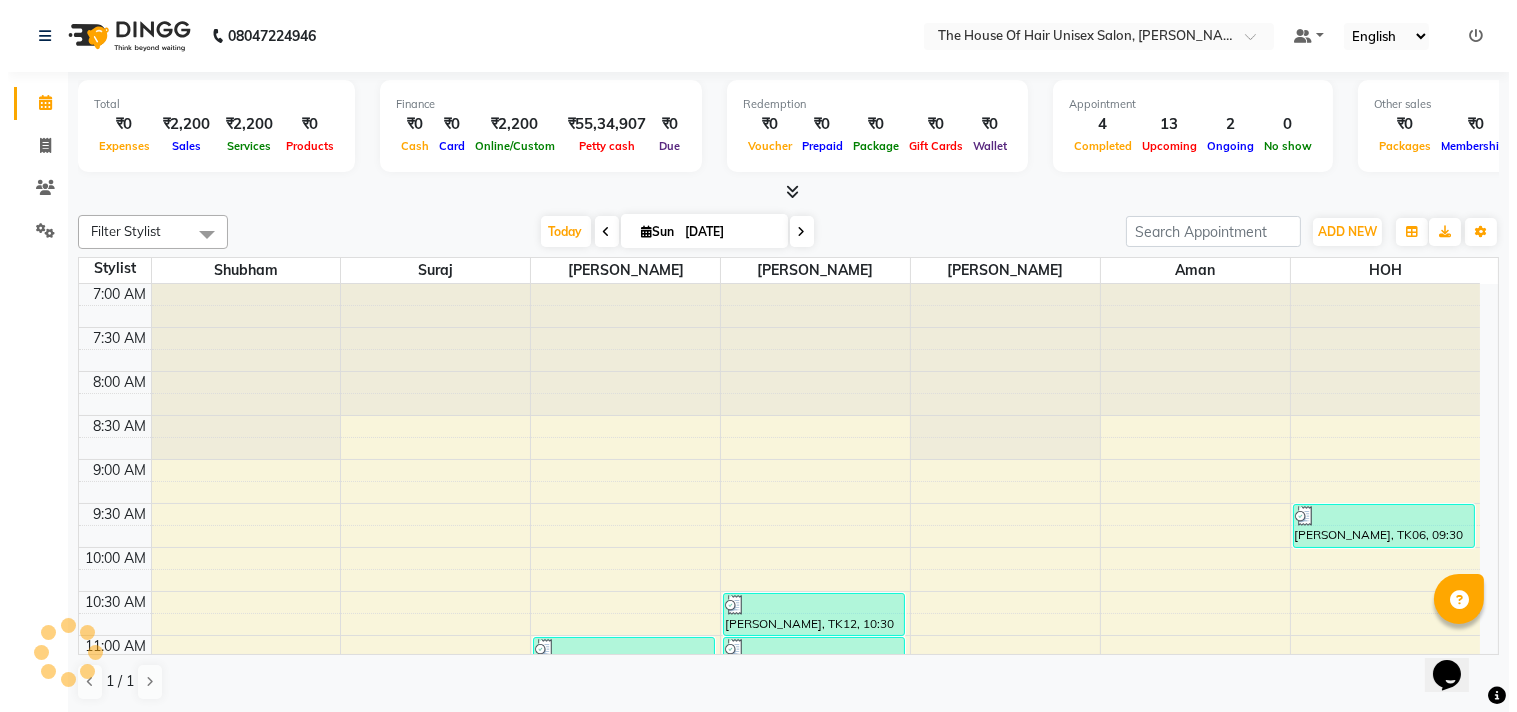 scroll, scrollTop: 0, scrollLeft: 0, axis: both 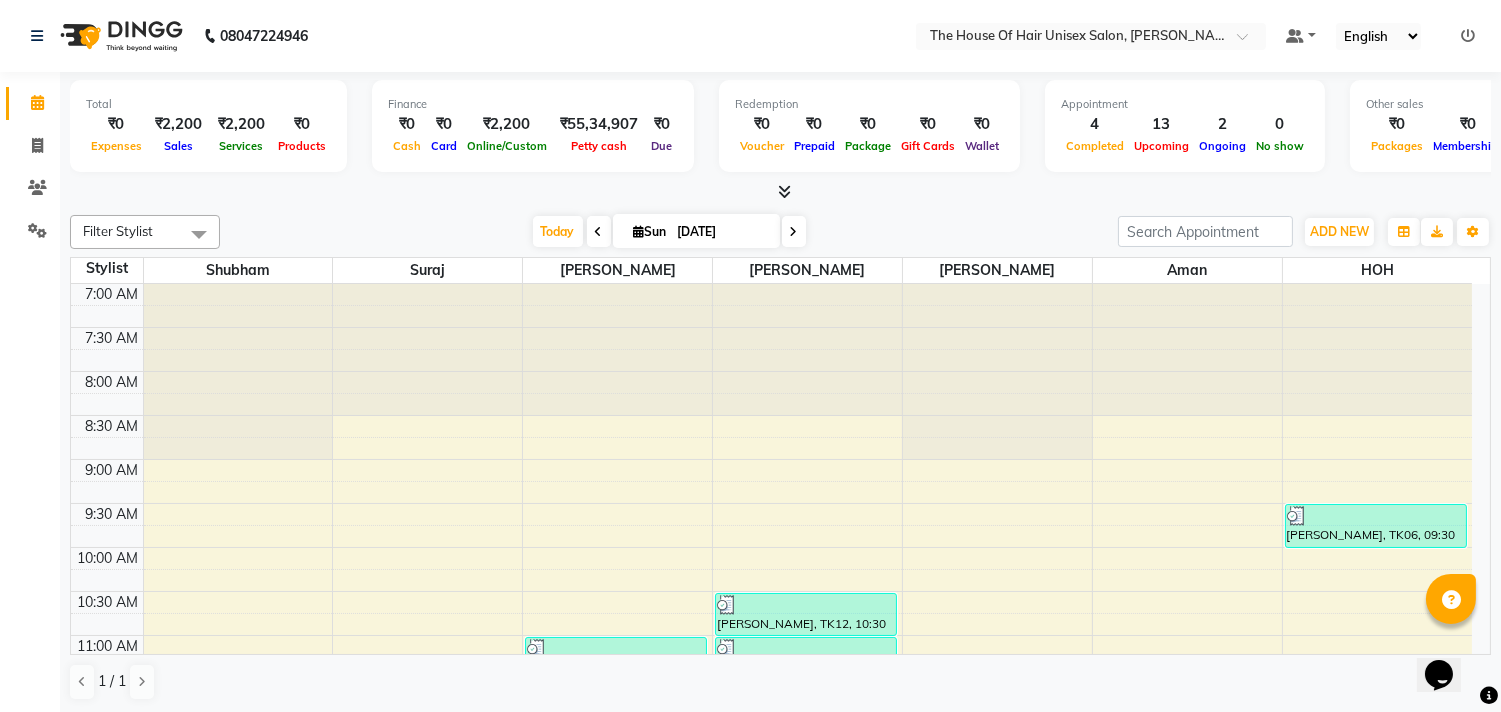 click at bounding box center [1468, 36] 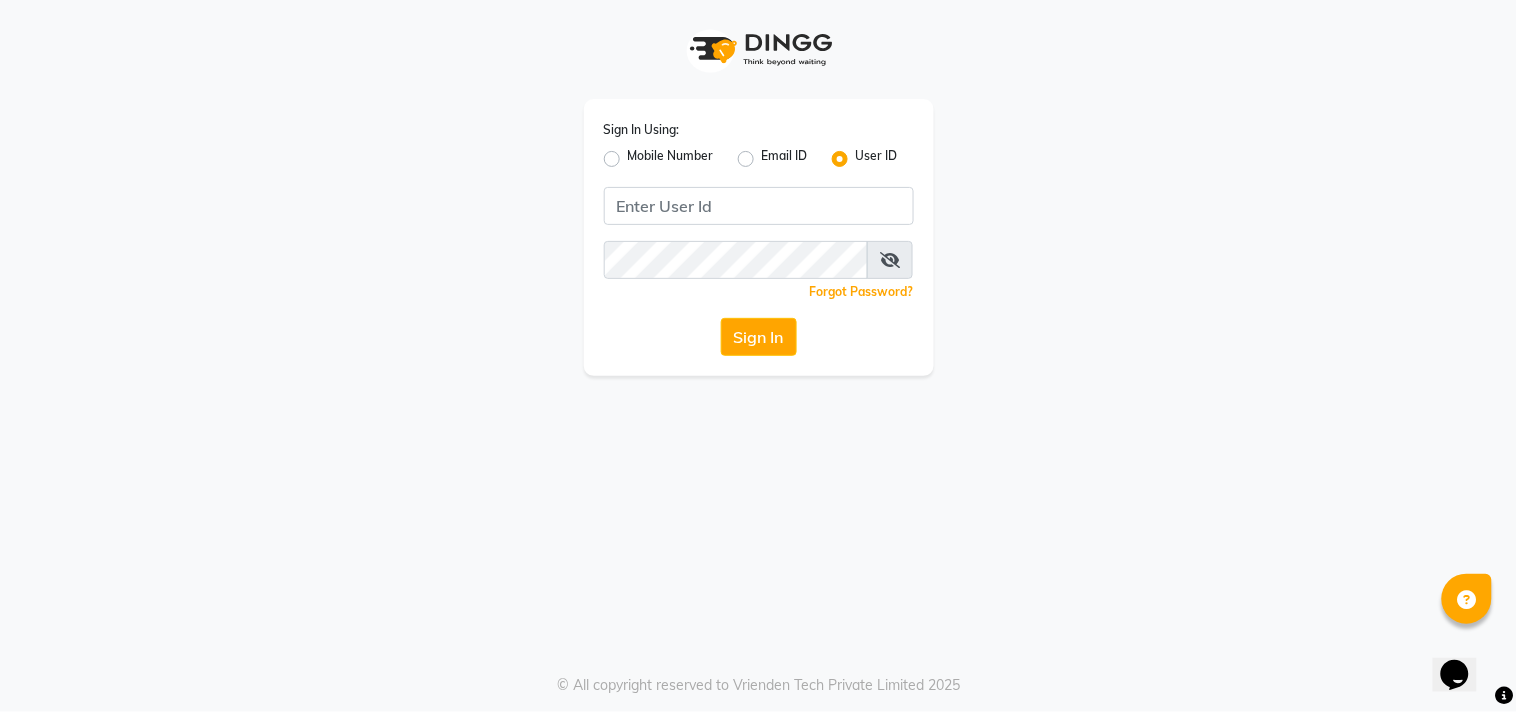 click on "Mobile Number" 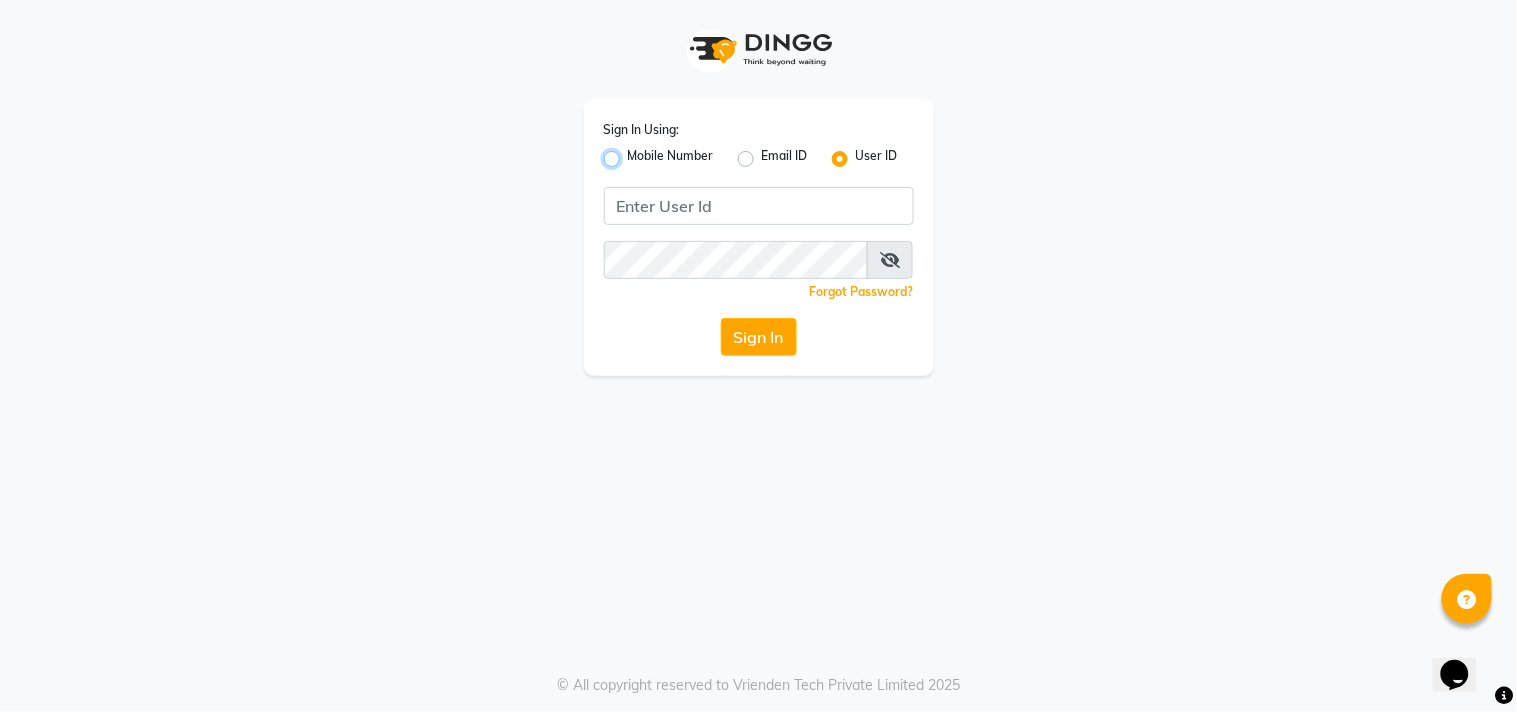 click on "Mobile Number" at bounding box center (634, 153) 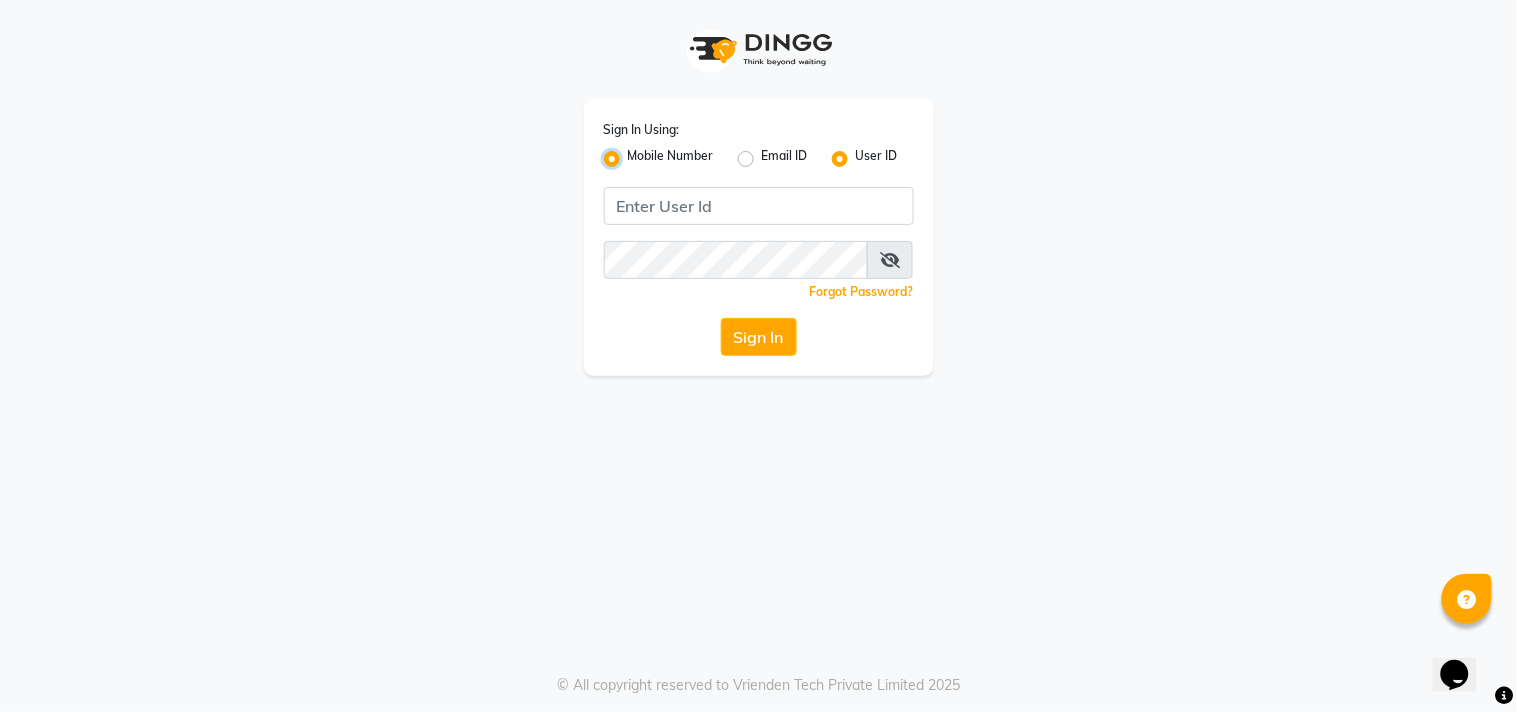 radio on "false" 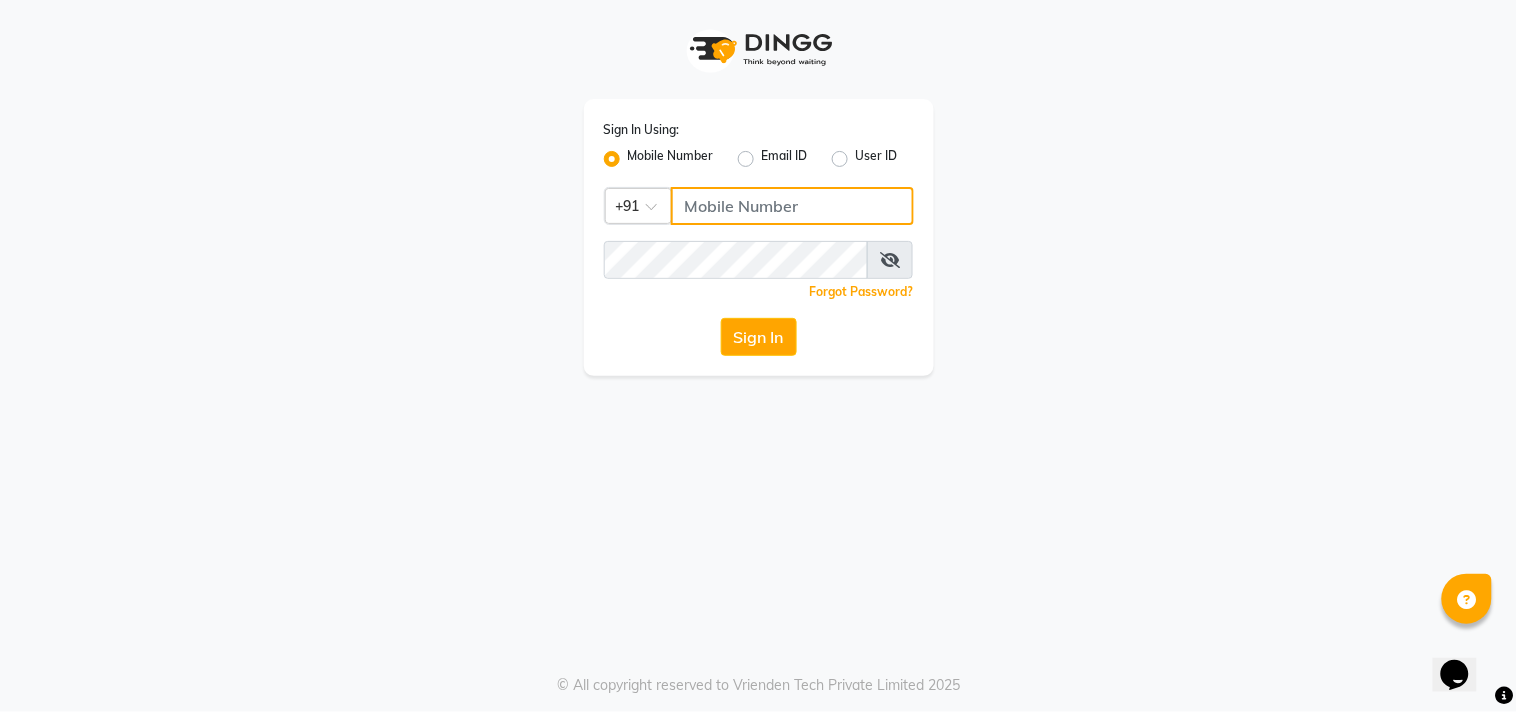click 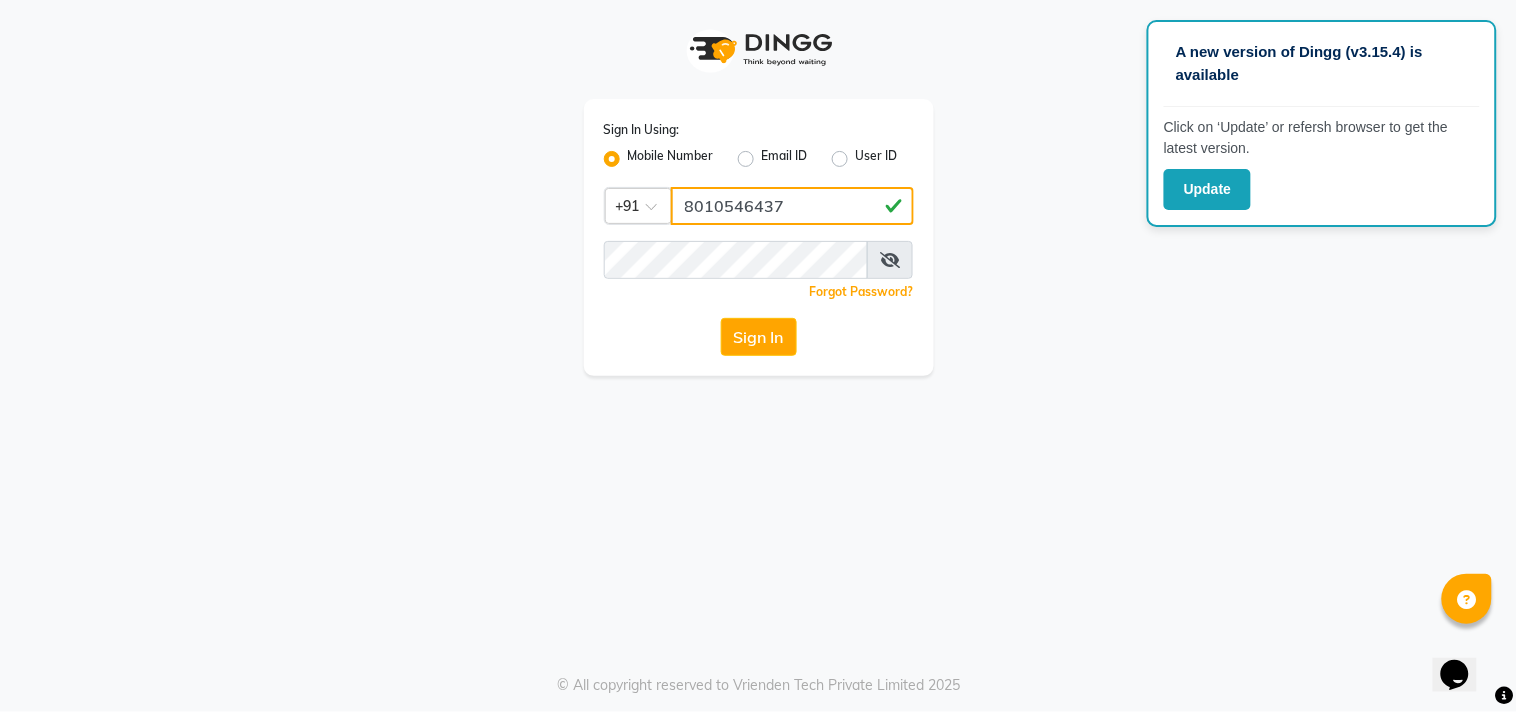 type on "8010546437" 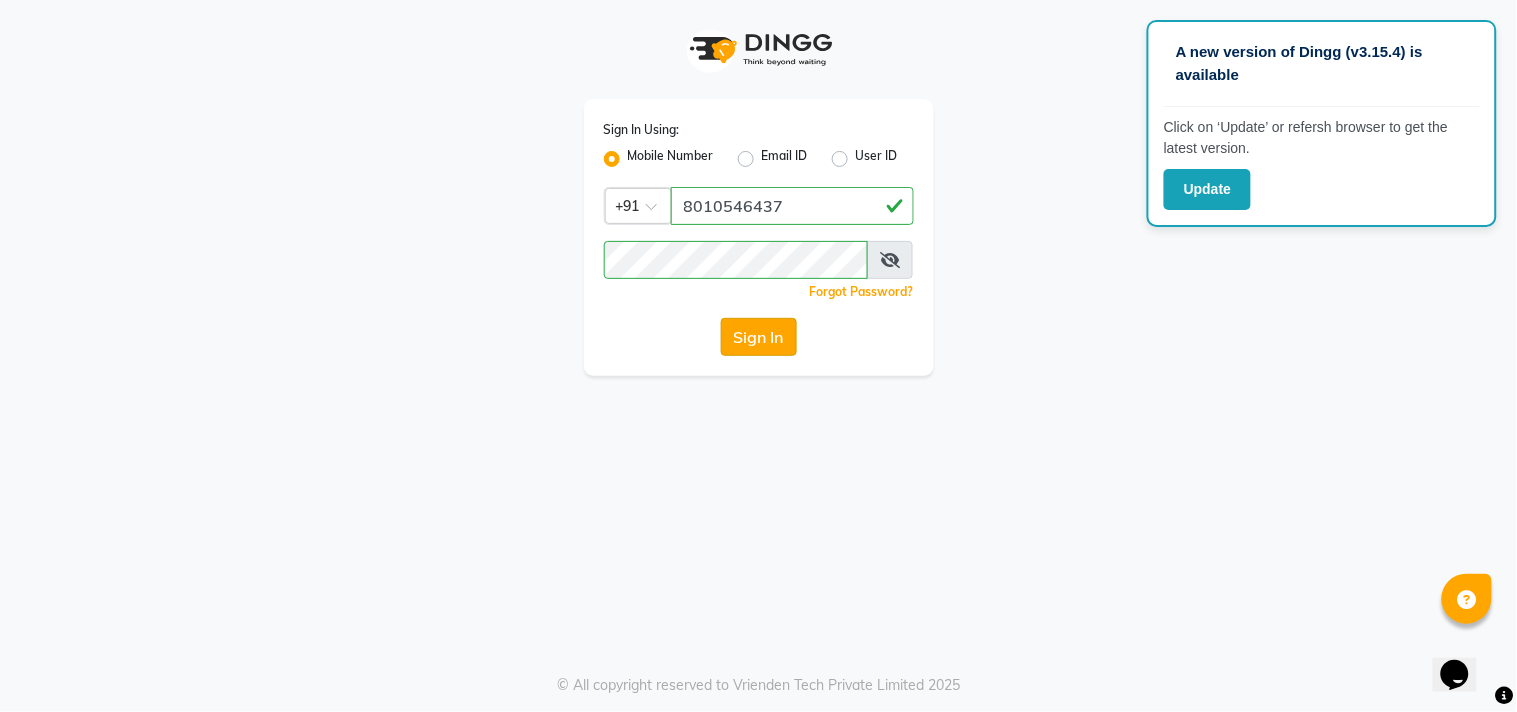click on "Sign In" 